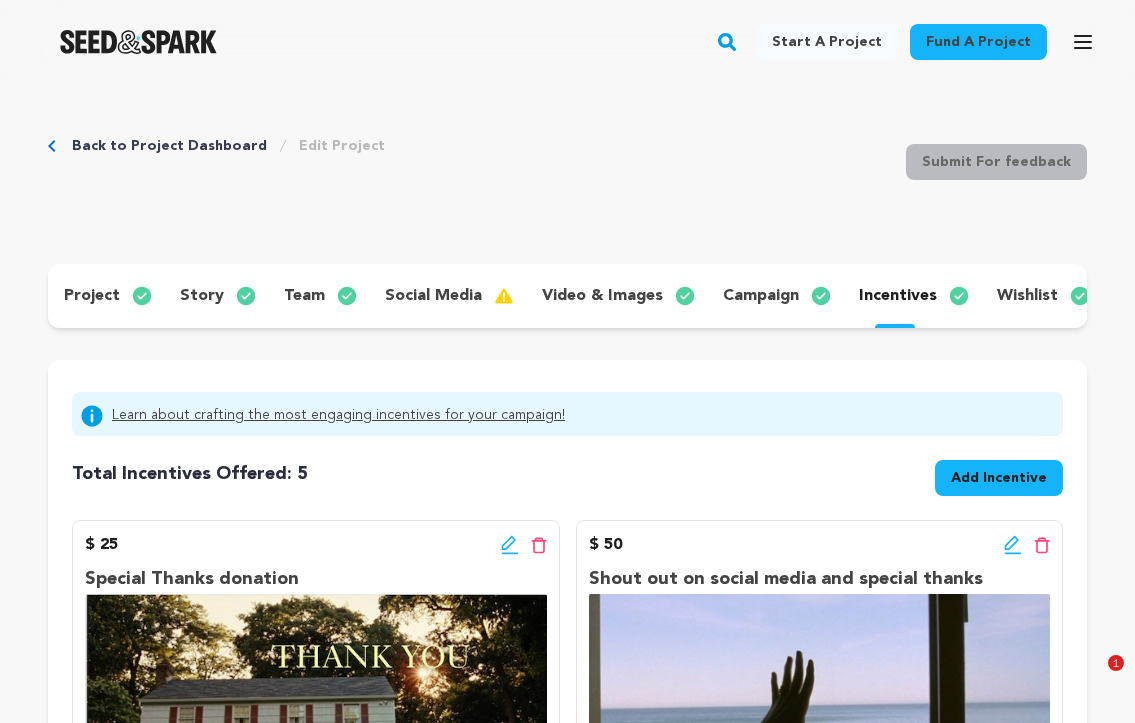 scroll, scrollTop: 1418, scrollLeft: 0, axis: vertical 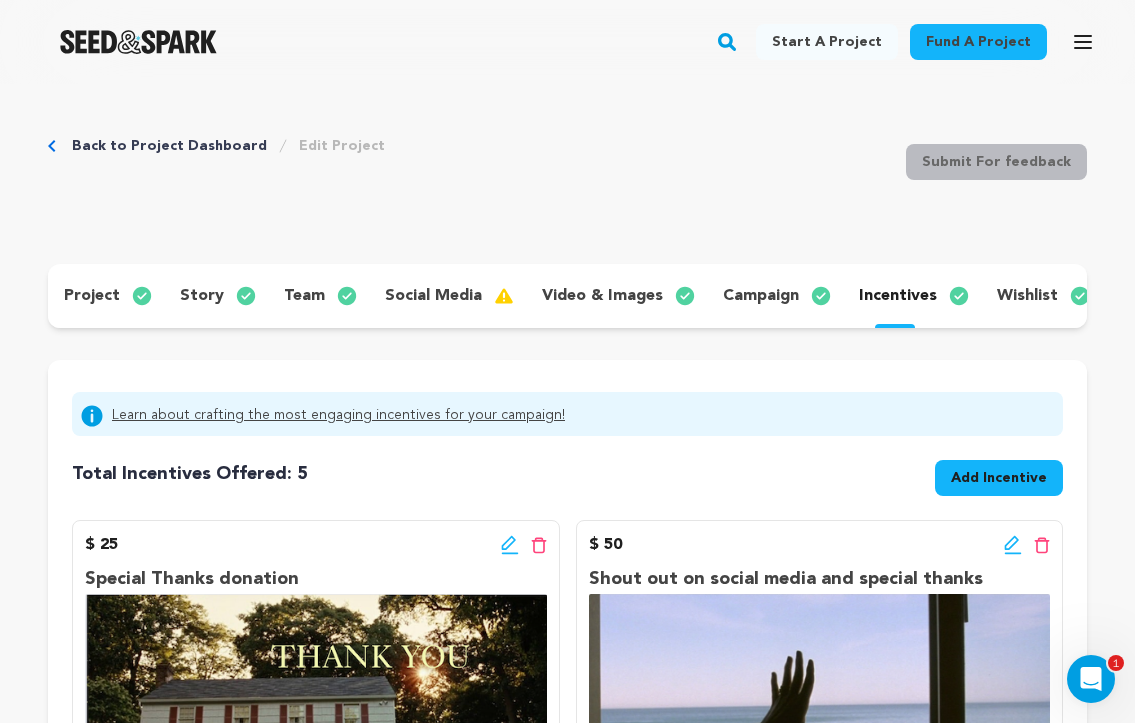 click on "wishlist" at bounding box center [1027, 296] 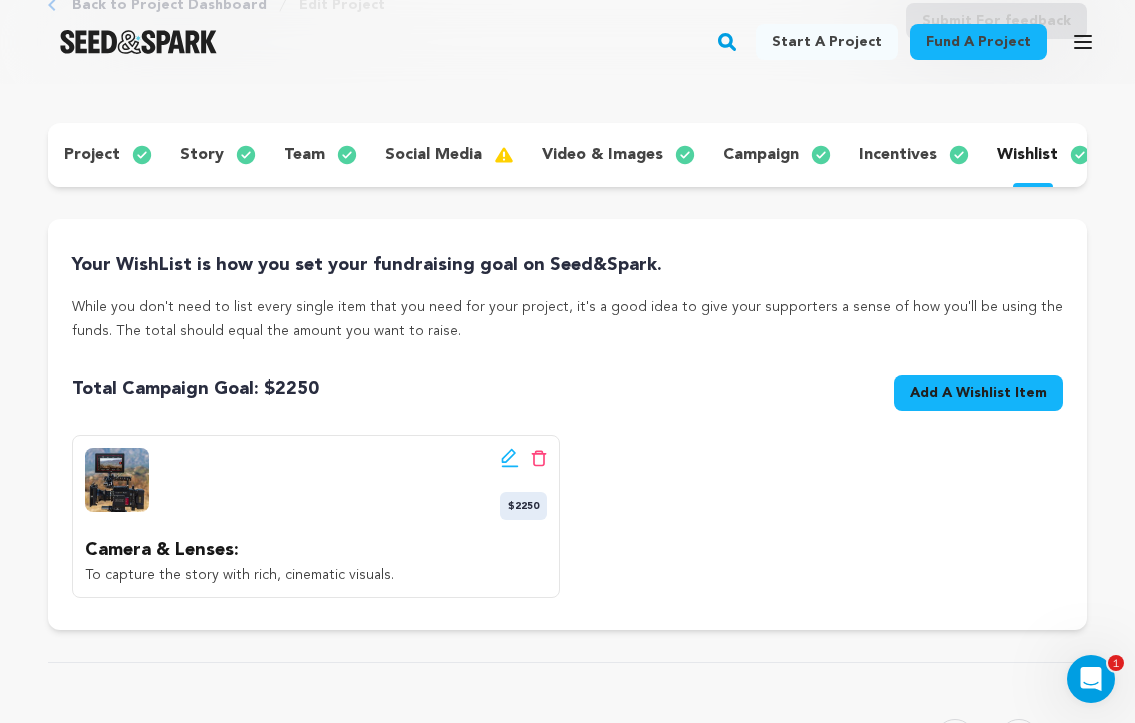 scroll, scrollTop: 148, scrollLeft: 0, axis: vertical 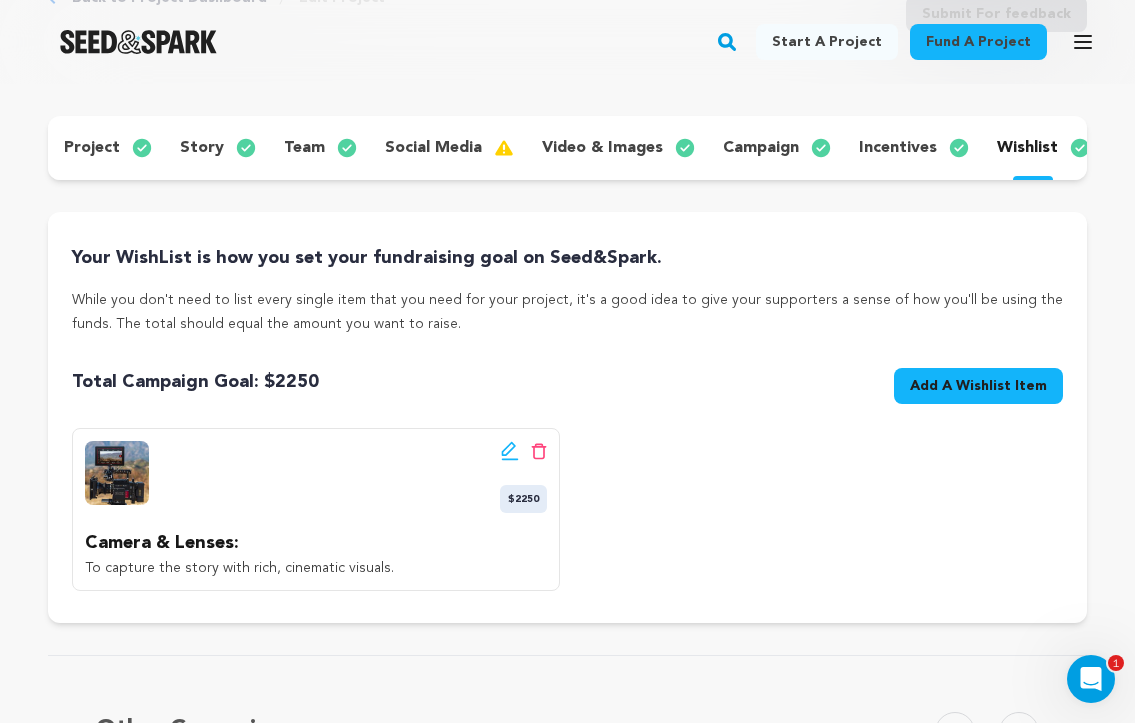 click on "incentives" at bounding box center [898, 148] 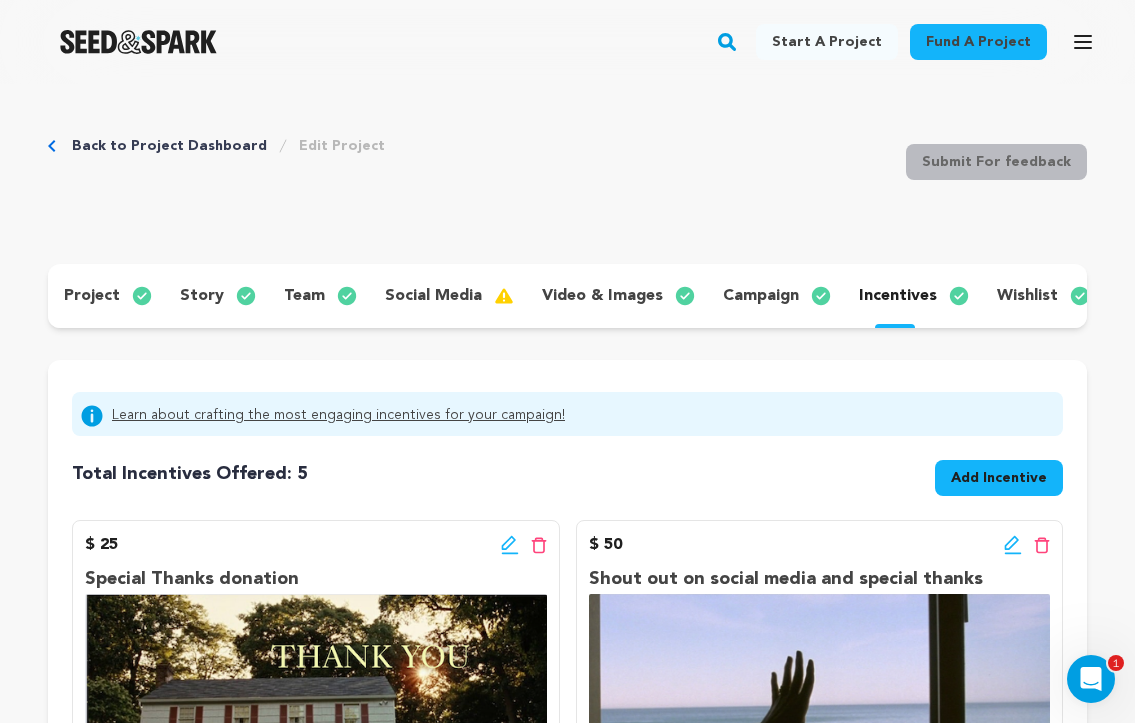 scroll, scrollTop: 0, scrollLeft: 0, axis: both 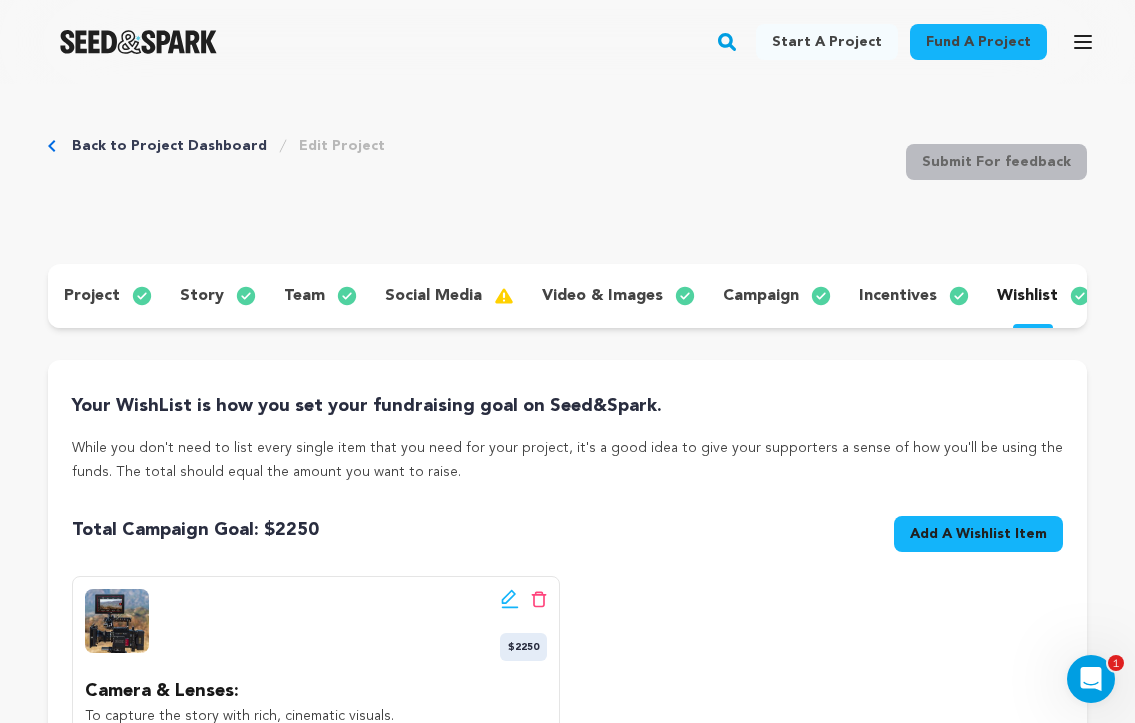 click on "incentives" at bounding box center [898, 296] 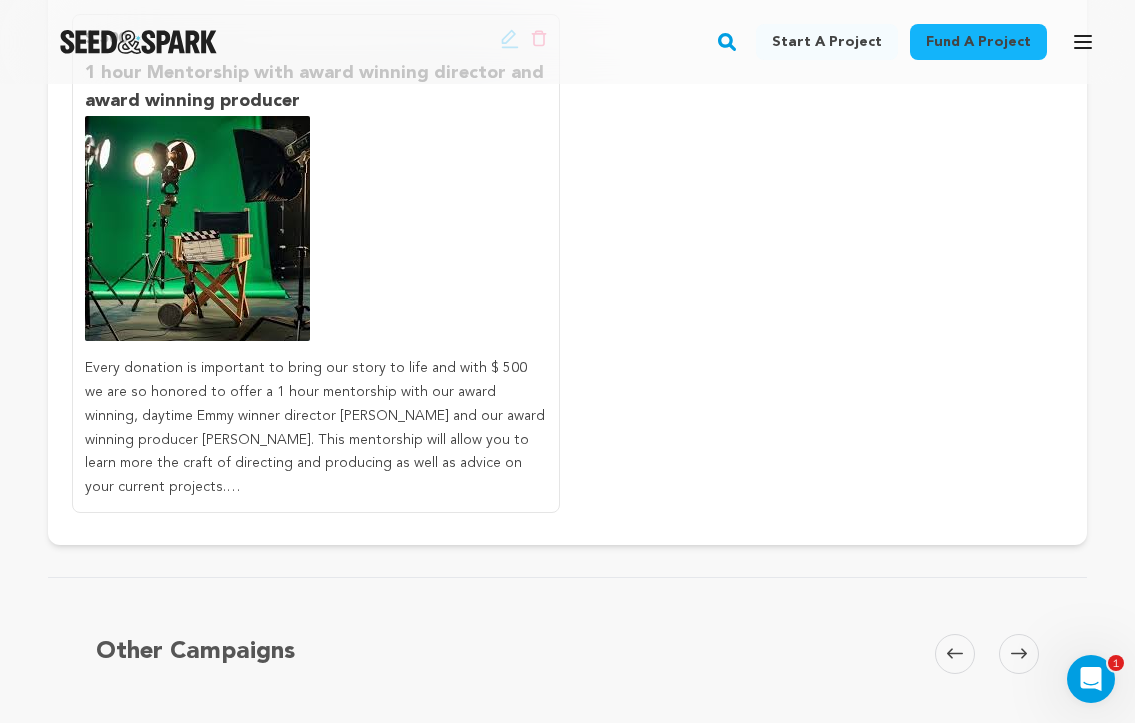 scroll, scrollTop: 1738, scrollLeft: 0, axis: vertical 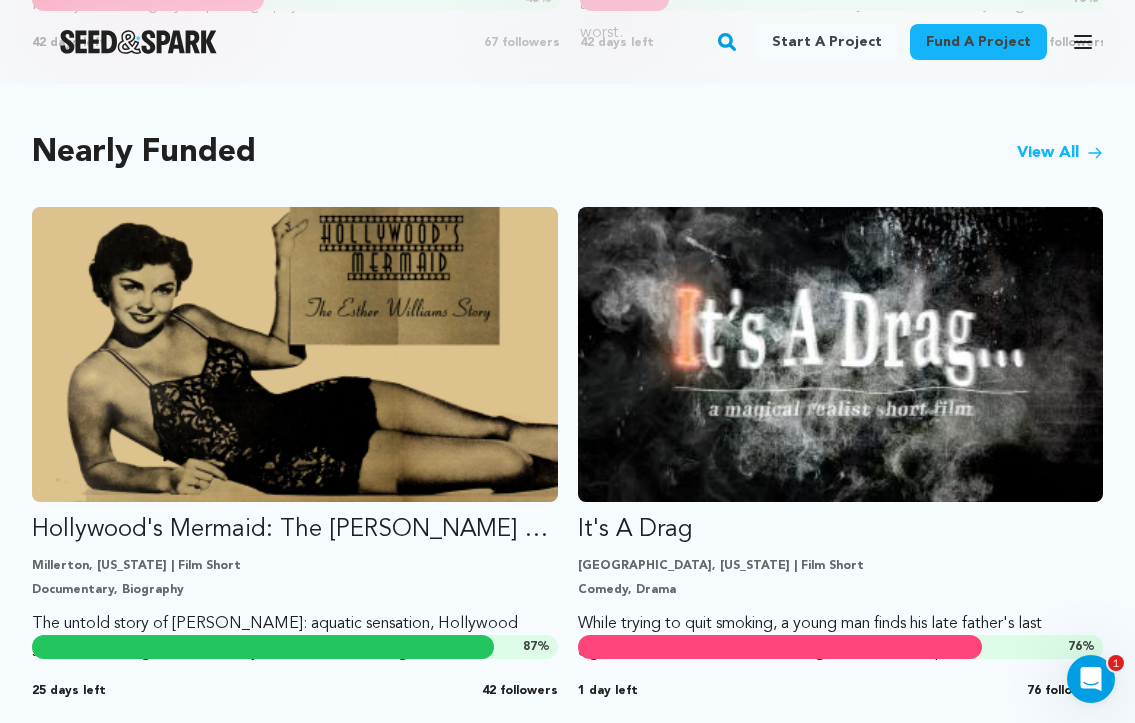 click 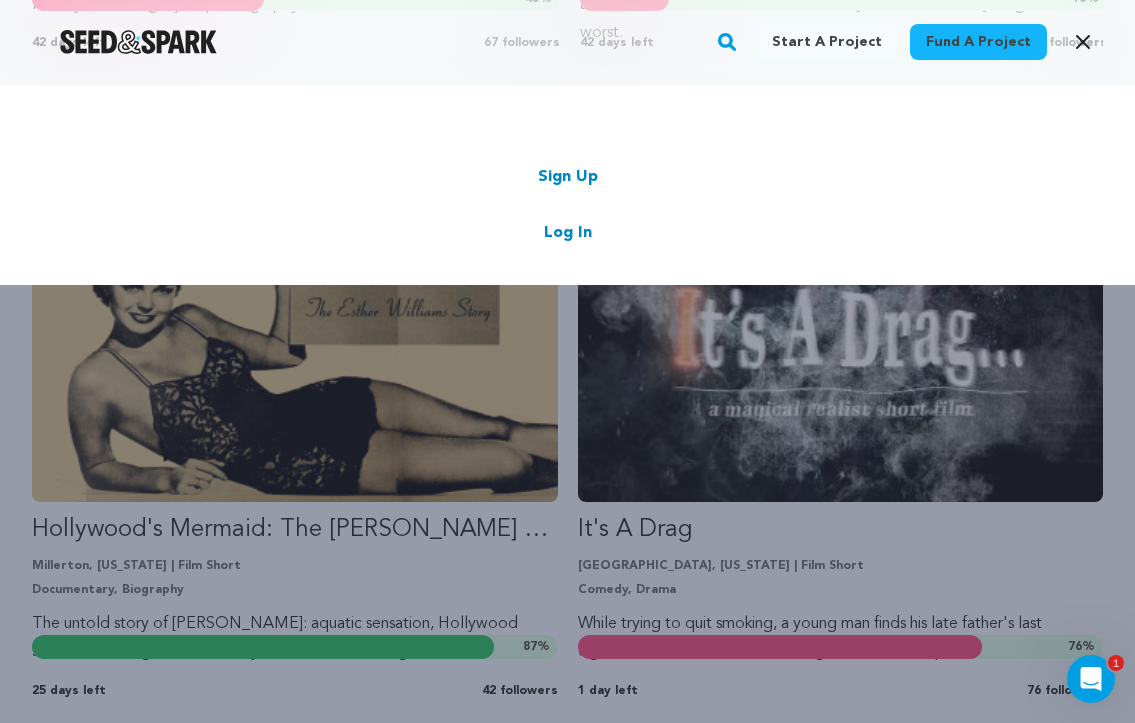 click on "Sign Up" at bounding box center (568, 177) 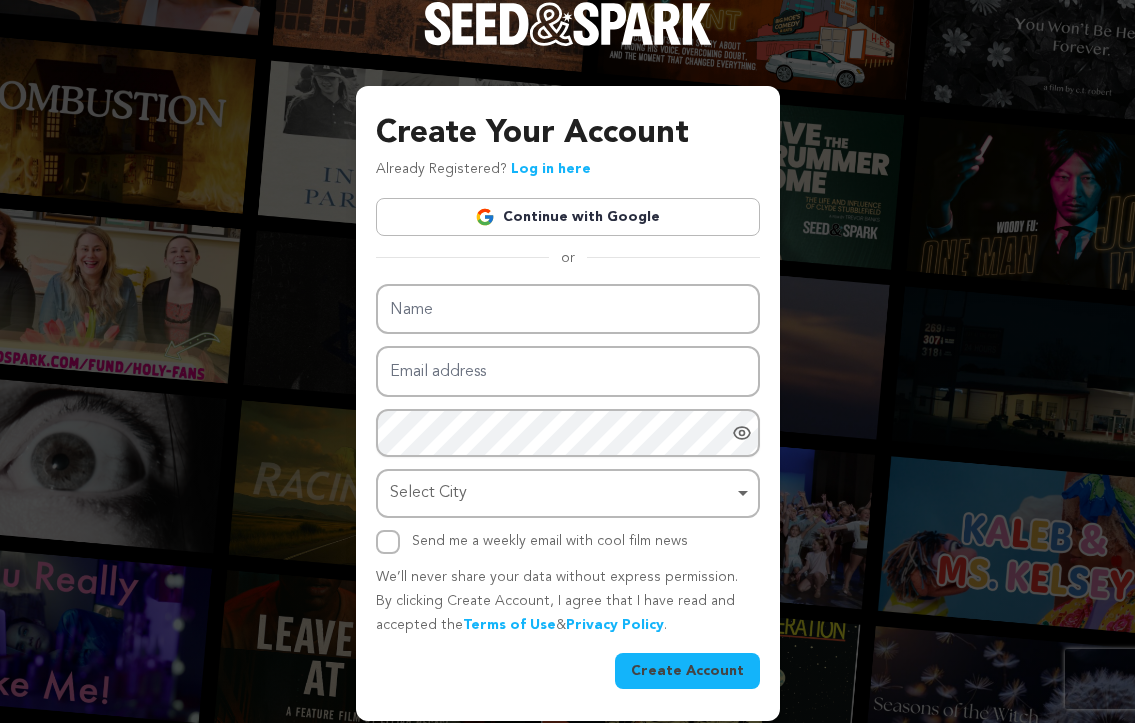 scroll, scrollTop: 0, scrollLeft: 0, axis: both 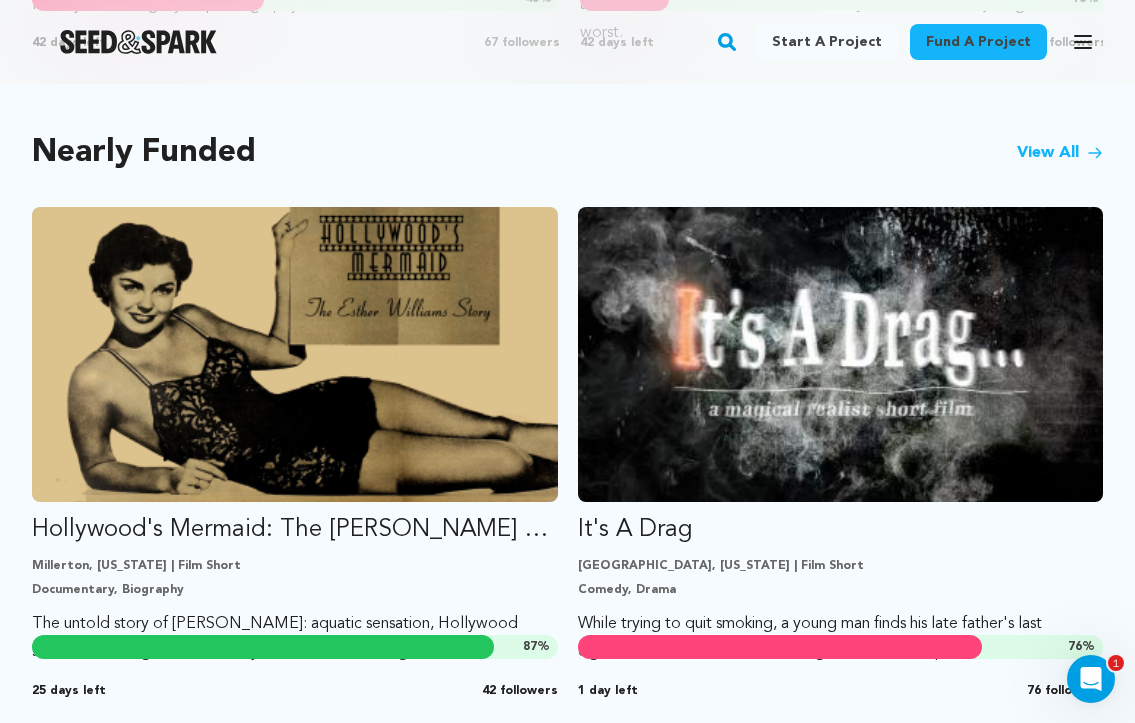 click 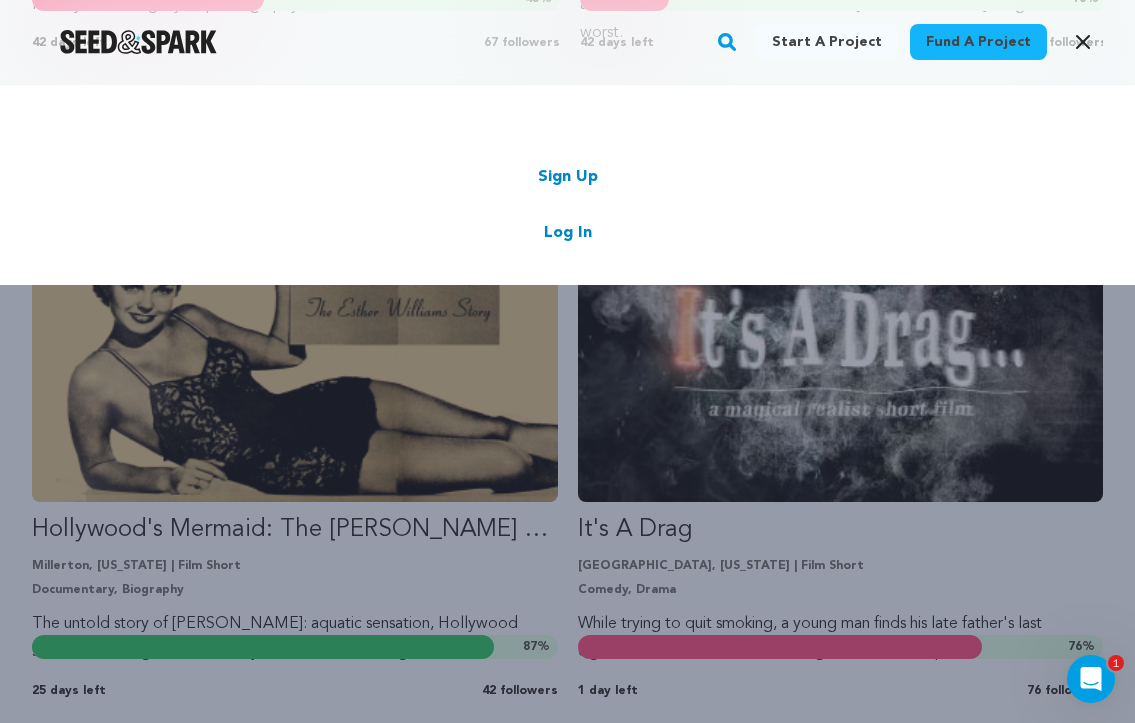 click on "Log In" at bounding box center (568, 233) 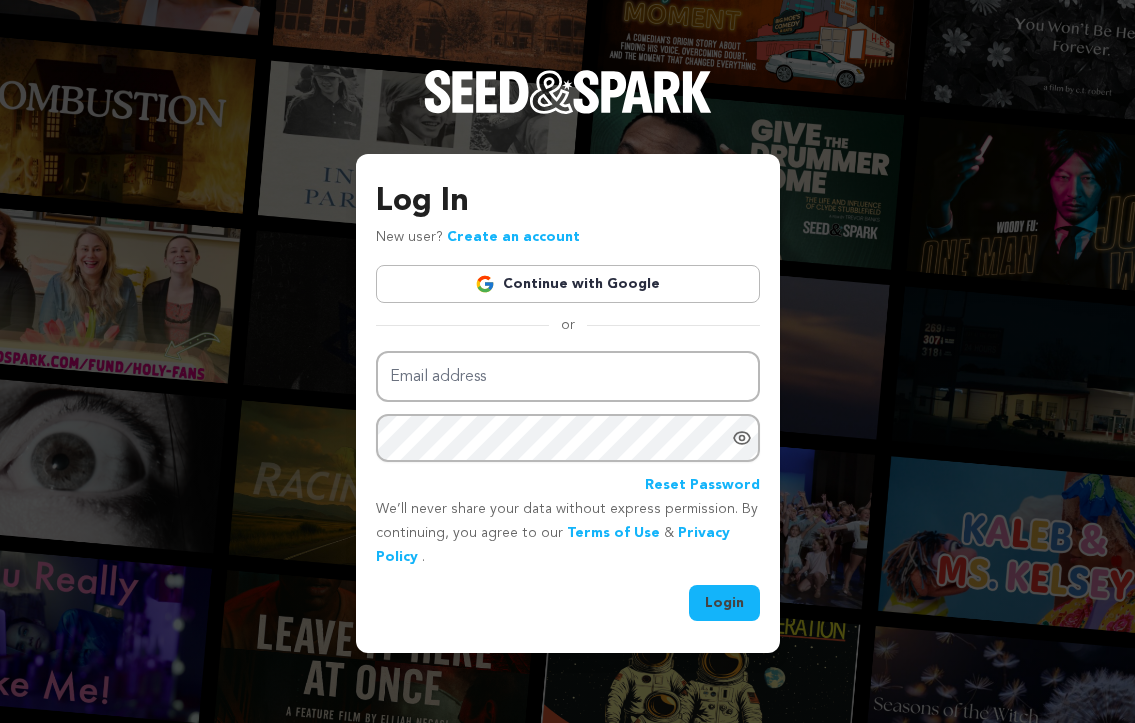 scroll, scrollTop: 0, scrollLeft: 0, axis: both 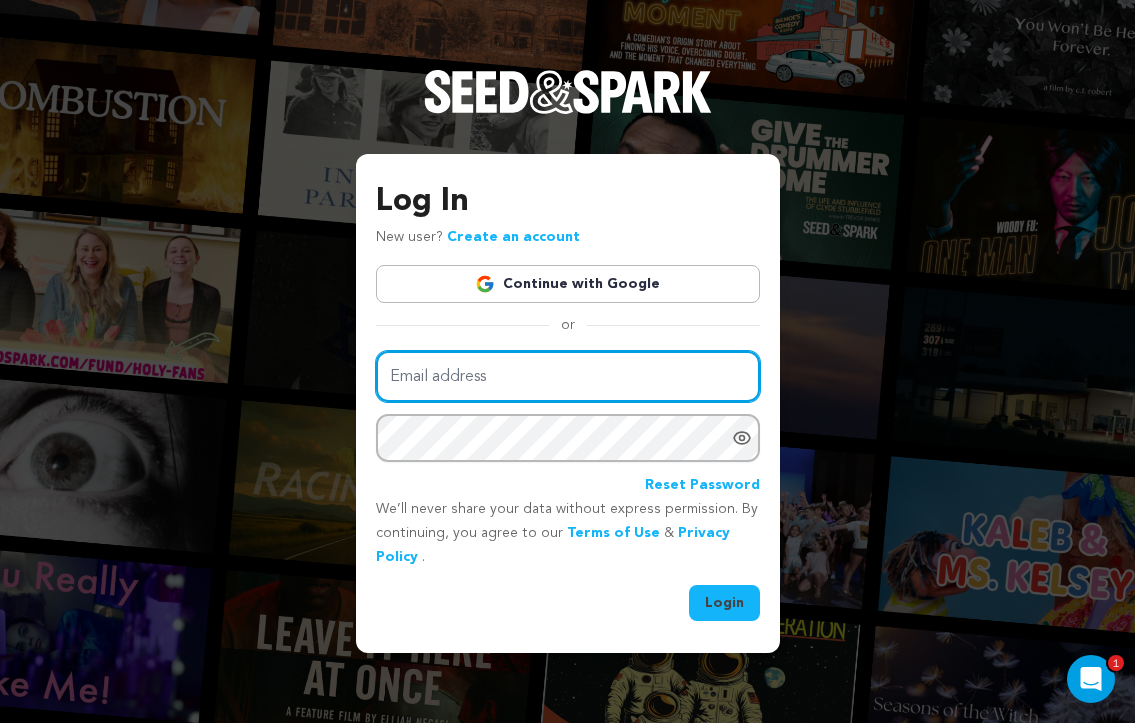 type on "[PERSON_NAME][EMAIL_ADDRESS][PERSON_NAME][DOMAIN_NAME]" 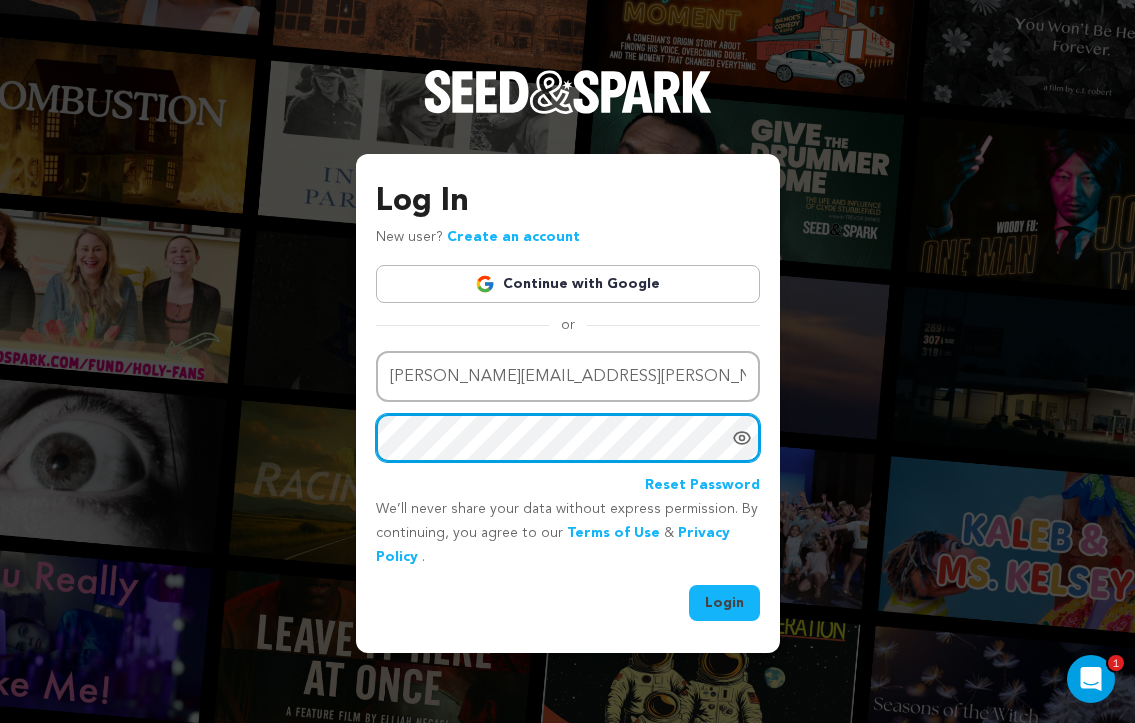 click on "Login" at bounding box center (724, 603) 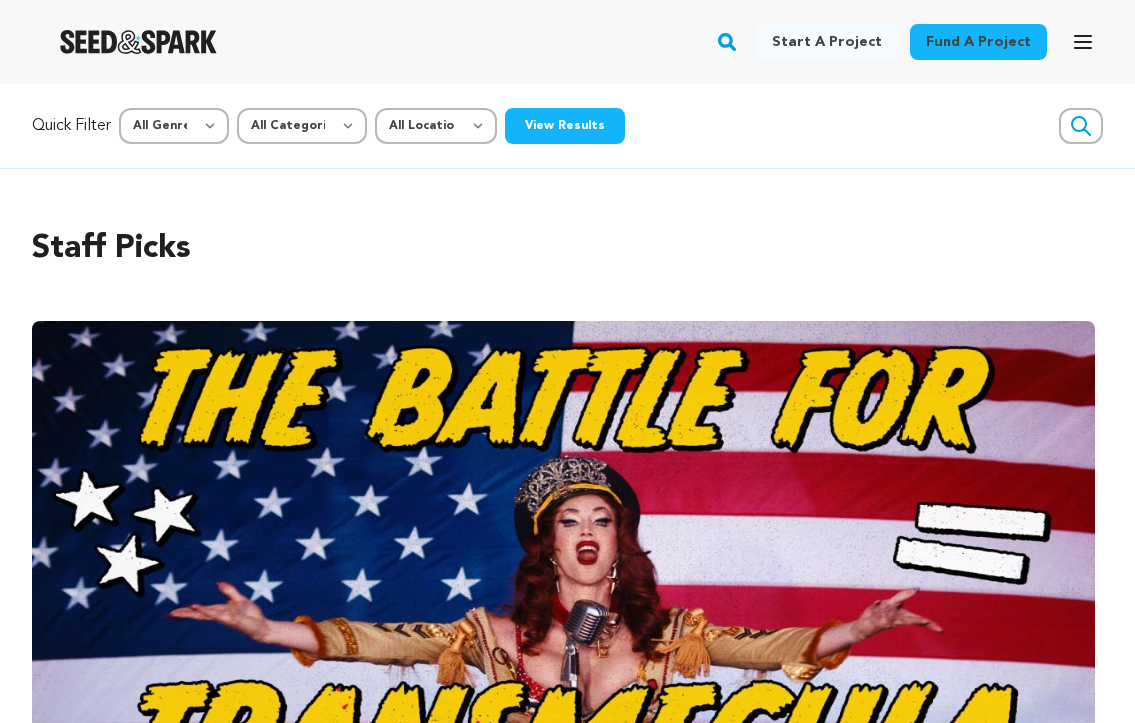 scroll, scrollTop: 0, scrollLeft: 0, axis: both 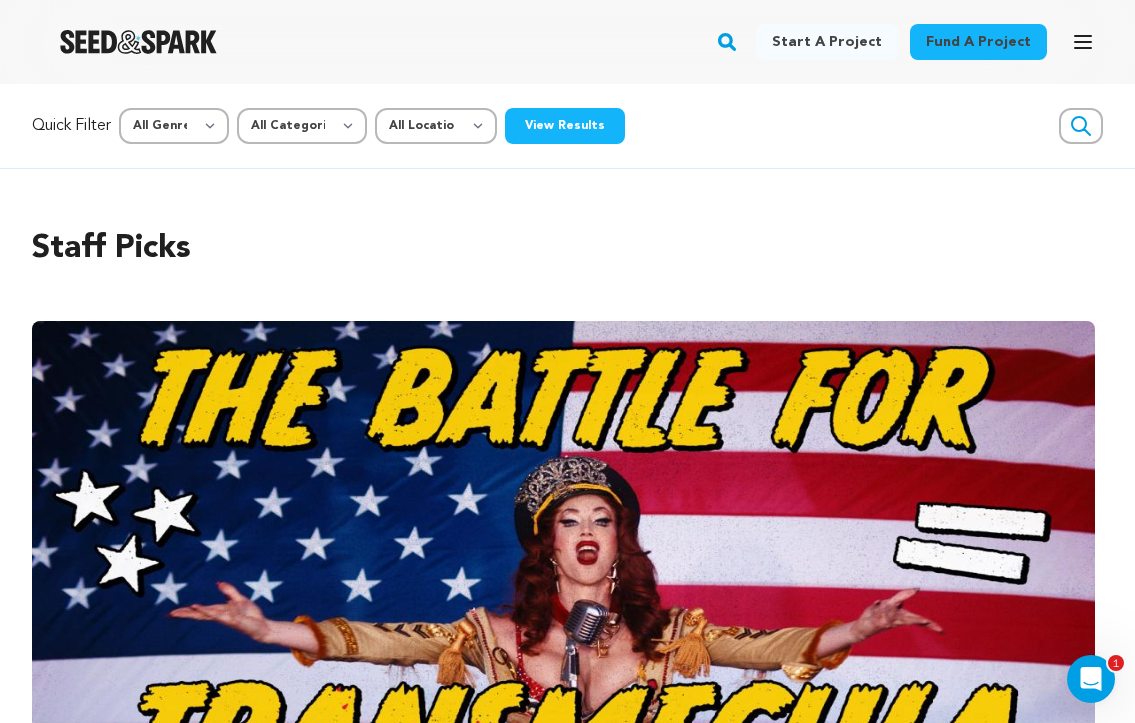 click 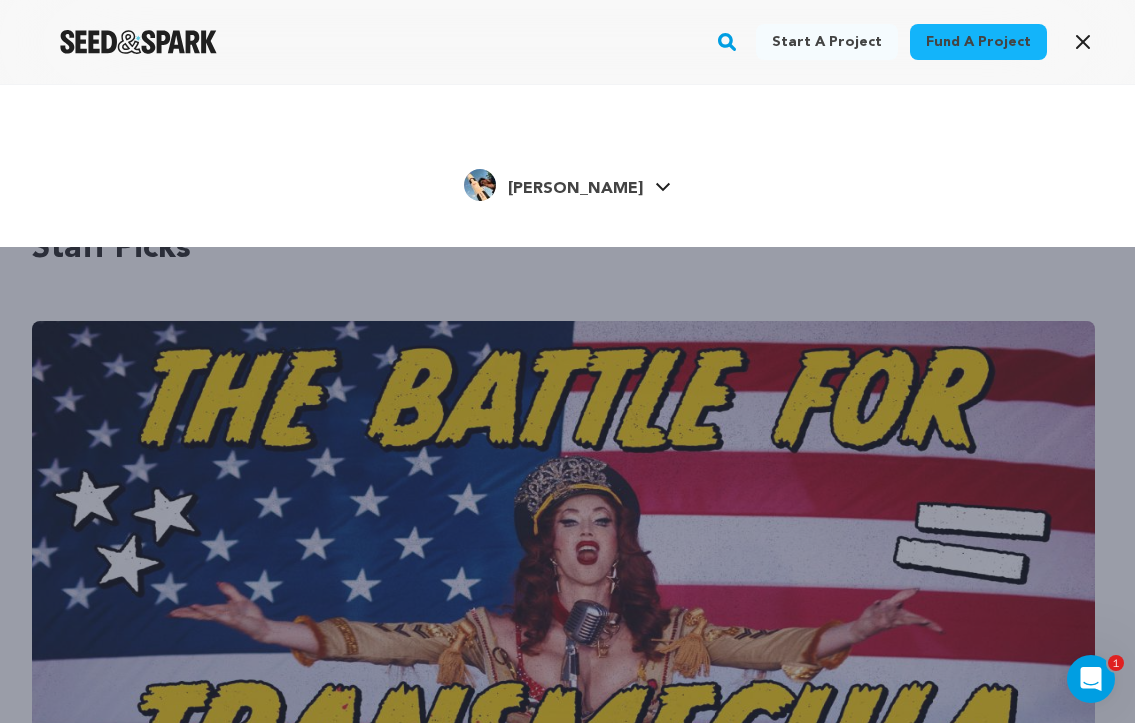 click on "[PERSON_NAME]" at bounding box center (575, 189) 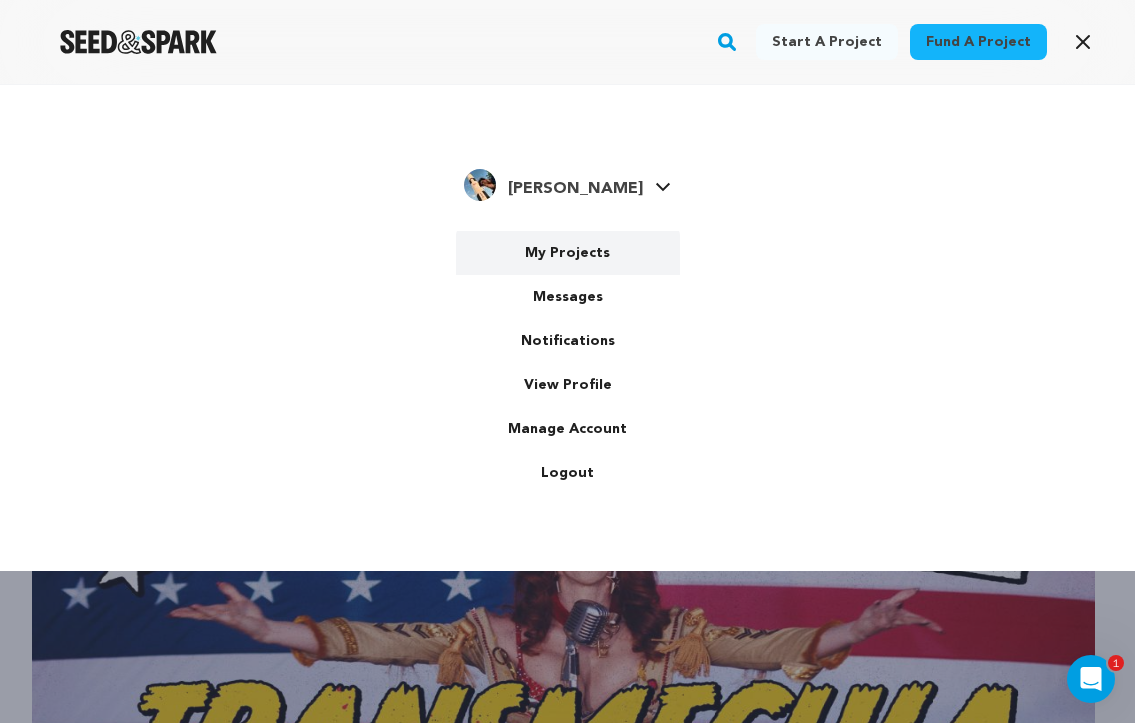 click on "My Projects" at bounding box center (568, 253) 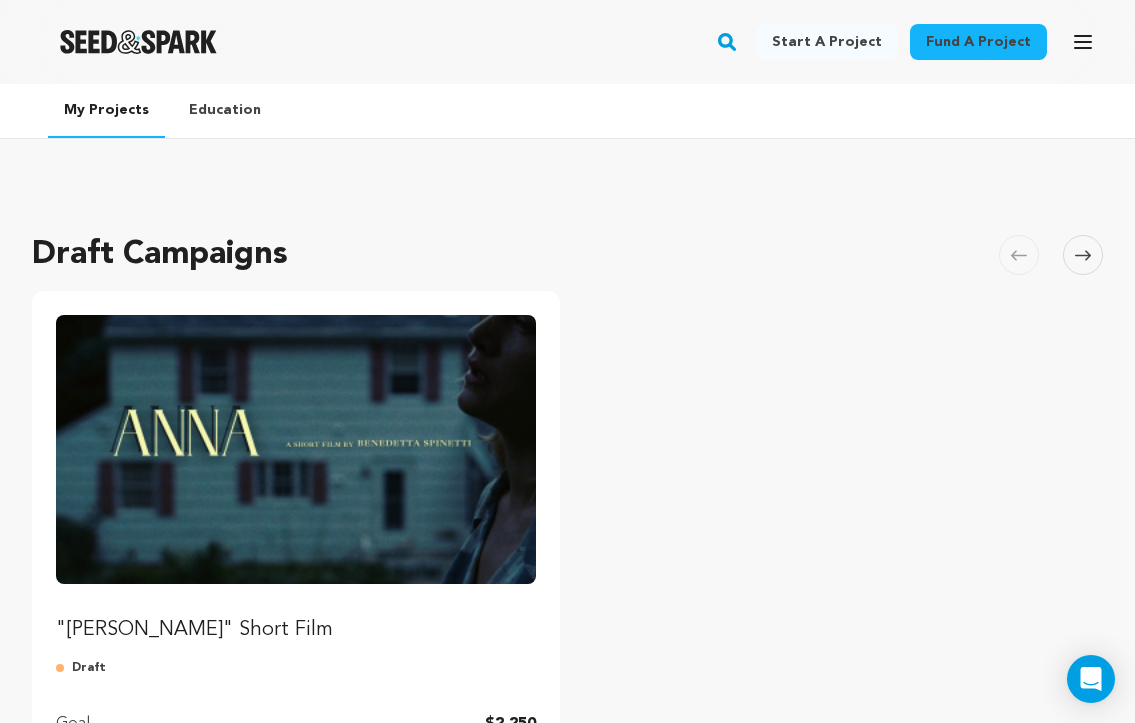 scroll, scrollTop: 0, scrollLeft: 0, axis: both 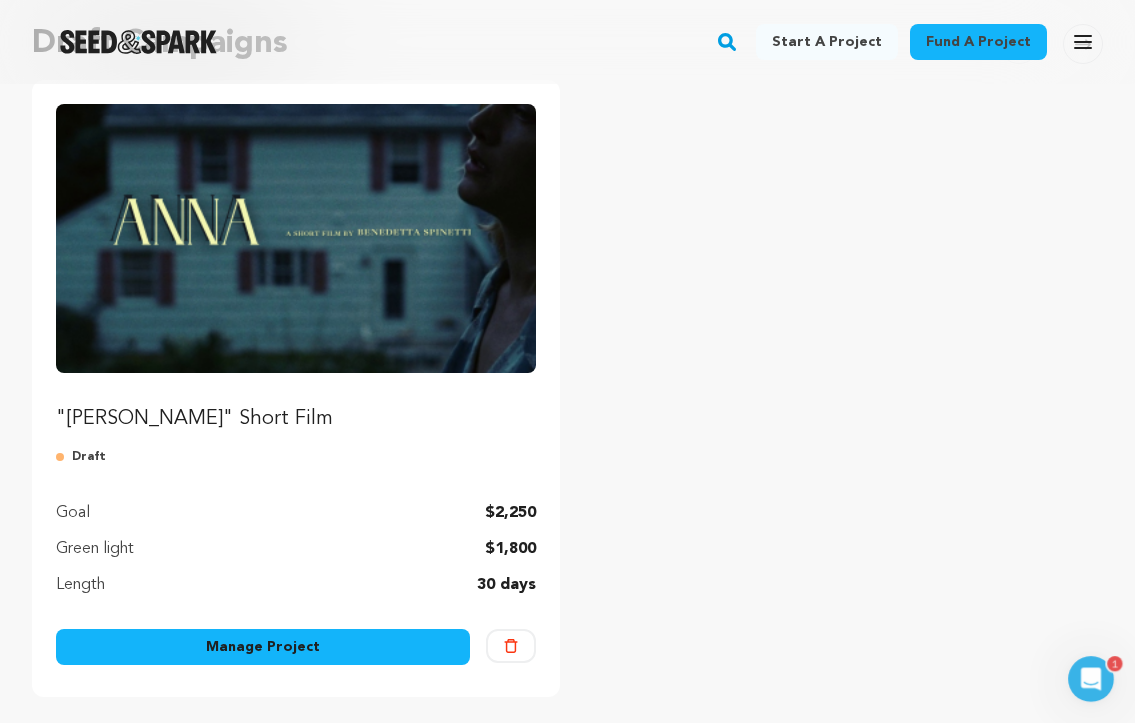 click on "Manage Project" at bounding box center [263, 647] 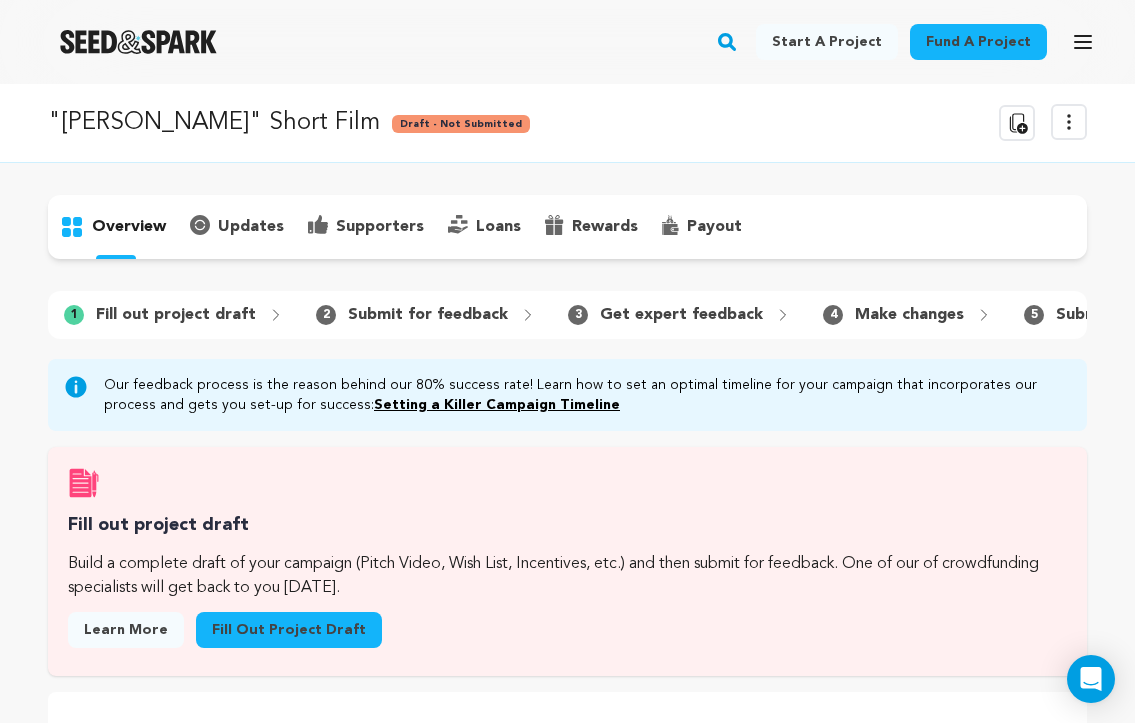 scroll, scrollTop: 0, scrollLeft: 0, axis: both 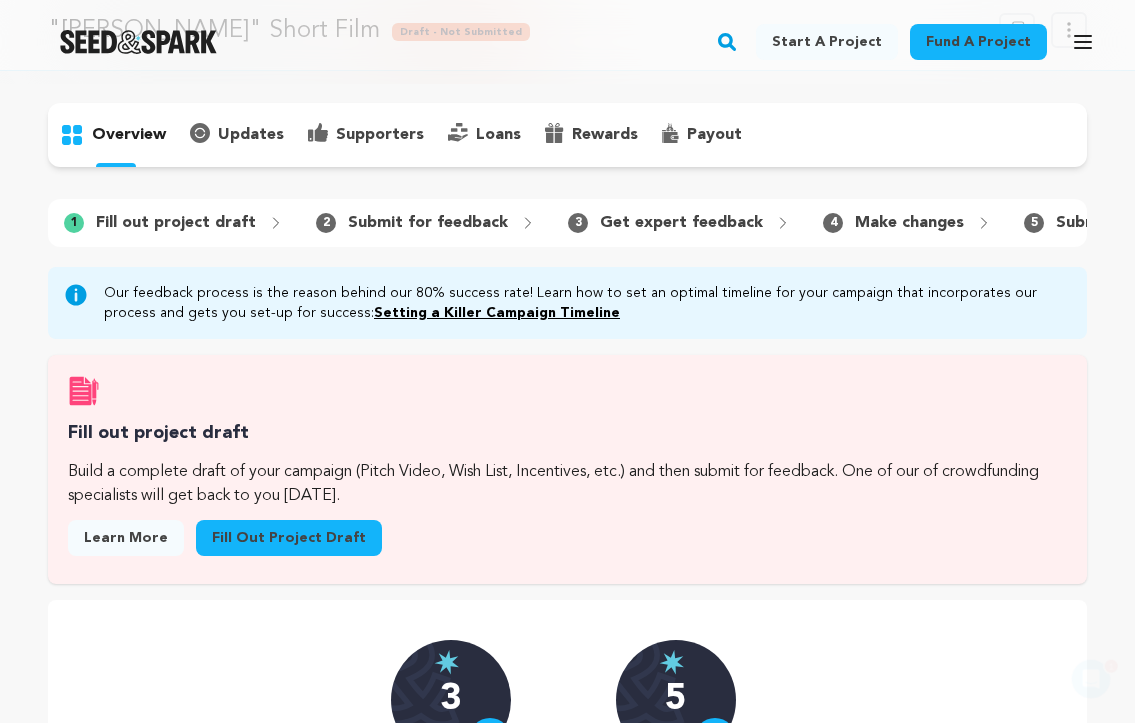 click on "Fill out project draft" at bounding box center (289, 538) 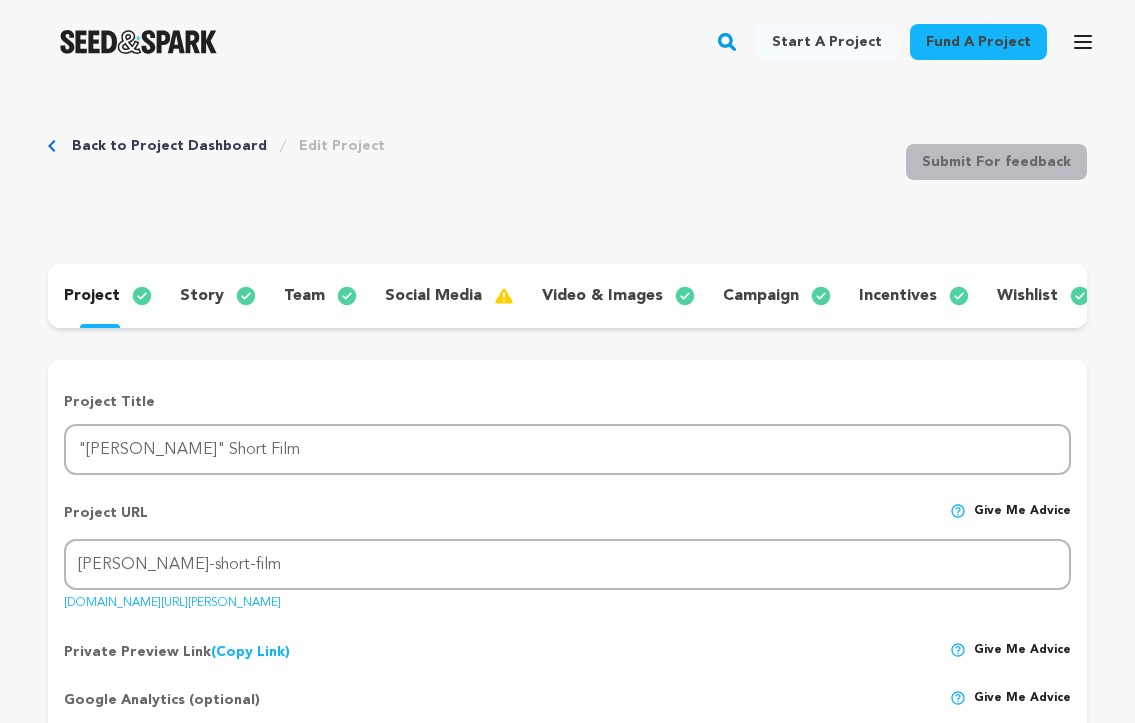 scroll, scrollTop: 0, scrollLeft: 0, axis: both 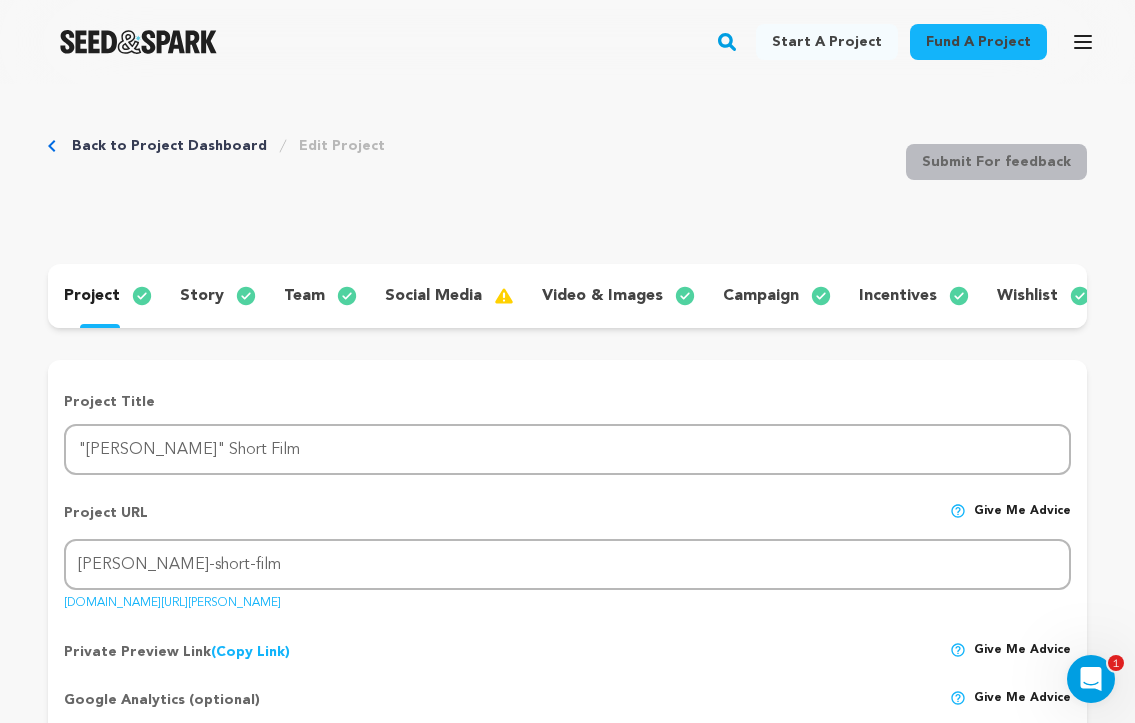 click on "incentives" at bounding box center (898, 296) 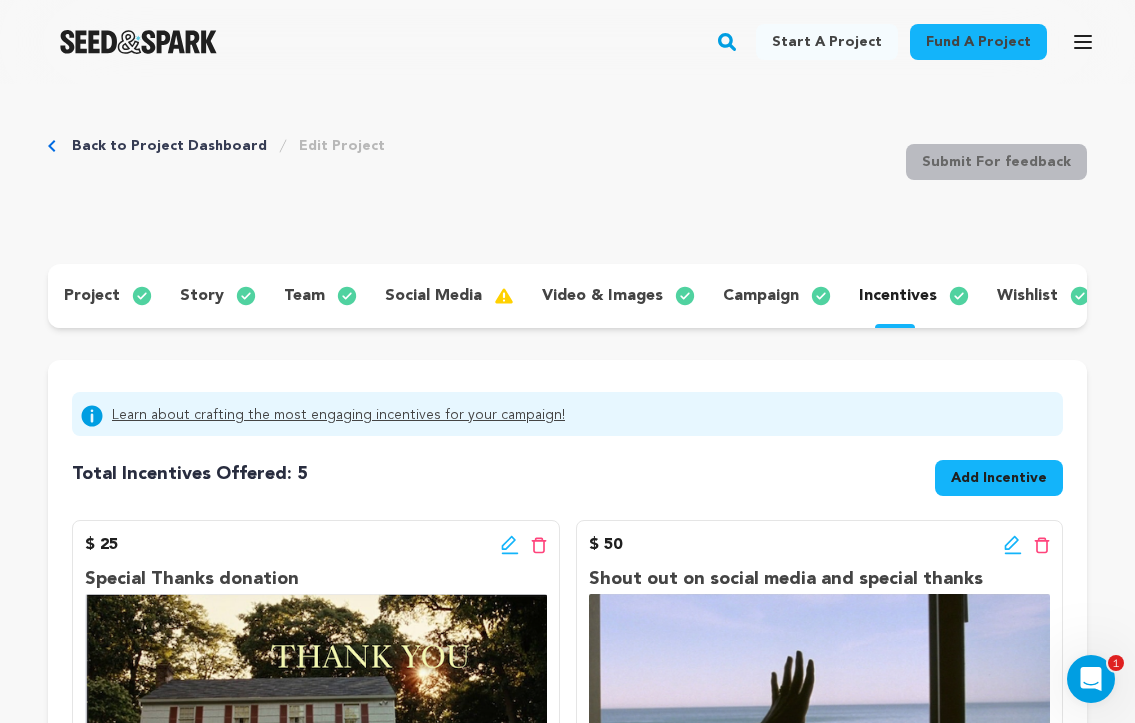 scroll, scrollTop: 0, scrollLeft: 0, axis: both 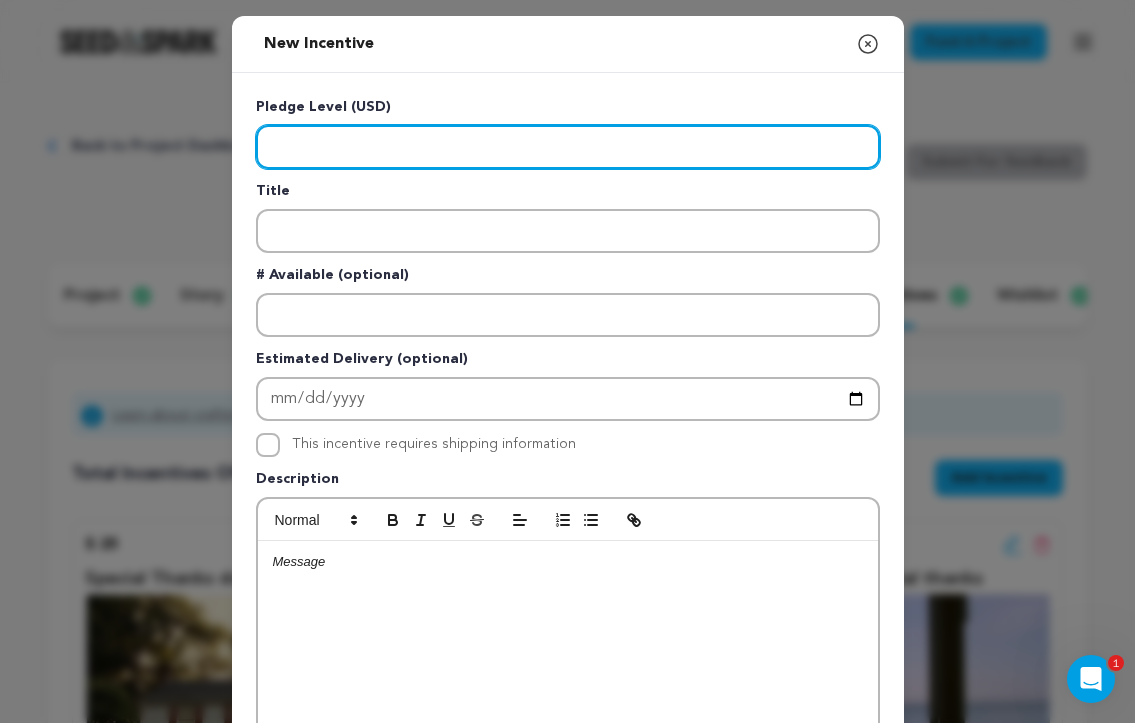 click at bounding box center (568, 147) 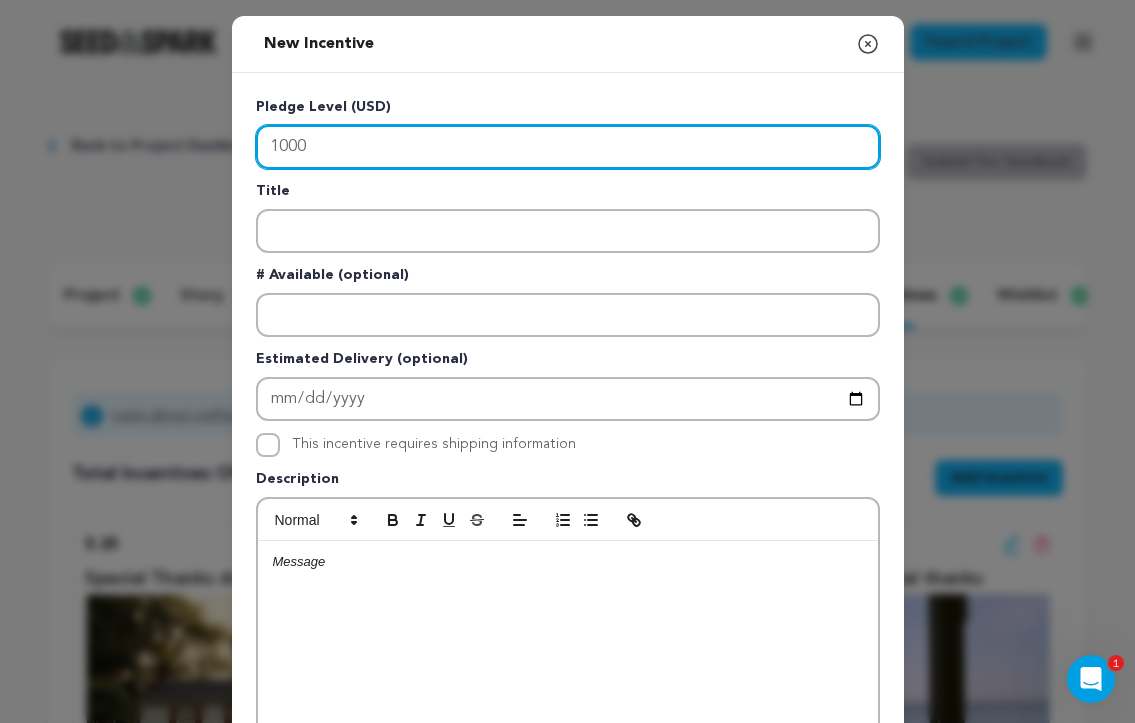 type on "1000" 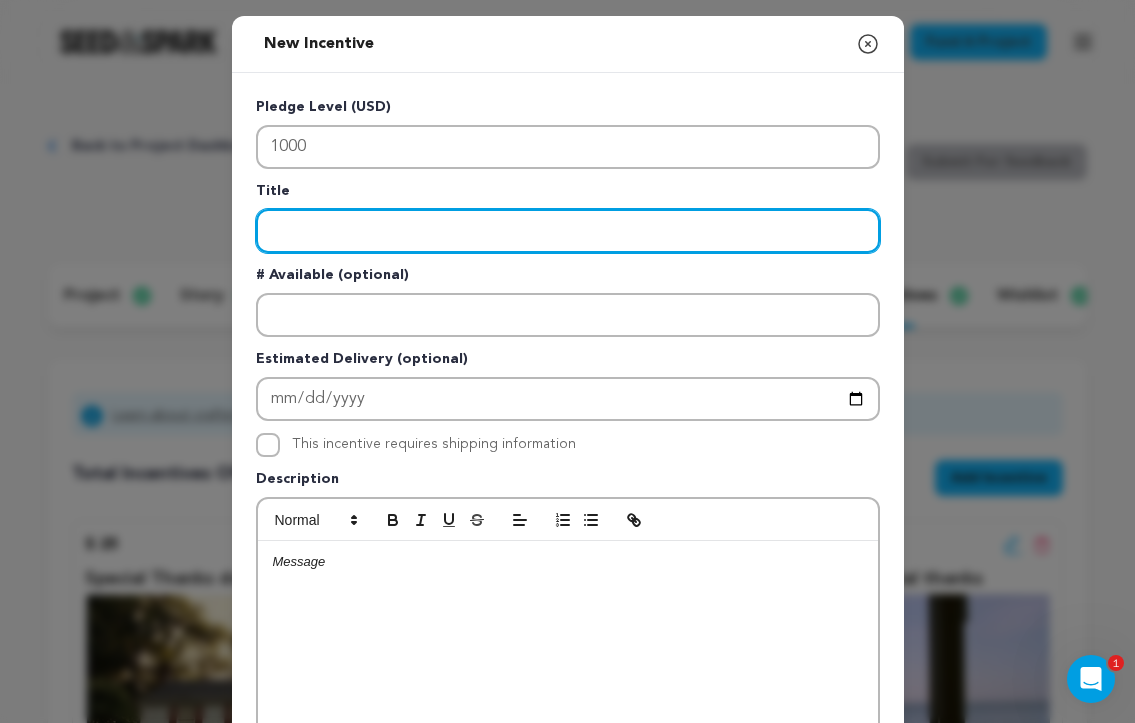 click at bounding box center (568, 231) 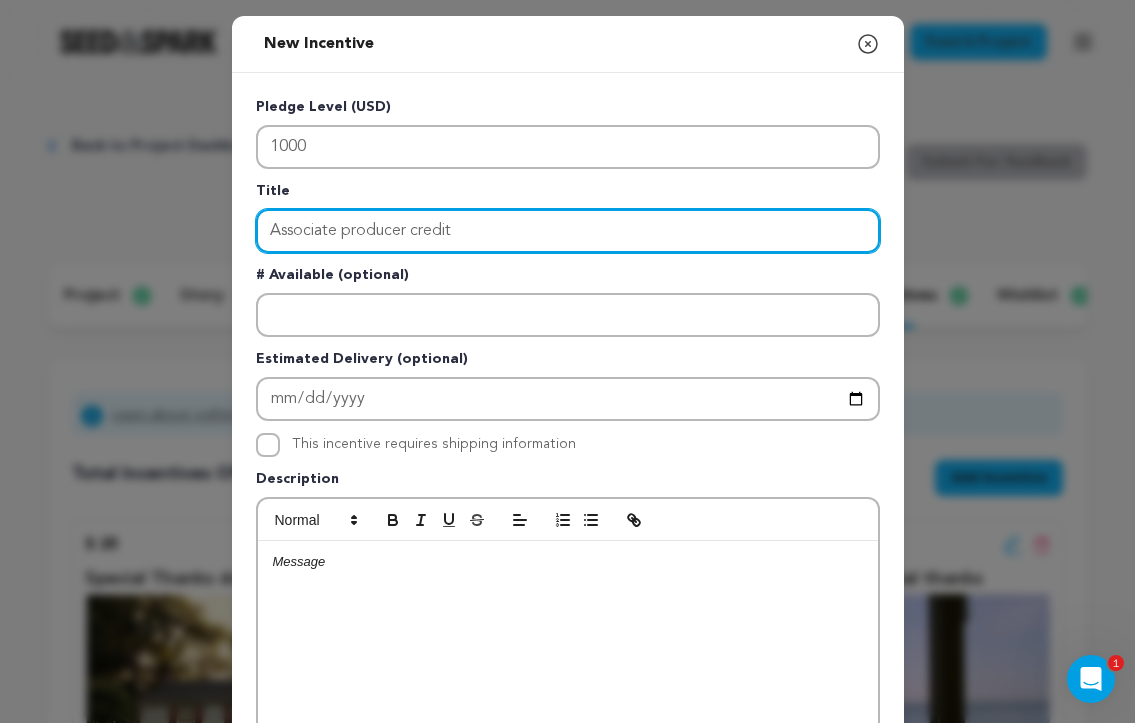 type on "Associate producer credit" 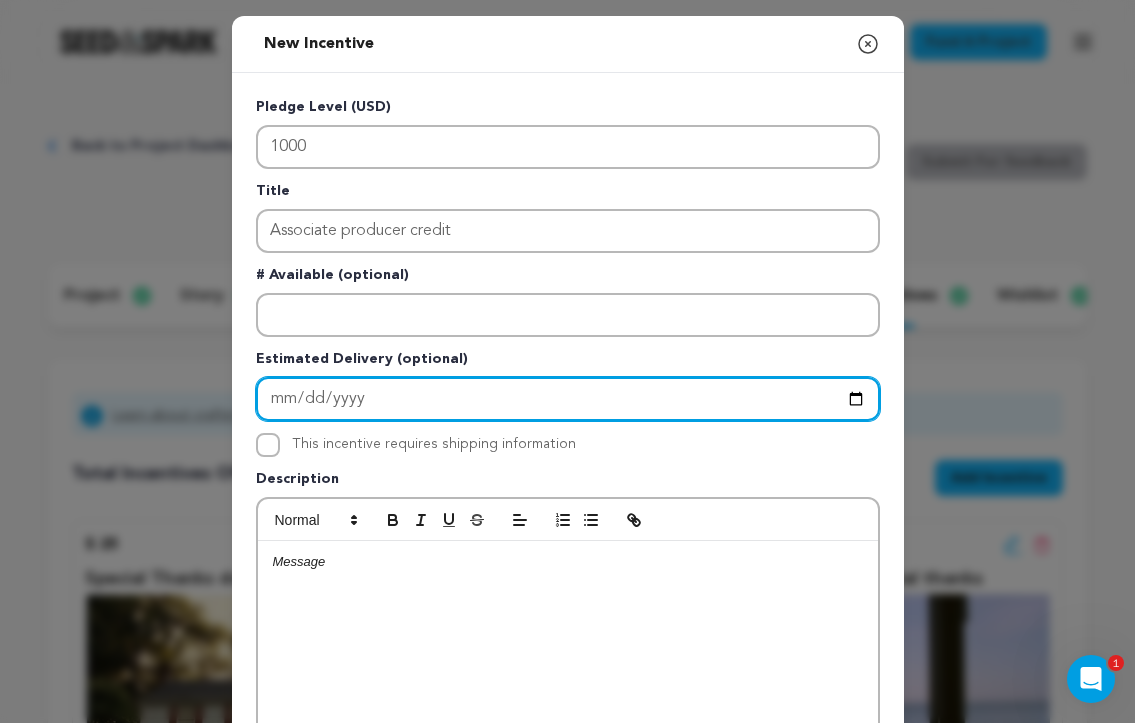 click at bounding box center (568, 399) 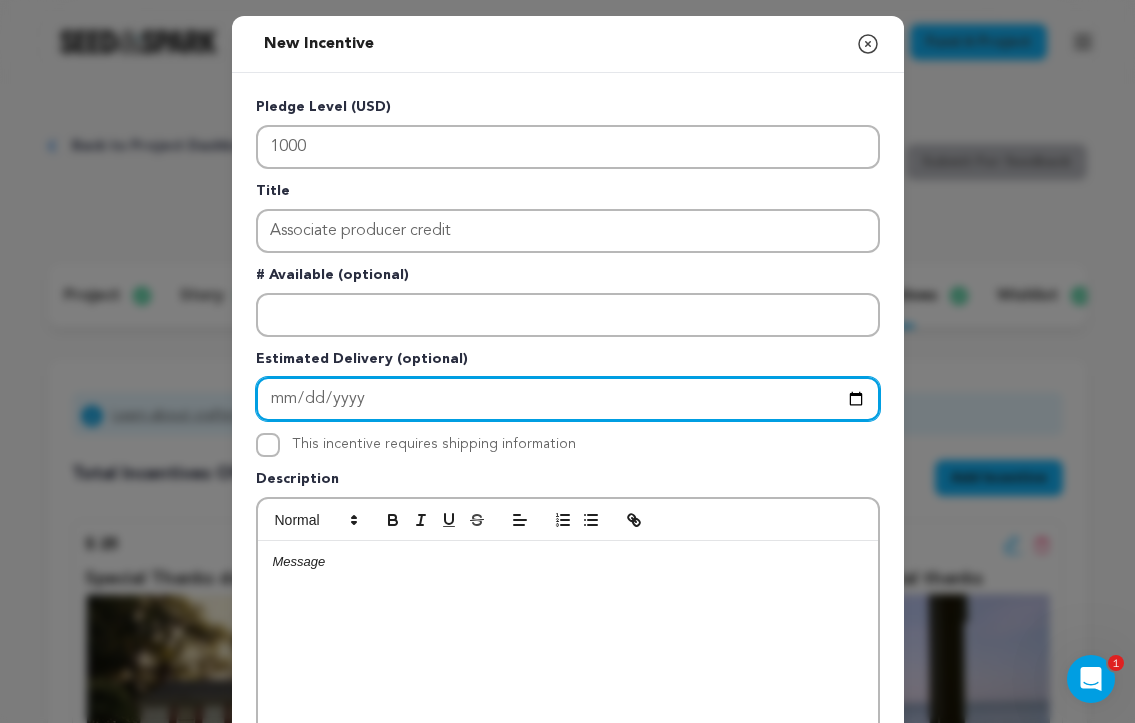 type on "2025-10-24" 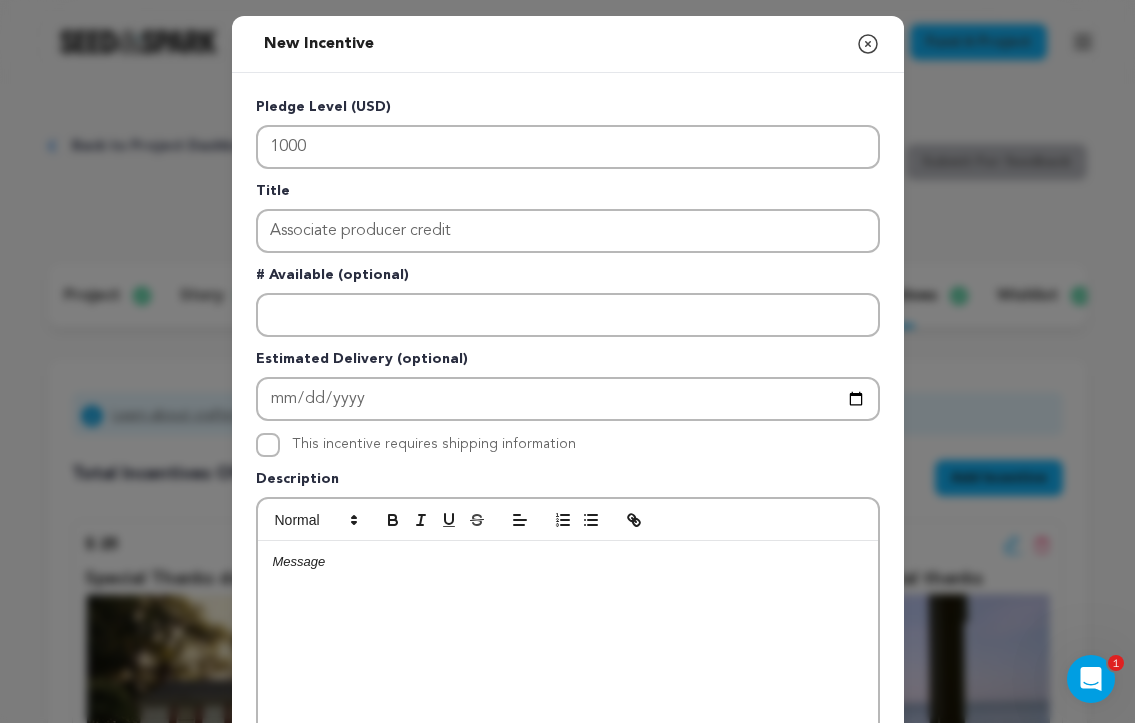 click at bounding box center (568, 691) 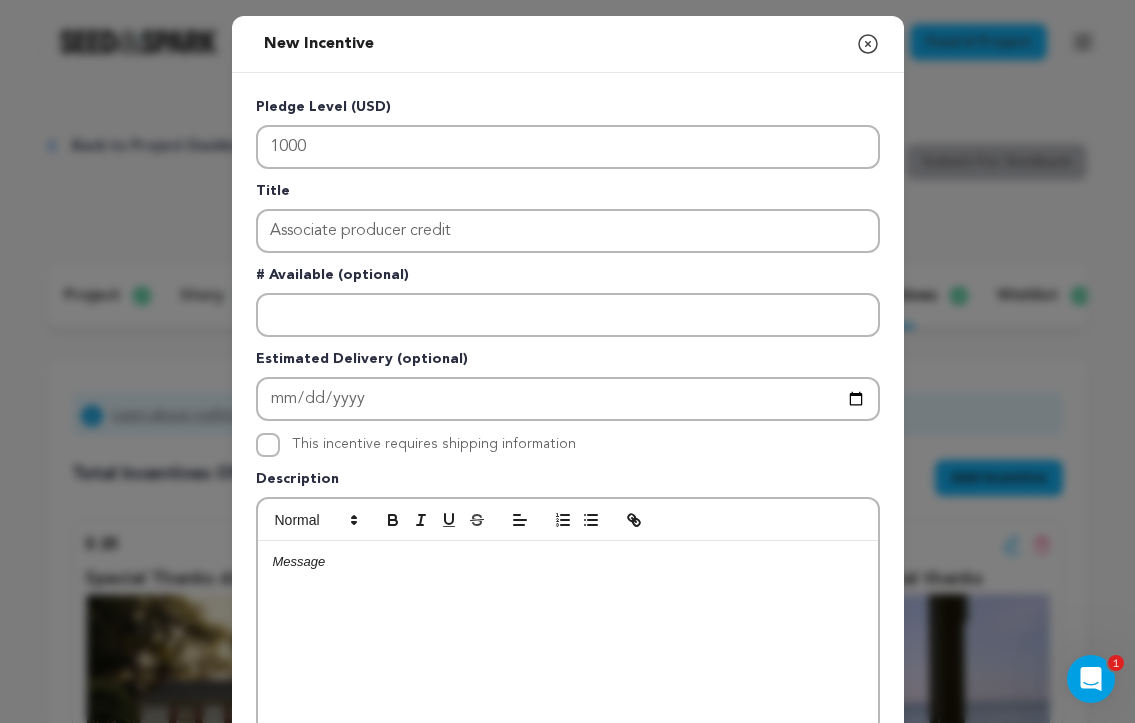type 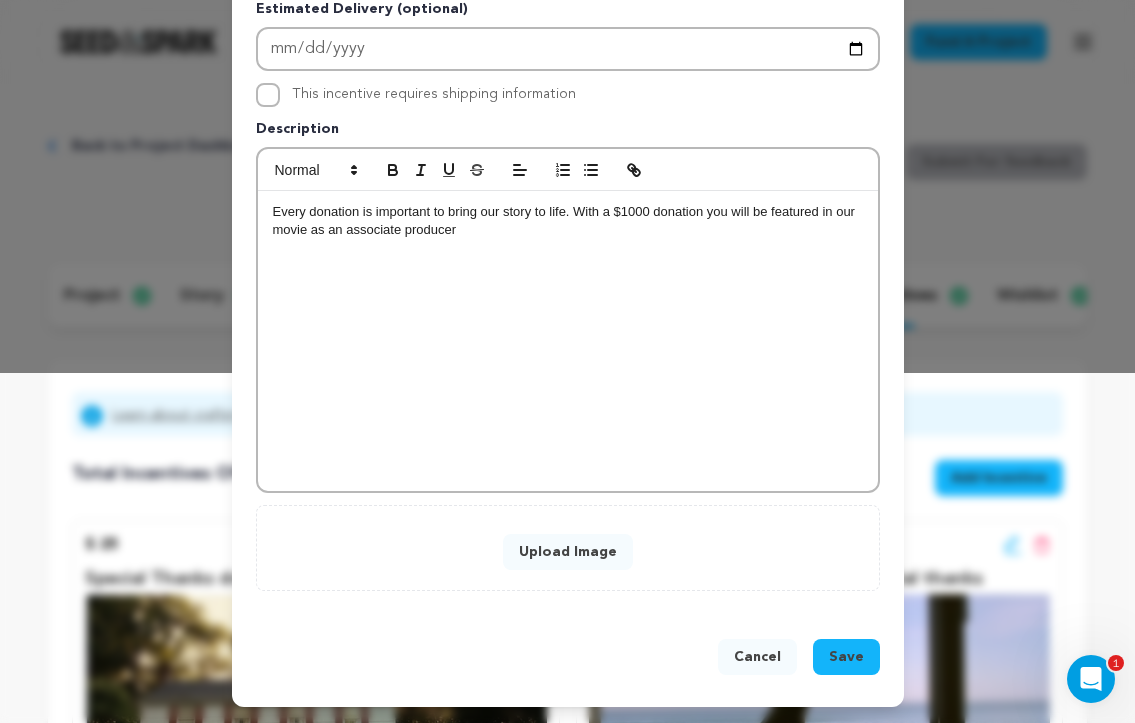 scroll, scrollTop: 351, scrollLeft: 0, axis: vertical 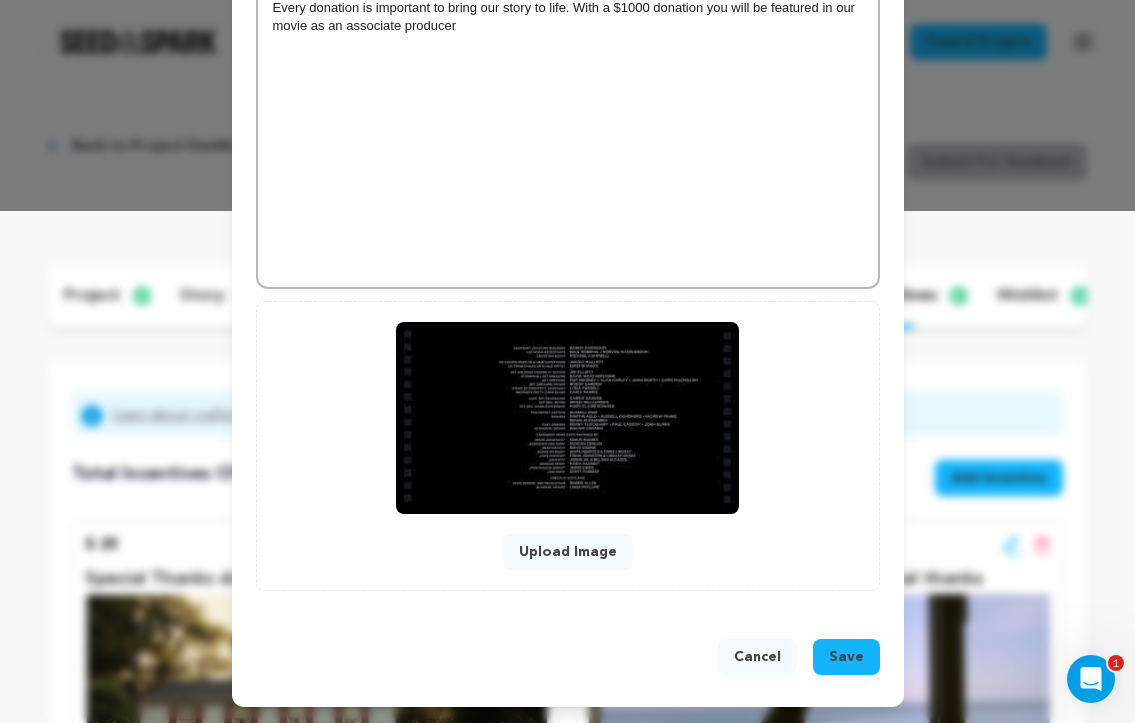 click on "Save" at bounding box center (846, 657) 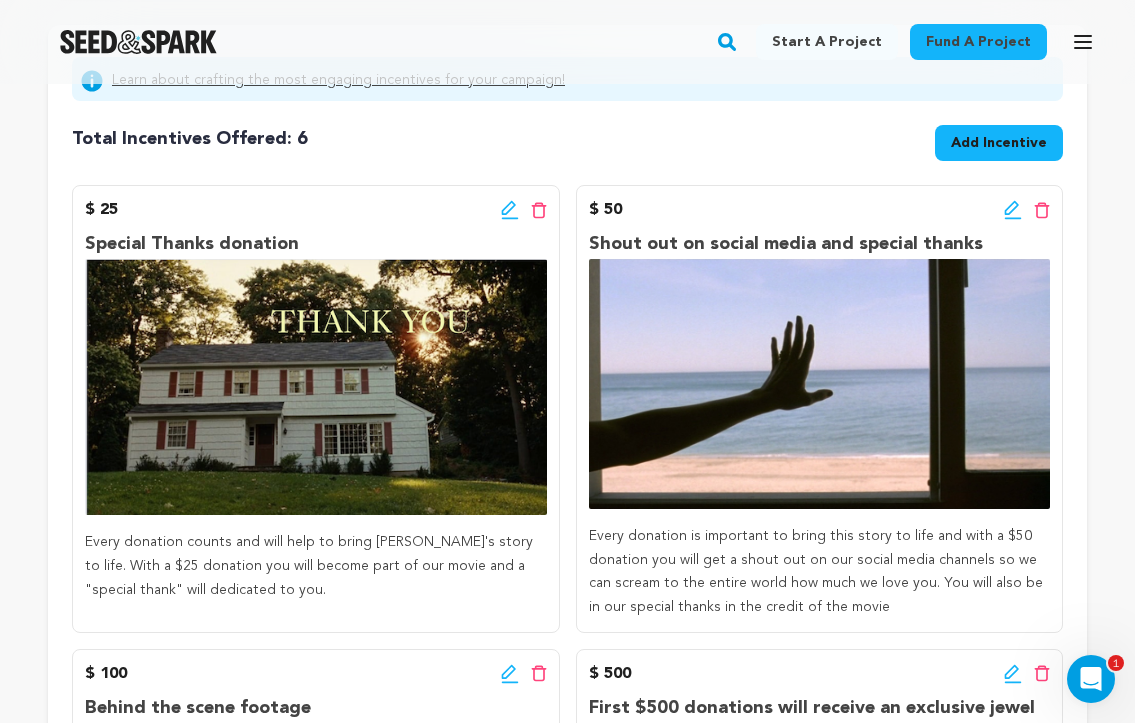 scroll, scrollTop: 25, scrollLeft: 0, axis: vertical 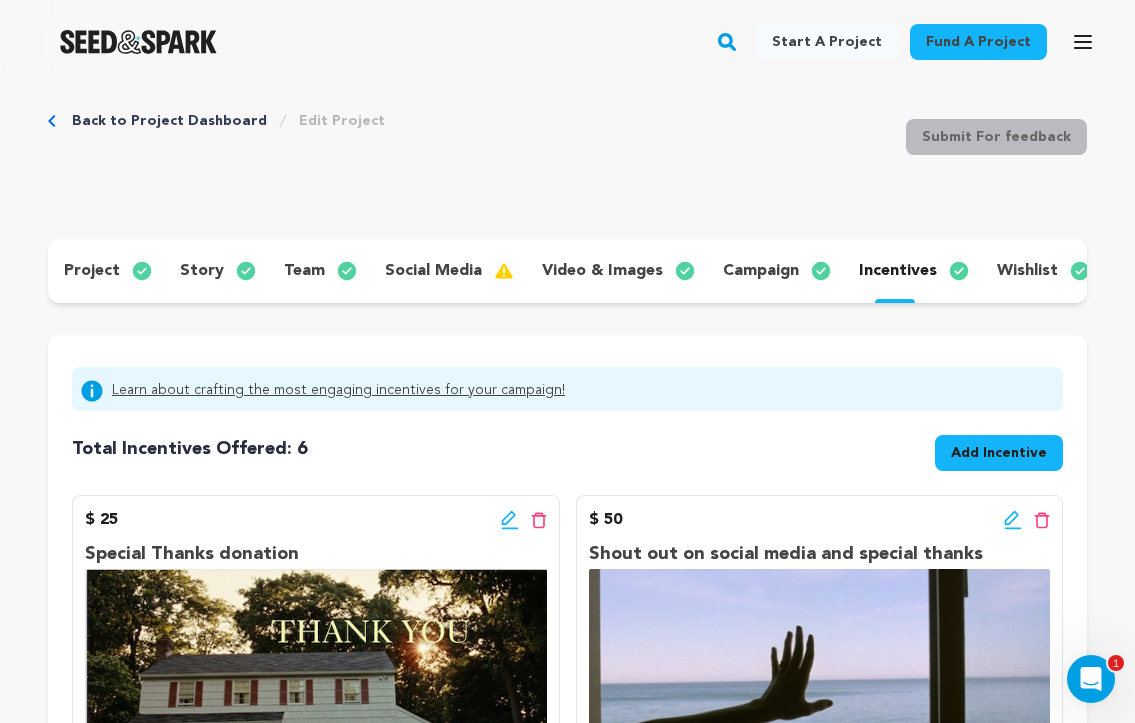 click on "Add Incentive" at bounding box center (999, 453) 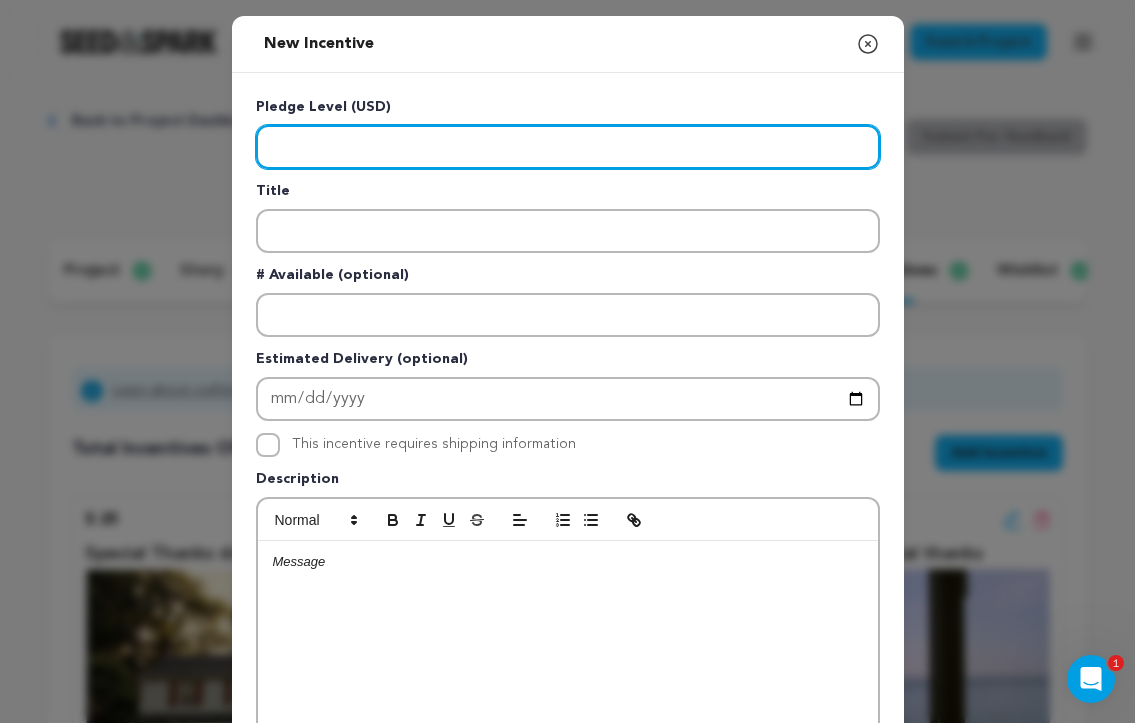 click at bounding box center (568, 147) 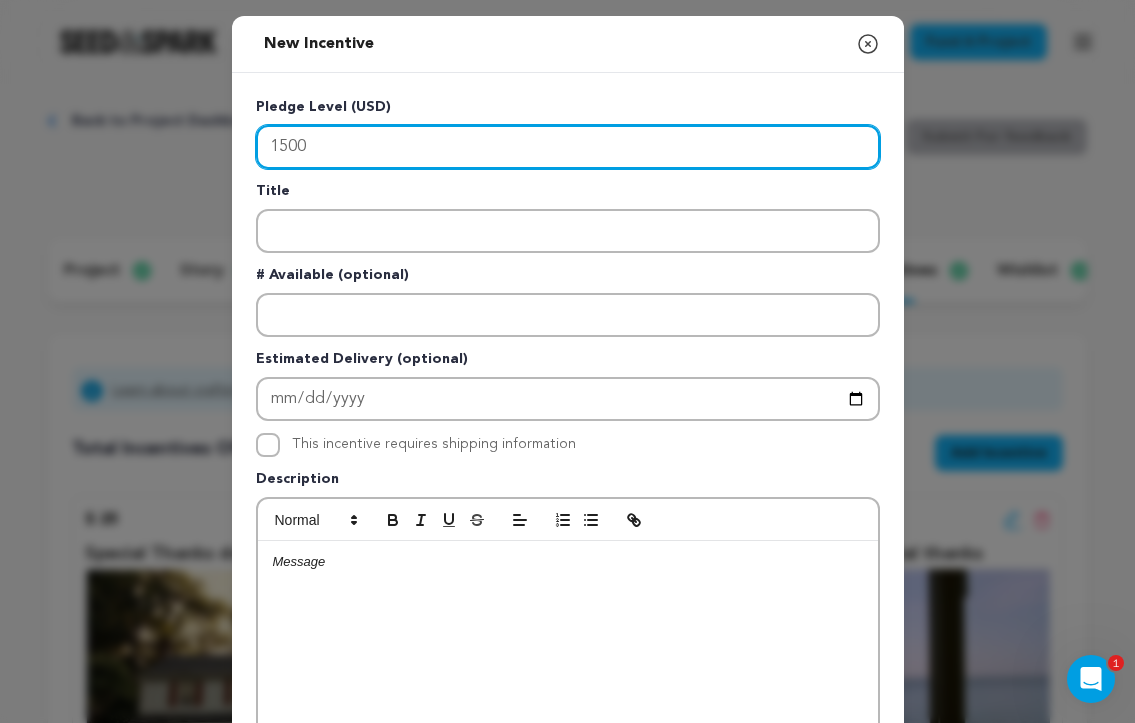 type on "1500" 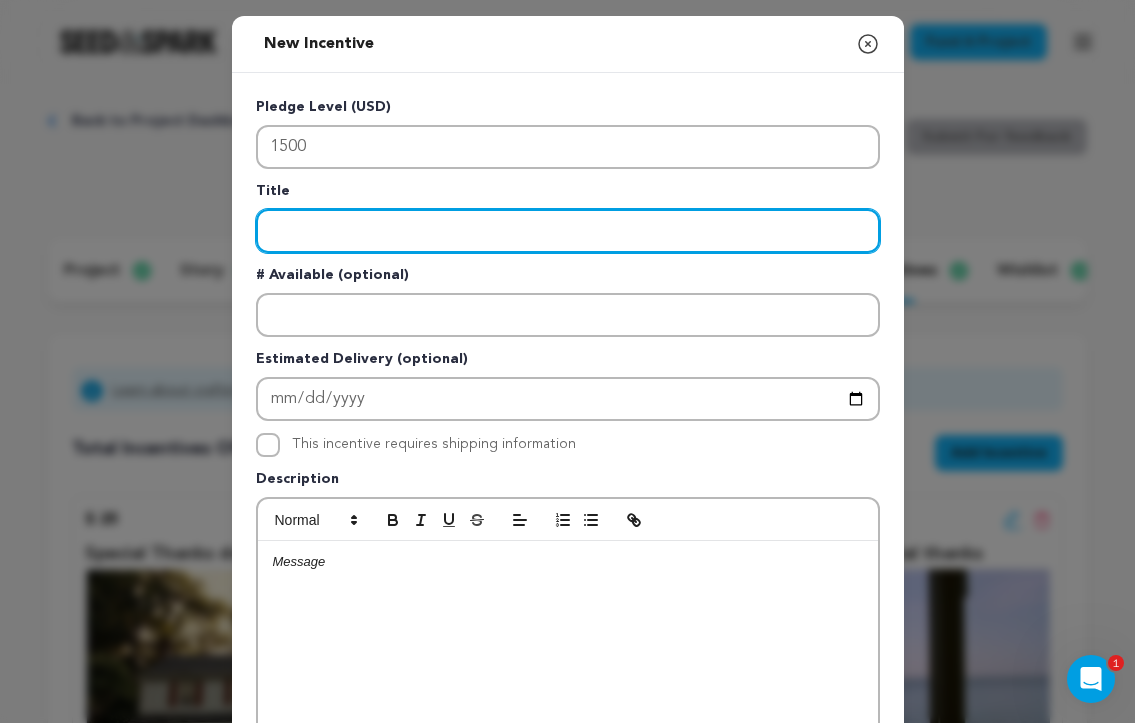 click at bounding box center [568, 231] 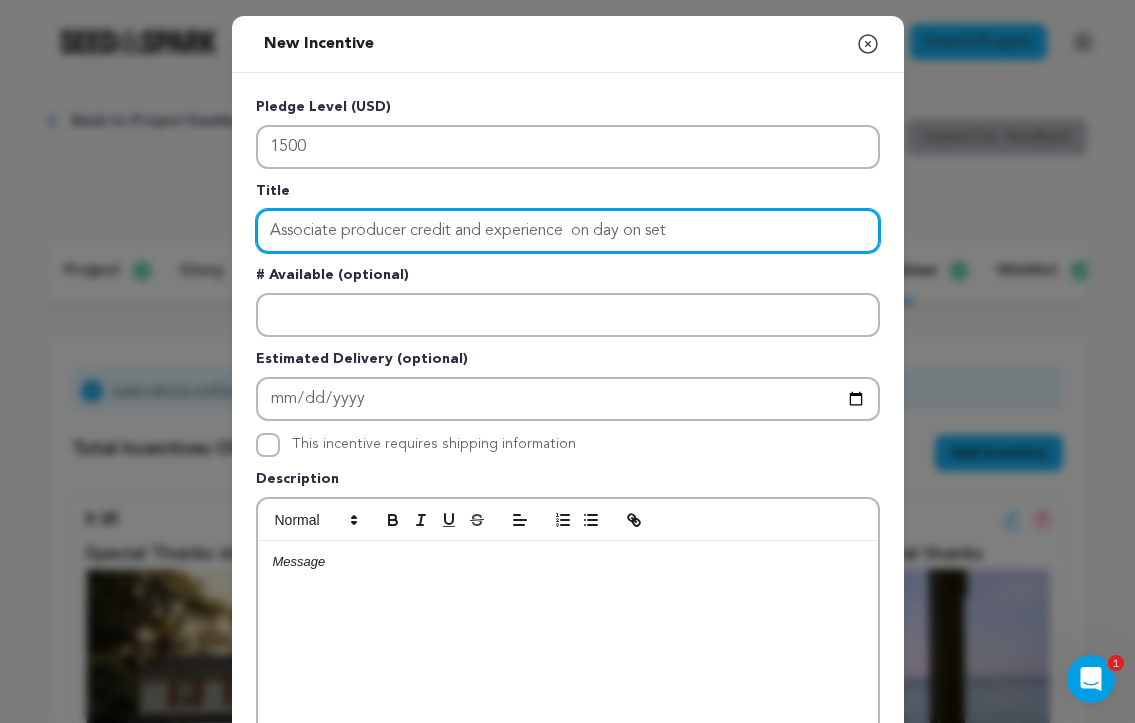 type on "Associate producer credit and experience  on day on set" 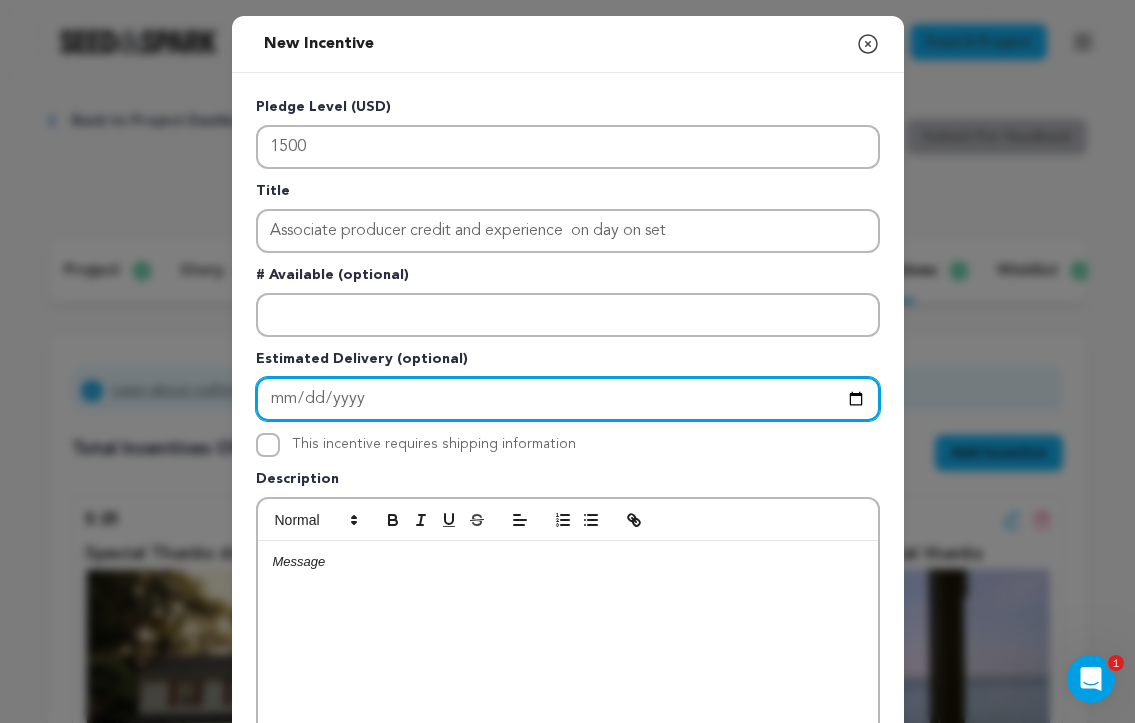 click at bounding box center (568, 399) 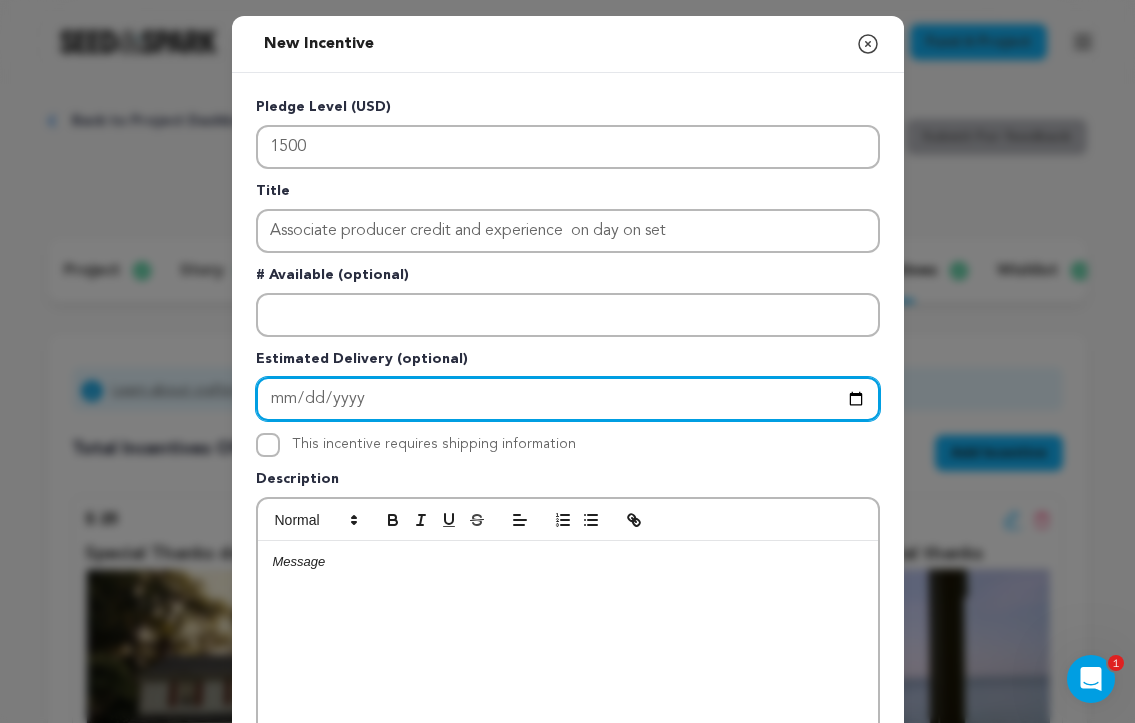 type on "2025-08-30" 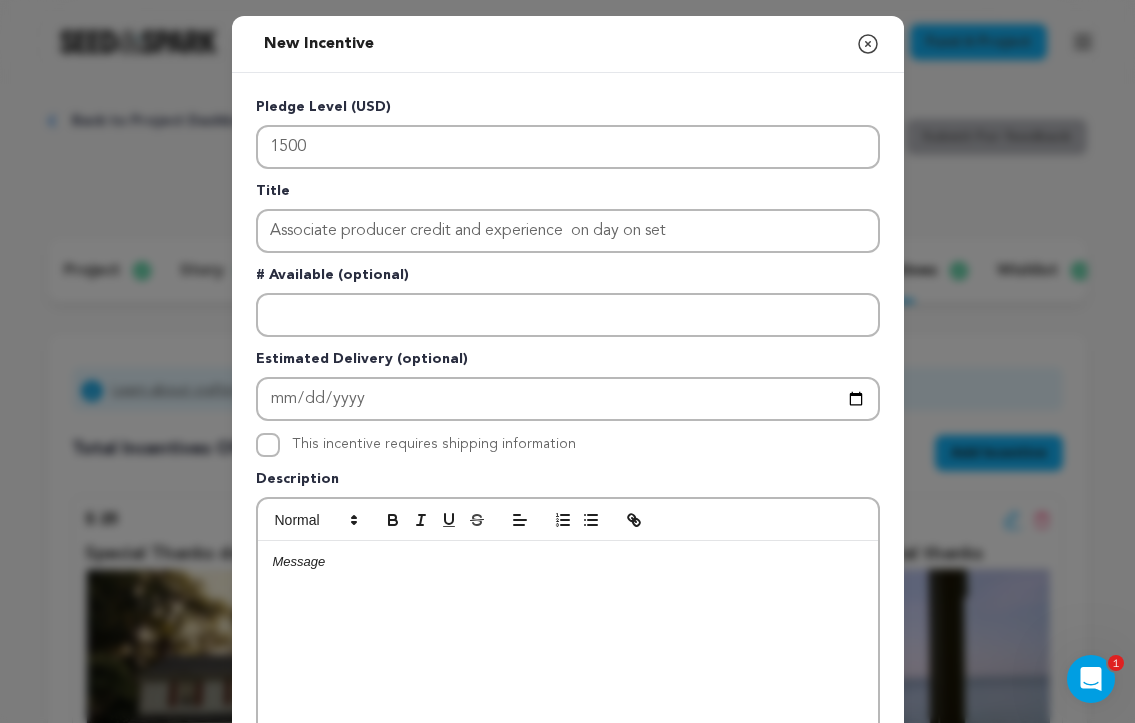 click on "Description" at bounding box center (568, 483) 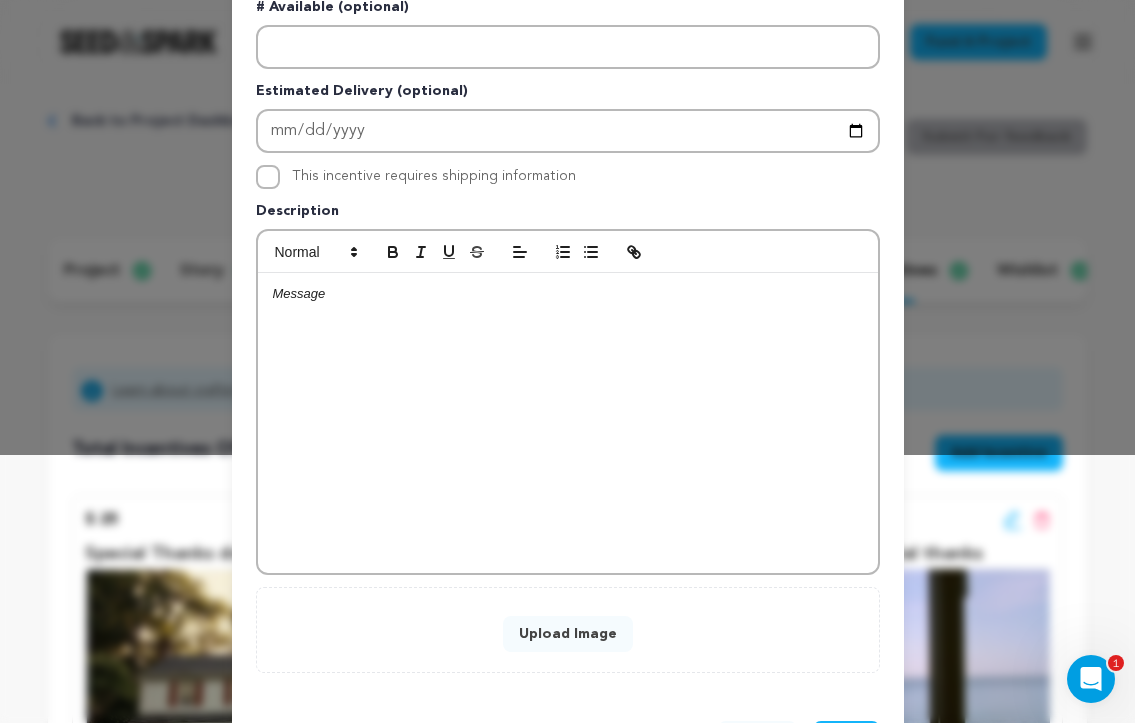 scroll, scrollTop: 270, scrollLeft: 0, axis: vertical 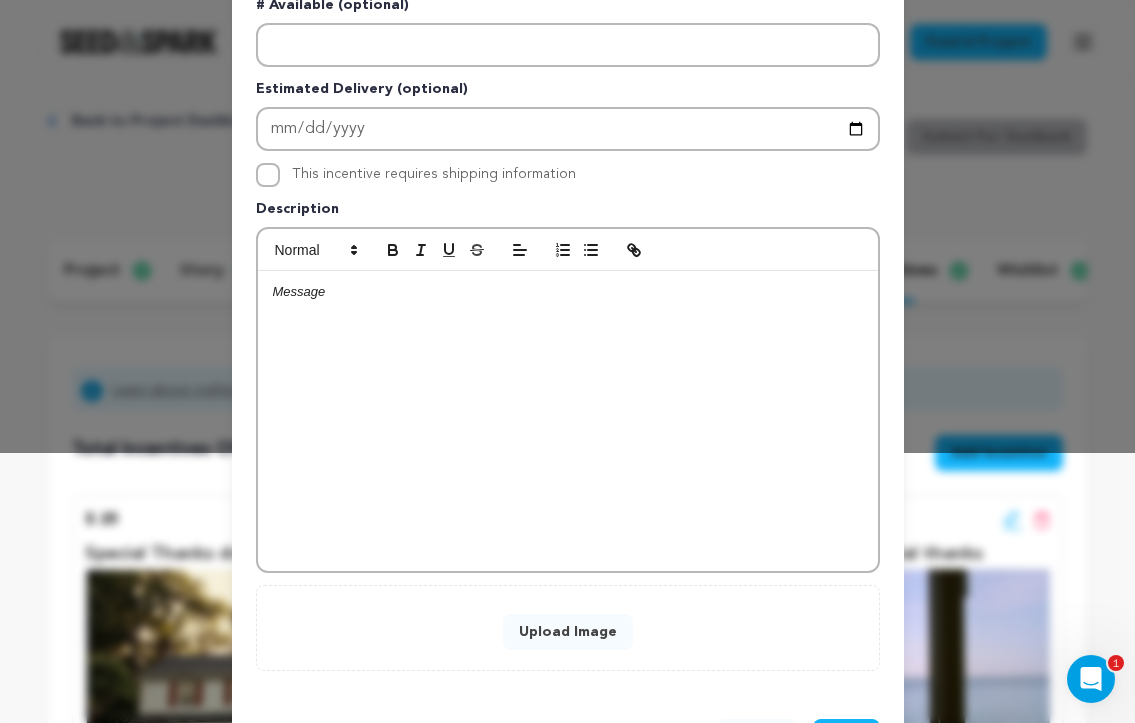 click at bounding box center [568, 292] 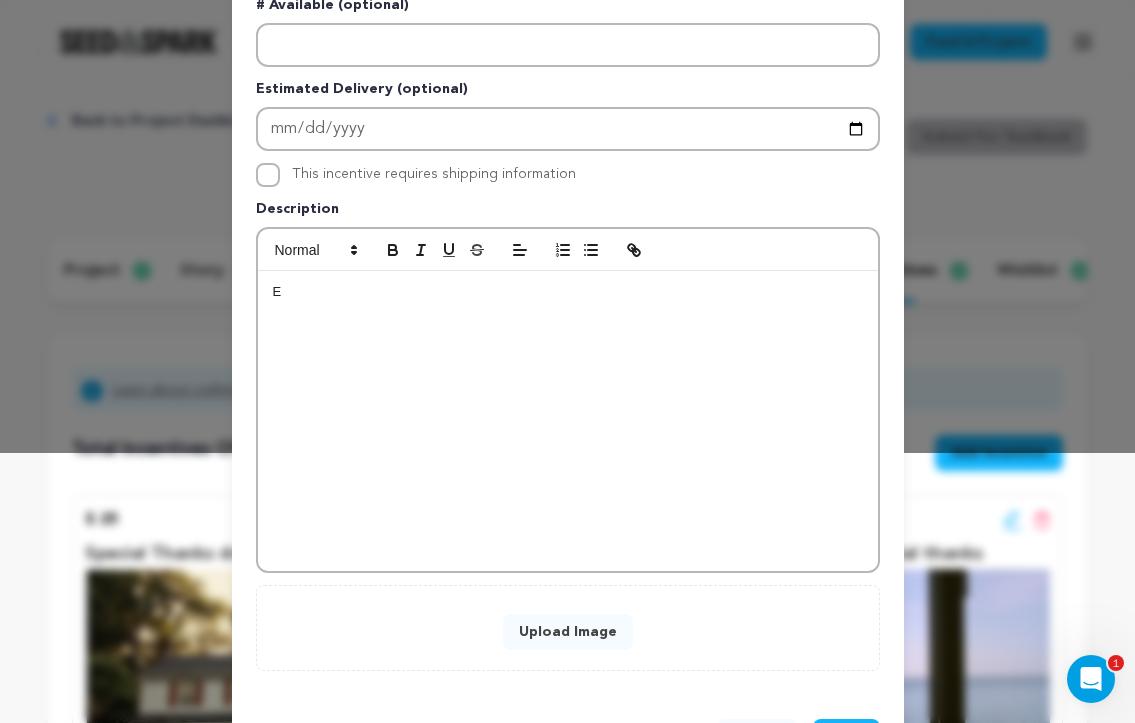 type 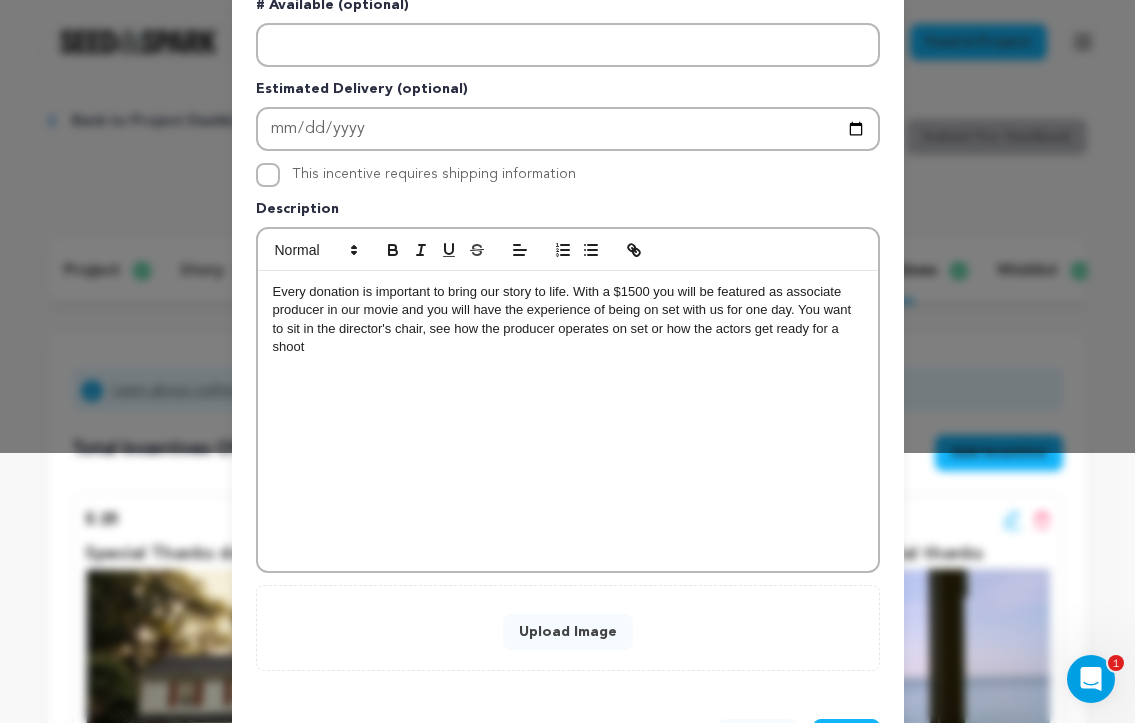 click on "Every donation is important to bring our story to life. With a $1500 you will be featured as associate producer in our movie and you will have the experience of being on set with us for one day. You want to sit in the director's chair, see how the producer operates on set or how the actors get ready for a shoot" at bounding box center (568, 320) 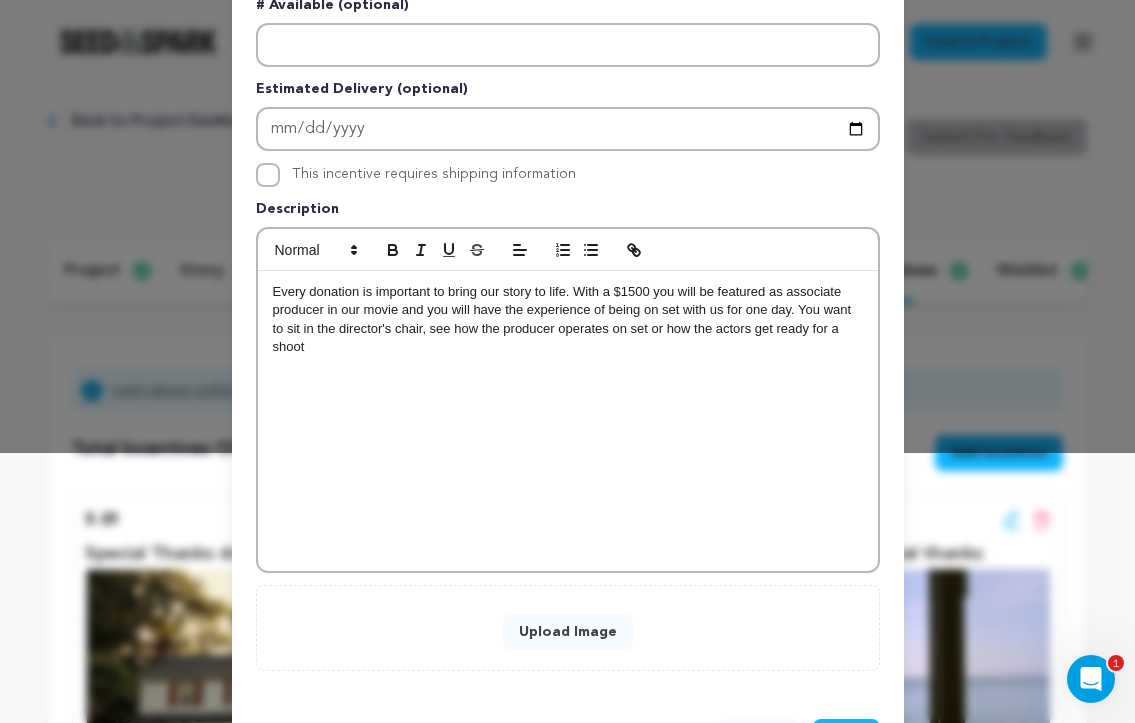 click on "Every donation is important to bring our story to life. With a $1500 you will be featured as associate producer in our movie and you will have the experience of being on set with us for one day. You want to sit in the director's chair, see how the producer operates on set or how the actors get ready for a shoot" at bounding box center [568, 320] 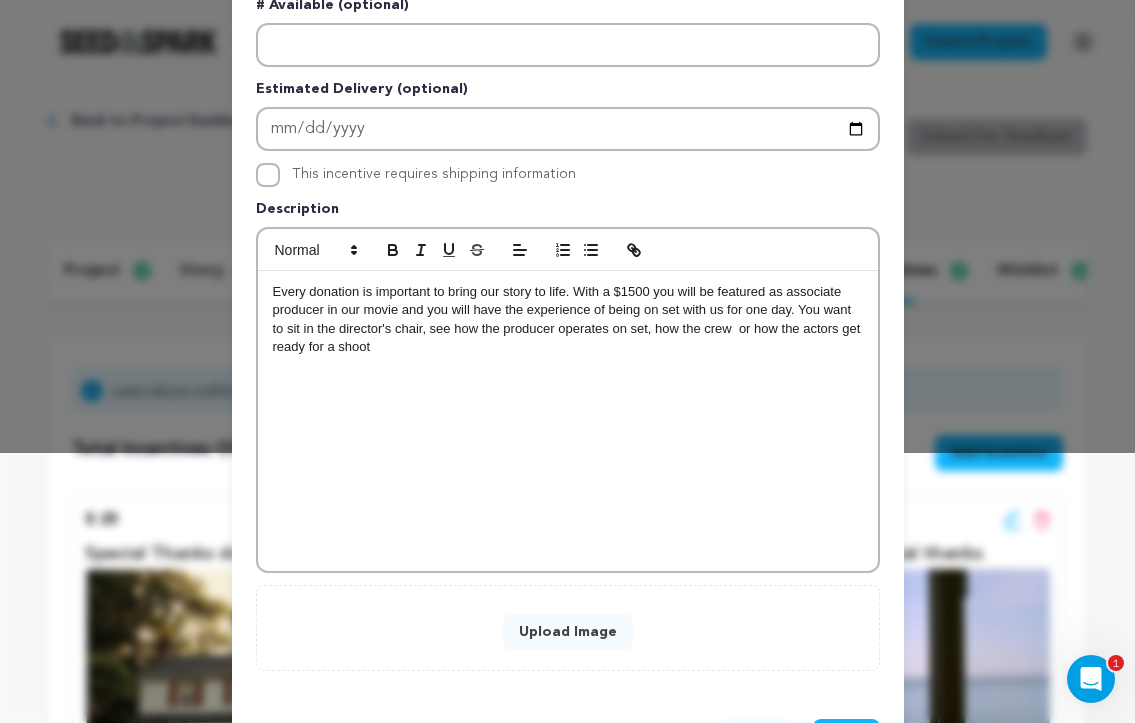 click on "Every donation is important to bring our story to life. With a $1500 you will be featured as associate producer in our movie and you will have the experience of being on set with us for one day. You want to sit in the director's chair, see how the producer operates on set, how the crew  or how the actors get ready for a shoot" at bounding box center (568, 320) 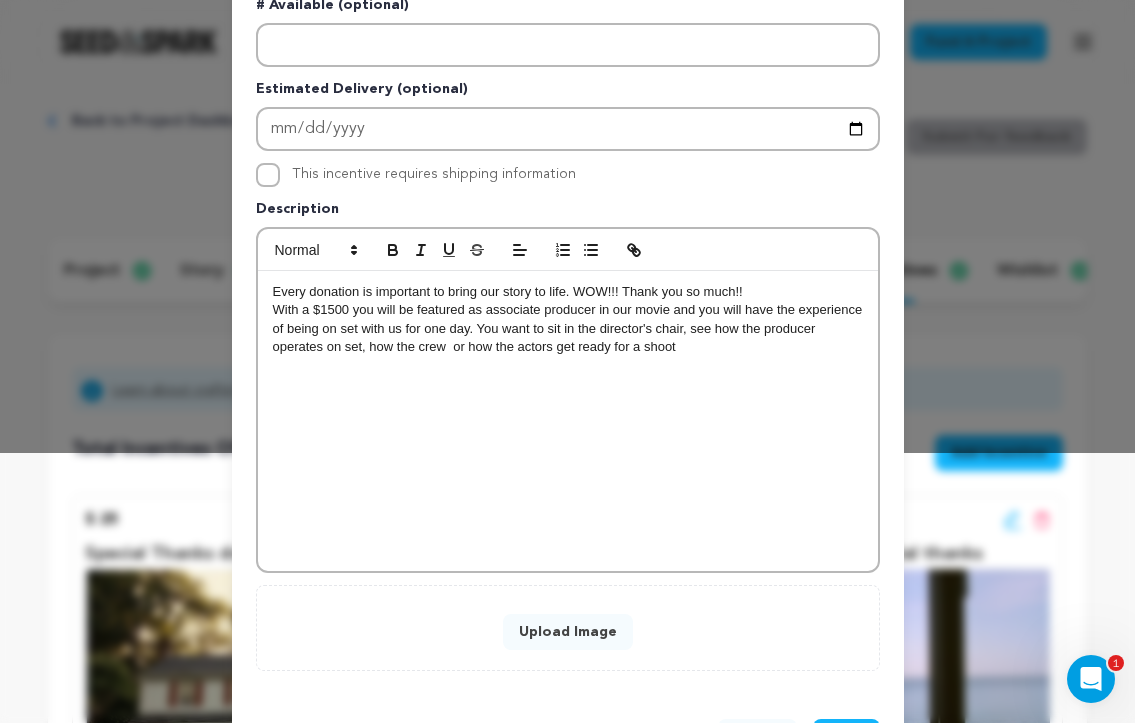 click on "Every donation is important to bring our story to life. WOW!!! Thank you so much!!" at bounding box center [568, 292] 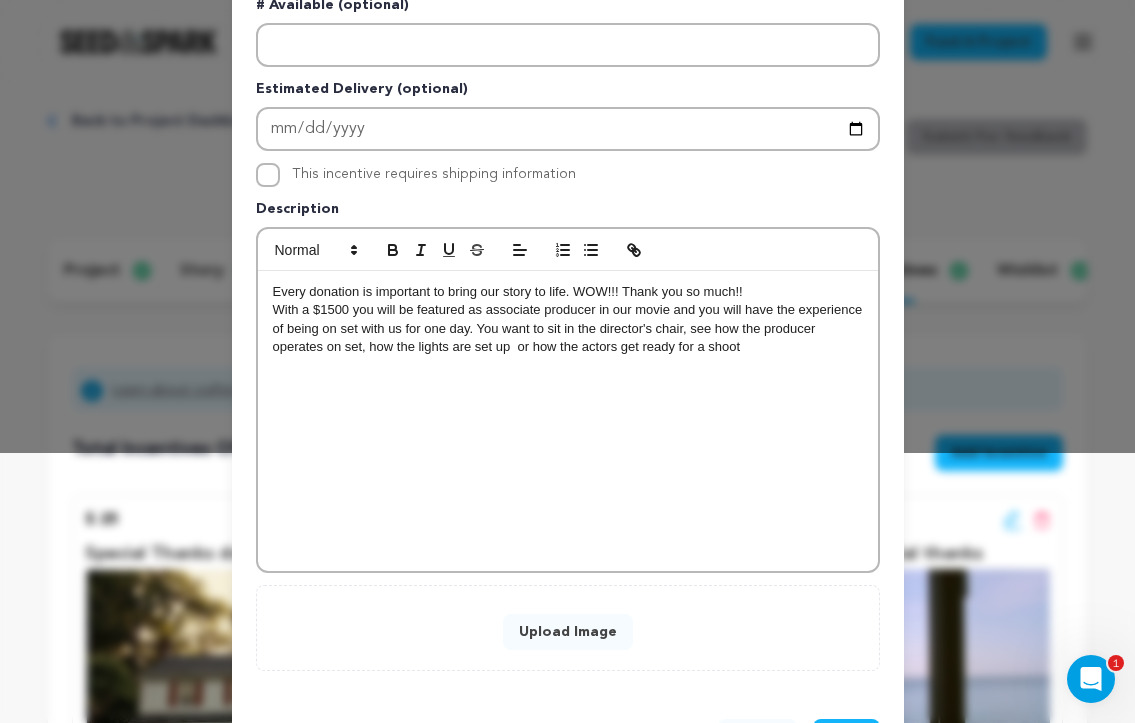 click on "With a $1500 you will be featured as associate producer in our movie and you will have the experience of being on set with us for one day. You want to sit in the director's chair, see how the producer operates on set, how the lights are set up  or how the actors get ready for a shoot" at bounding box center [568, 328] 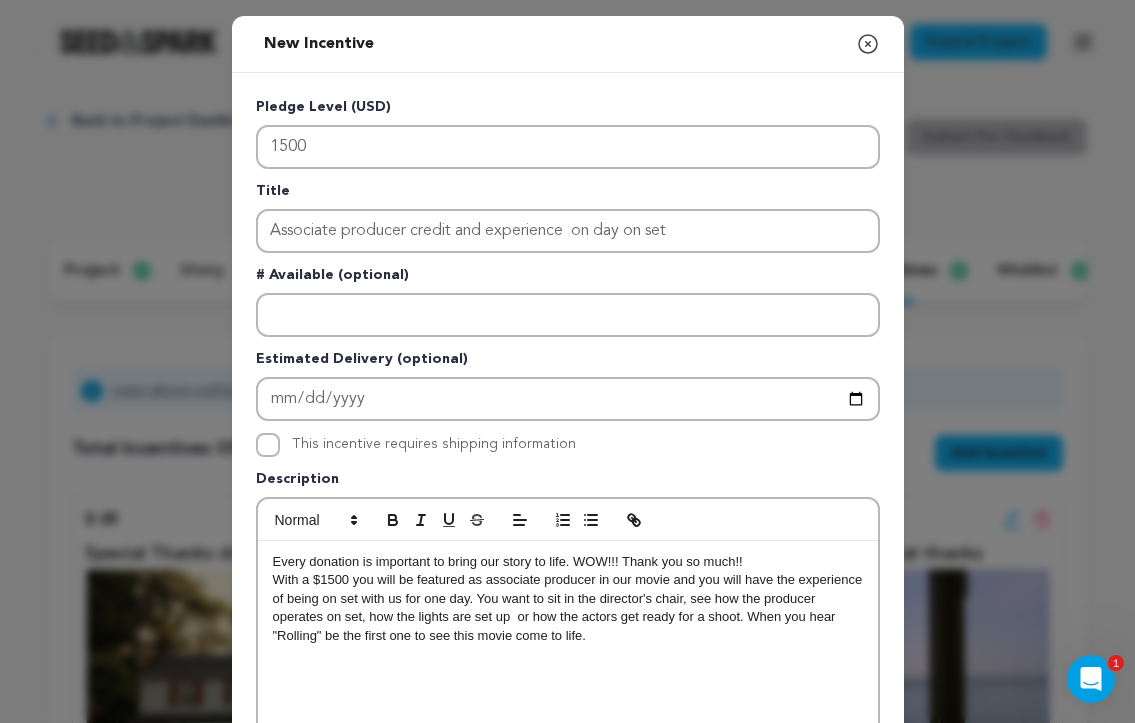 scroll, scrollTop: 0, scrollLeft: 0, axis: both 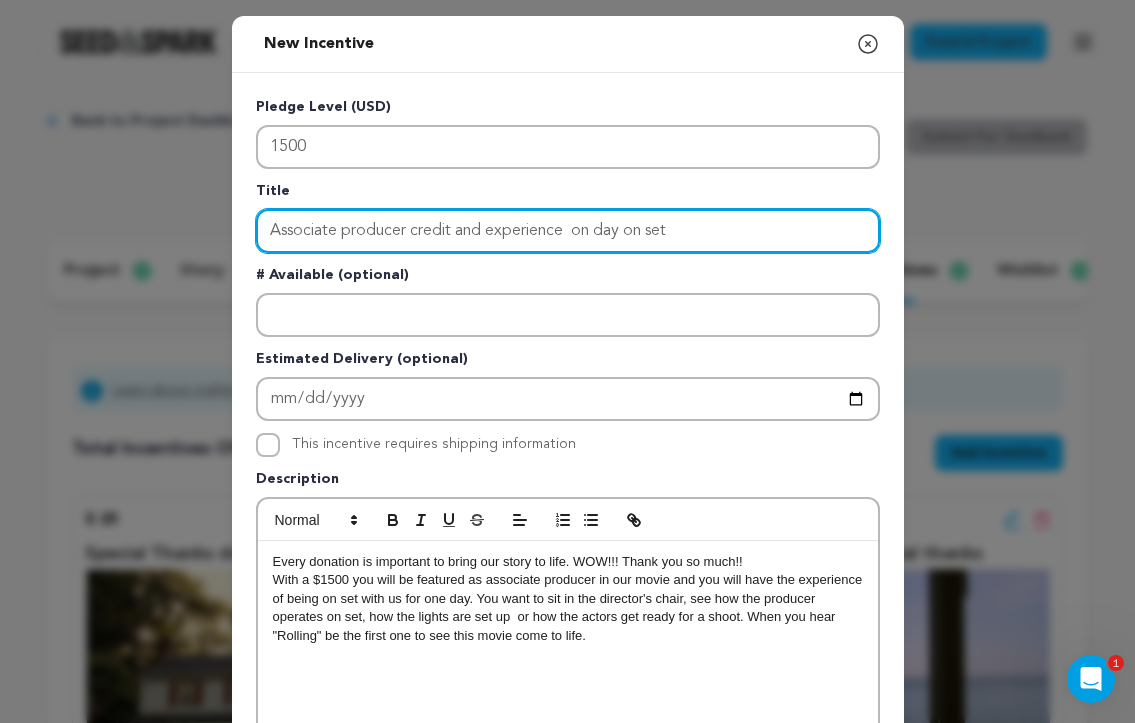 click on "Associate producer credit and experience  on day on set" at bounding box center [568, 231] 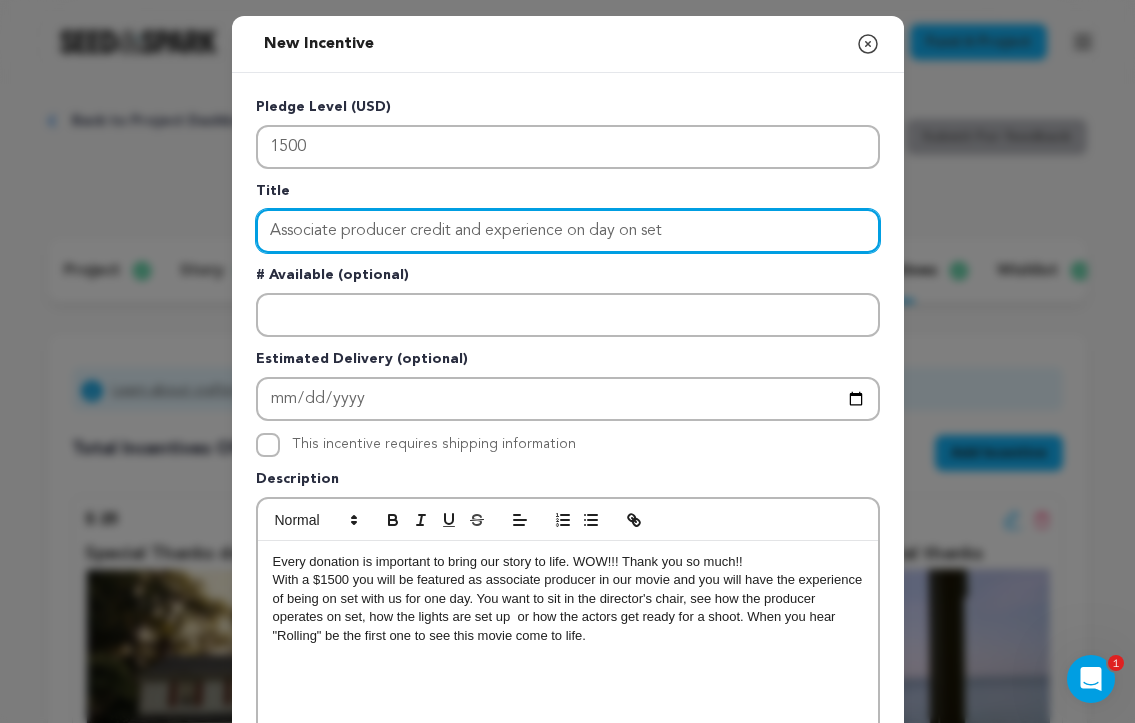 click on "Associate producer credit and experience on day on set" at bounding box center [568, 231] 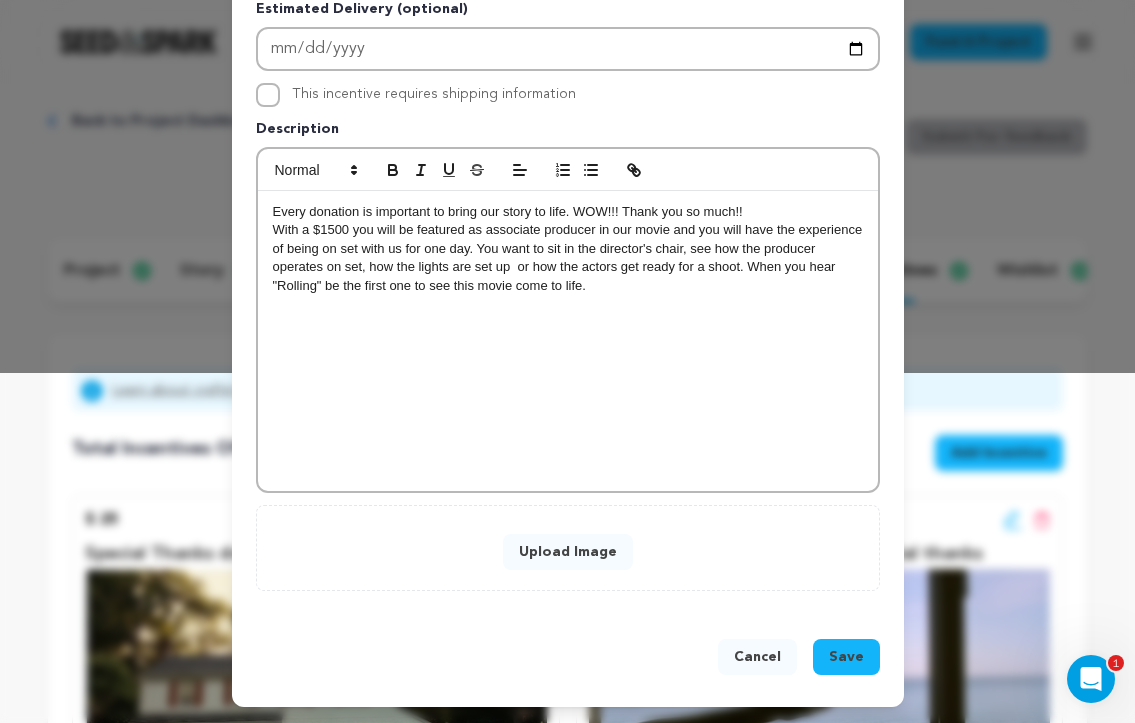 scroll, scrollTop: 351, scrollLeft: 0, axis: vertical 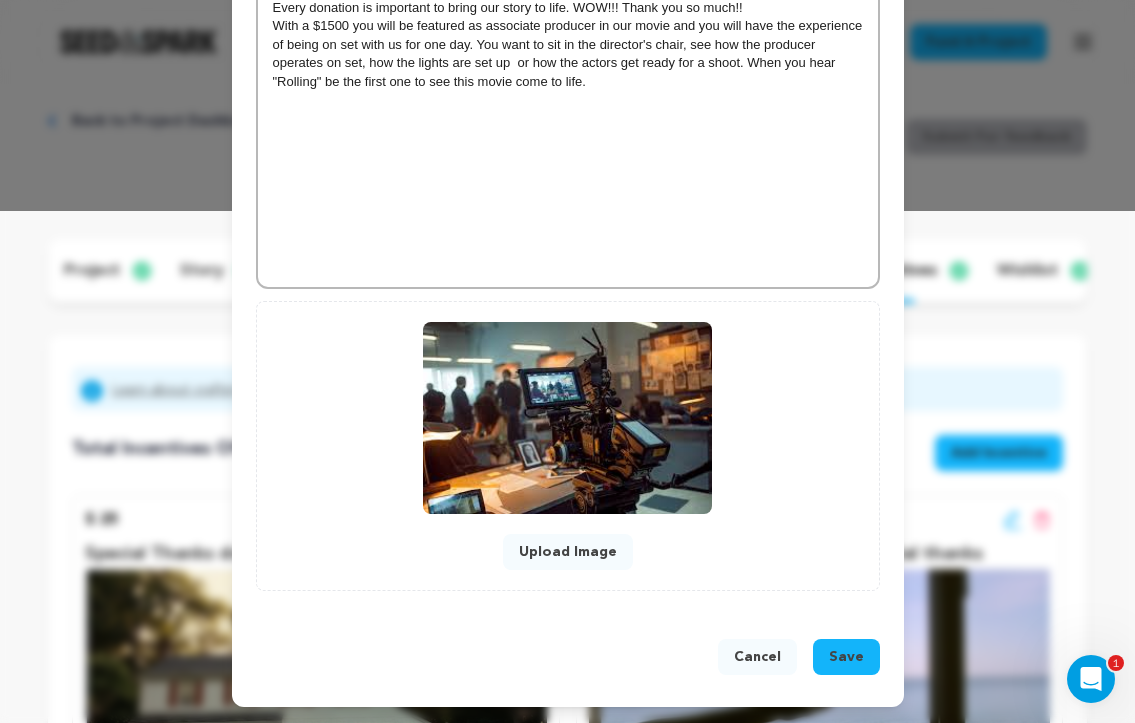 click on "Save" at bounding box center [846, 657] 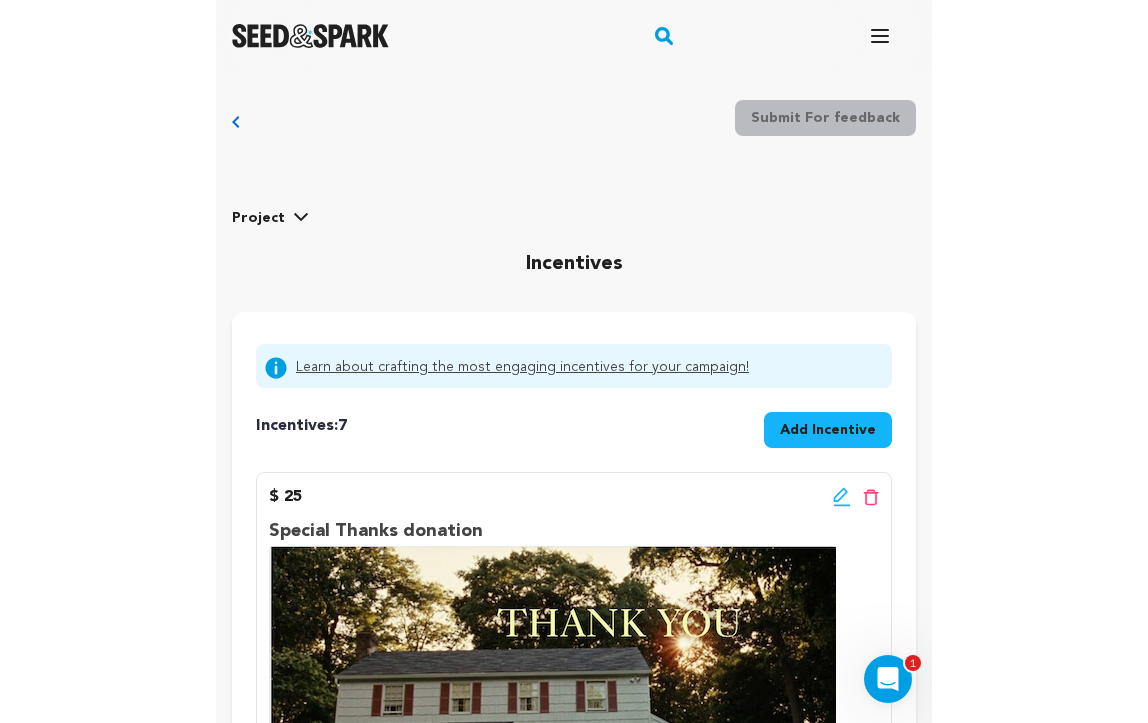 scroll, scrollTop: 0, scrollLeft: 0, axis: both 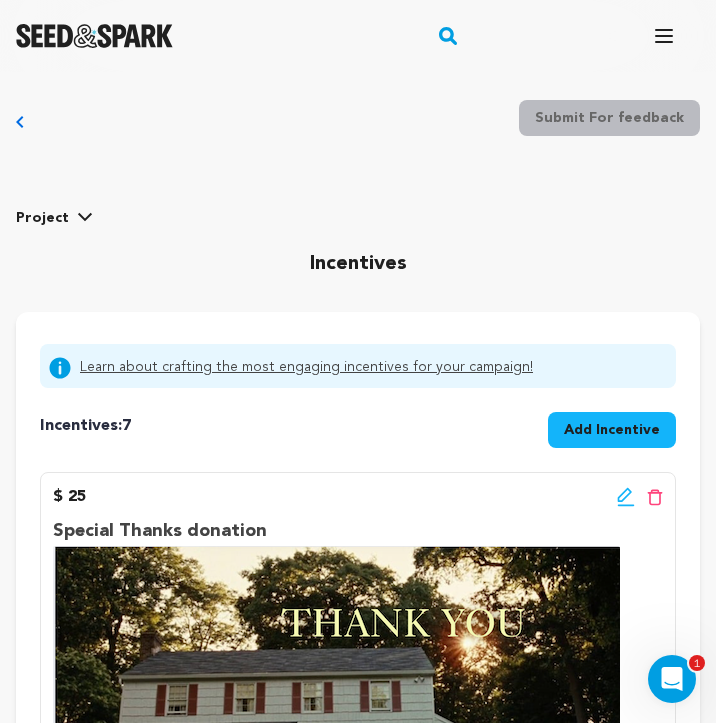click on "Add Incentive" at bounding box center [612, 430] 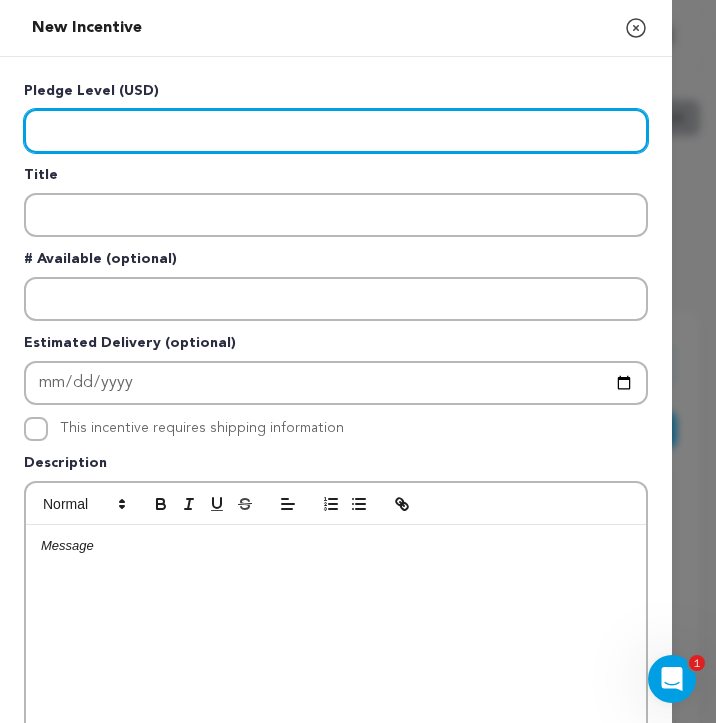 click at bounding box center [336, 131] 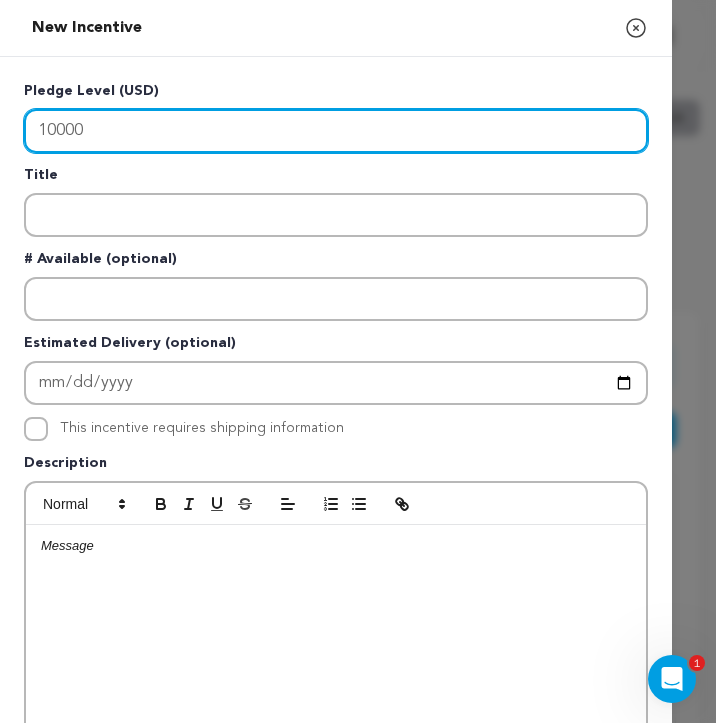 type on "10000" 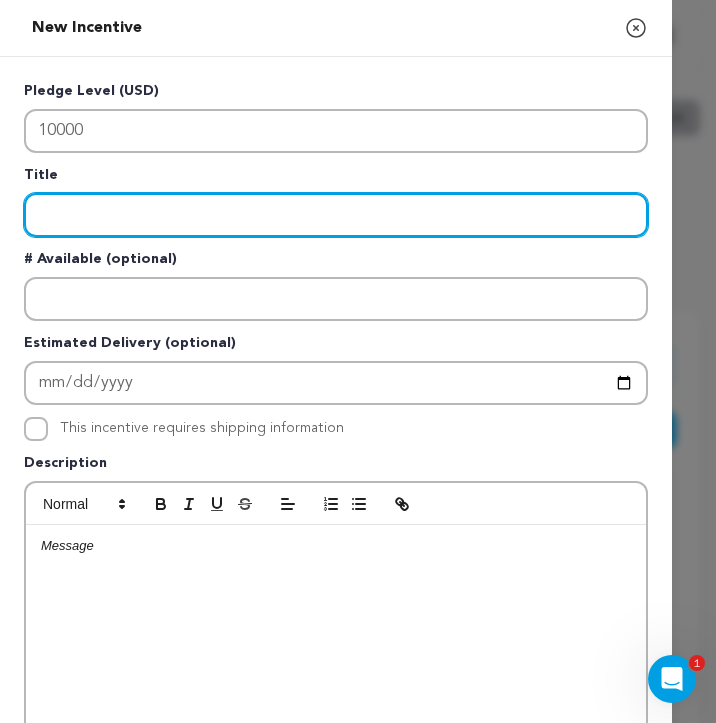 click at bounding box center [336, 215] 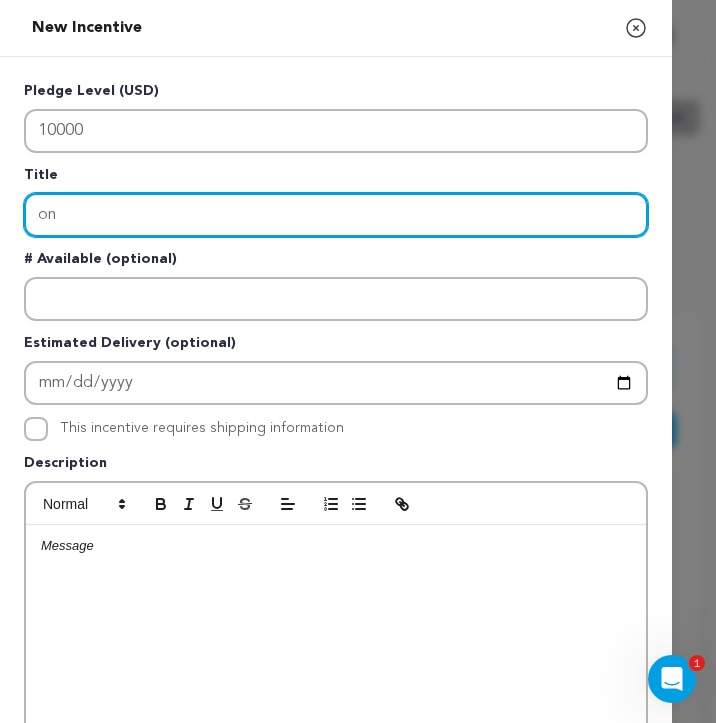 type on "o" 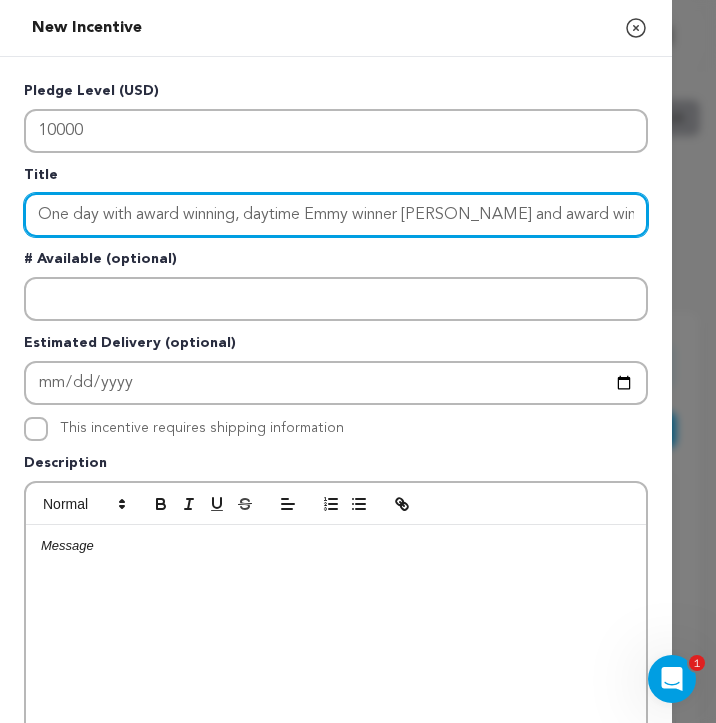 type on "One day with award winning, daytime Emmy winner Casey Regan and award winning producer Patrice Yip" 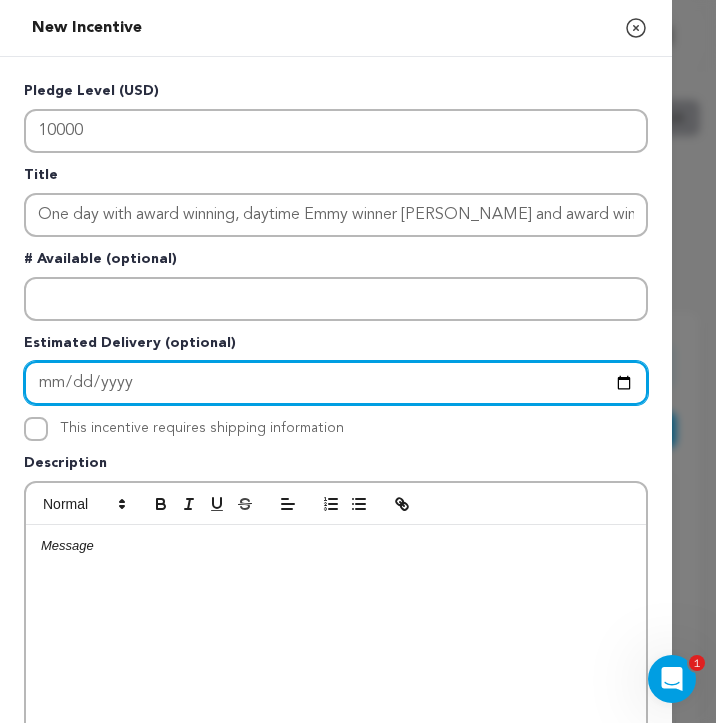 click at bounding box center (336, 383) 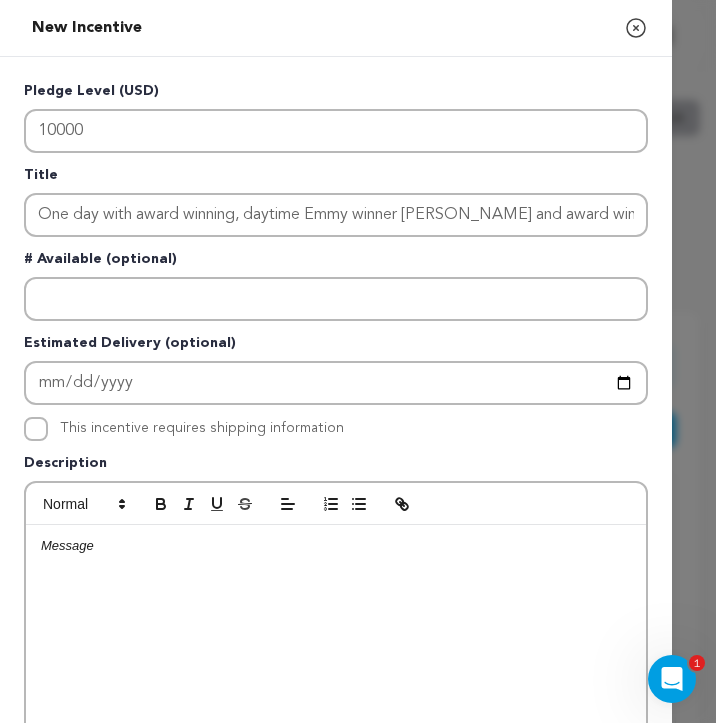 click at bounding box center (336, 675) 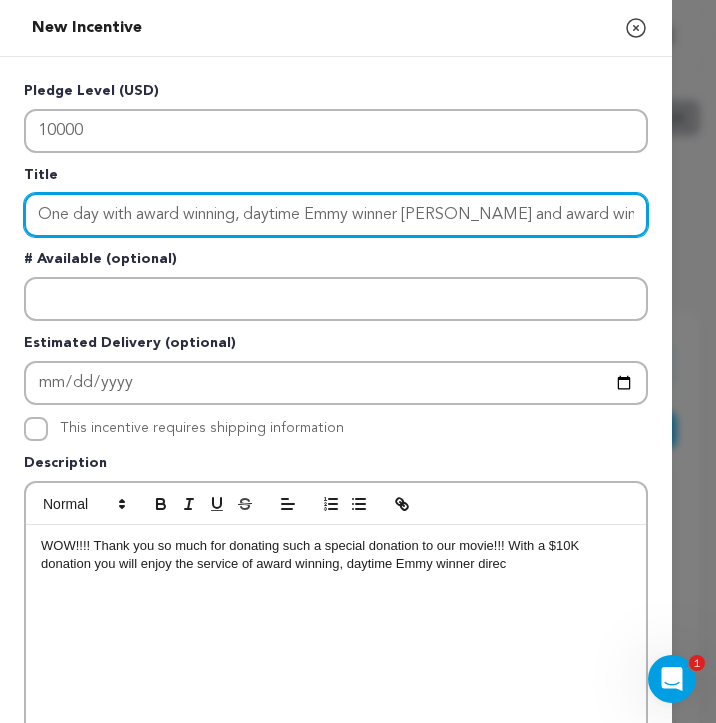 drag, startPoint x: 58, startPoint y: 555, endPoint x: 410, endPoint y: 211, distance: 492.17883 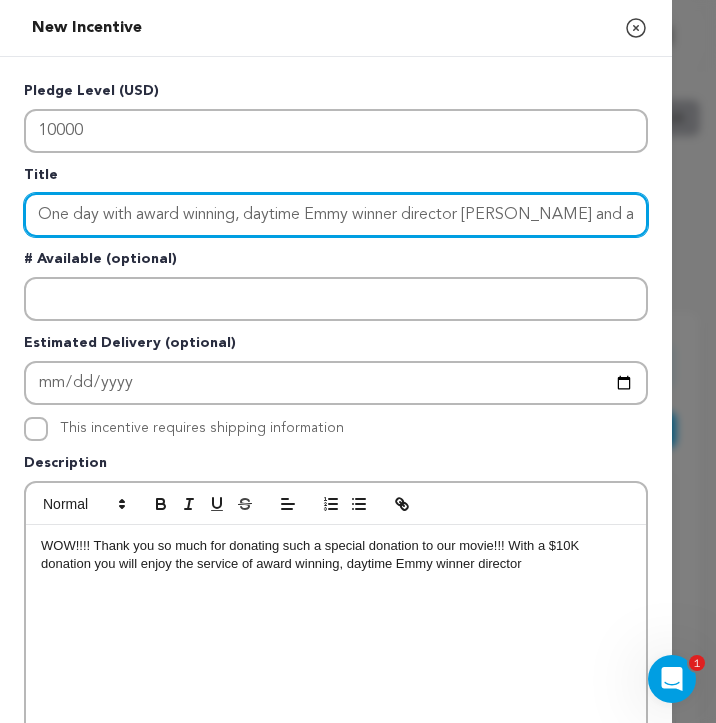 type on "One day with award winning, daytime Emmy winner director [PERSON_NAME] and award winning producer [PERSON_NAME]" 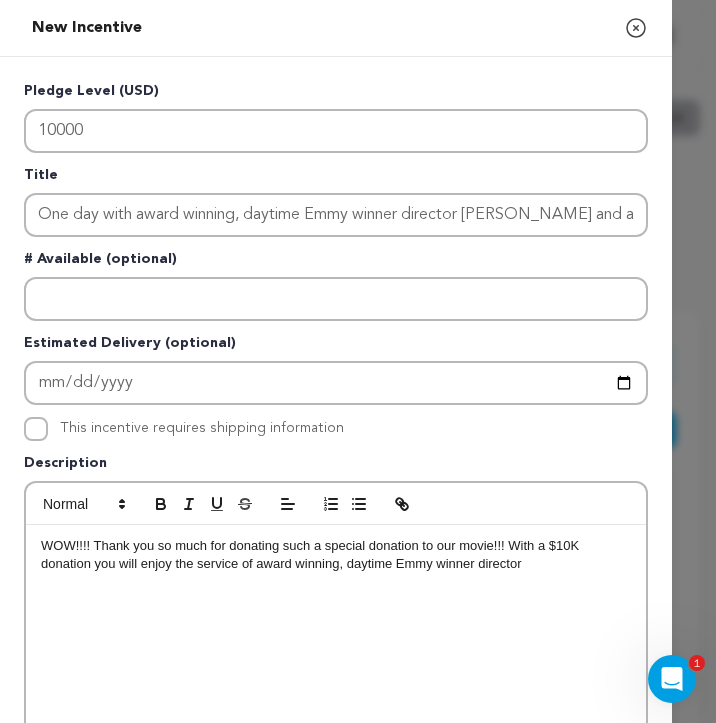 click on "WOW!!!! Thank you so much for donating such a special donation to our movie!!! With a $10K donation you will enjoy the service of award winning, daytime Emmy winner director" at bounding box center (336, 555) 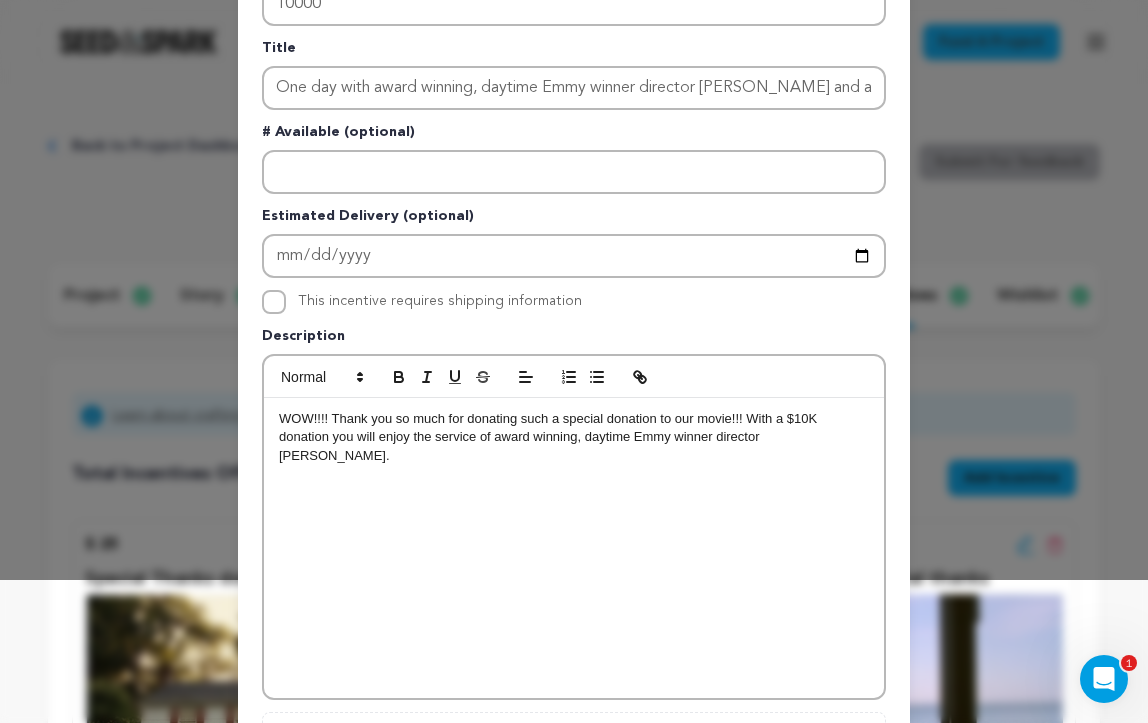 scroll, scrollTop: 145, scrollLeft: 0, axis: vertical 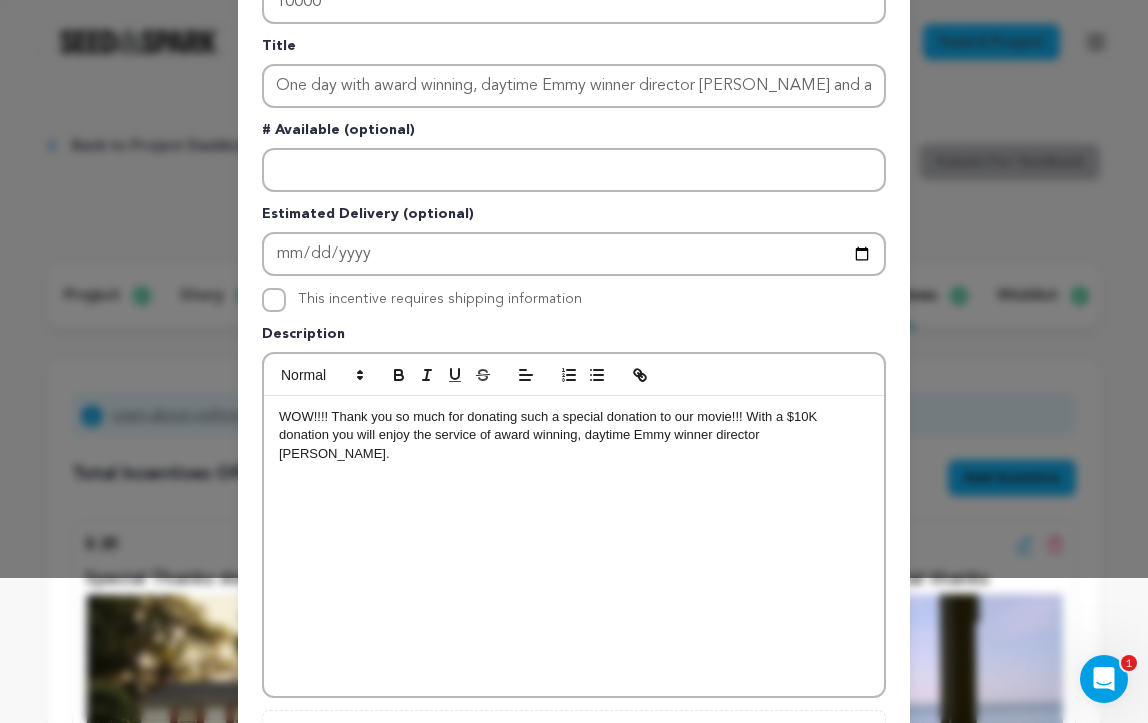 click on "WOW!!!! Thank you so much for donating such a special donation to our movie!!! With a $10K donation you will enjoy the service of award winning, daytime Emmy winner director [PERSON_NAME]." at bounding box center [574, 435] 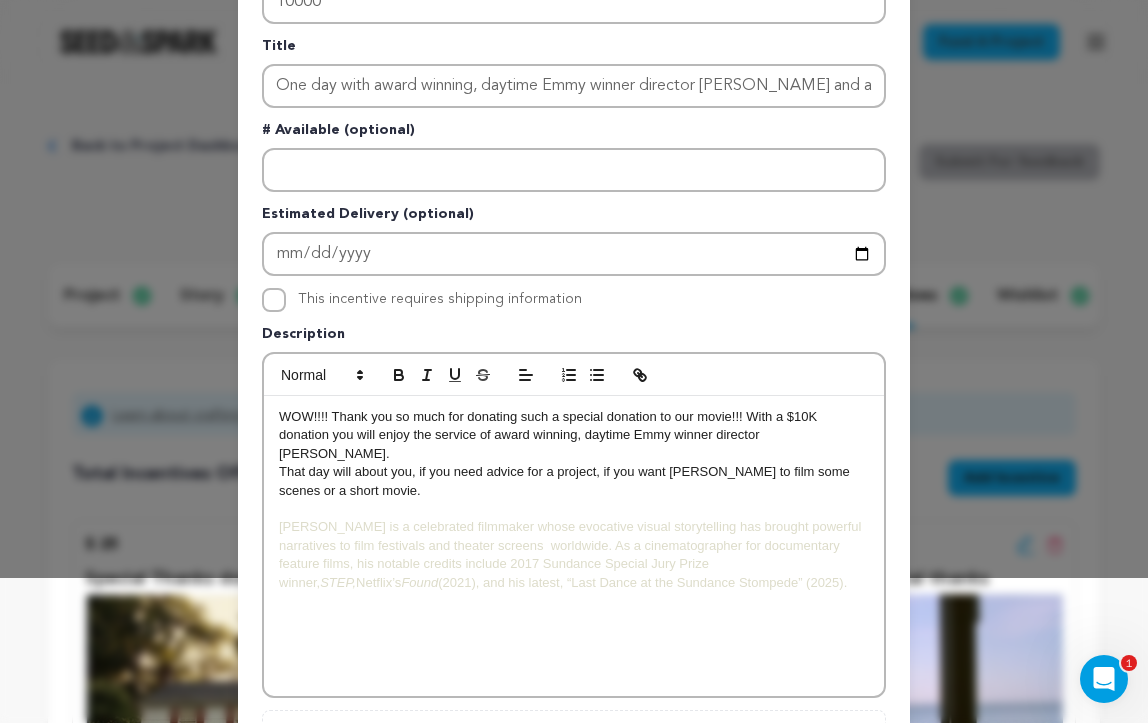 scroll, scrollTop: 9, scrollLeft: 0, axis: vertical 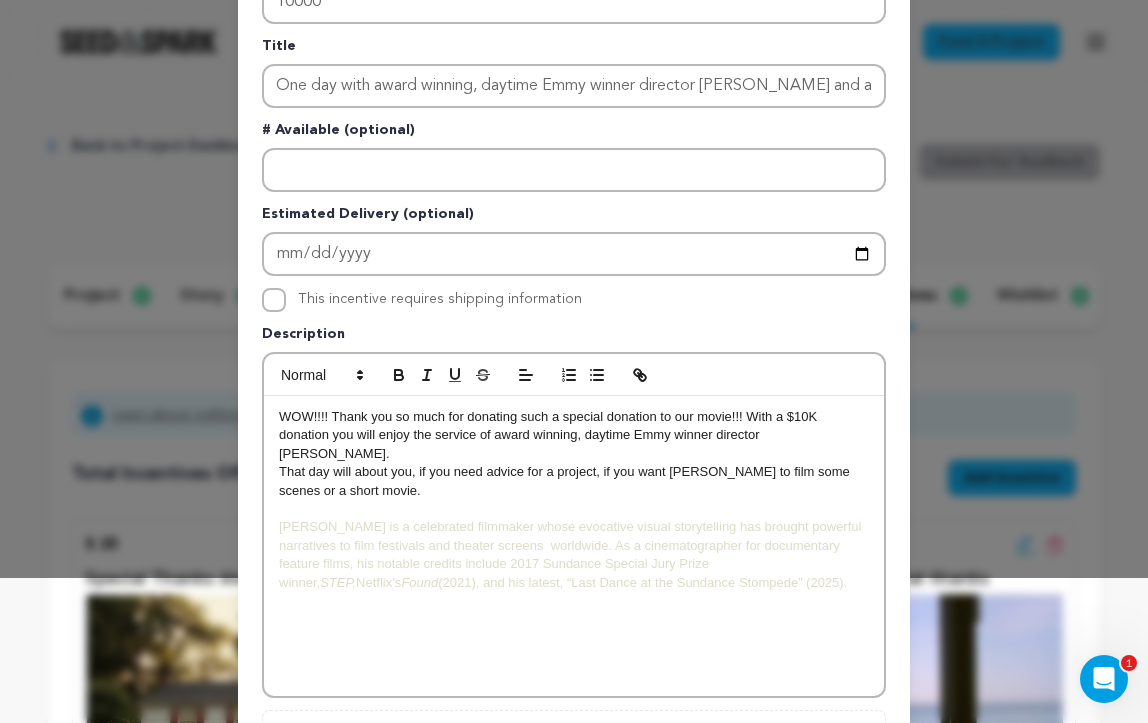 drag, startPoint x: 636, startPoint y: 564, endPoint x: 268, endPoint y: 503, distance: 373.02145 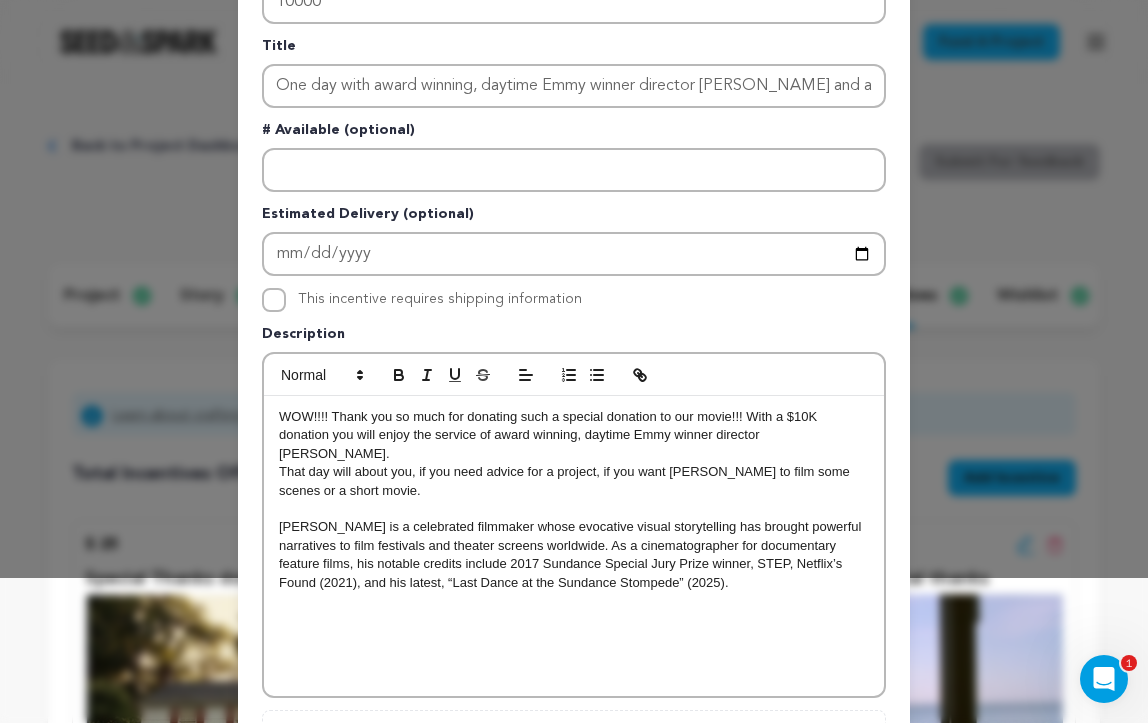 scroll, scrollTop: 11, scrollLeft: 0, axis: vertical 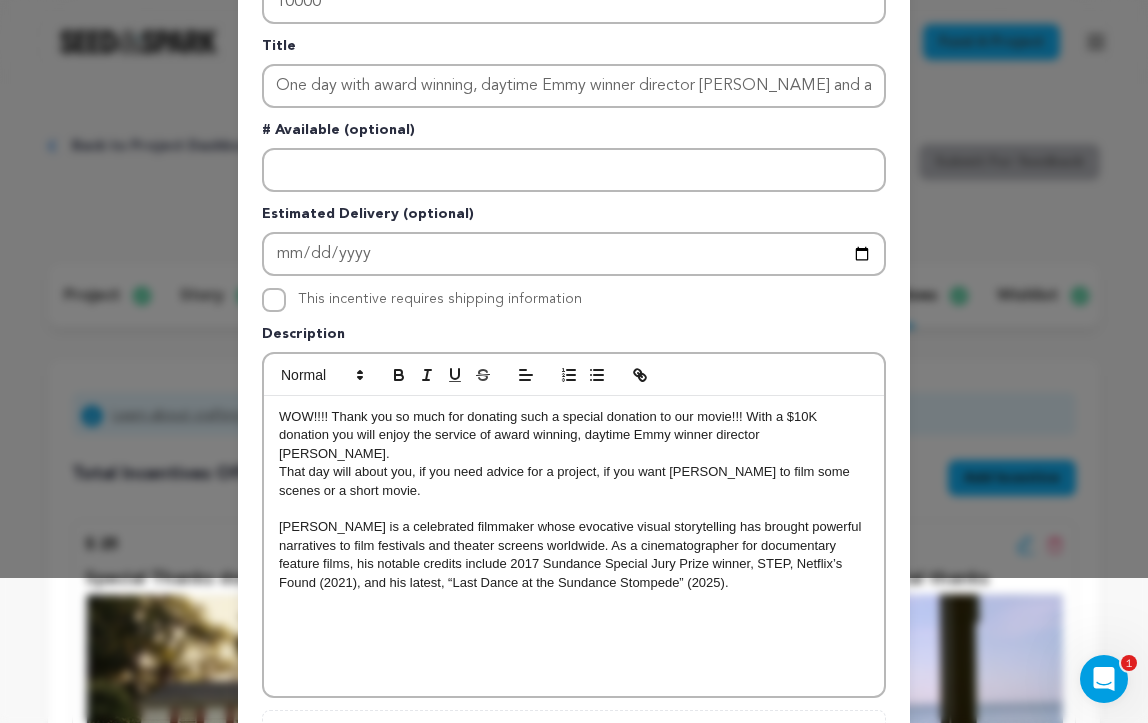 click on "That day will about you, if you need advice for a project, if you want Casey to film some scenes or a short movie." at bounding box center (574, 481) 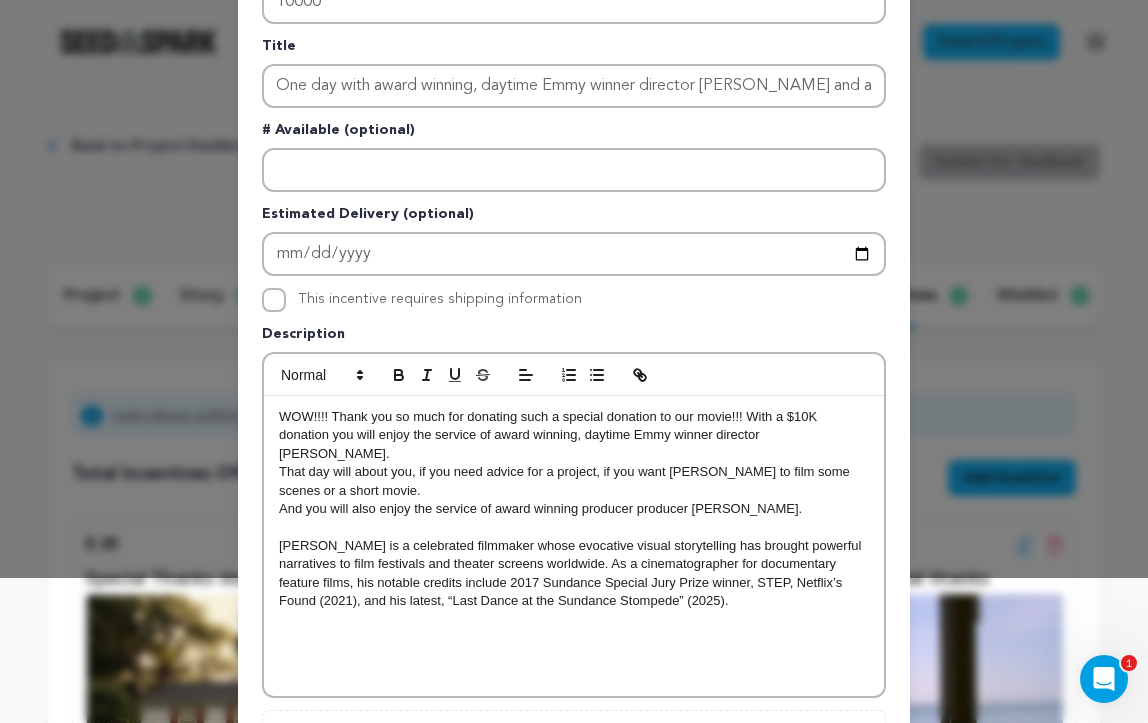 click on "WOW!!!! Thank you so much for donating such a special donation to our movie!!! With a $10K donation you will enjoy the service of award winning, daytime Emmy winner director Casey Regan. That day will about you, if you need advice for a project, if you want Casey to film some scenes or a short movie.  And you will also enjoy the service of award winning producer producer Patrice Yin.  Casey is a celebrated filmmaker whose evocative visual storytelling has brought powerful narratives to film festivals and theater screens worldwide. As a cinematographer for documentary feature films, his notable credits include 2017 Sundance Special Jury Prize winner, STEP, Netflix’s Found (2021), and his latest, “Last Dance at the Sundance Stompede” (2025)." at bounding box center [574, 546] 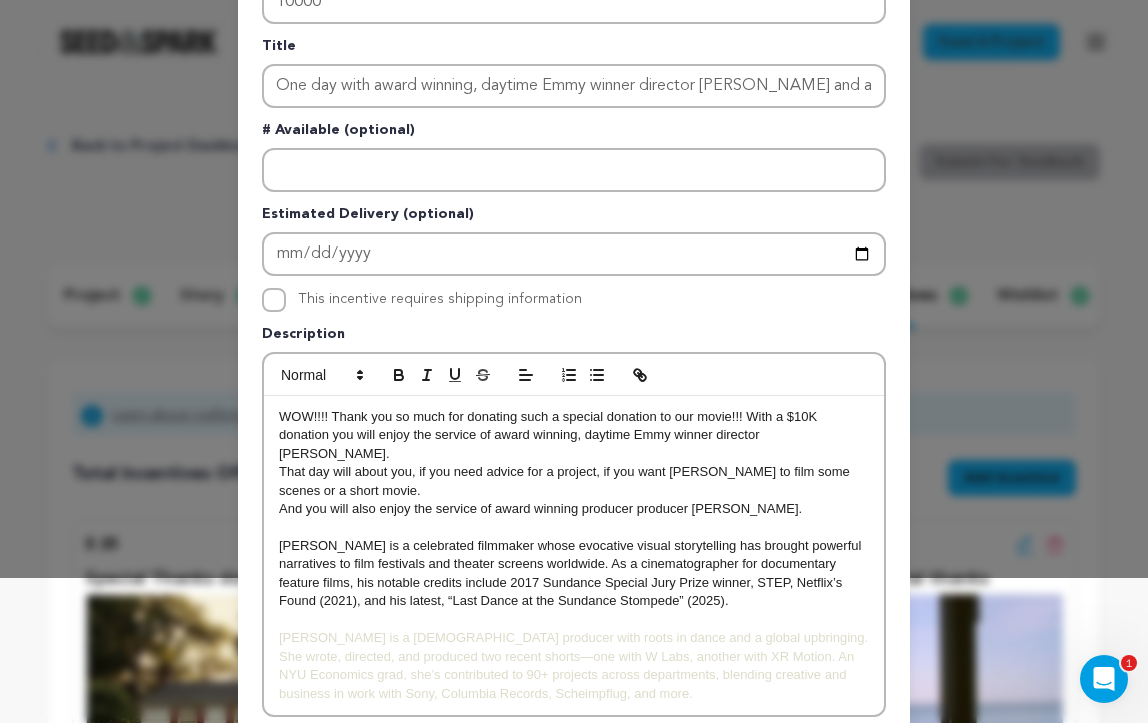 scroll, scrollTop: 9, scrollLeft: 1, axis: both 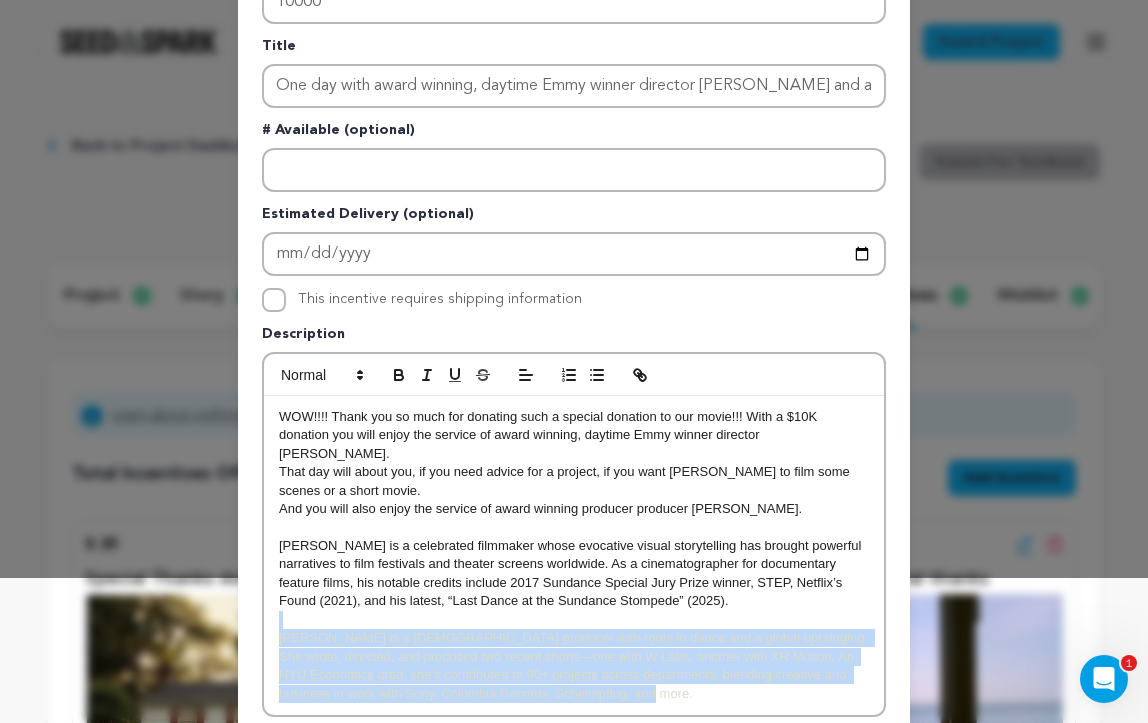 drag, startPoint x: 716, startPoint y: 670, endPoint x: 205, endPoint y: 604, distance: 515.2446 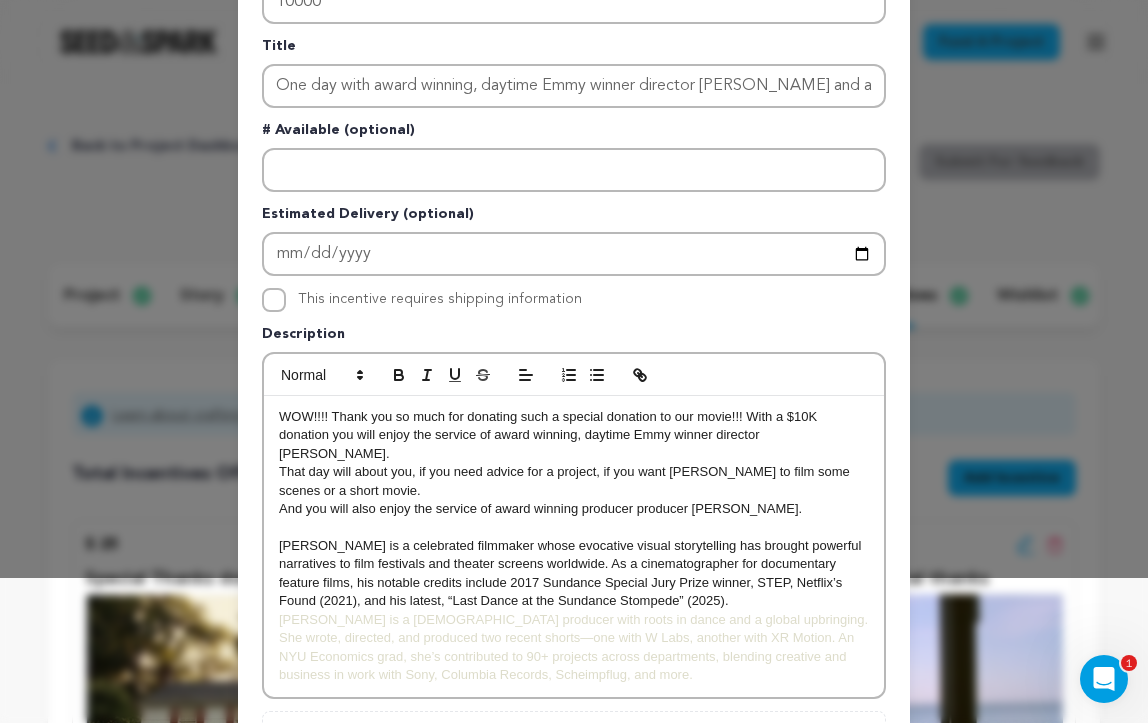 scroll, scrollTop: 9, scrollLeft: 1, axis: both 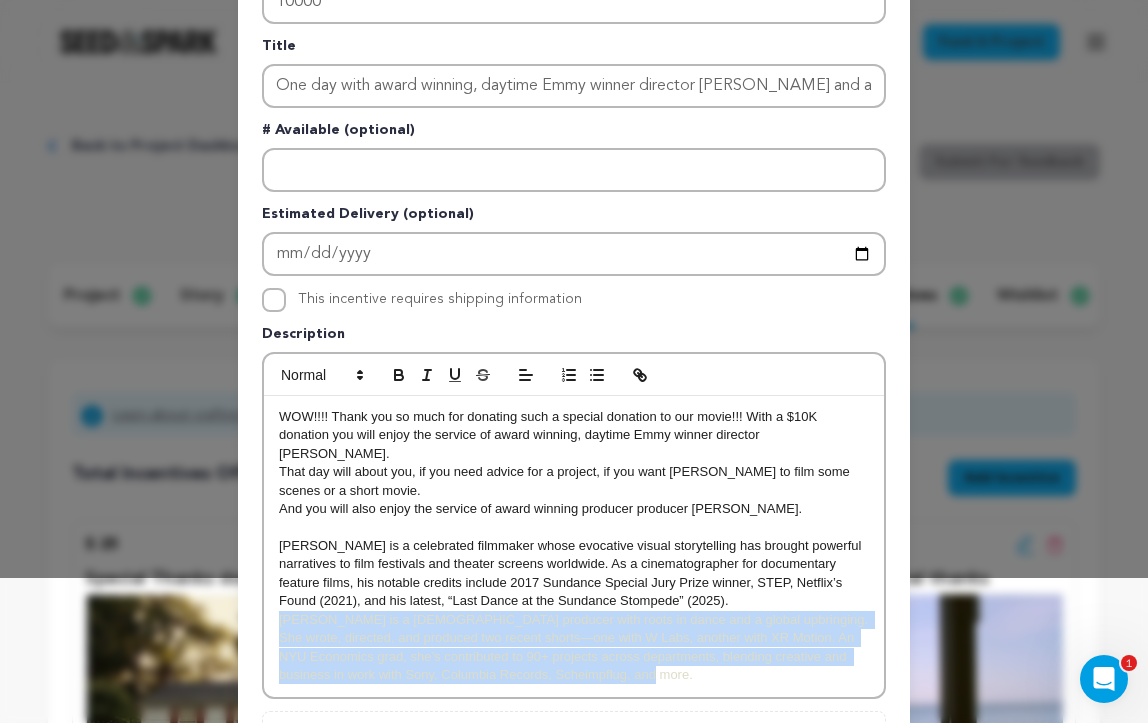 drag, startPoint x: 701, startPoint y: 651, endPoint x: 256, endPoint y: 591, distance: 449.02673 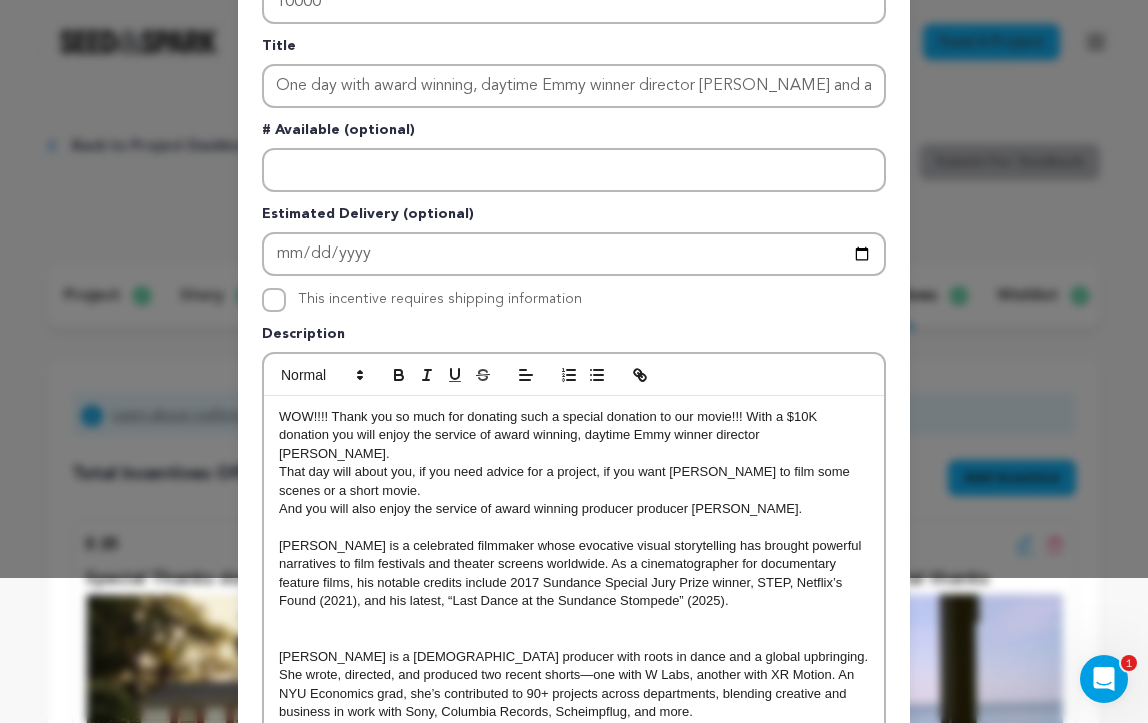 scroll, scrollTop: 18, scrollLeft: 0, axis: vertical 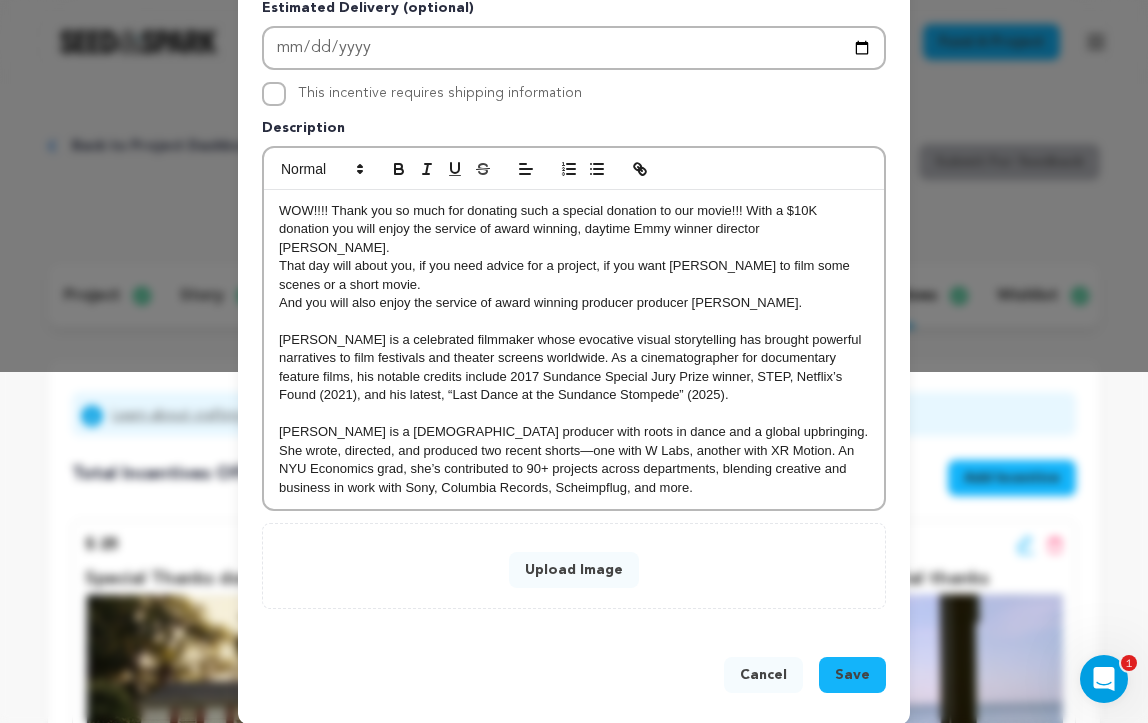 click on "Upload Image" at bounding box center [574, 570] 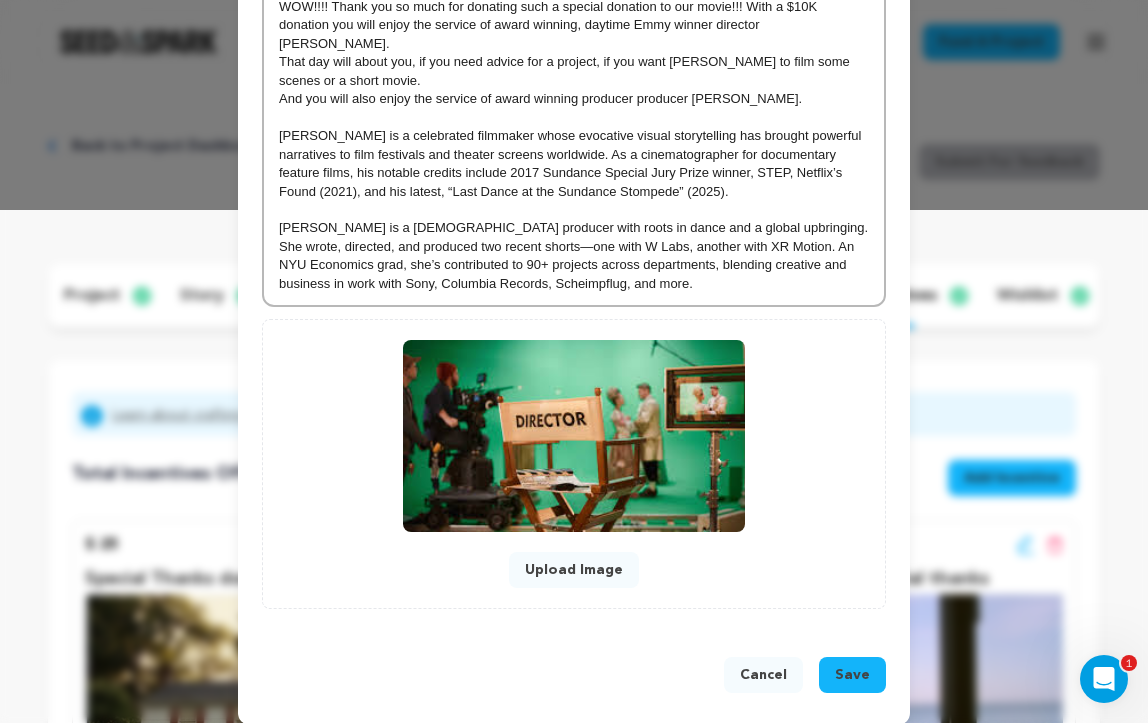 scroll, scrollTop: 512, scrollLeft: 0, axis: vertical 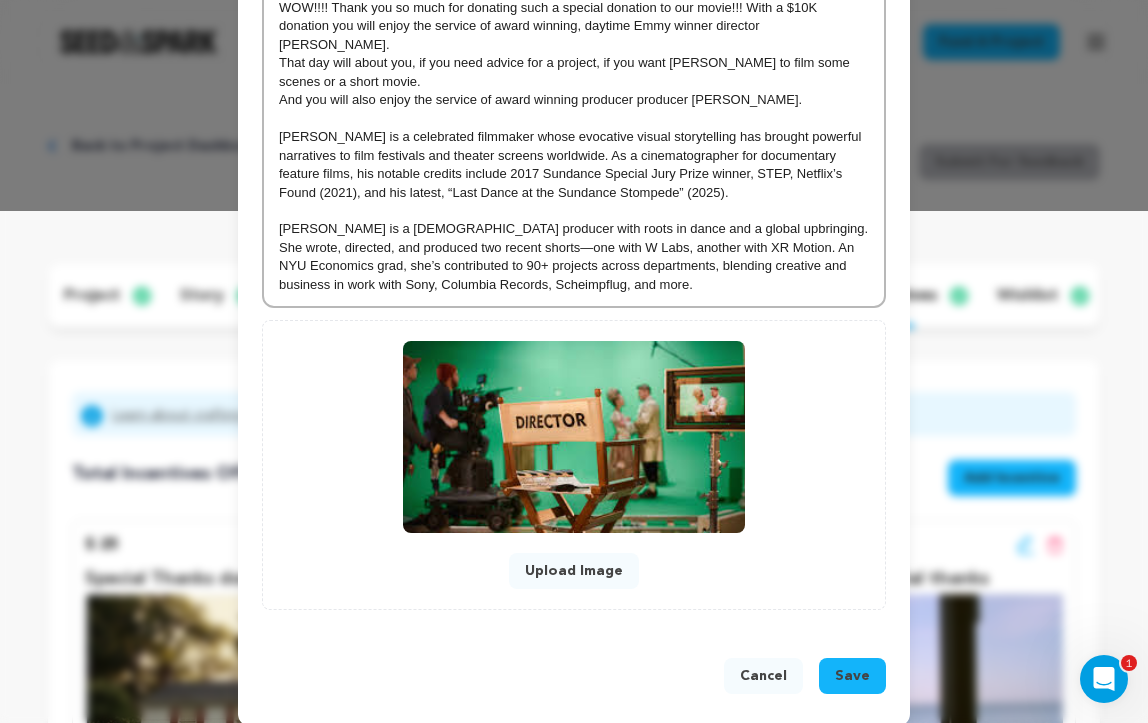 click on "Save" at bounding box center (852, 676) 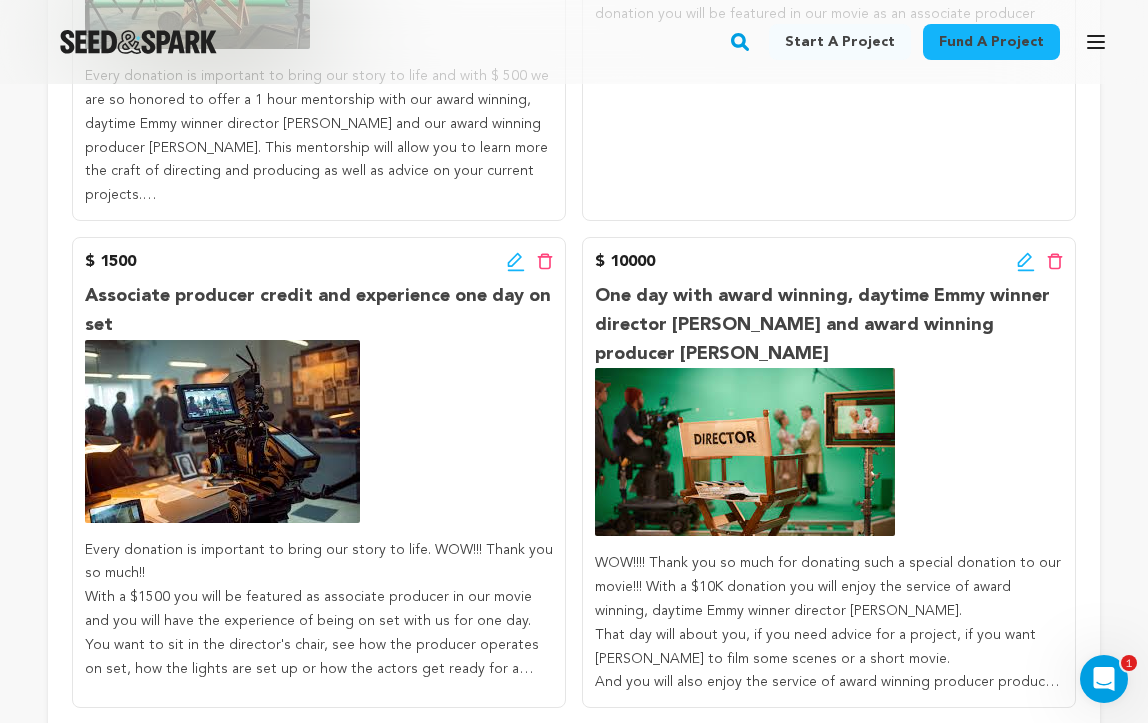 scroll, scrollTop: 2039, scrollLeft: 0, axis: vertical 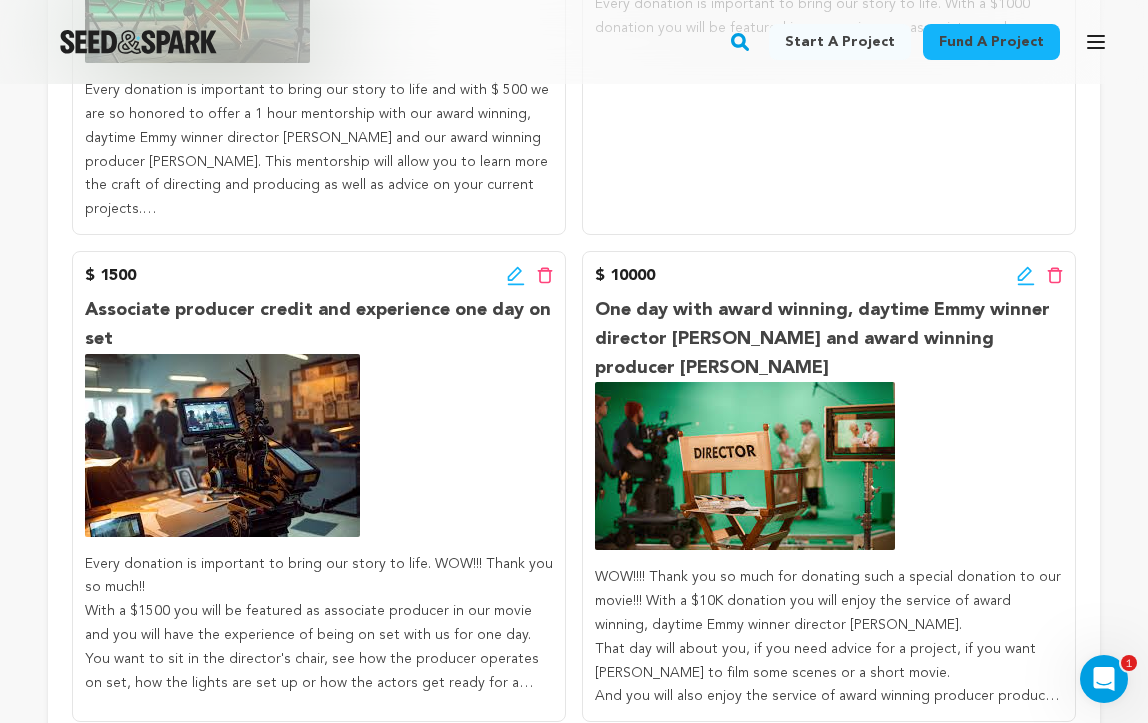 click 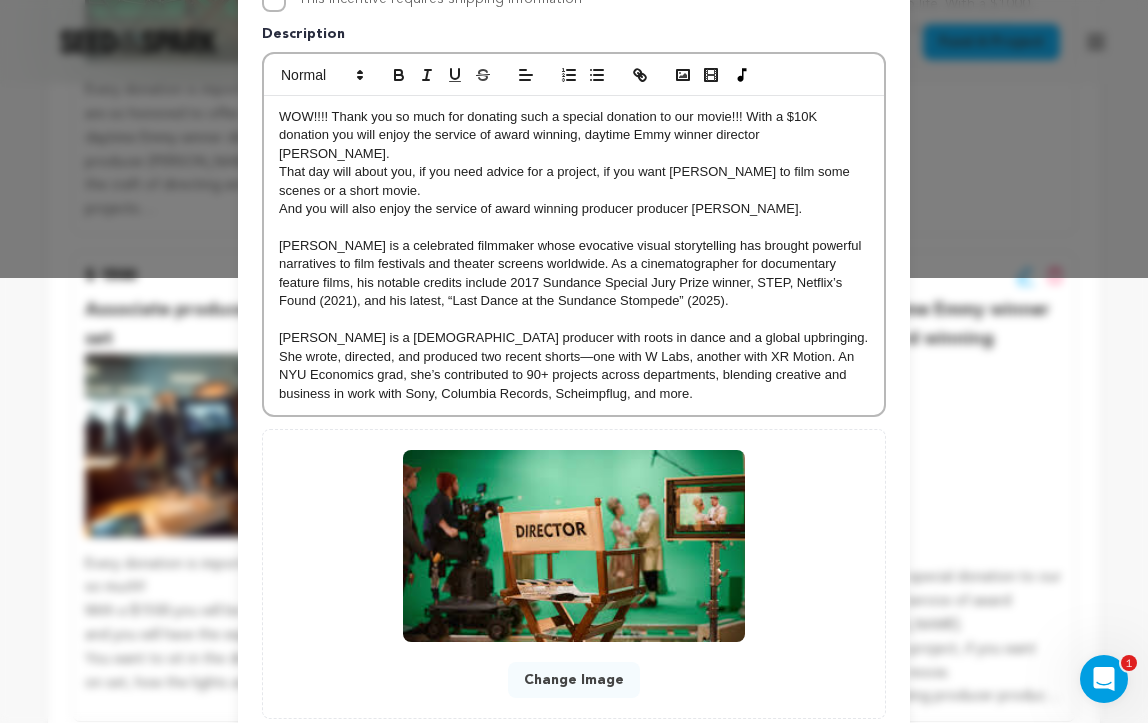 scroll, scrollTop: 439, scrollLeft: 0, axis: vertical 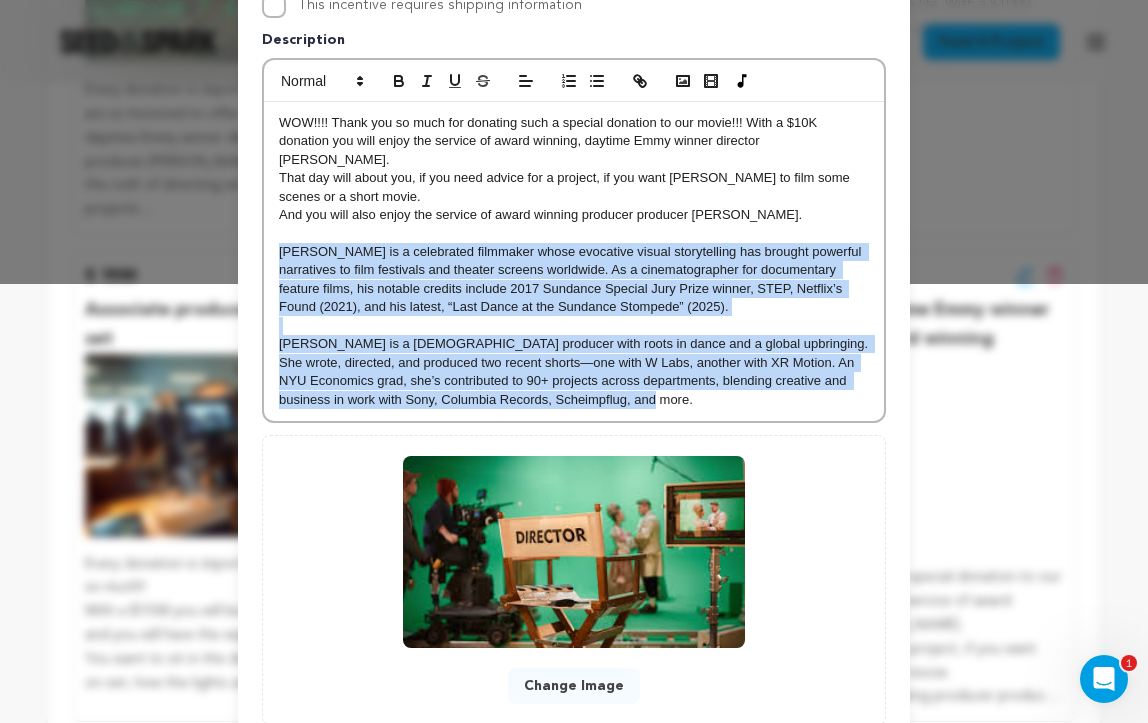 drag, startPoint x: 708, startPoint y: 371, endPoint x: 278, endPoint y: 231, distance: 452.21677 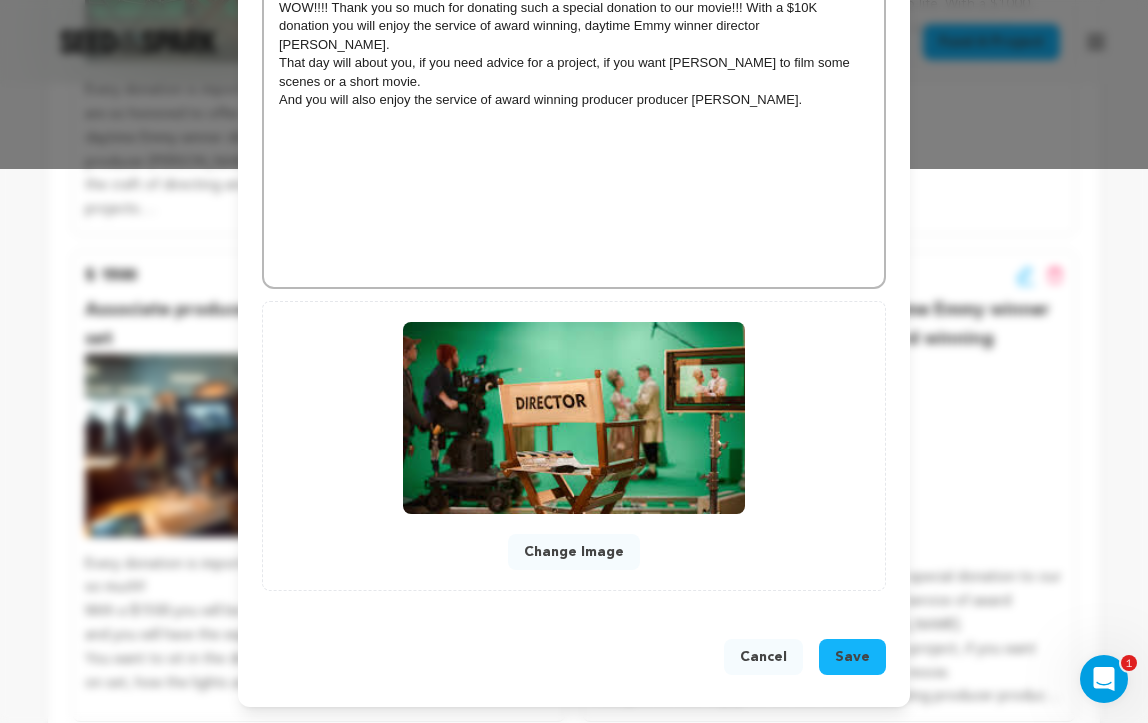 scroll, scrollTop: 555, scrollLeft: 0, axis: vertical 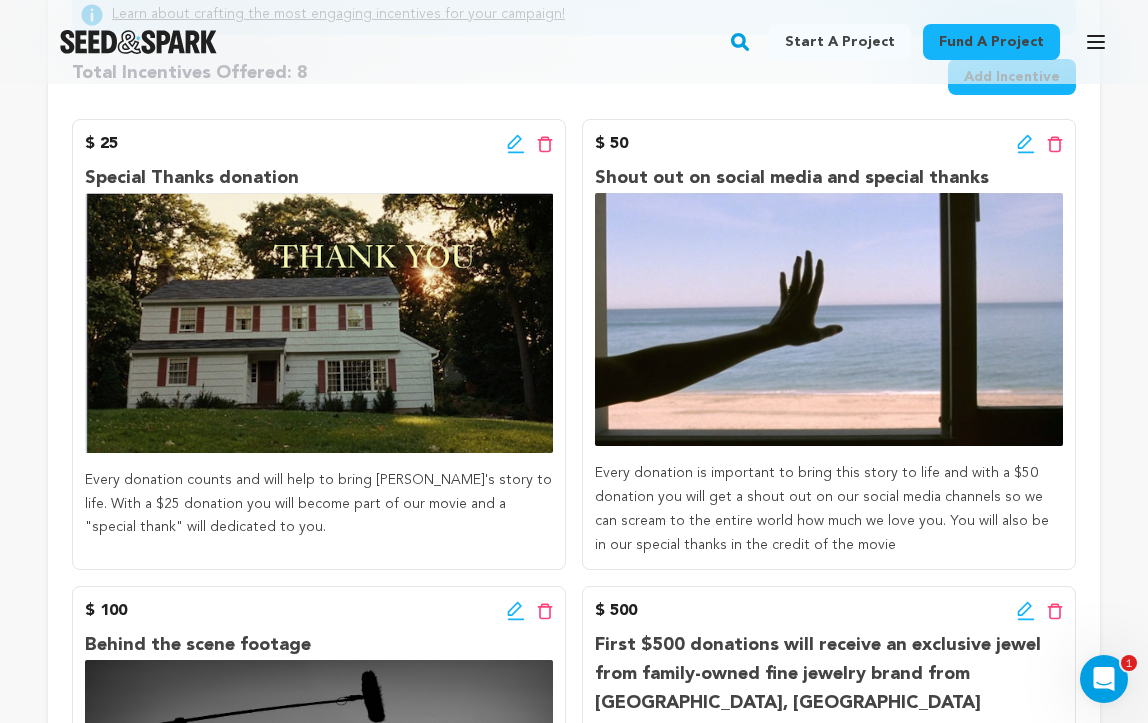 click 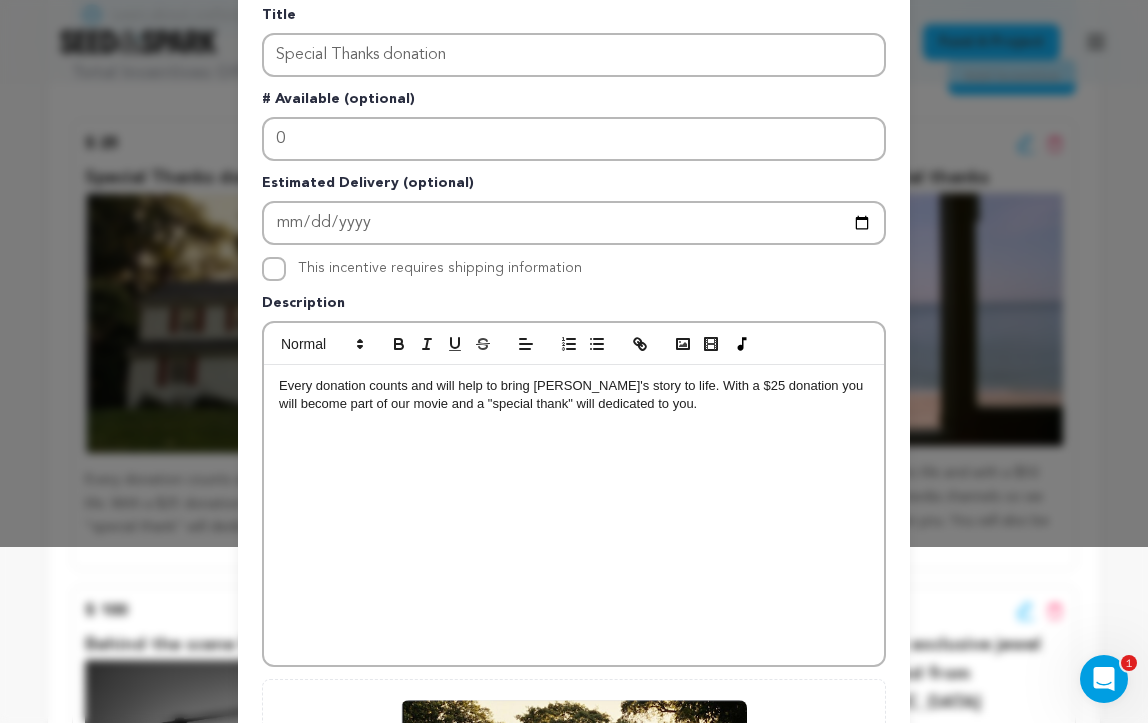 scroll, scrollTop: 182, scrollLeft: 0, axis: vertical 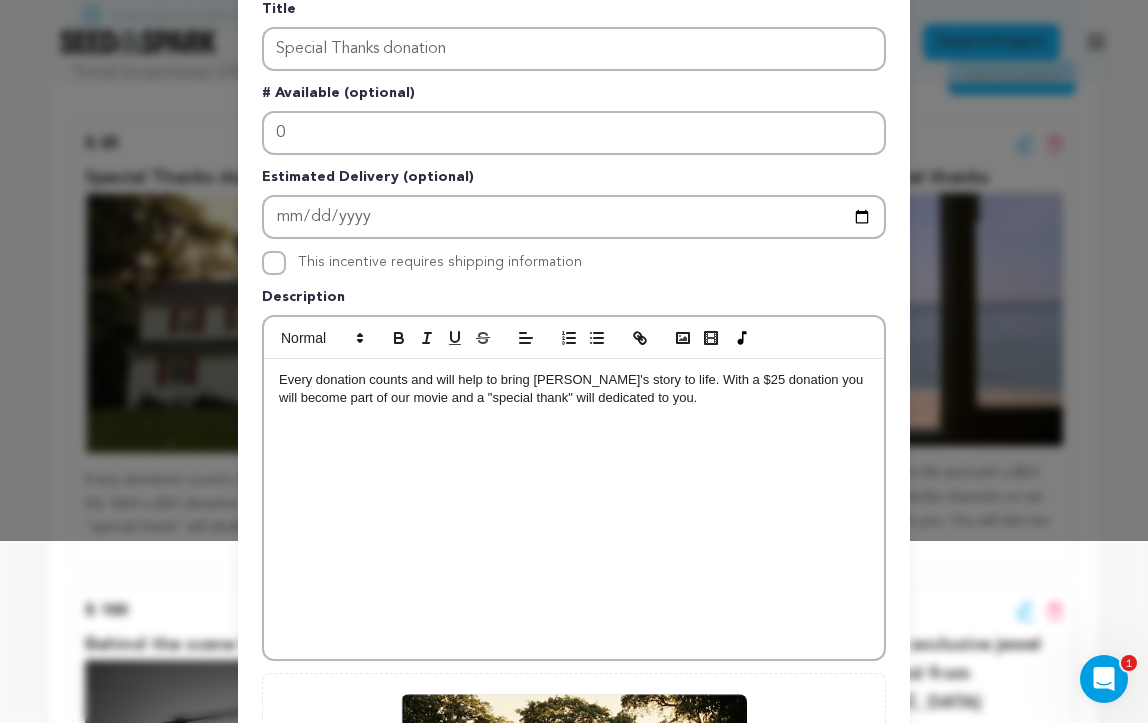 click on "Every donation counts and will help to bring Anna's story to life. With a $25 donation you will become part of our movie and a "special thank" will dedicated to you." at bounding box center [574, 389] 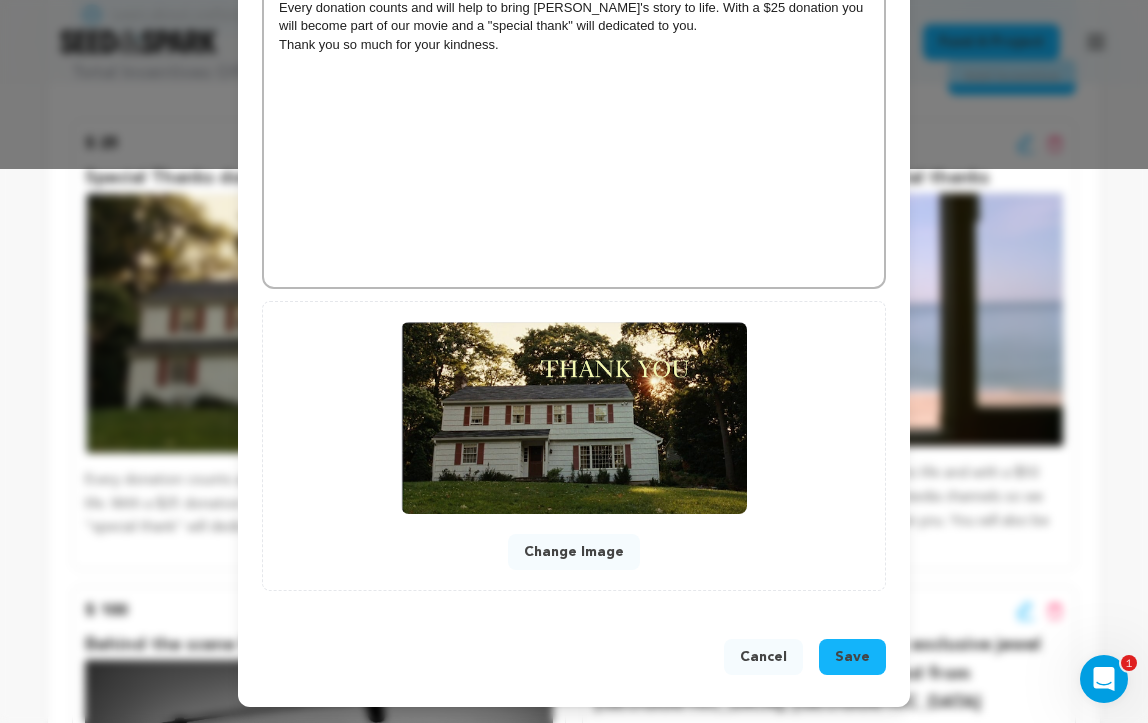 scroll, scrollTop: 555, scrollLeft: 0, axis: vertical 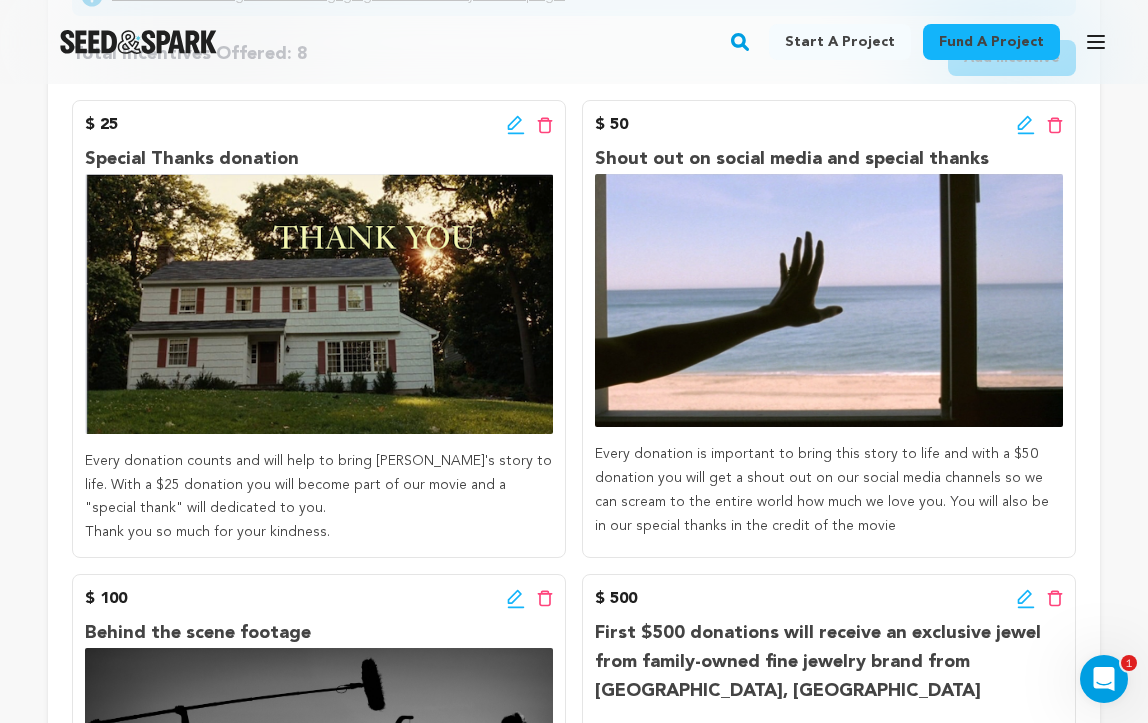 click 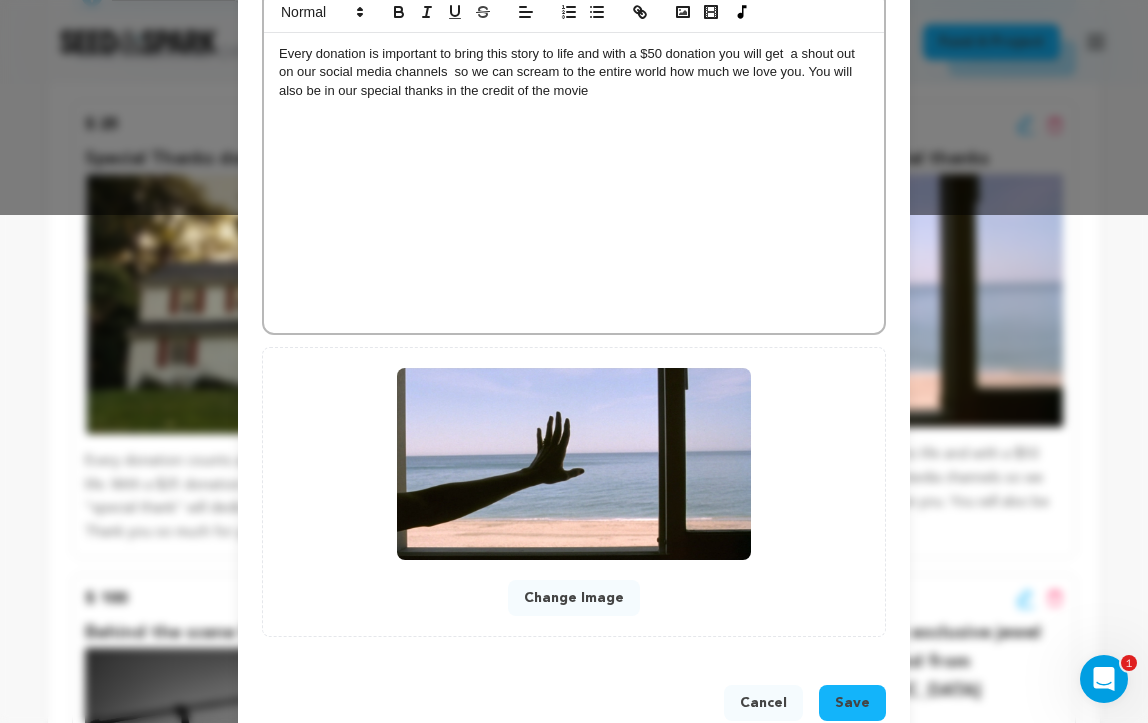 scroll, scrollTop: 274, scrollLeft: 0, axis: vertical 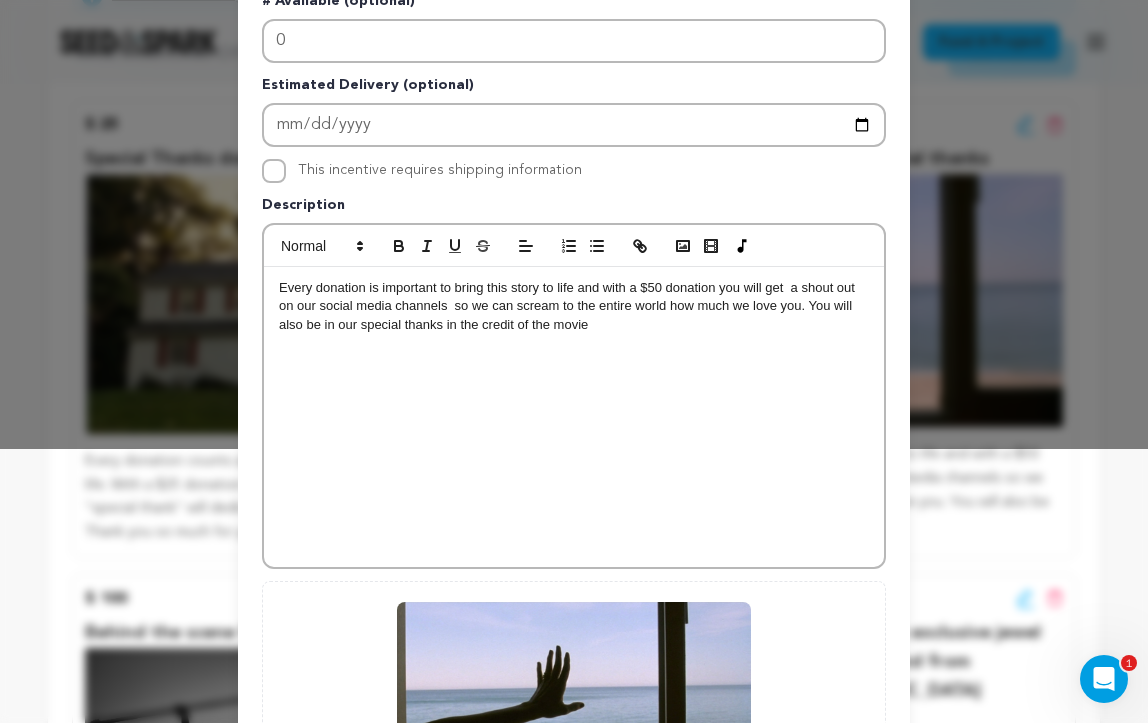 click on "Every donation is important to bring this story to life and with a $50 donation you will get  a shout out on our social media channels  so we can scream to the entire world how much we love you. You will also be in our special thanks in the credit of the movie" at bounding box center [574, 306] 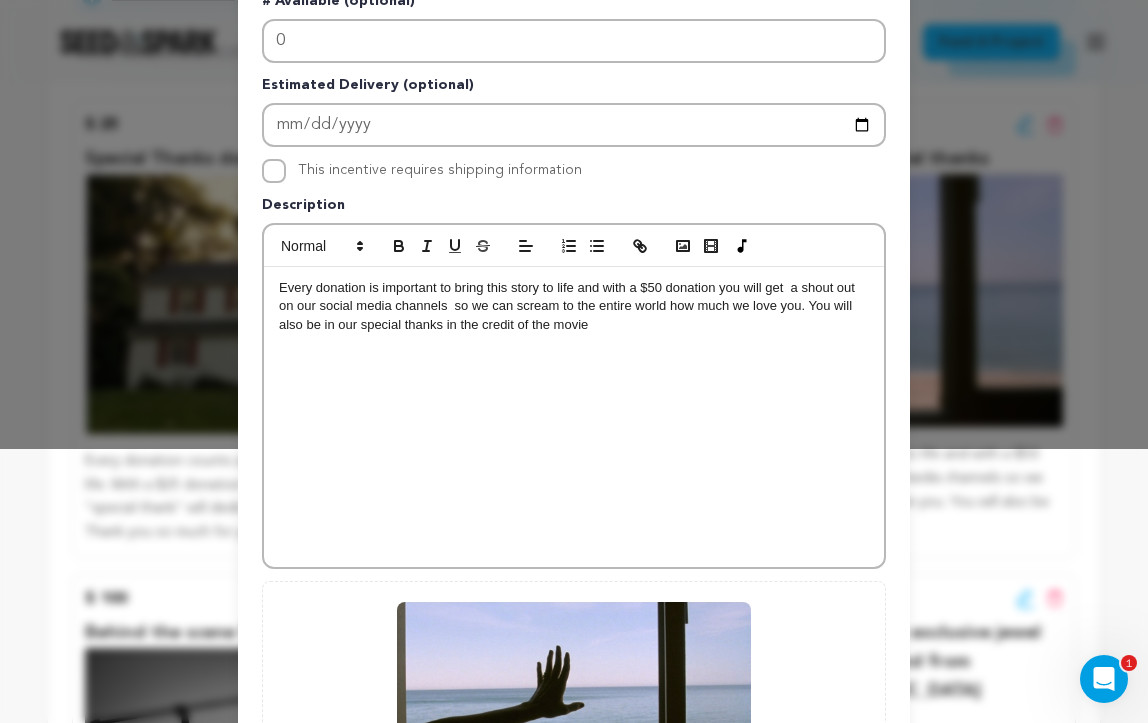 type 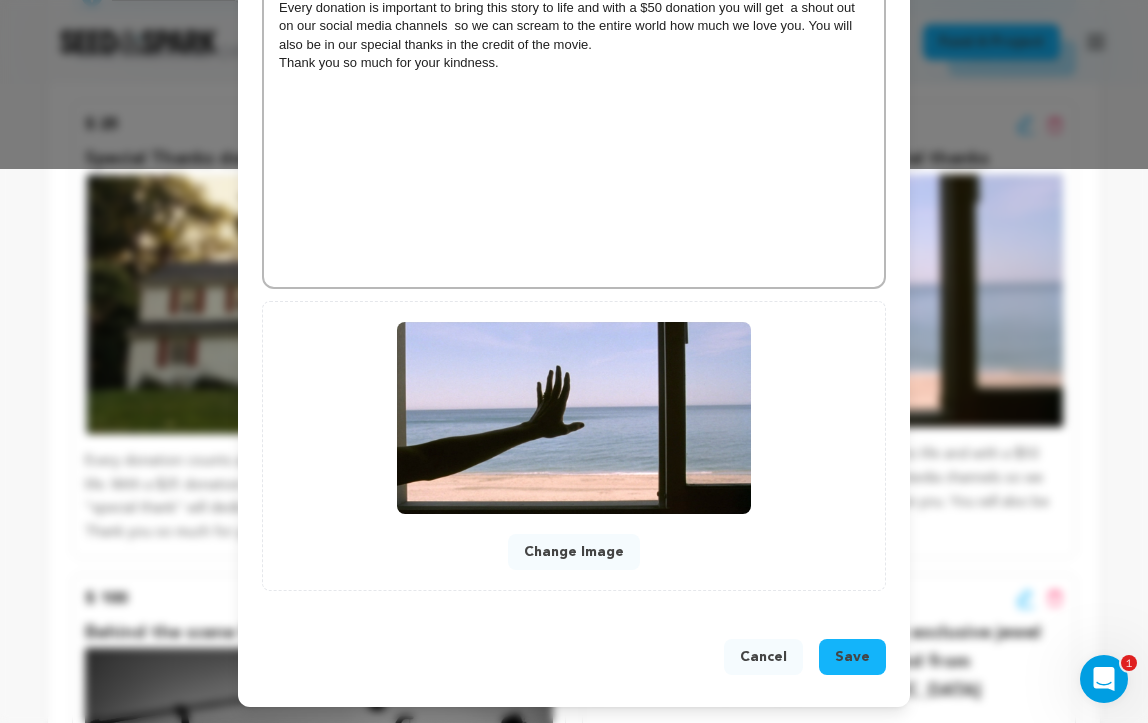 click on "Save" at bounding box center [852, 657] 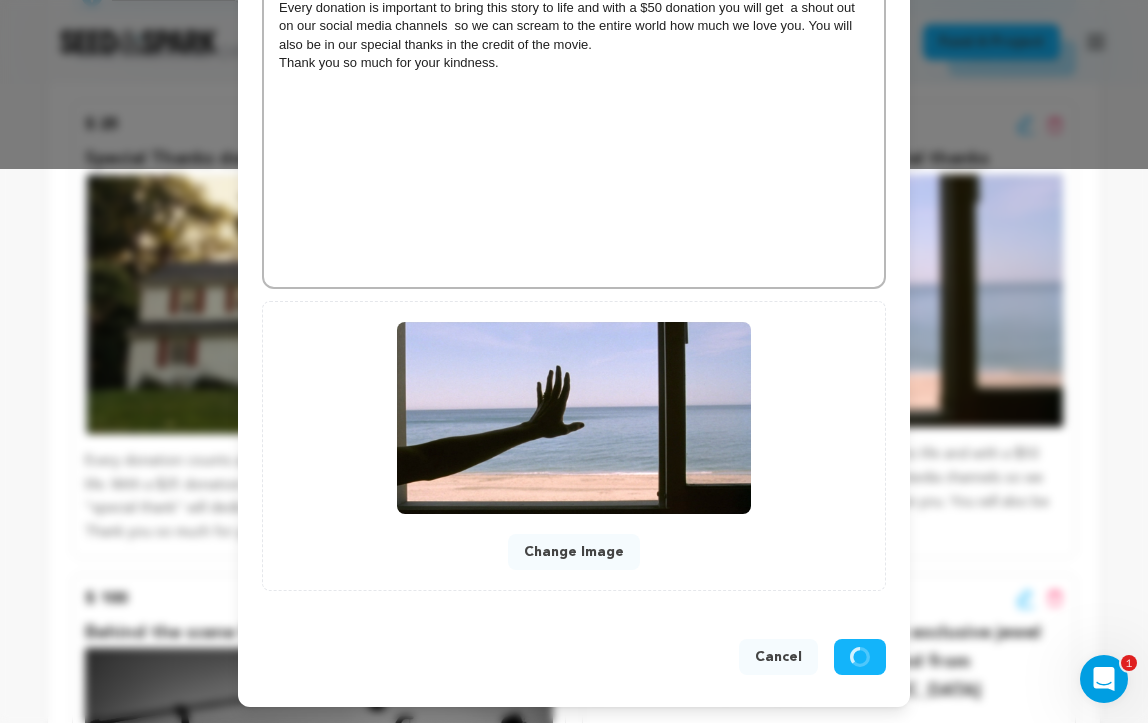 scroll, scrollTop: 512, scrollLeft: 0, axis: vertical 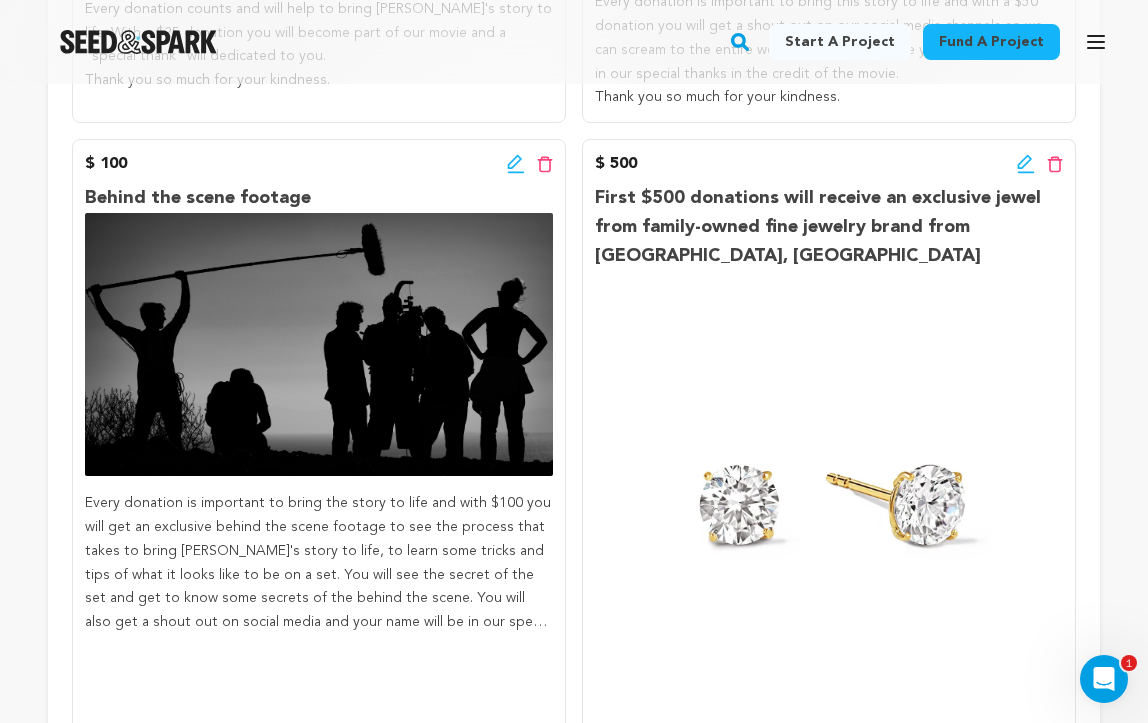 click 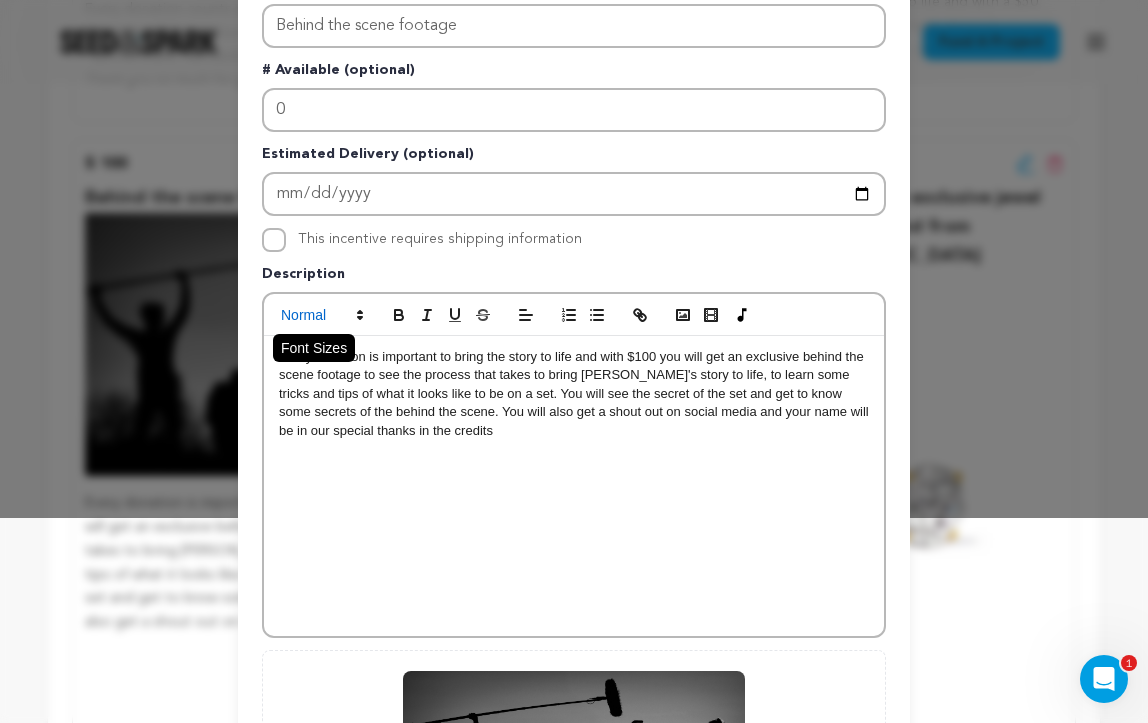 scroll, scrollTop: 206, scrollLeft: 0, axis: vertical 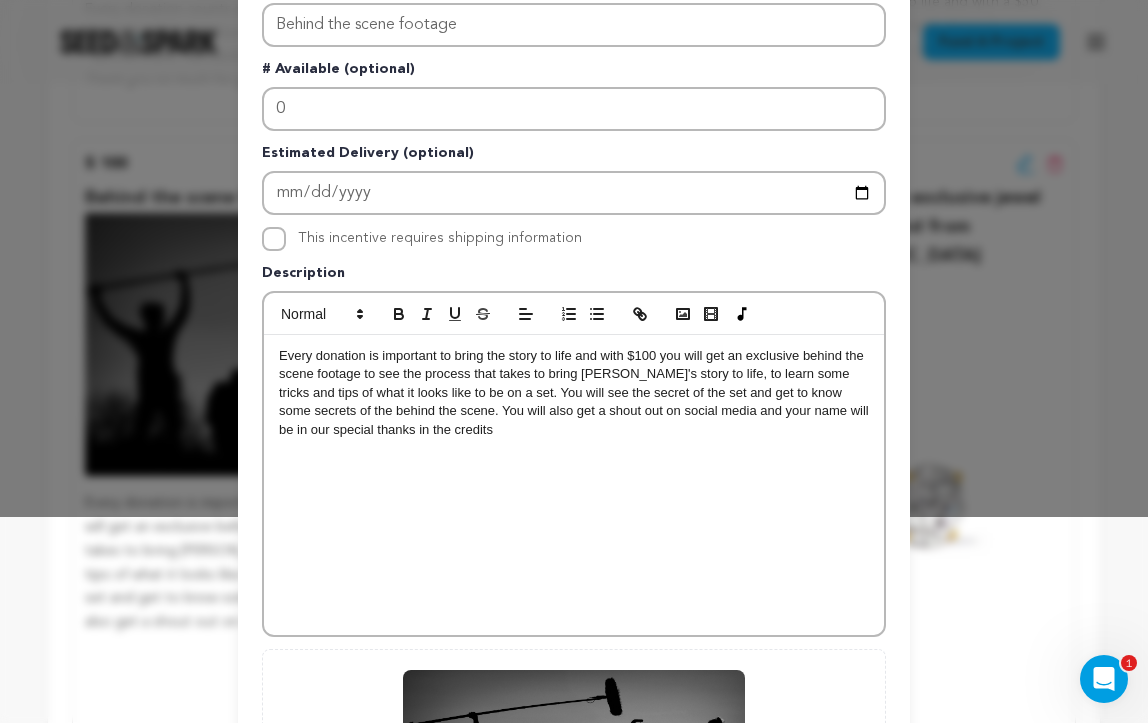 click on "Every donation is important to bring the story to life and with $100 you will get an exclusive behind the scene footage to see the process that takes to bring Anna's story to life, to learn some tricks and tips of what it looks like to be on a set. You will see the secret of the set and get to know some secrets of the behind the scene. You will also get a shout out on social media and your name will be in our special thanks in the credits" at bounding box center (574, 485) 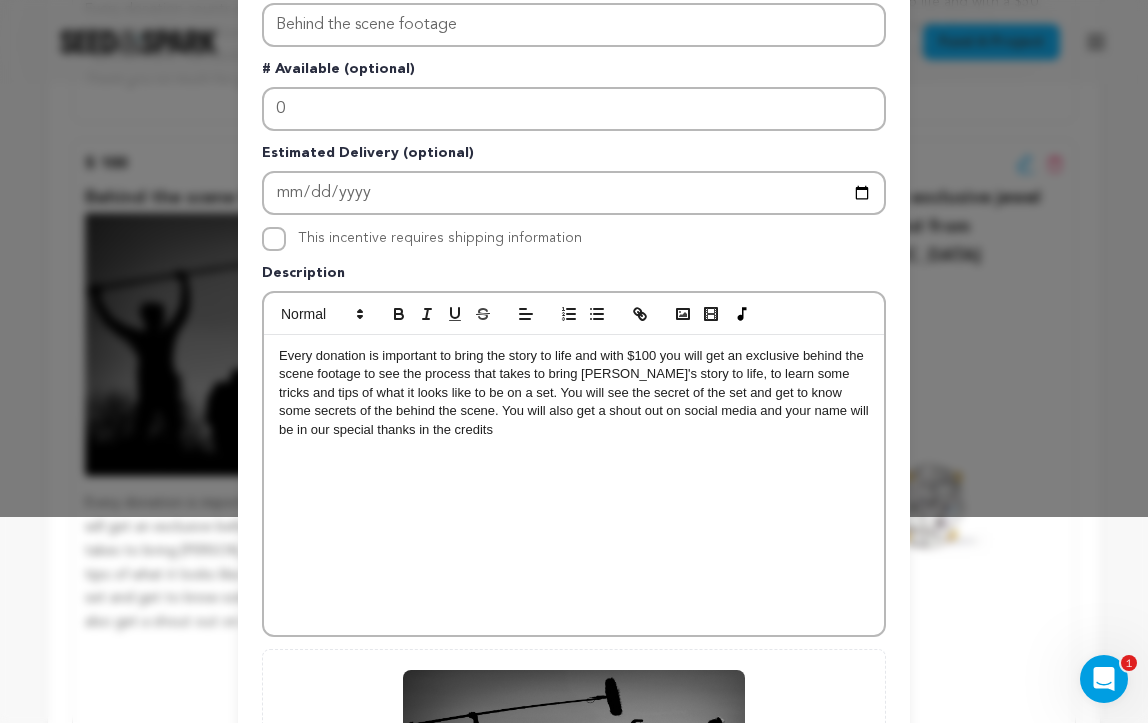 type 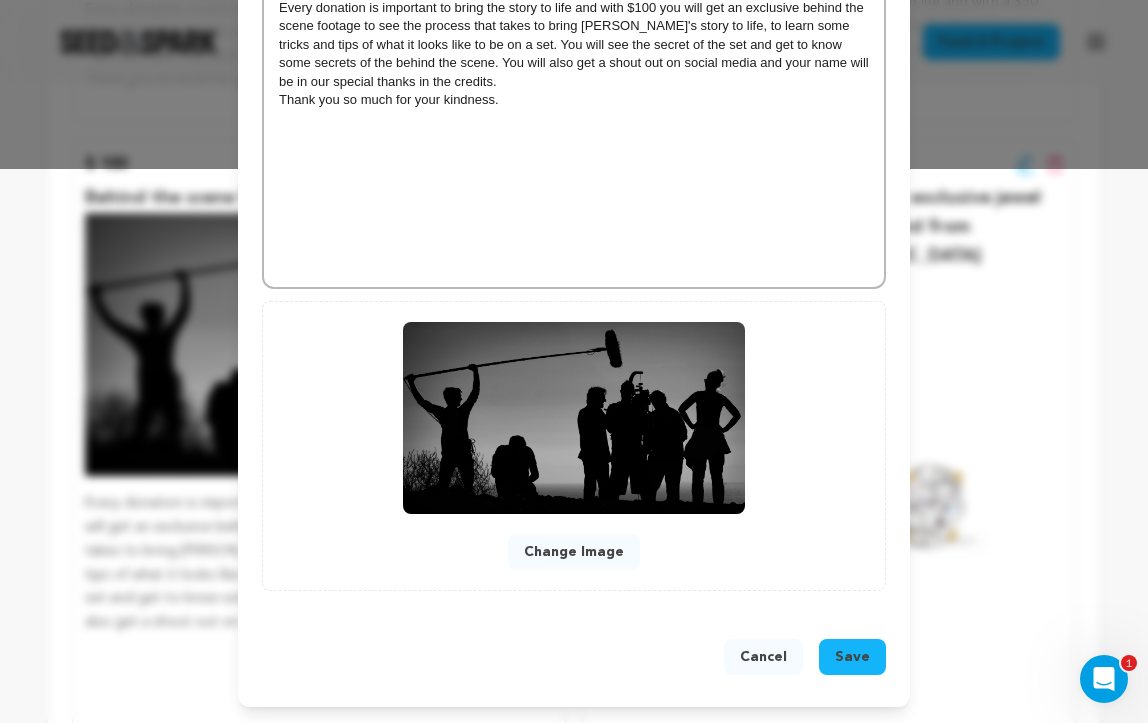 scroll, scrollTop: 555, scrollLeft: 0, axis: vertical 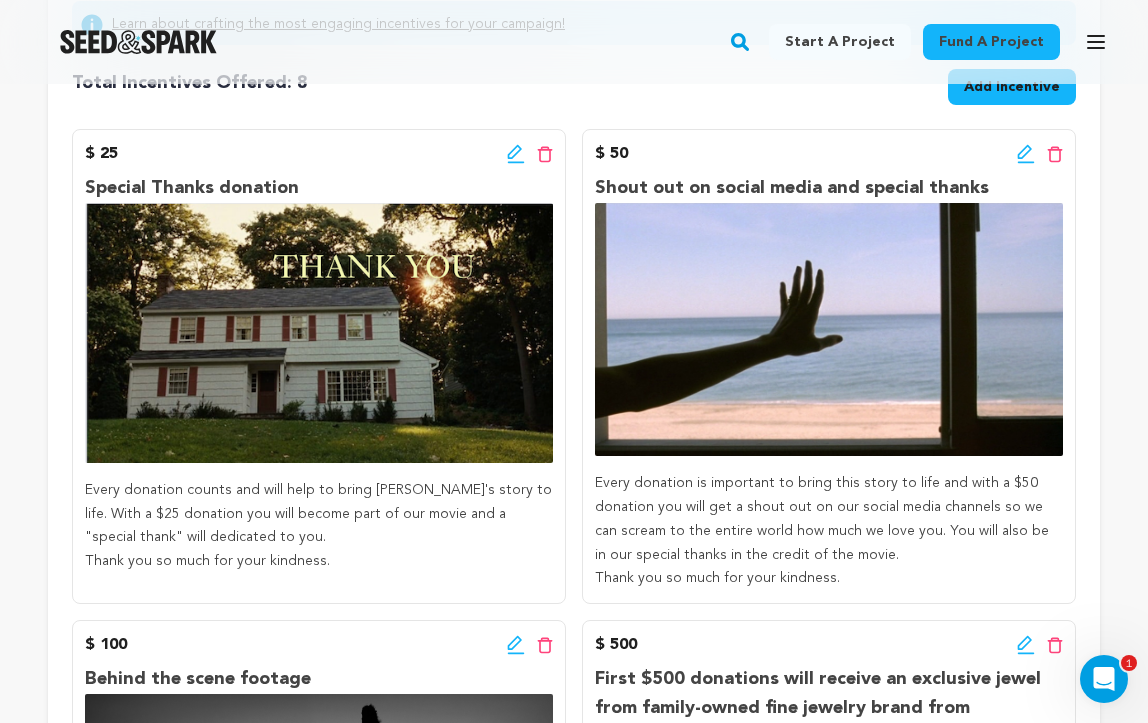 click on "Shout out on social media and special thanks" at bounding box center [829, 188] 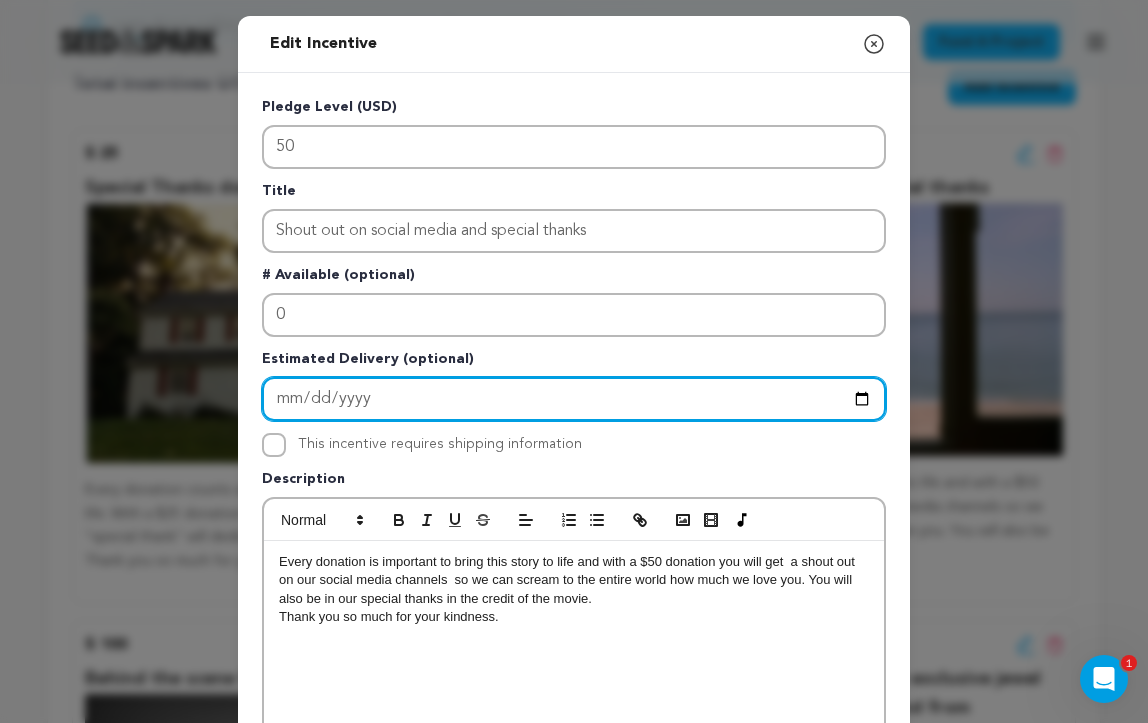 click at bounding box center [574, 399] 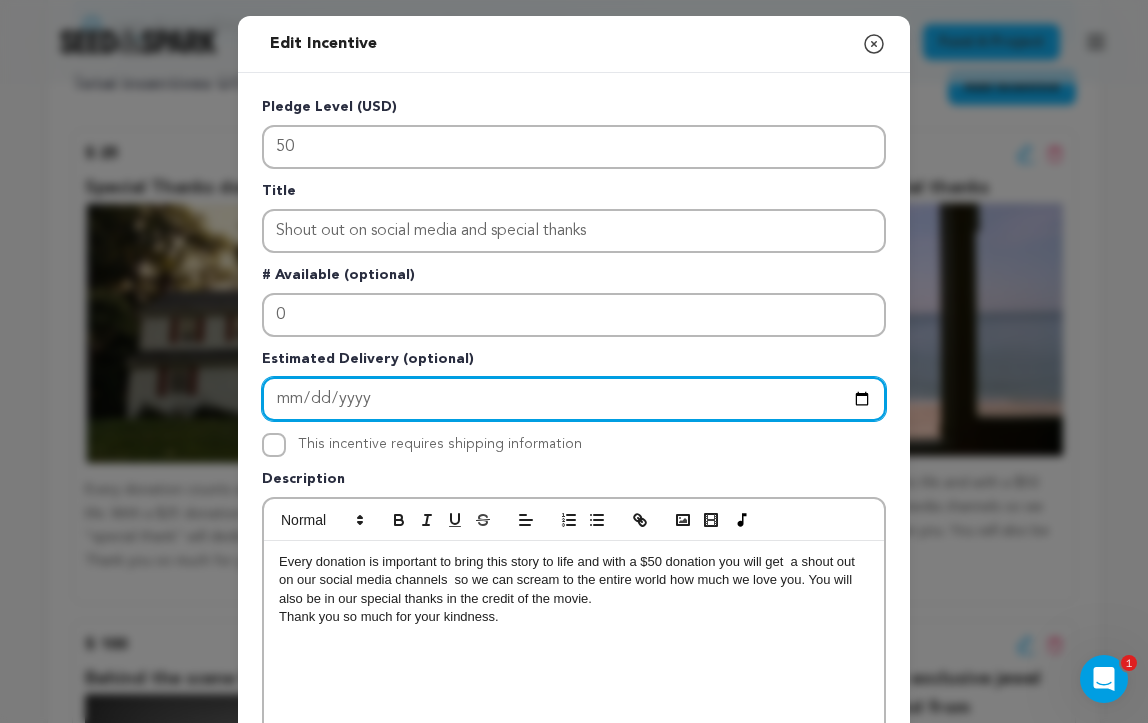 type on "2025-08-15" 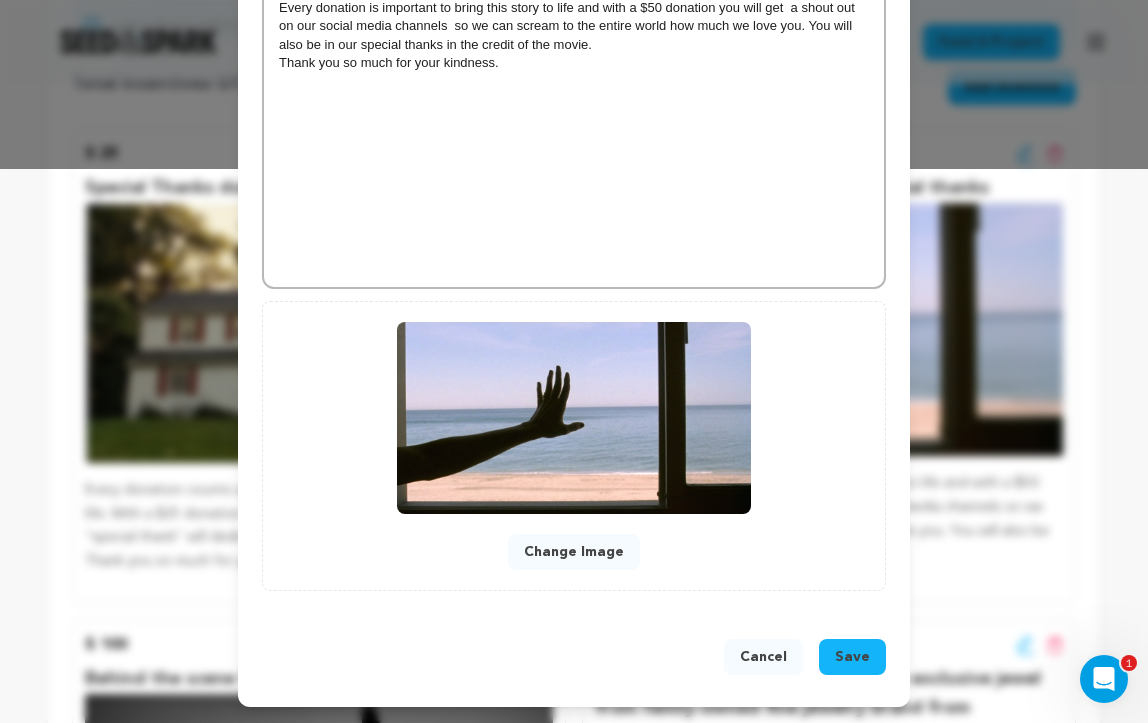 scroll, scrollTop: 555, scrollLeft: 0, axis: vertical 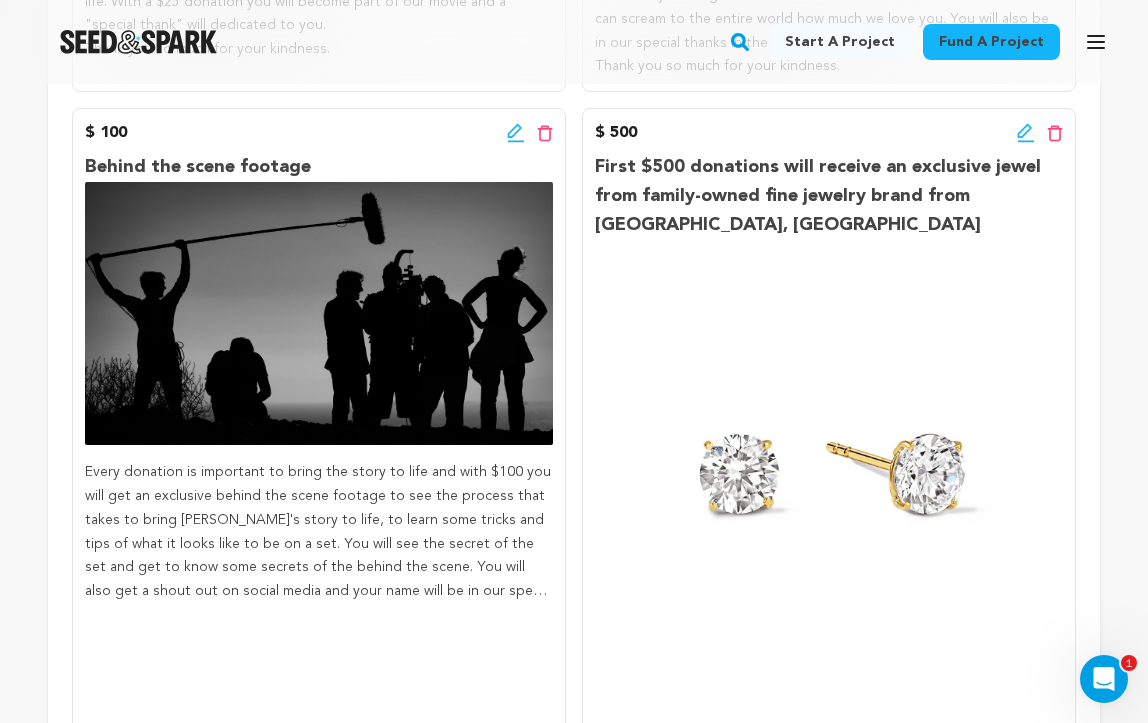click 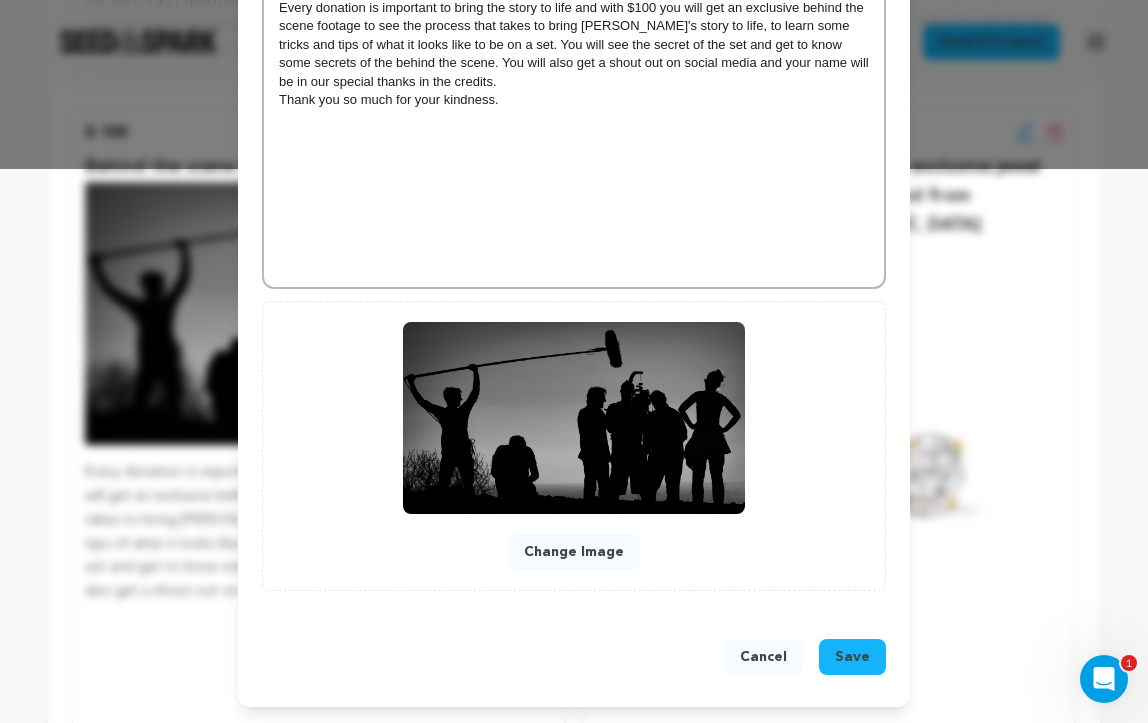 scroll, scrollTop: 555, scrollLeft: 0, axis: vertical 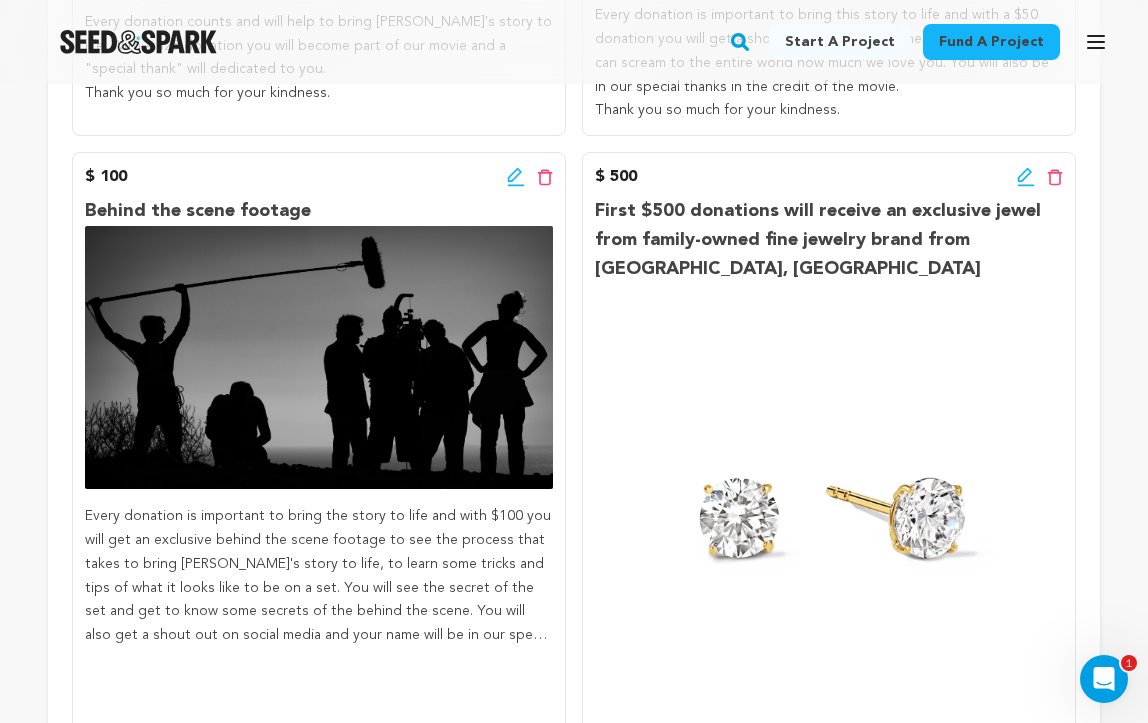 click 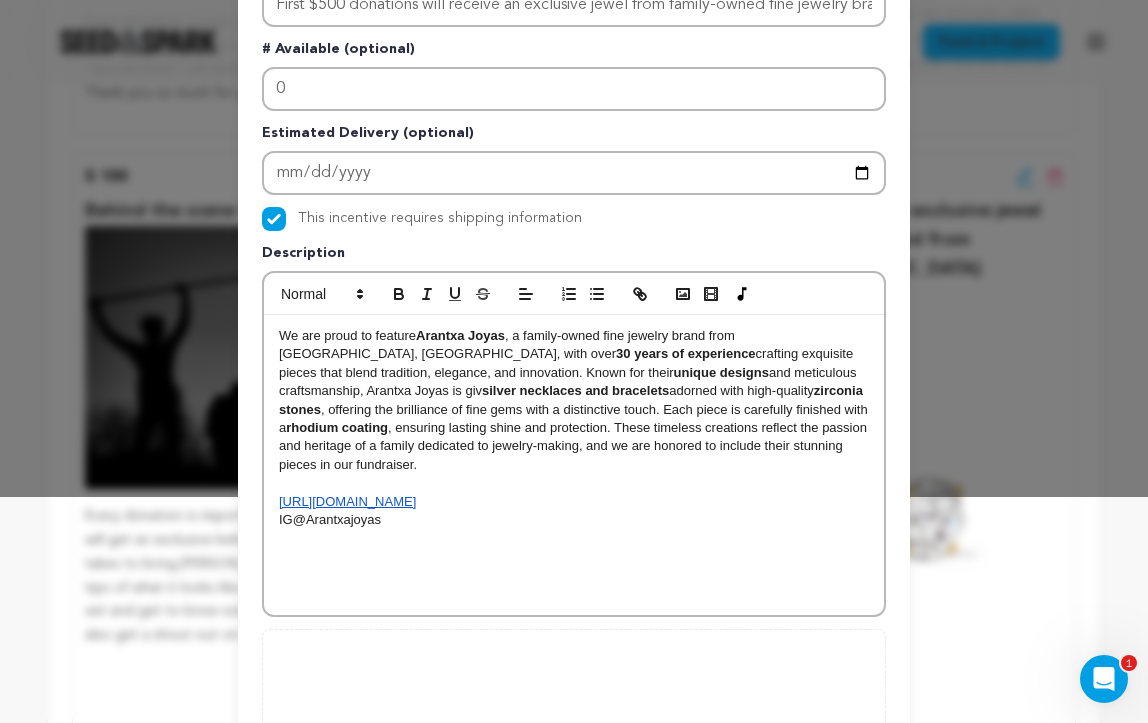 scroll, scrollTop: 226, scrollLeft: 0, axis: vertical 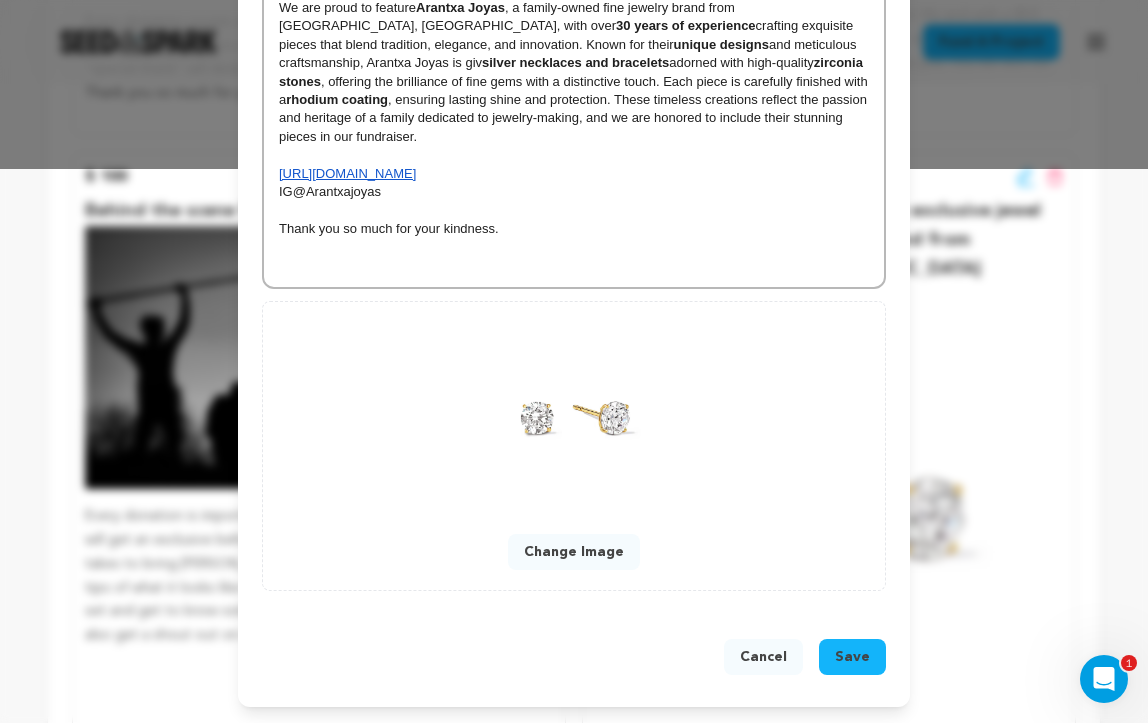 click on "Save" at bounding box center (852, 657) 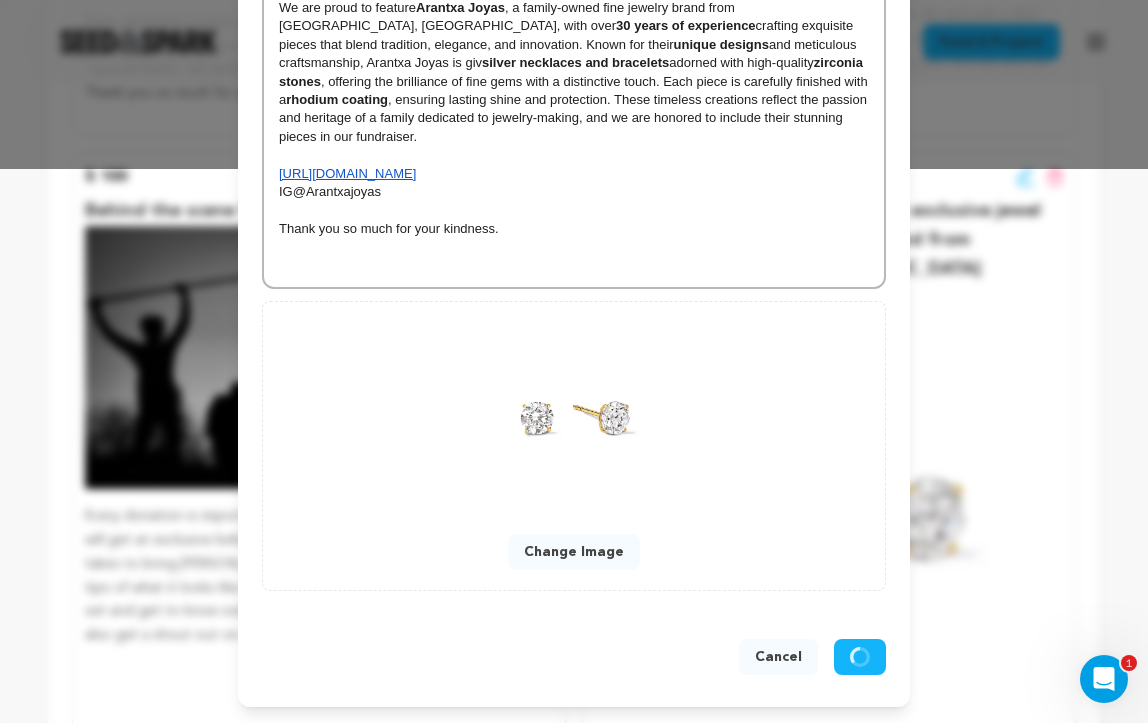 scroll, scrollTop: 512, scrollLeft: 0, axis: vertical 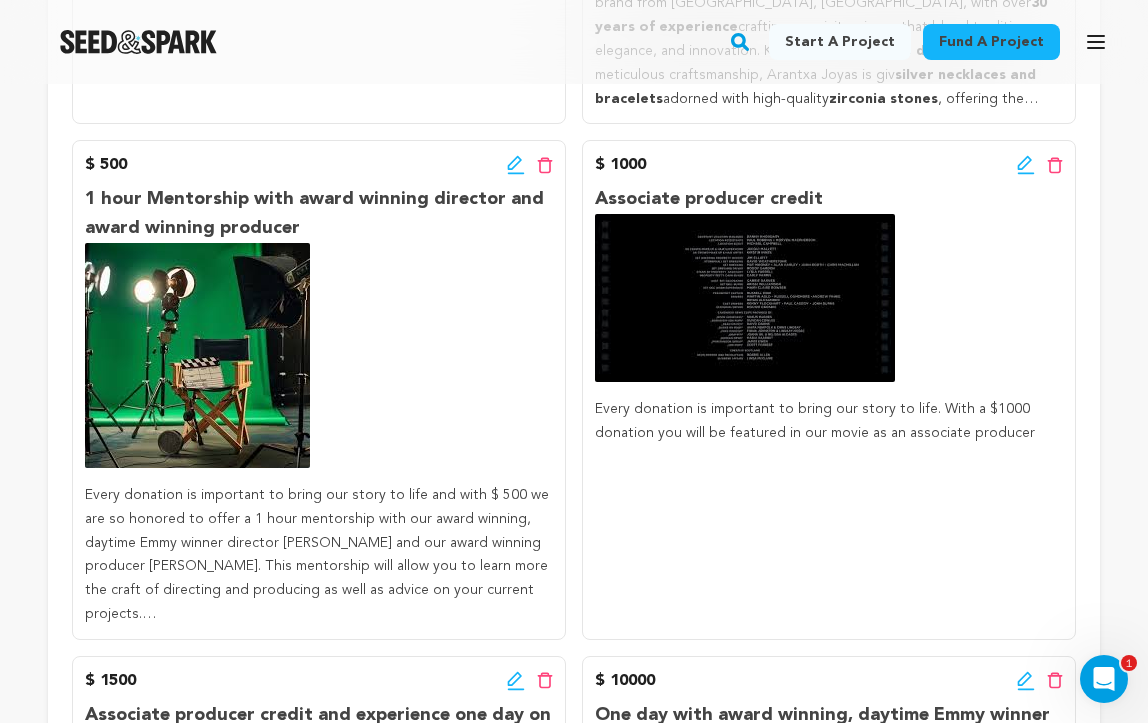 click 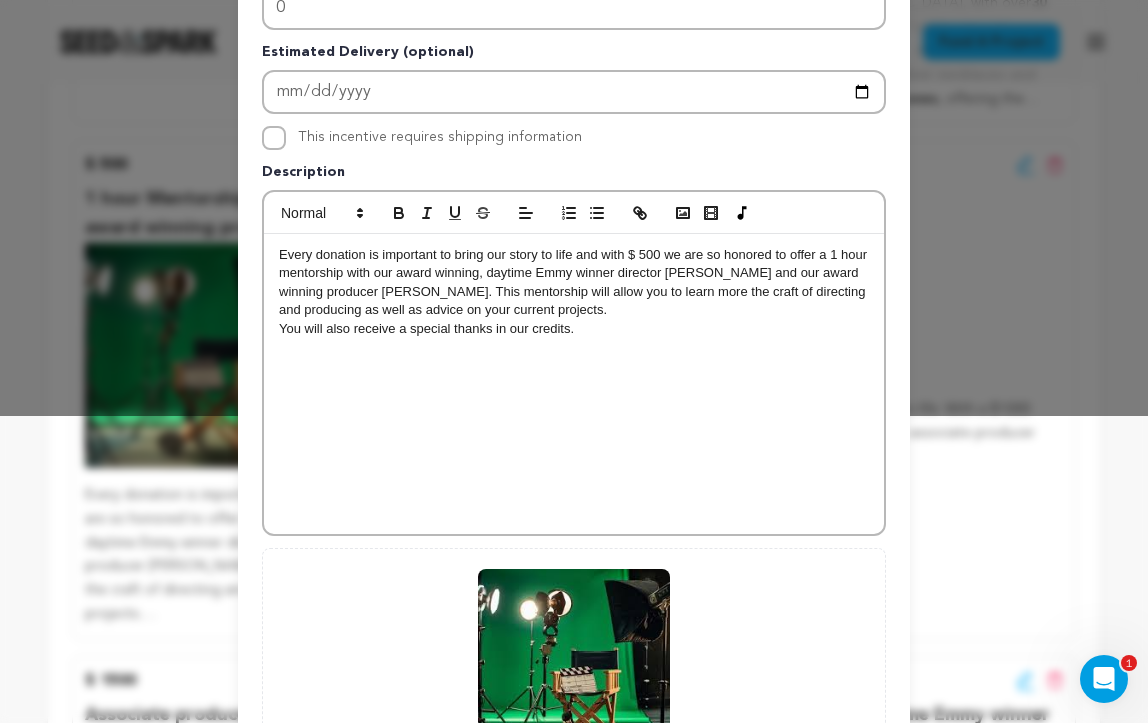 scroll, scrollTop: 329, scrollLeft: 0, axis: vertical 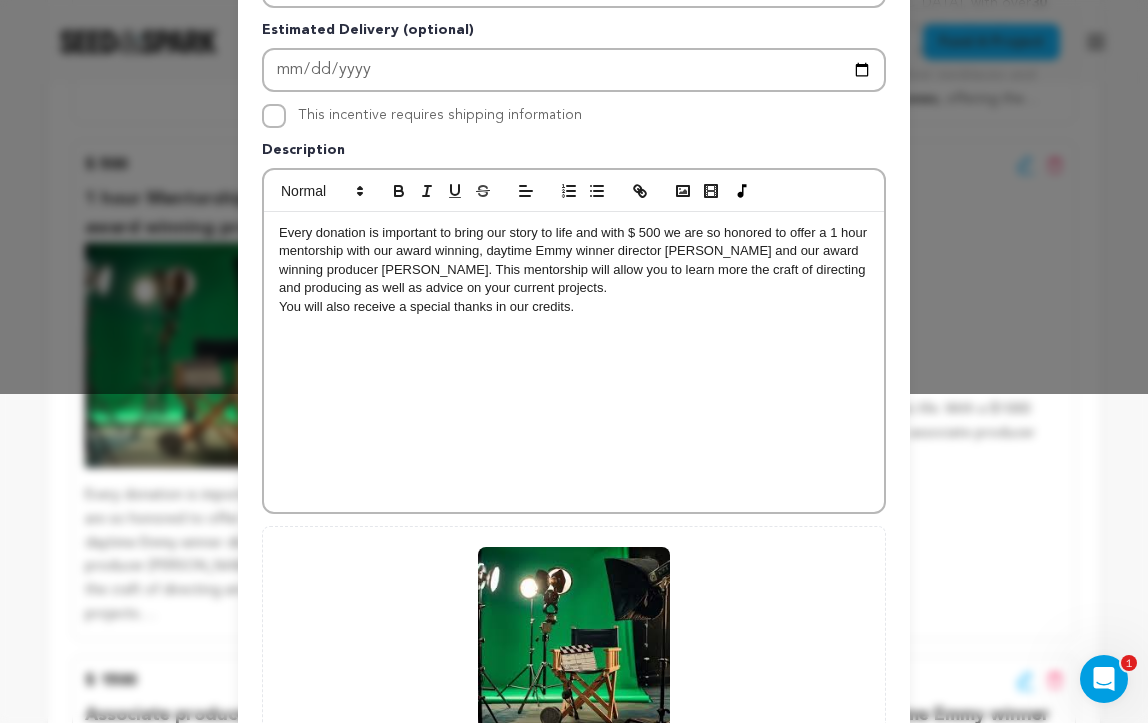 click on "You will also receive a special thanks in our credits." at bounding box center (574, 307) 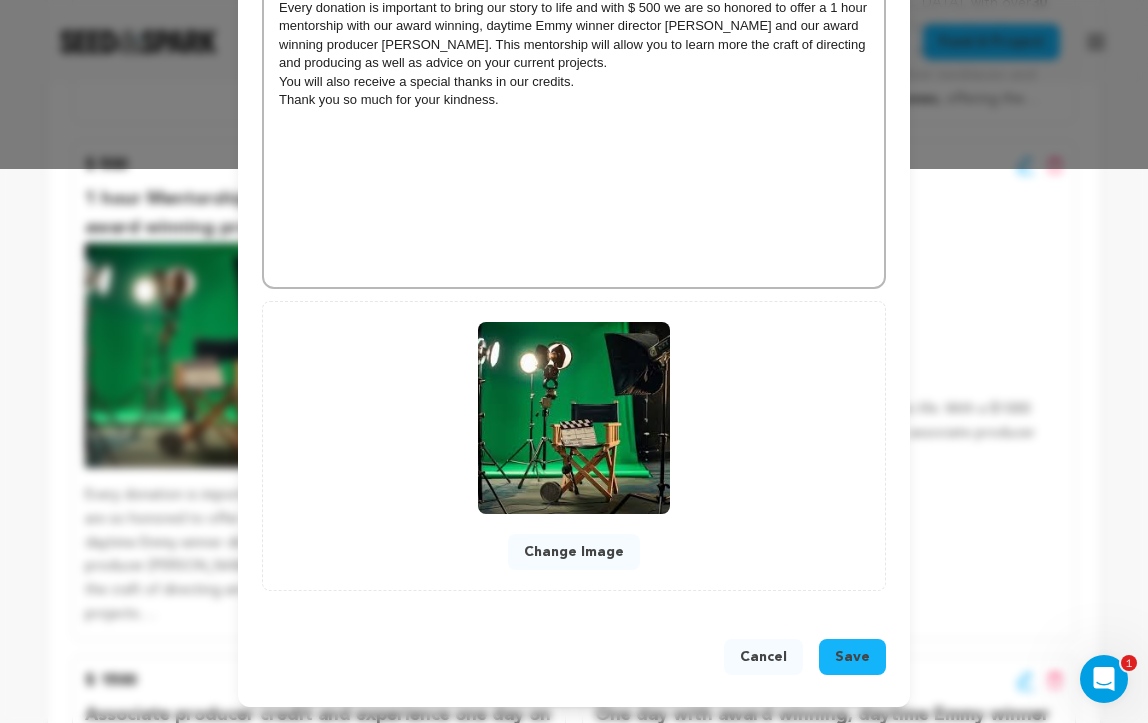 scroll, scrollTop: 555, scrollLeft: 0, axis: vertical 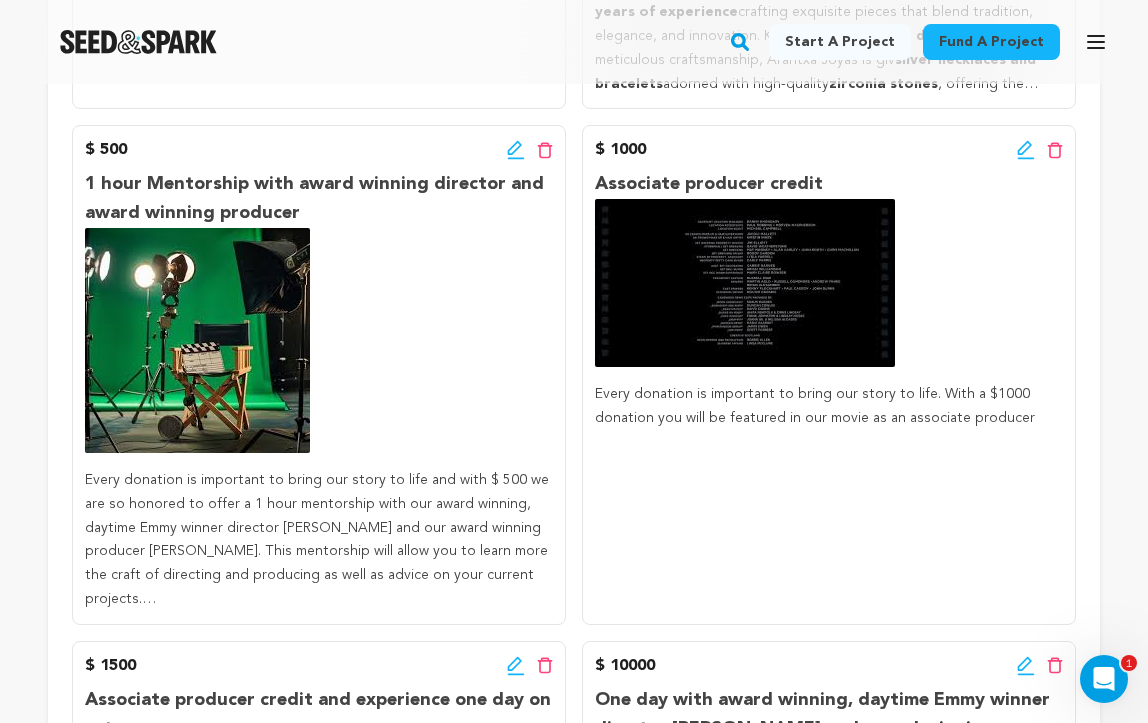 click 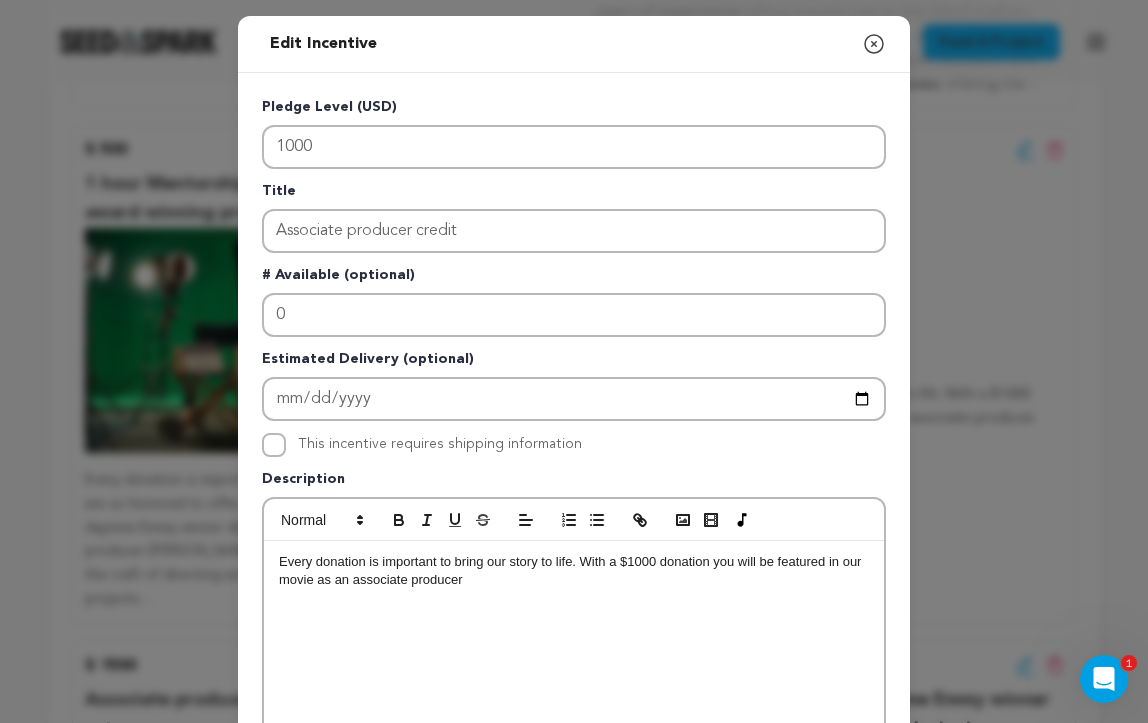 click on "Every donation is important to bring our story to life. With a $1000 donation you will be featured in our movie as an associate producer" at bounding box center (574, 571) 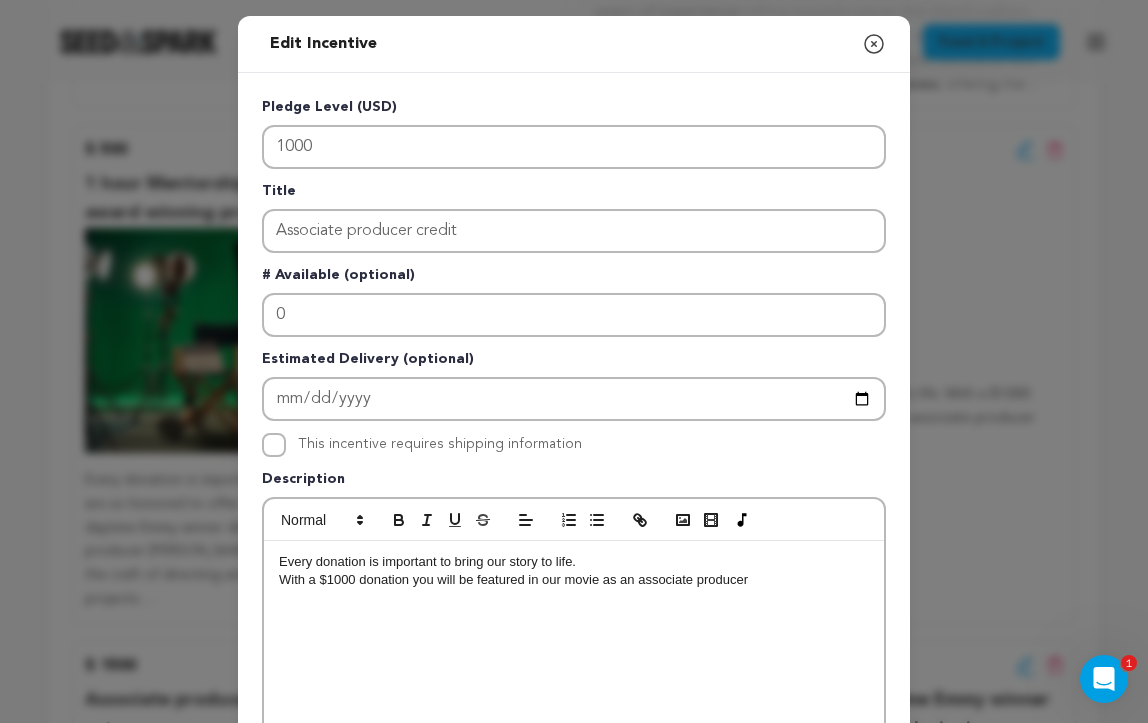 type 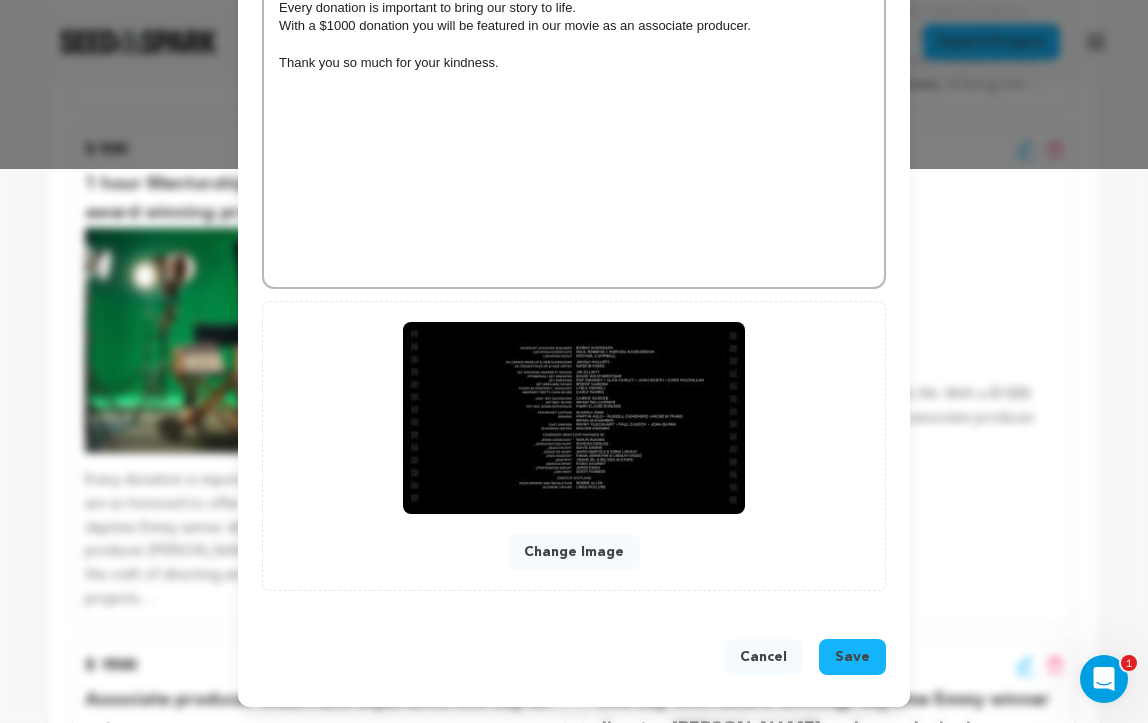 scroll, scrollTop: 555, scrollLeft: 0, axis: vertical 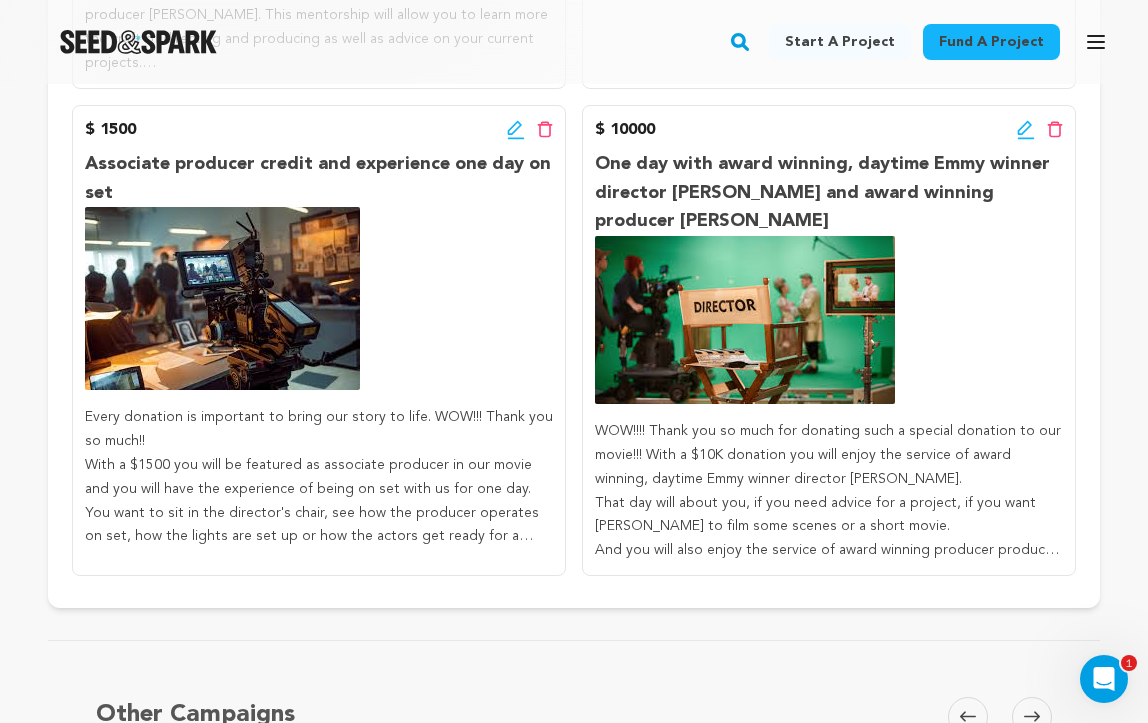 click 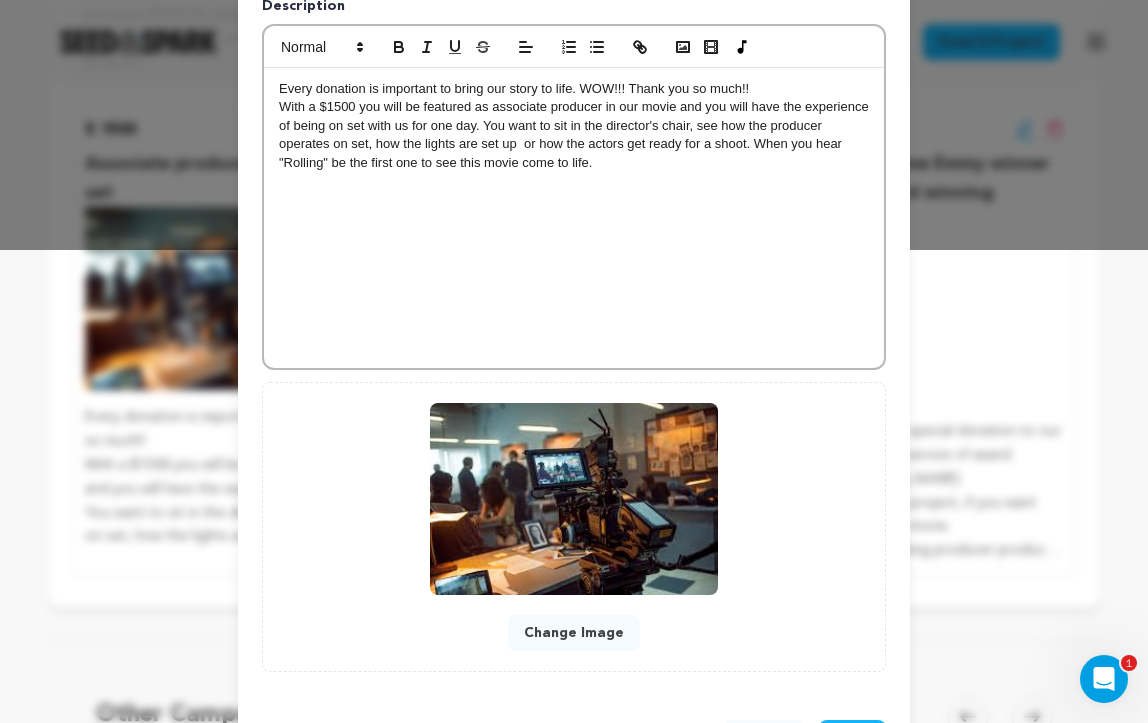 scroll, scrollTop: 471, scrollLeft: 0, axis: vertical 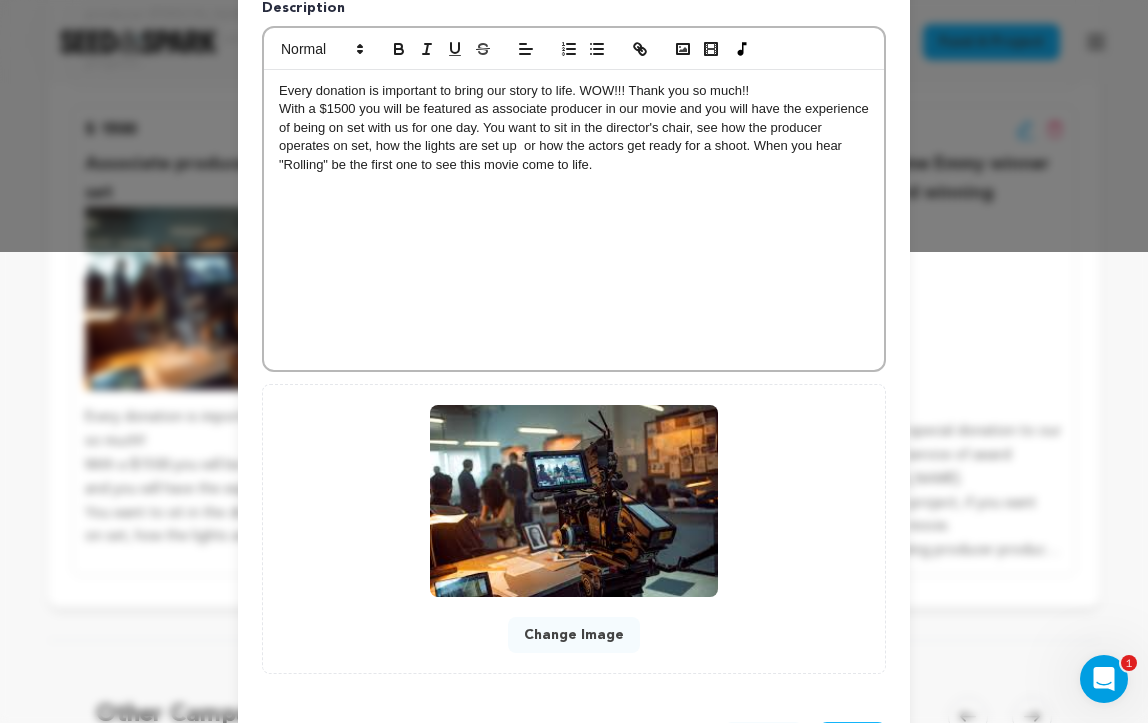click on "With a $1500 you will be featured as associate producer in our movie and you will have the experience of being on set with us for one day. You want to sit in the director's chair, see how the producer operates on set, how the lights are set up  or how the actors get ready for a shoot. When you hear "Rolling" be the first one to see this movie come to life." at bounding box center [574, 137] 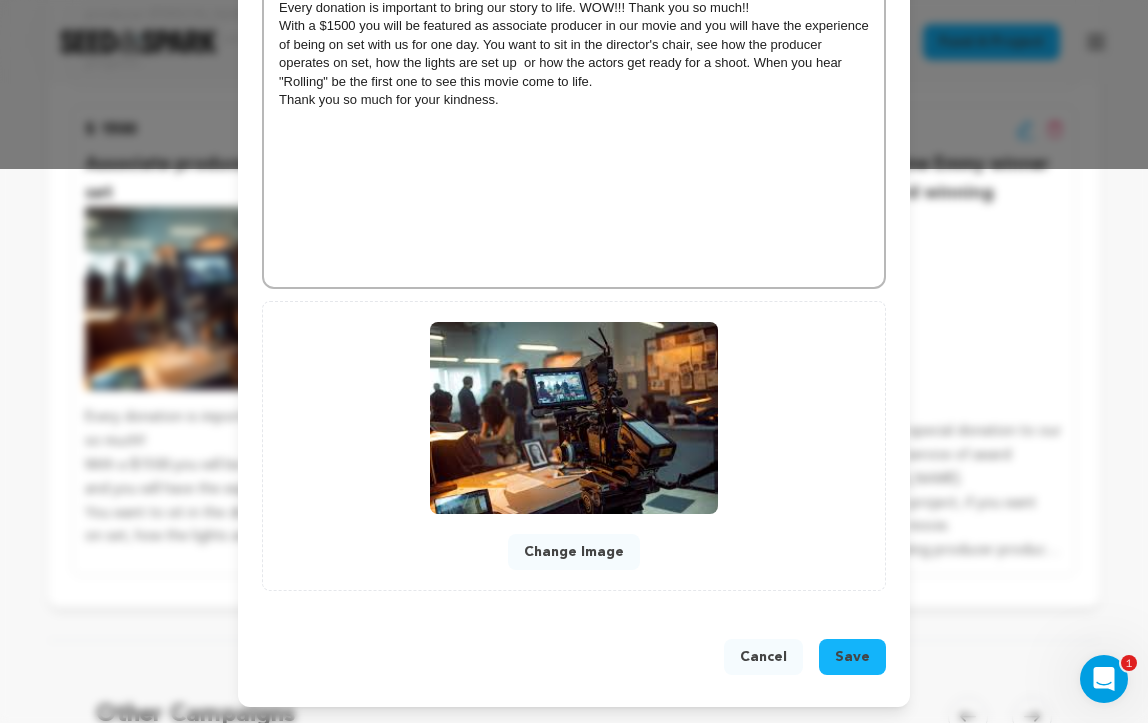 scroll, scrollTop: 555, scrollLeft: 0, axis: vertical 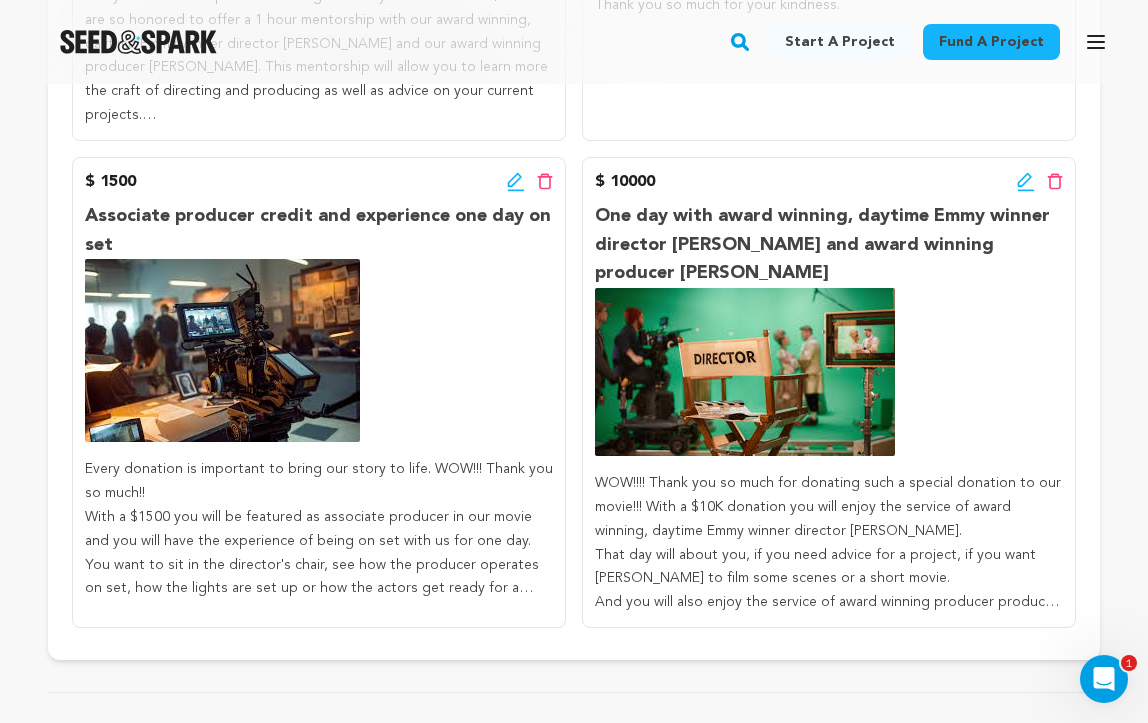click 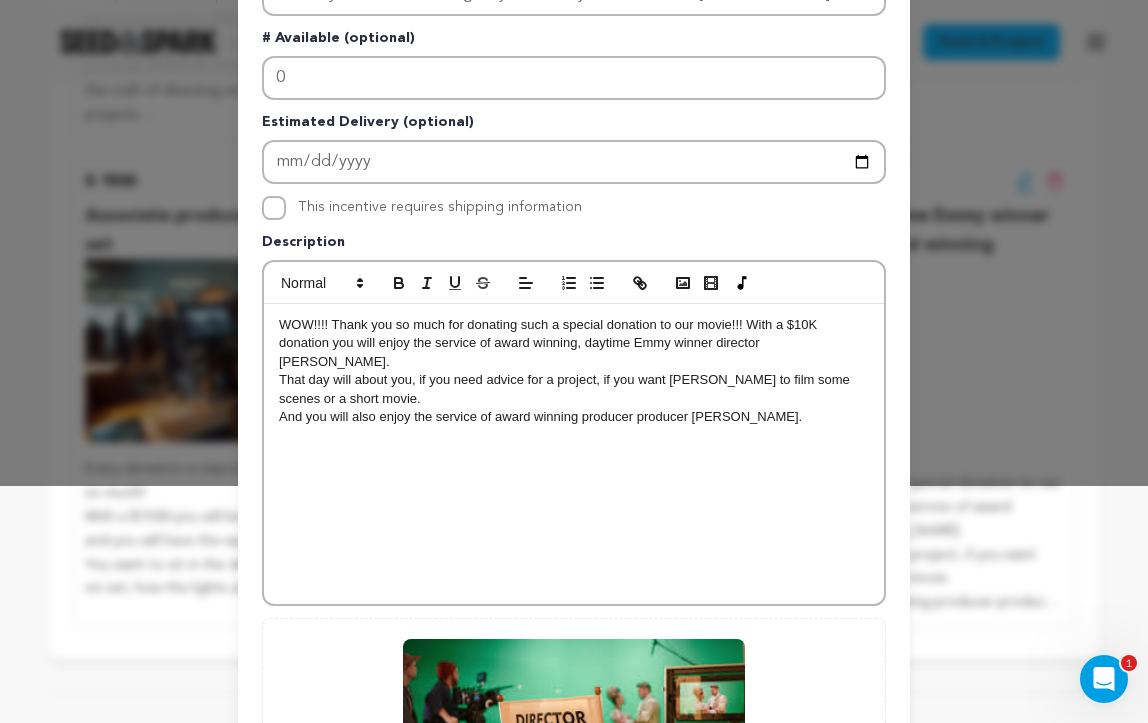 scroll, scrollTop: 235, scrollLeft: 0, axis: vertical 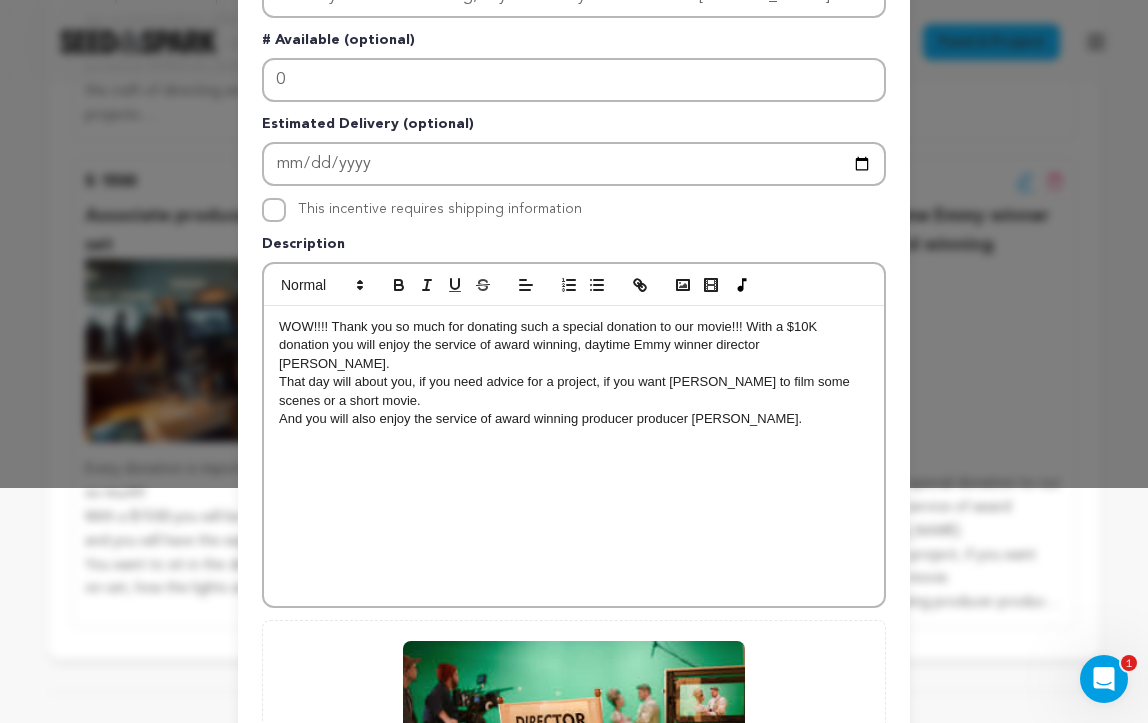 click on "And you will also enjoy the service of award winning producer producer Patrice Yin." at bounding box center [574, 419] 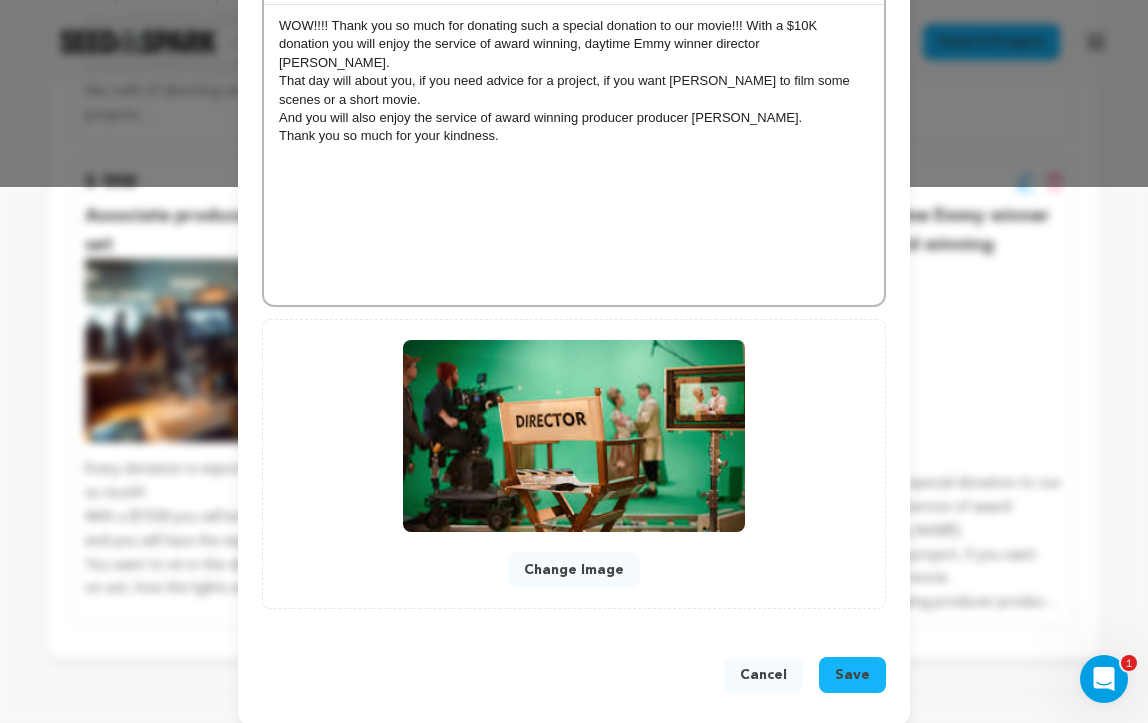 scroll, scrollTop: 537, scrollLeft: 0, axis: vertical 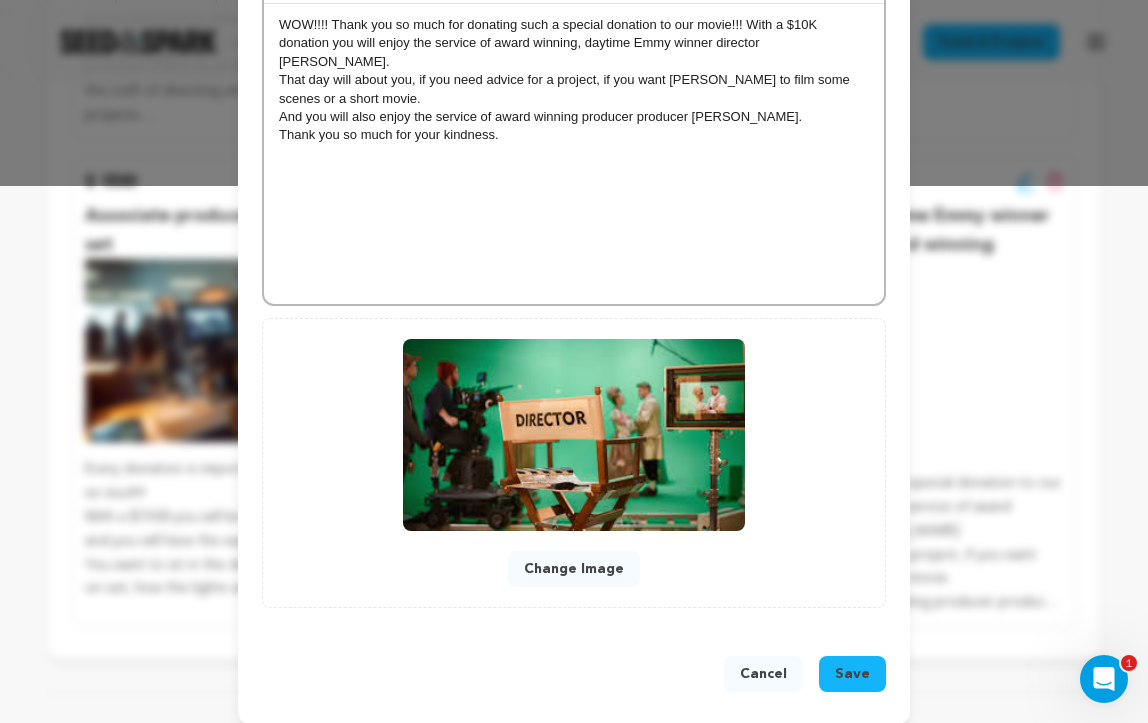 click on "And you will also enjoy the service of award winning producer producer Patrice Yin." at bounding box center (574, 117) 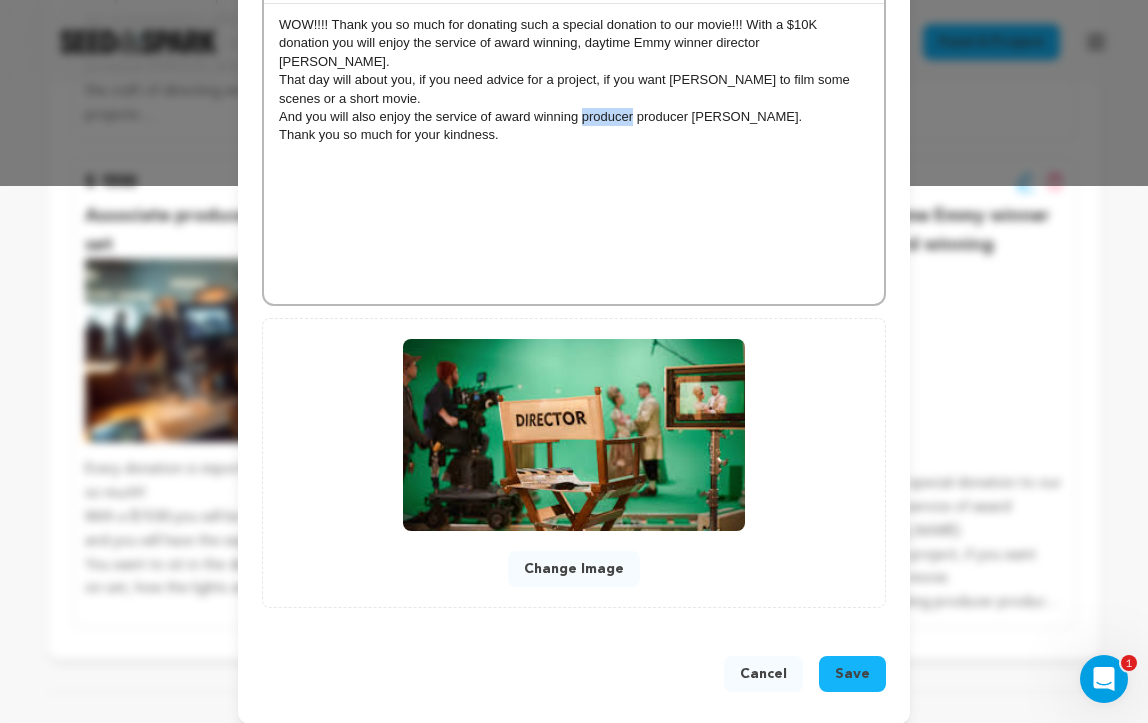 drag, startPoint x: 633, startPoint y: 99, endPoint x: 582, endPoint y: 97, distance: 51.0392 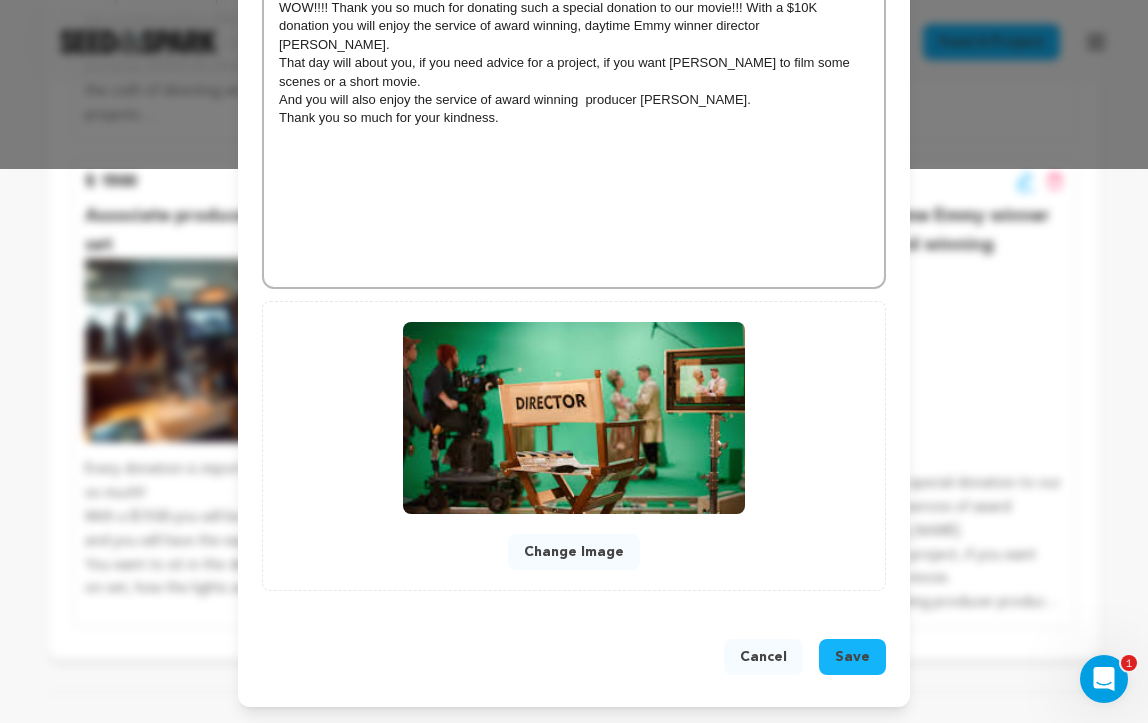 scroll, scrollTop: 555, scrollLeft: 0, axis: vertical 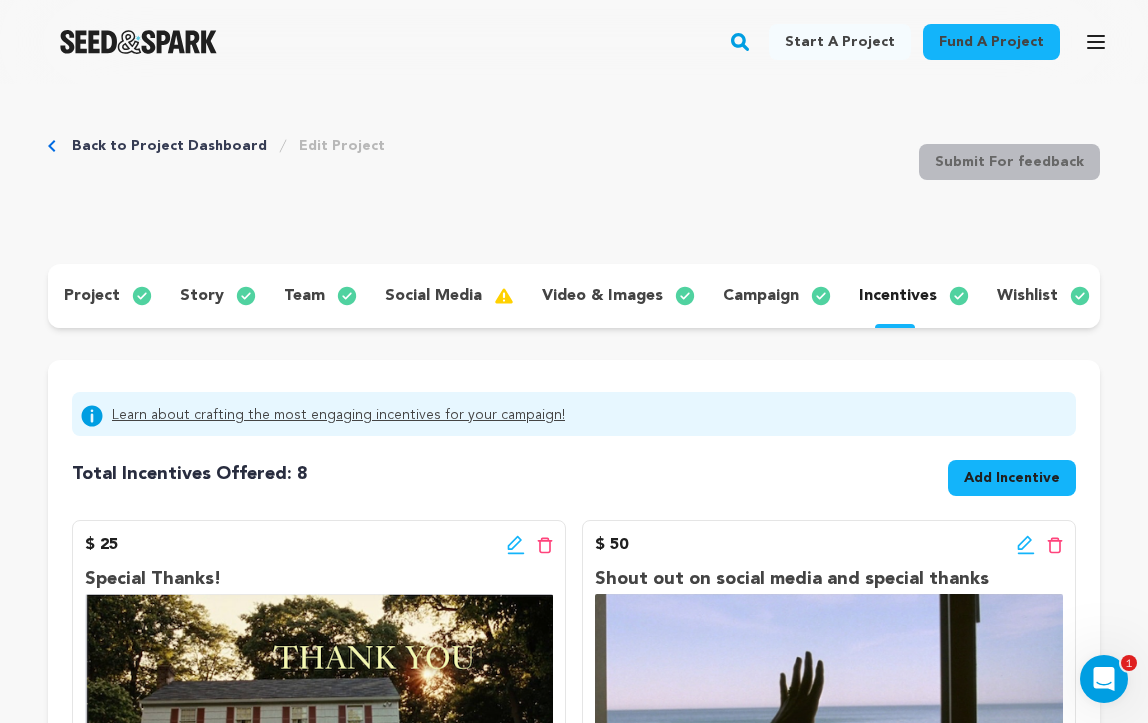 click 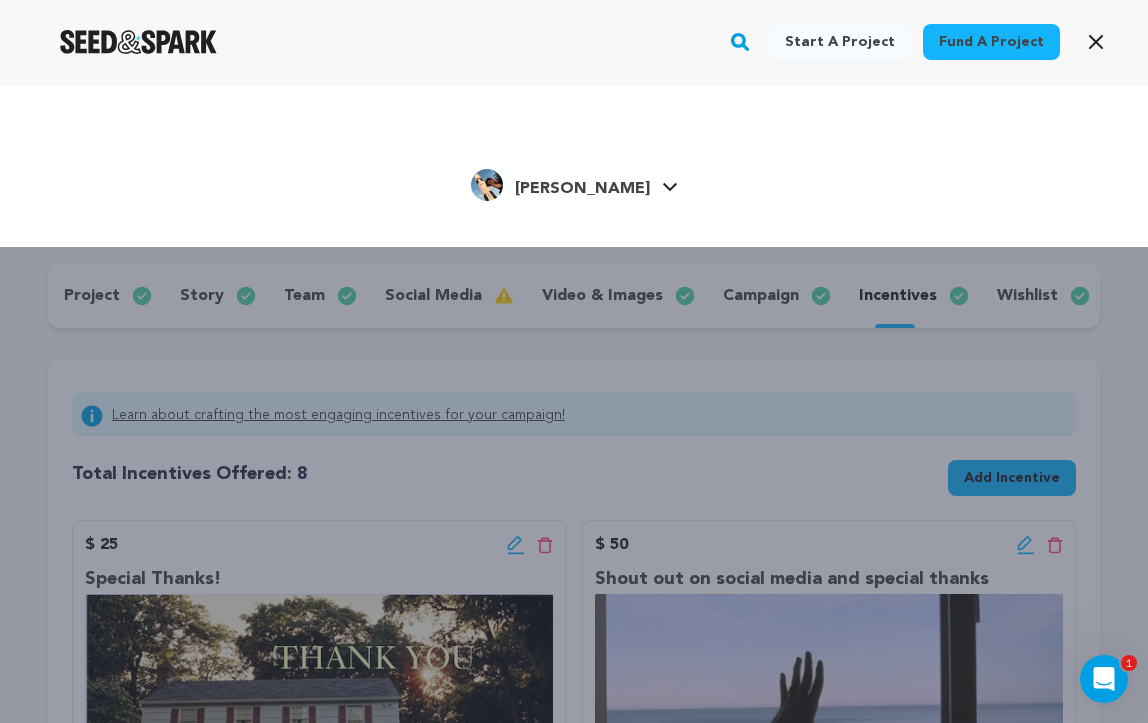 click on "Start a project
Fund a project
Casey R." at bounding box center [574, 166] 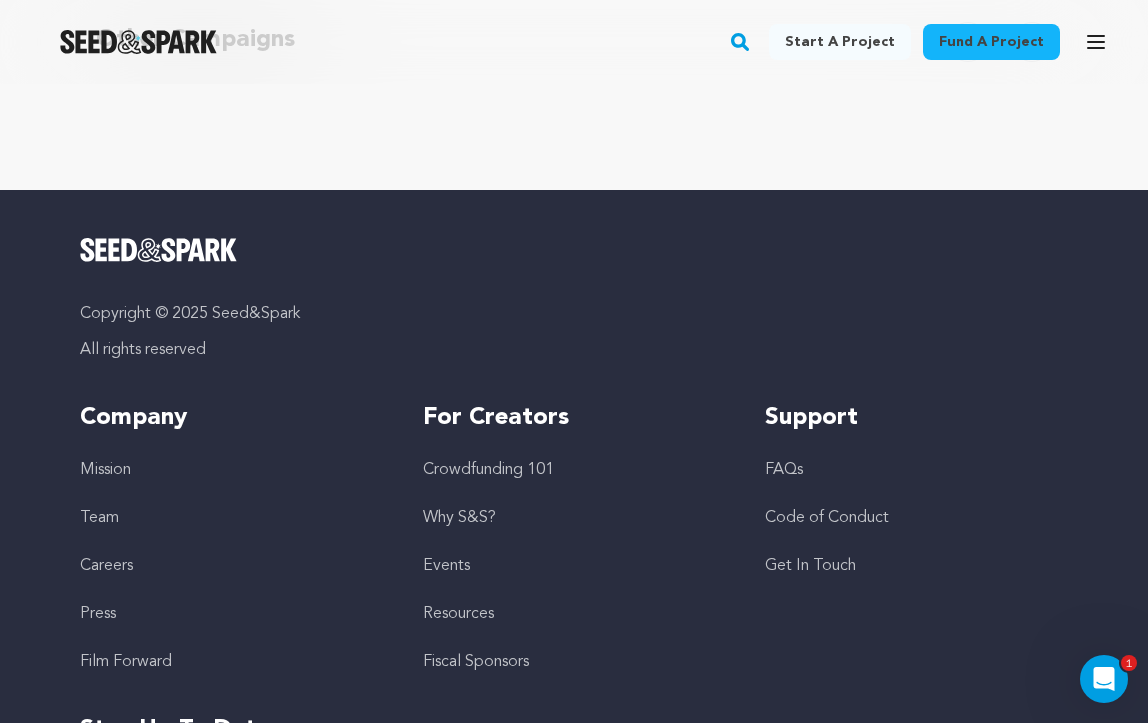 scroll, scrollTop: 2851, scrollLeft: 0, axis: vertical 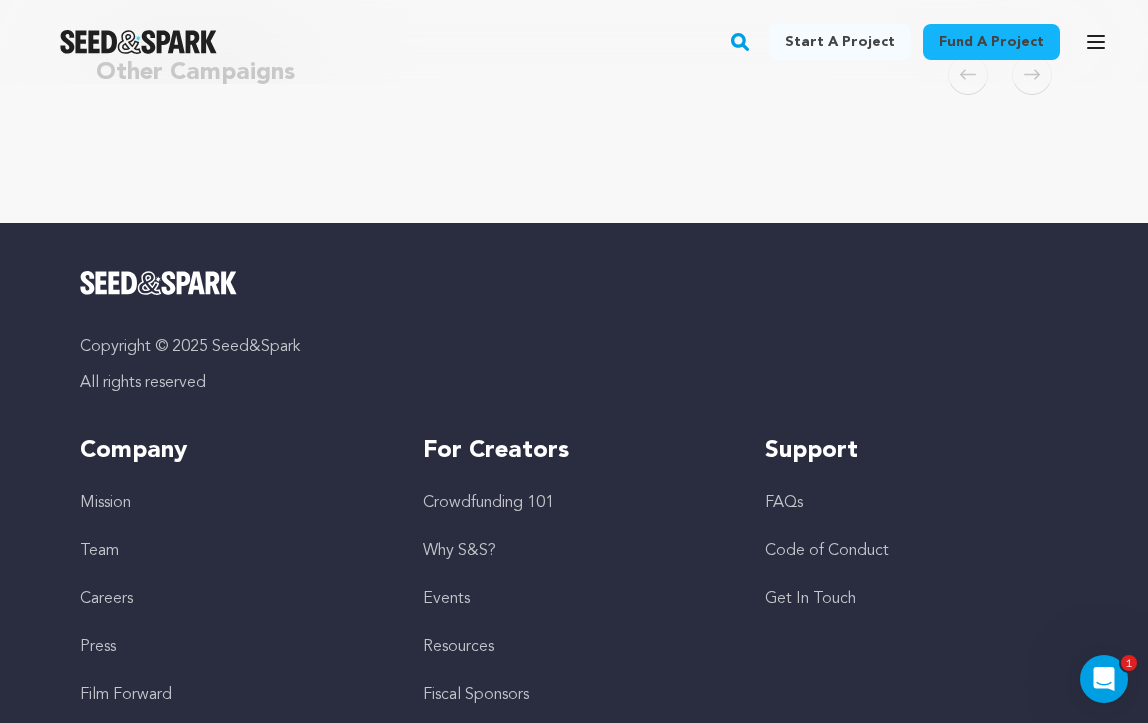 click at bounding box center [158, 283] 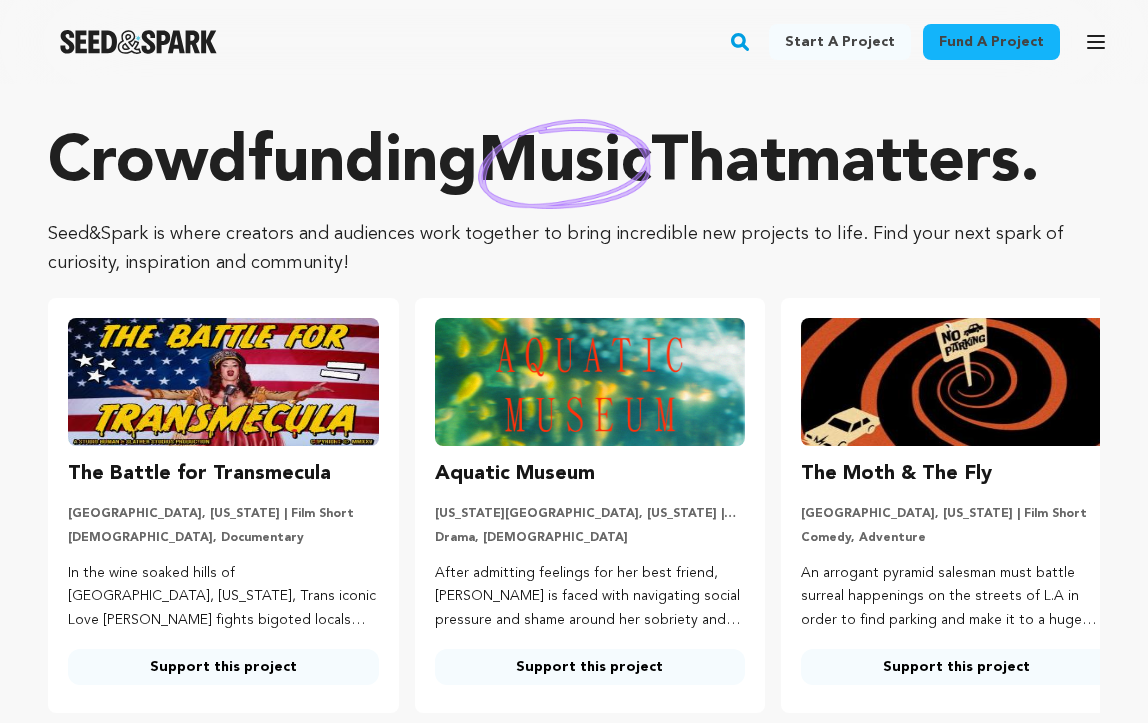 scroll, scrollTop: 228, scrollLeft: 0, axis: vertical 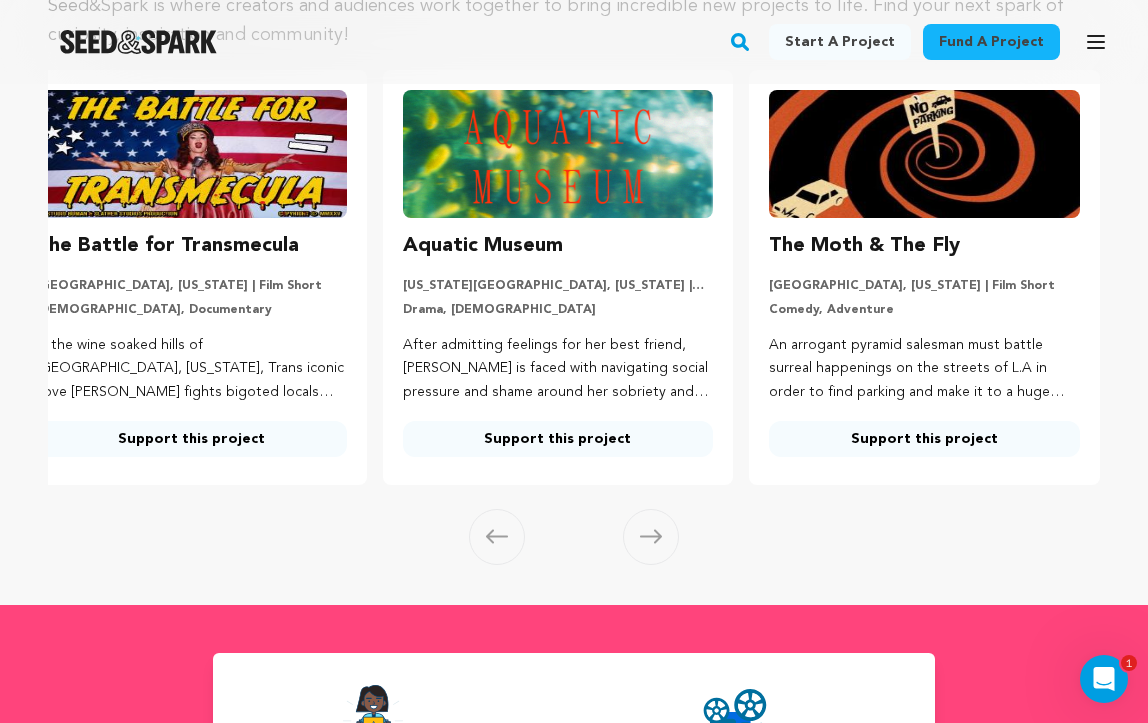 click on "Crowdfunding
books
that  matter .
Seed&Spark is where creators and audiences work together to bring incredible new projects to life. Find your next spark of curiosity, inspiration and community!
[GEOGRAPHIC_DATA]
Skip to previous slide page
[GEOGRAPHIC_DATA]
[GEOGRAPHIC_DATA]" at bounding box center (574, 2698) 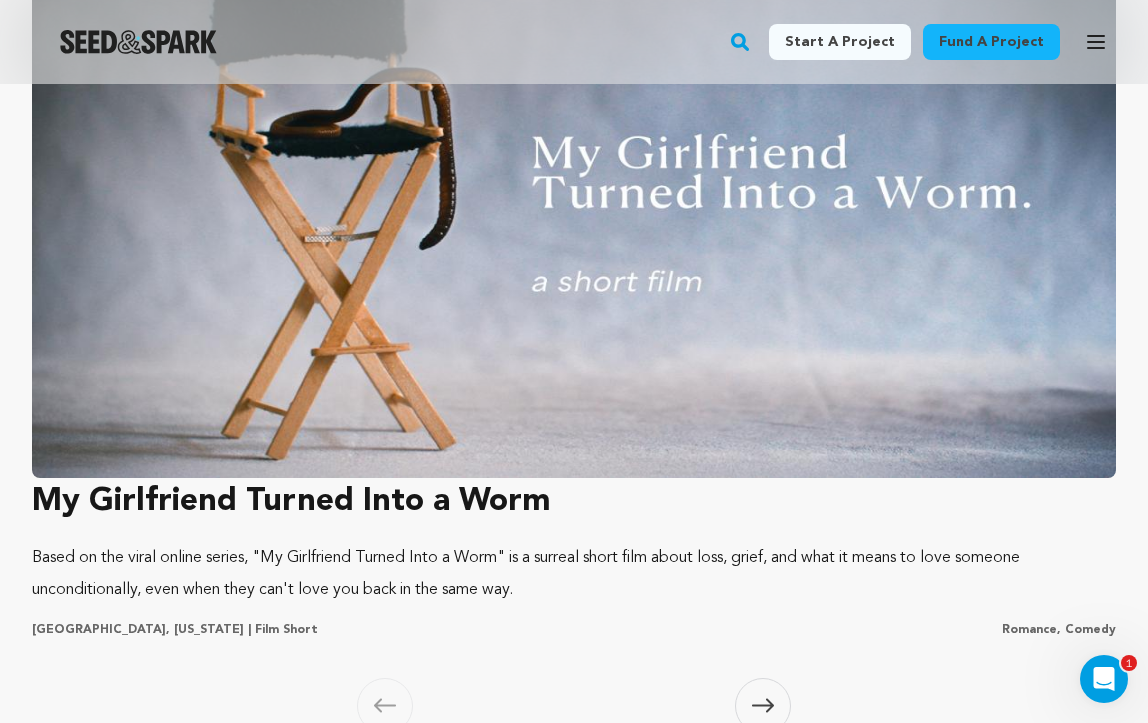 scroll, scrollTop: 1868, scrollLeft: 0, axis: vertical 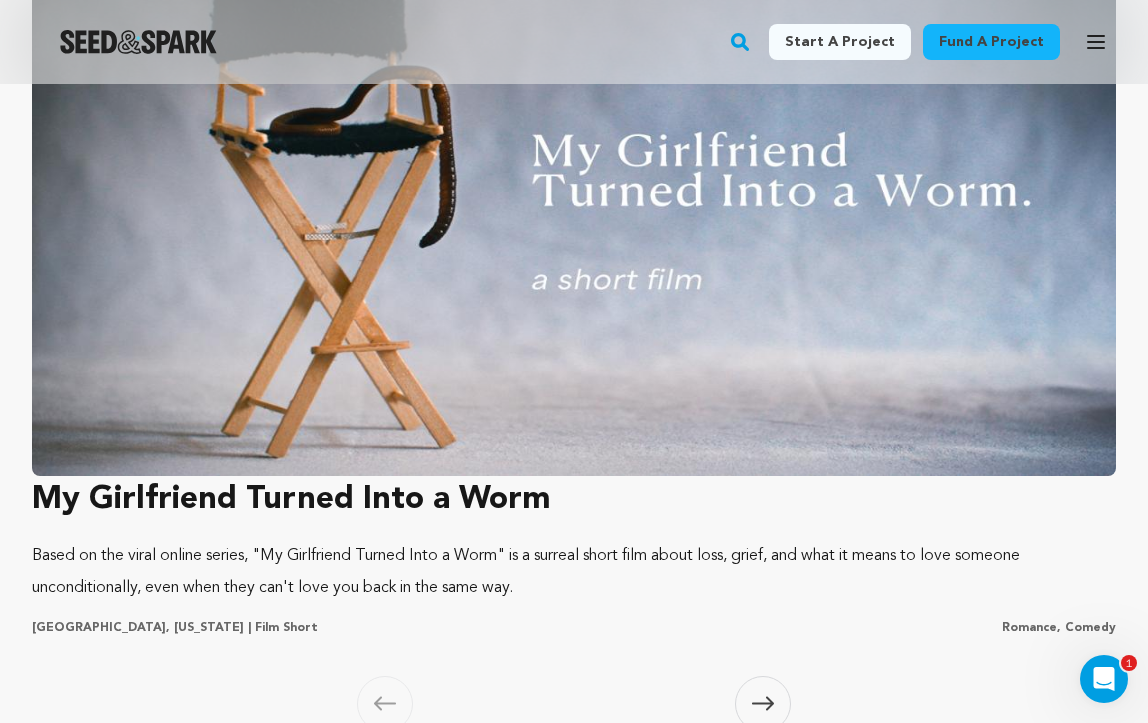 click at bounding box center (574, 206) 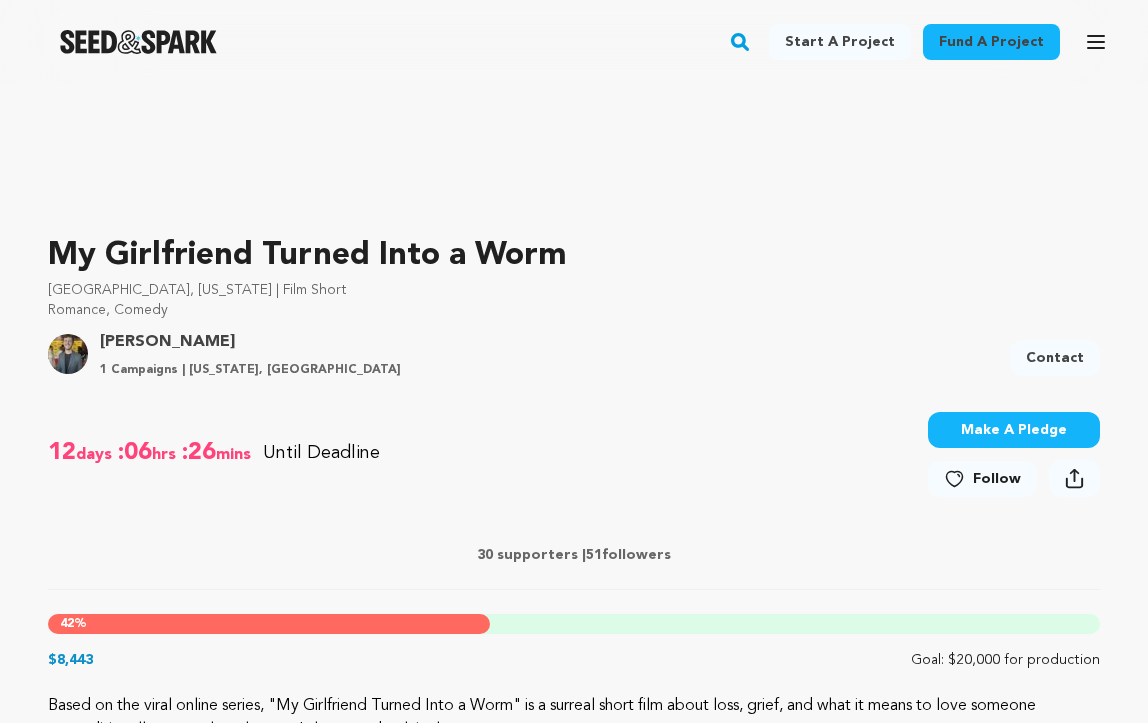 scroll, scrollTop: 490, scrollLeft: 0, axis: vertical 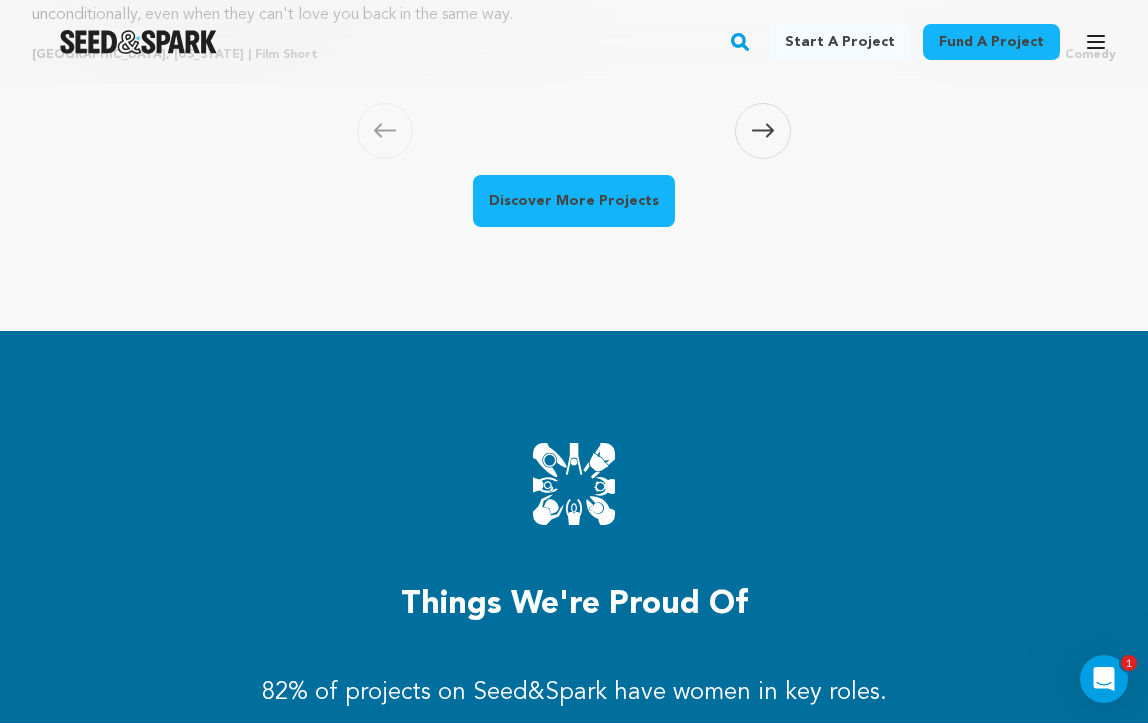 click on "Discover More Projects" at bounding box center [574, 201] 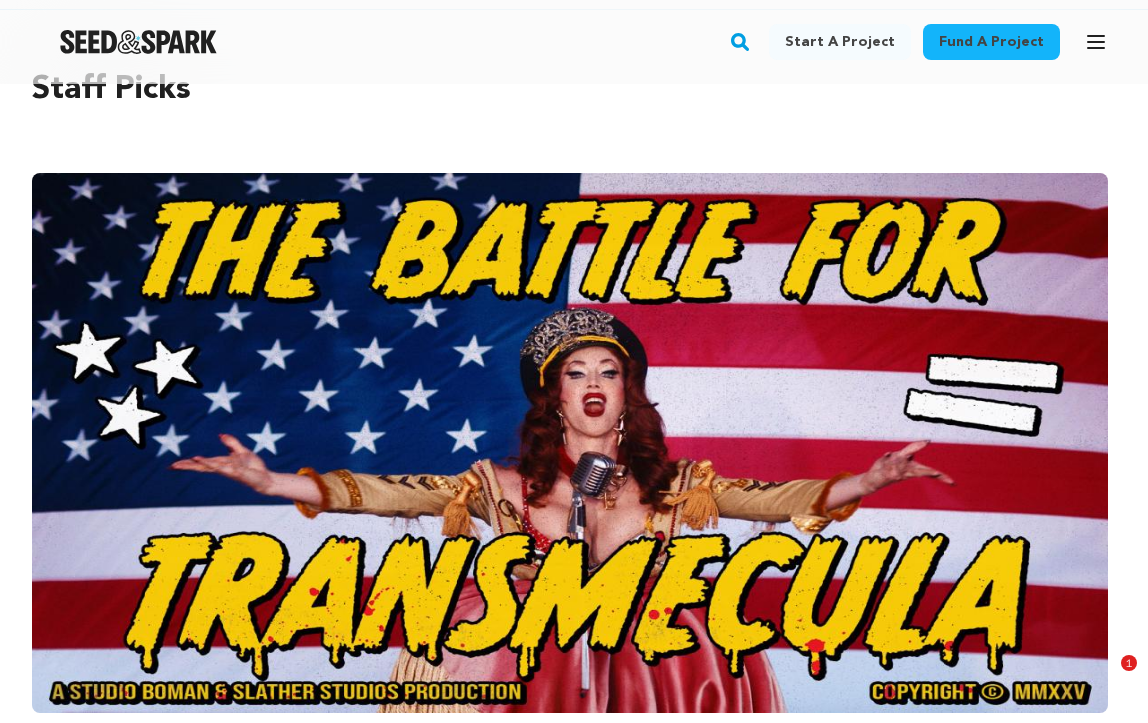 scroll, scrollTop: 197, scrollLeft: 0, axis: vertical 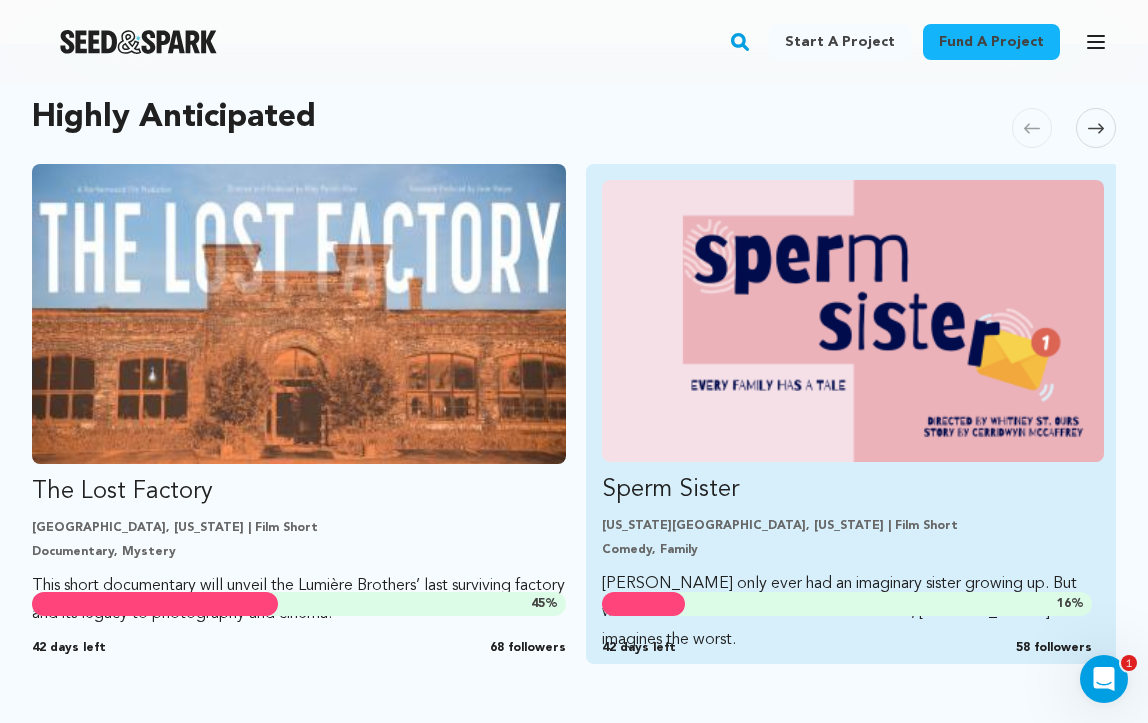 click at bounding box center (853, 321) 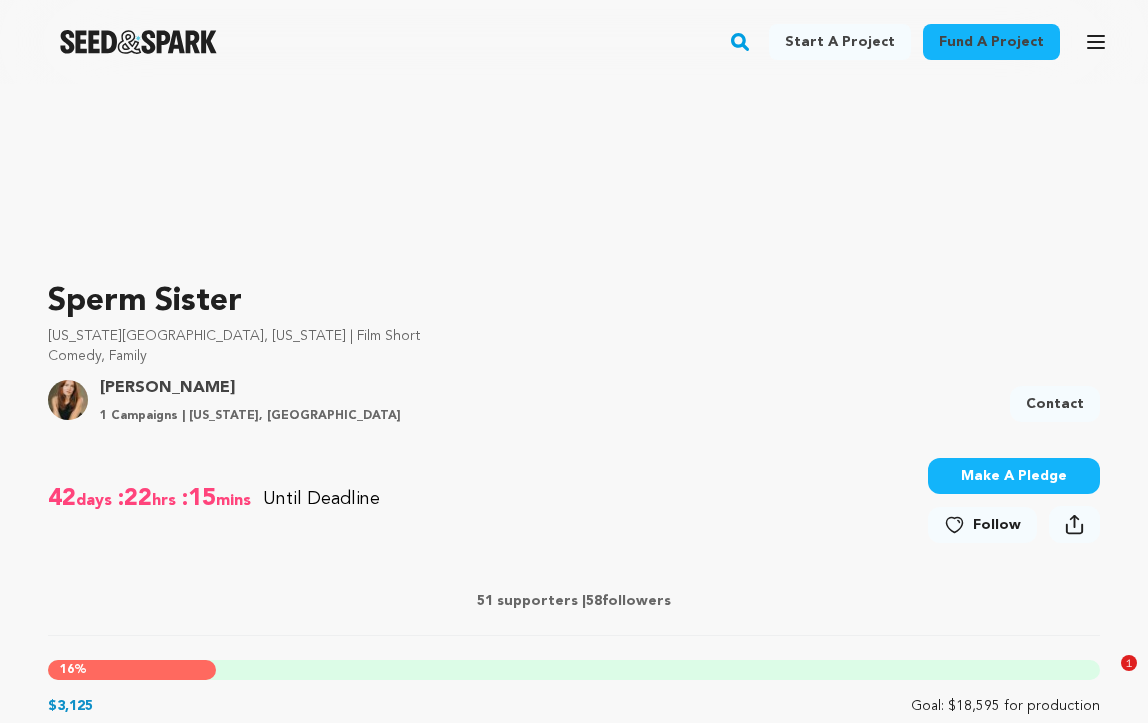 scroll, scrollTop: 505, scrollLeft: 0, axis: vertical 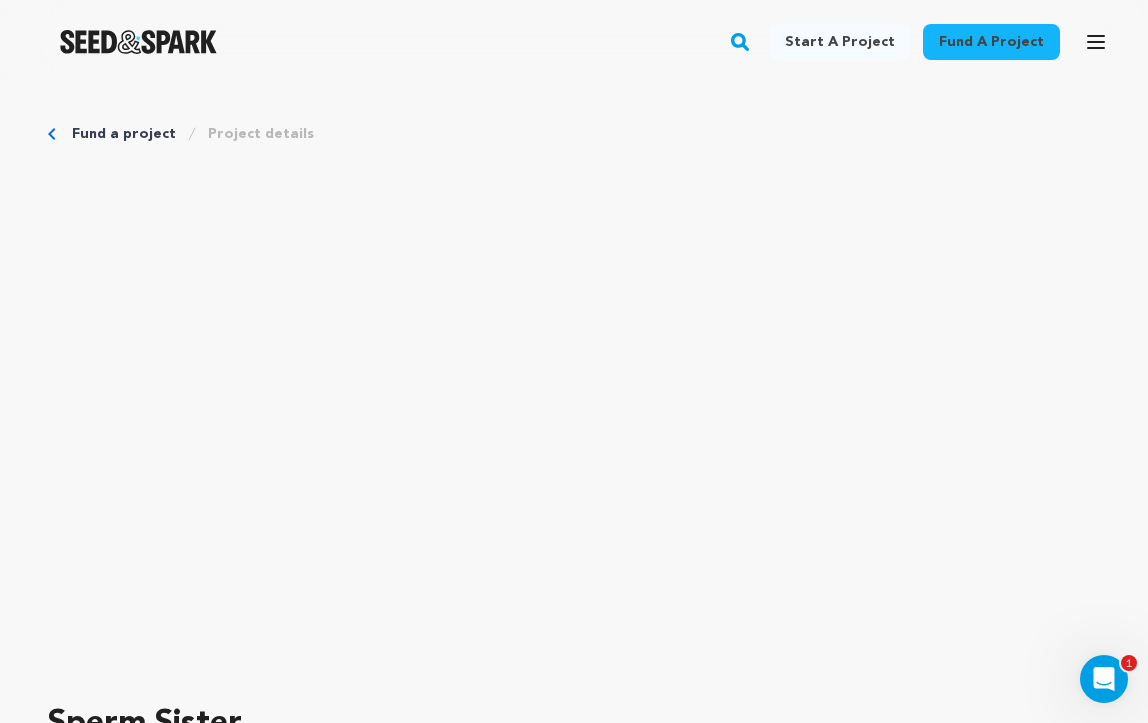 click 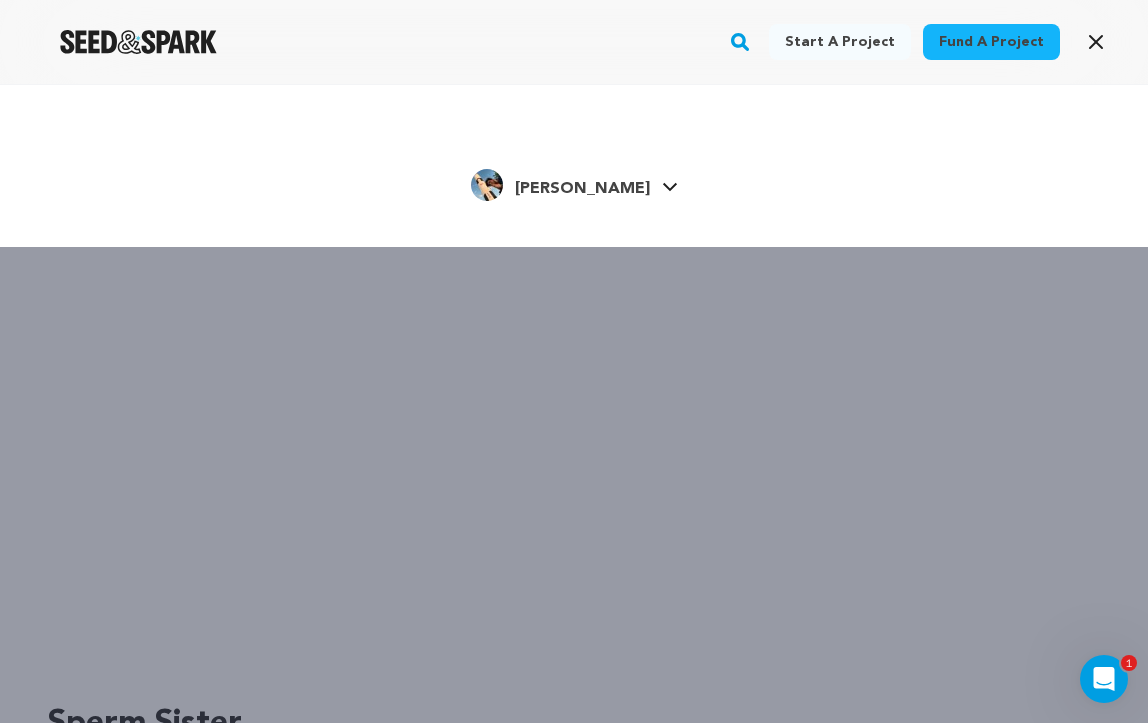 click on "[PERSON_NAME]" at bounding box center (582, 189) 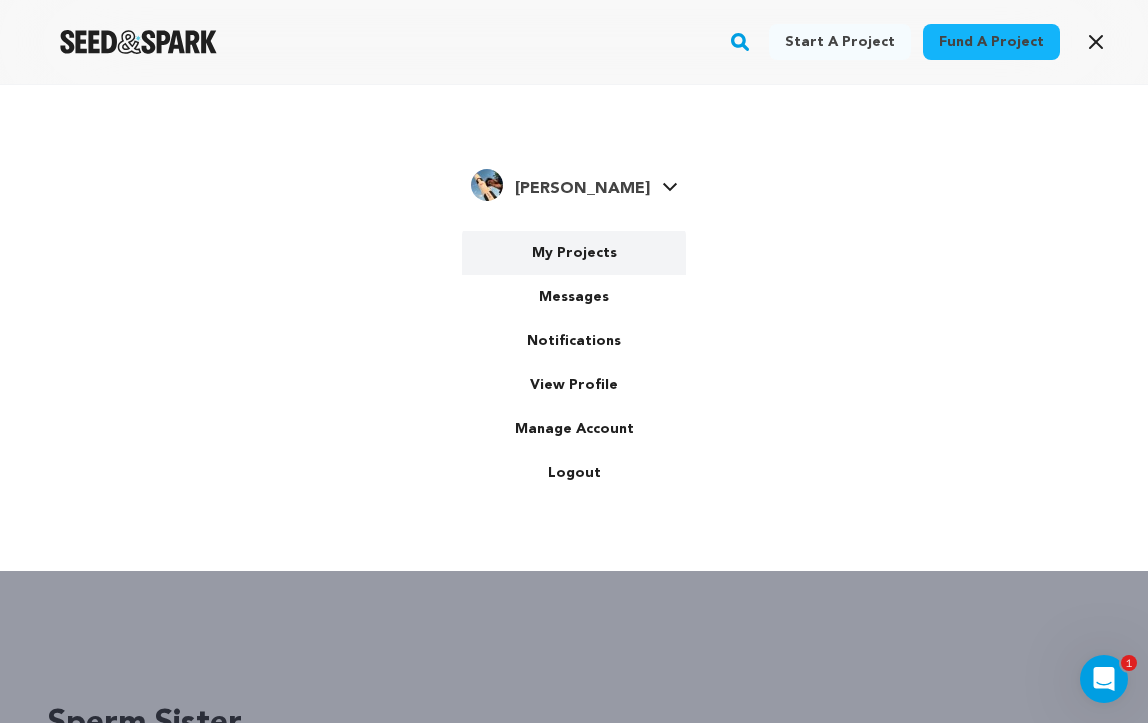 click on "My Projects" at bounding box center (574, 253) 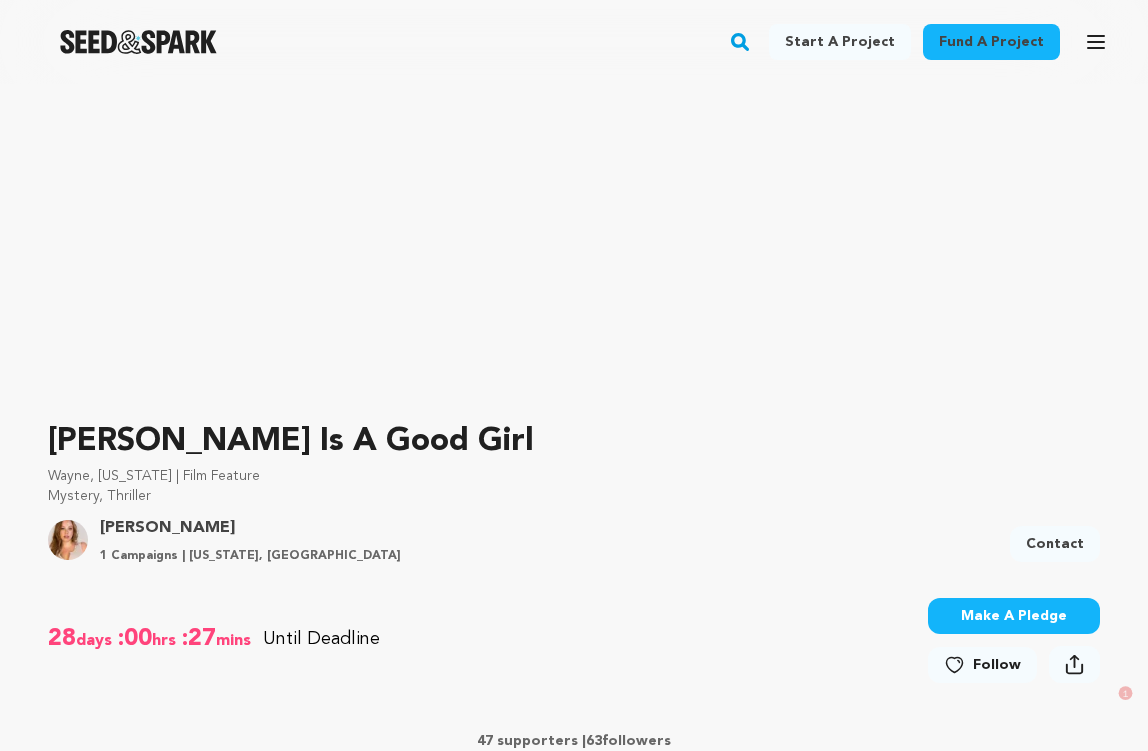 scroll, scrollTop: 307, scrollLeft: 0, axis: vertical 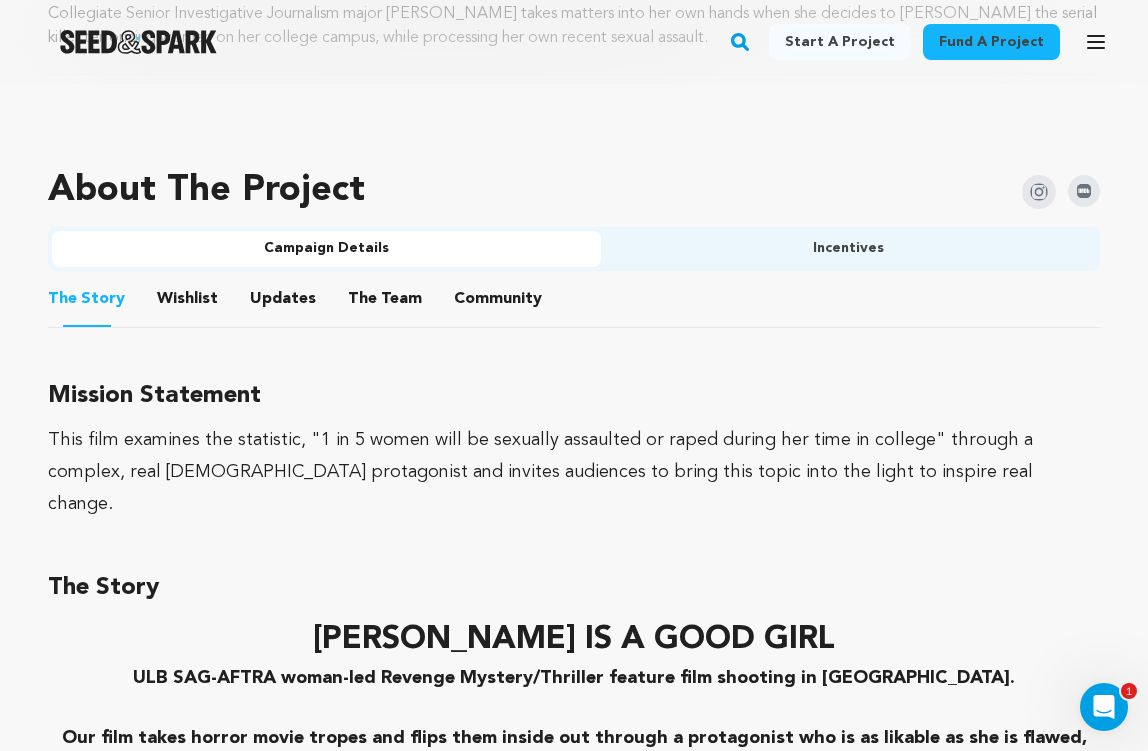 click on "Wishlist" at bounding box center (188, 303) 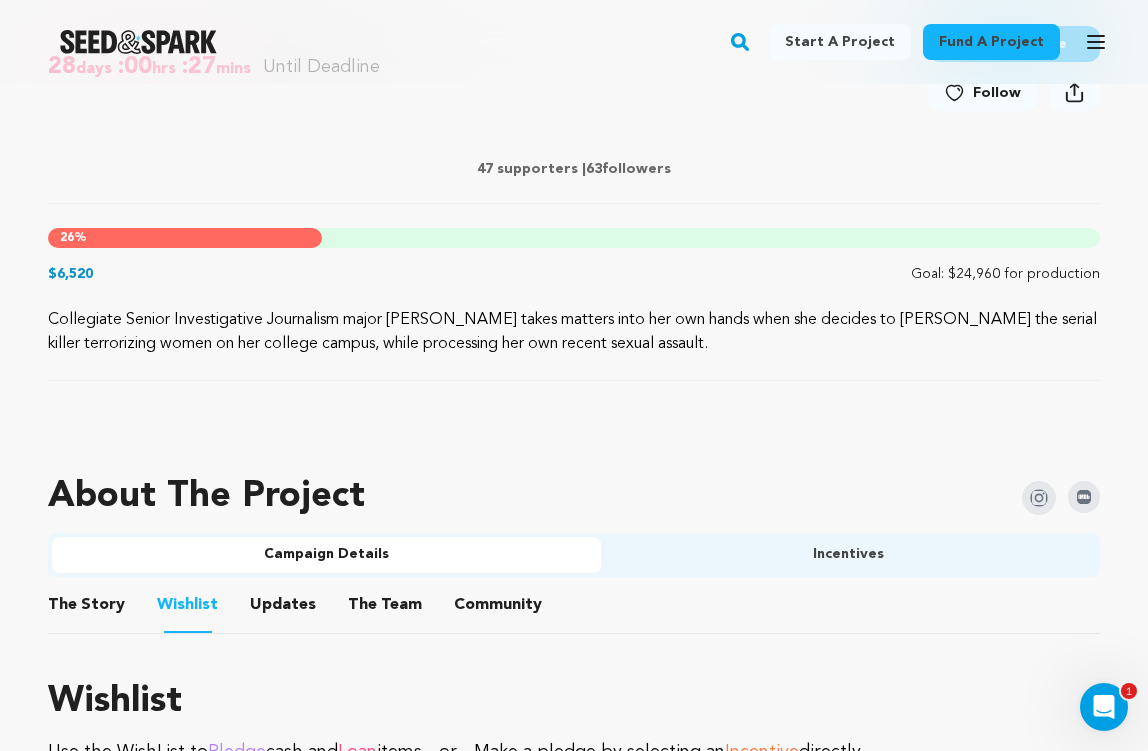 scroll, scrollTop: 859, scrollLeft: 0, axis: vertical 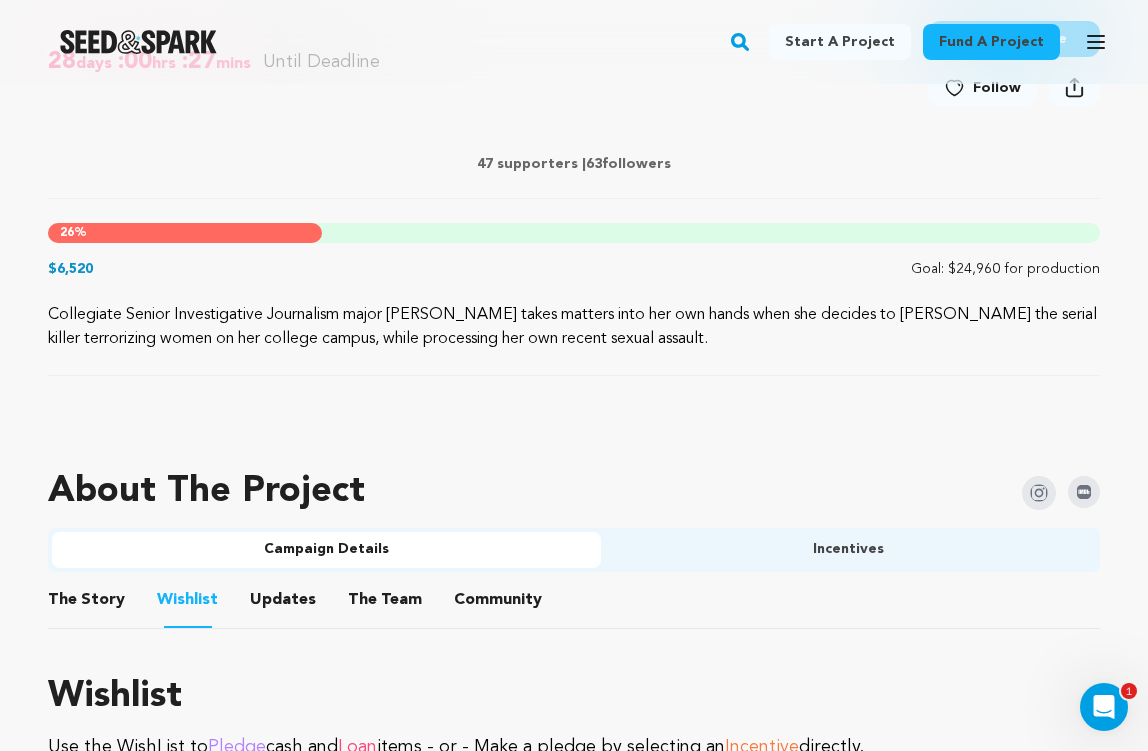 click on "Updates" at bounding box center [283, 604] 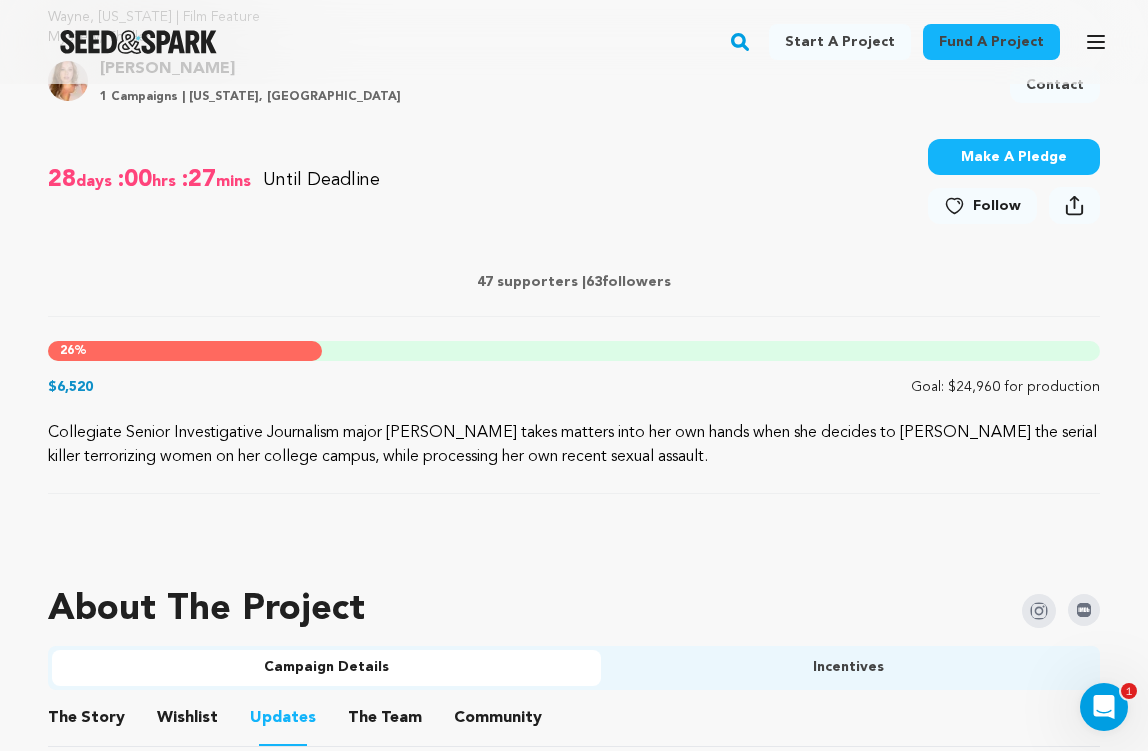 scroll, scrollTop: 741, scrollLeft: 0, axis: vertical 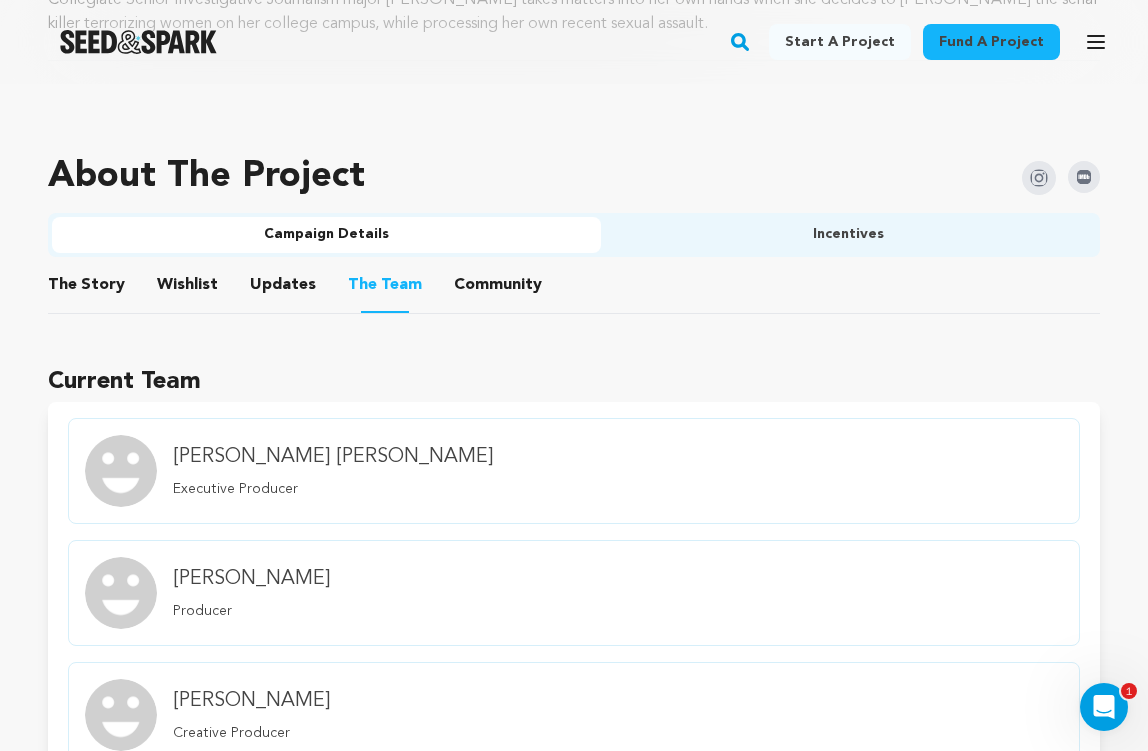 click on "Community" at bounding box center (498, 289) 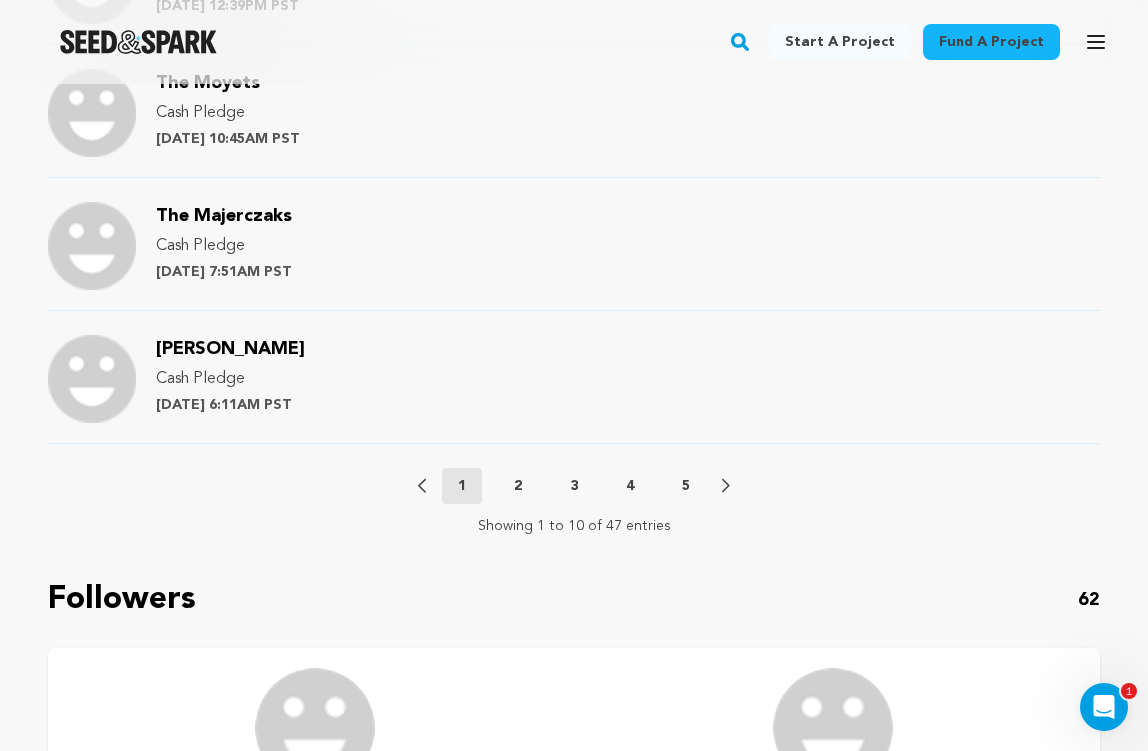 scroll, scrollTop: 2491, scrollLeft: 0, axis: vertical 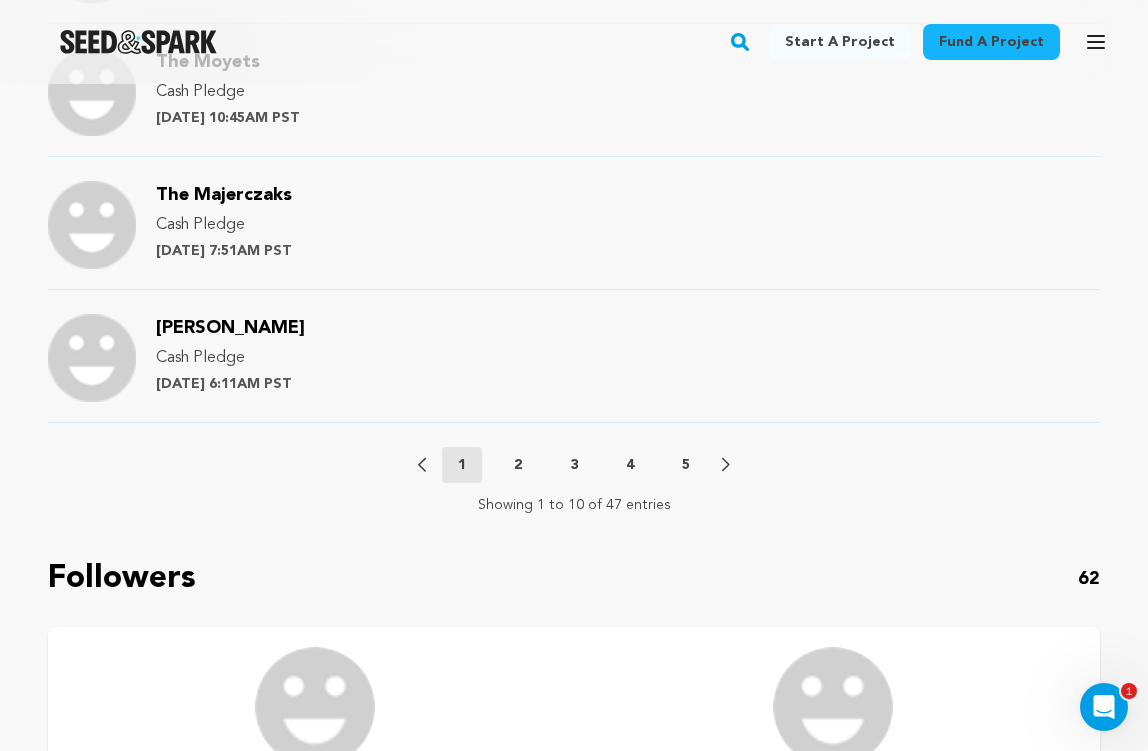 click on "2" at bounding box center (518, 465) 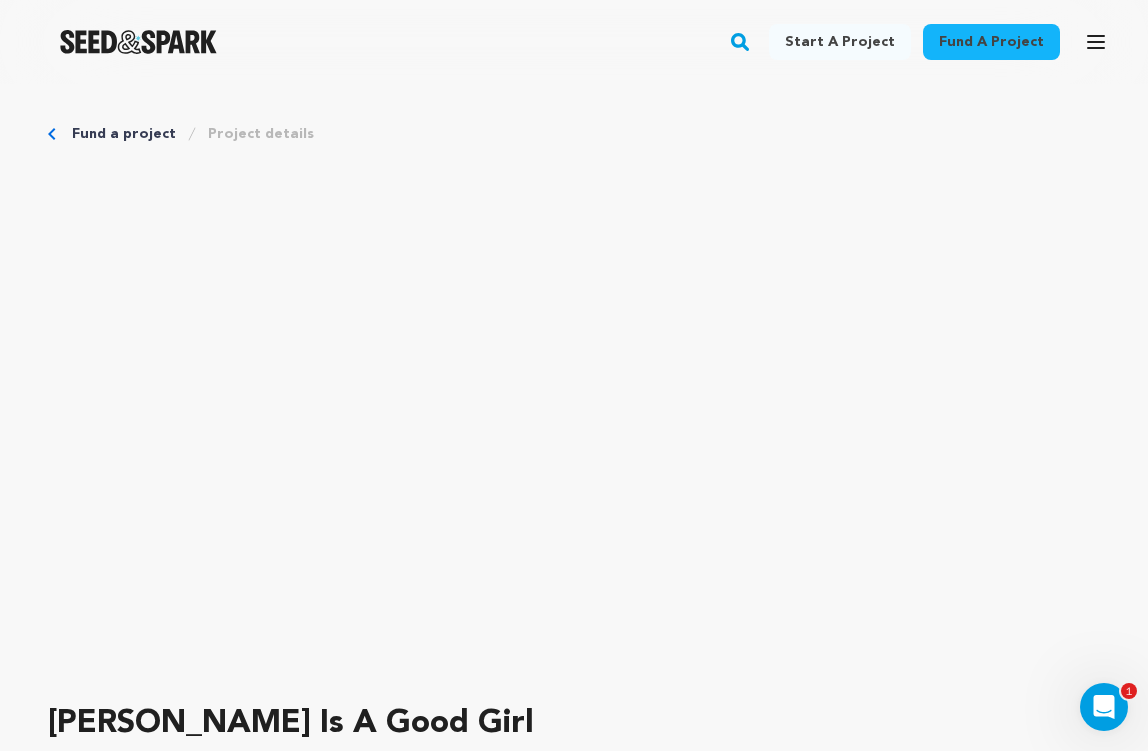 scroll, scrollTop: 0, scrollLeft: 0, axis: both 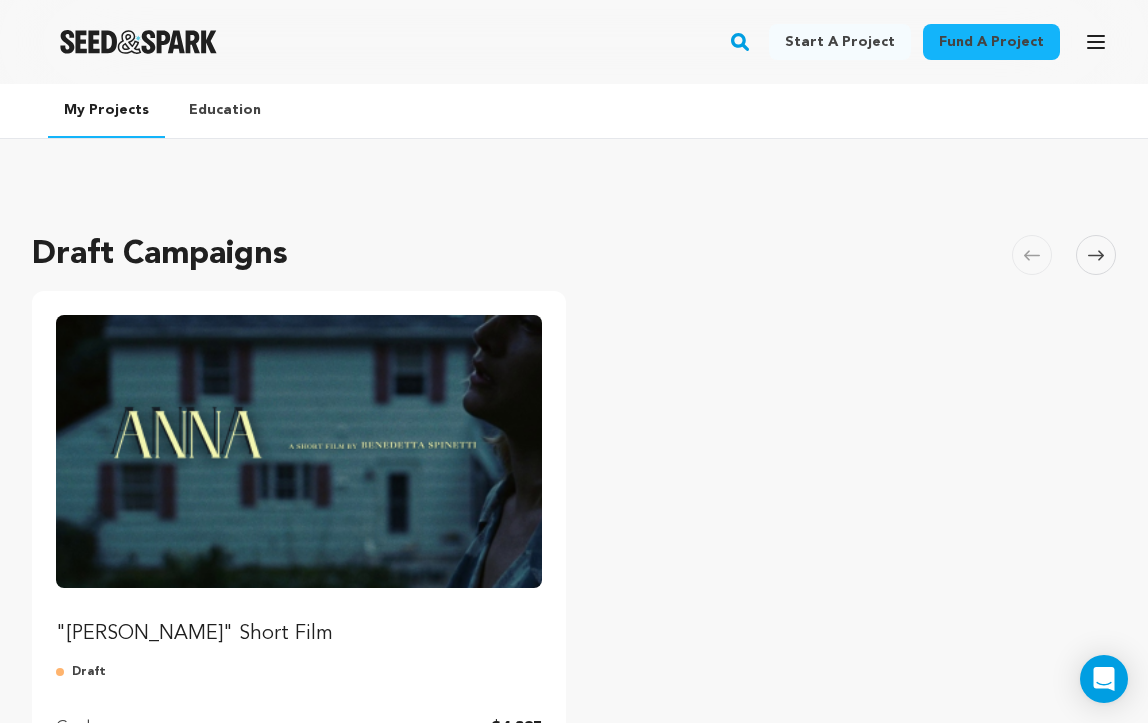 click at bounding box center (299, 451) 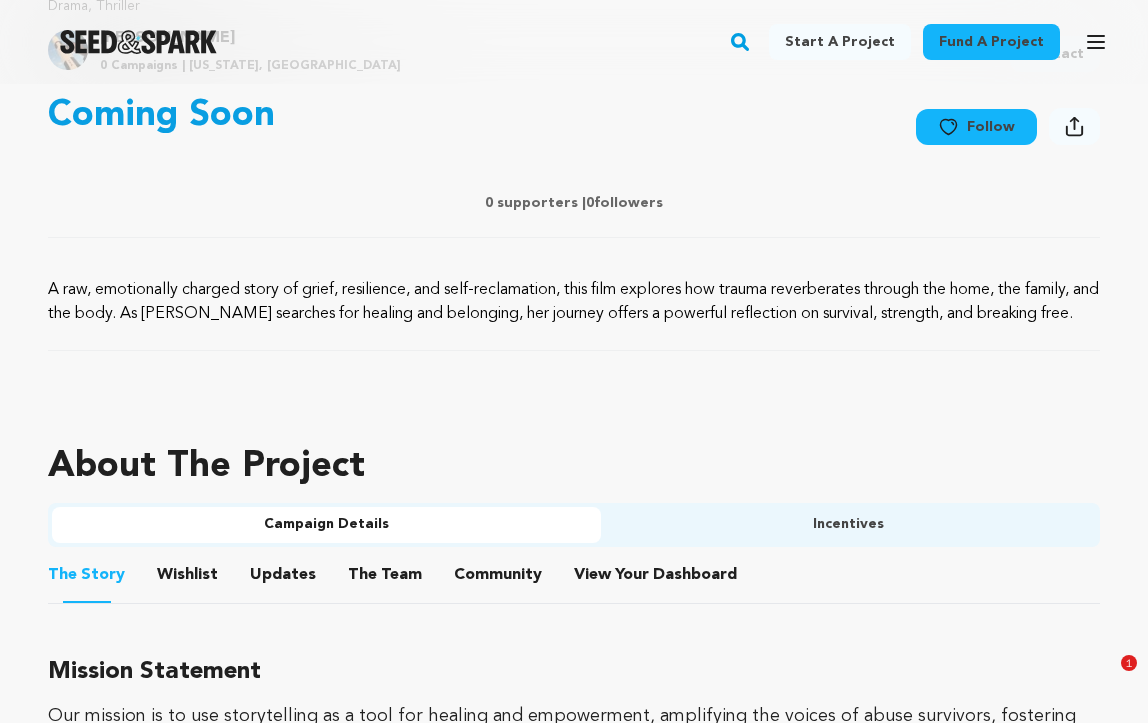 scroll, scrollTop: 648, scrollLeft: 0, axis: vertical 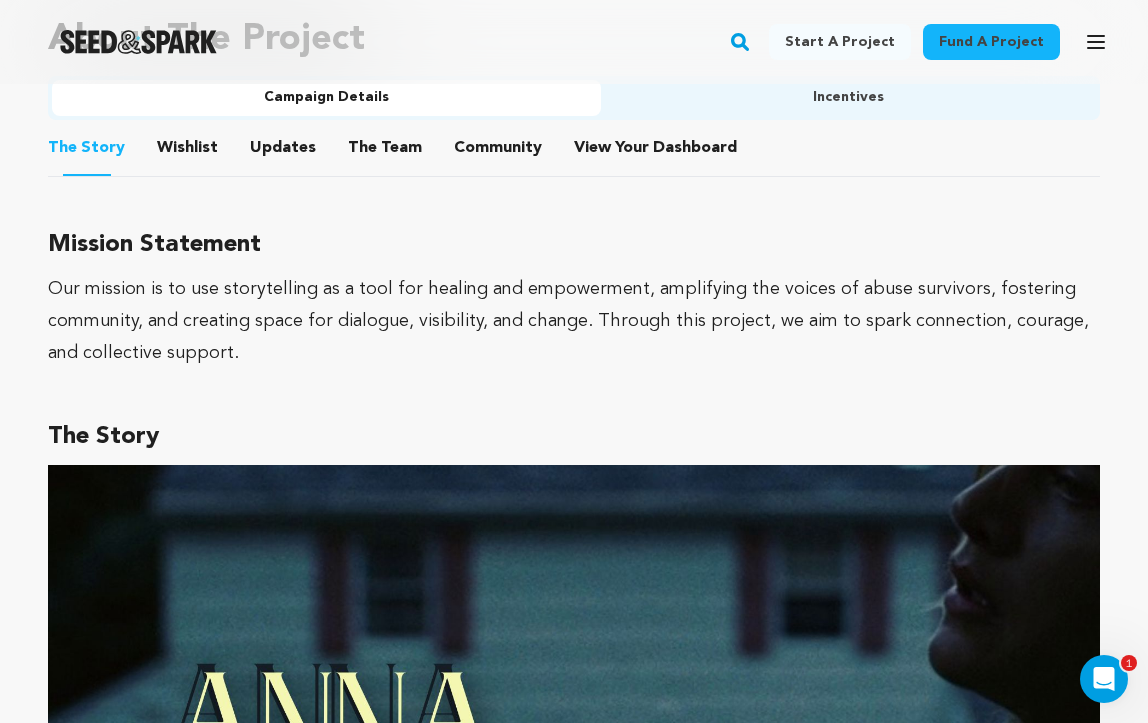 click on "Wishlist" at bounding box center [188, 152] 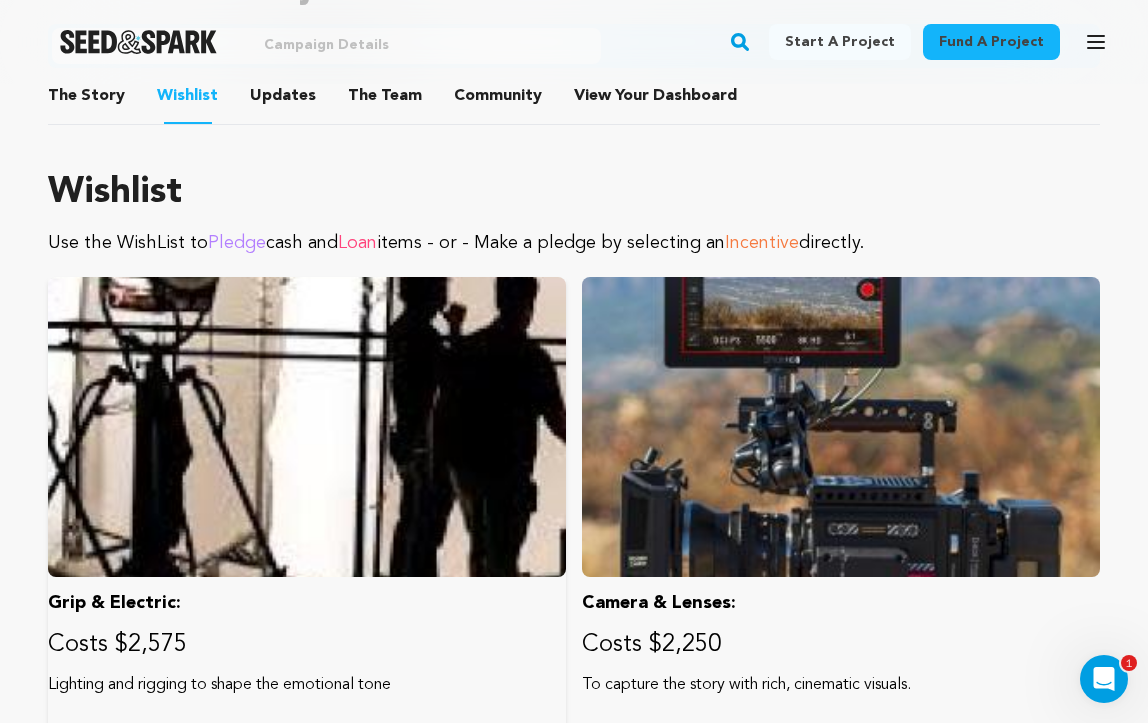 scroll, scrollTop: 1240, scrollLeft: 0, axis: vertical 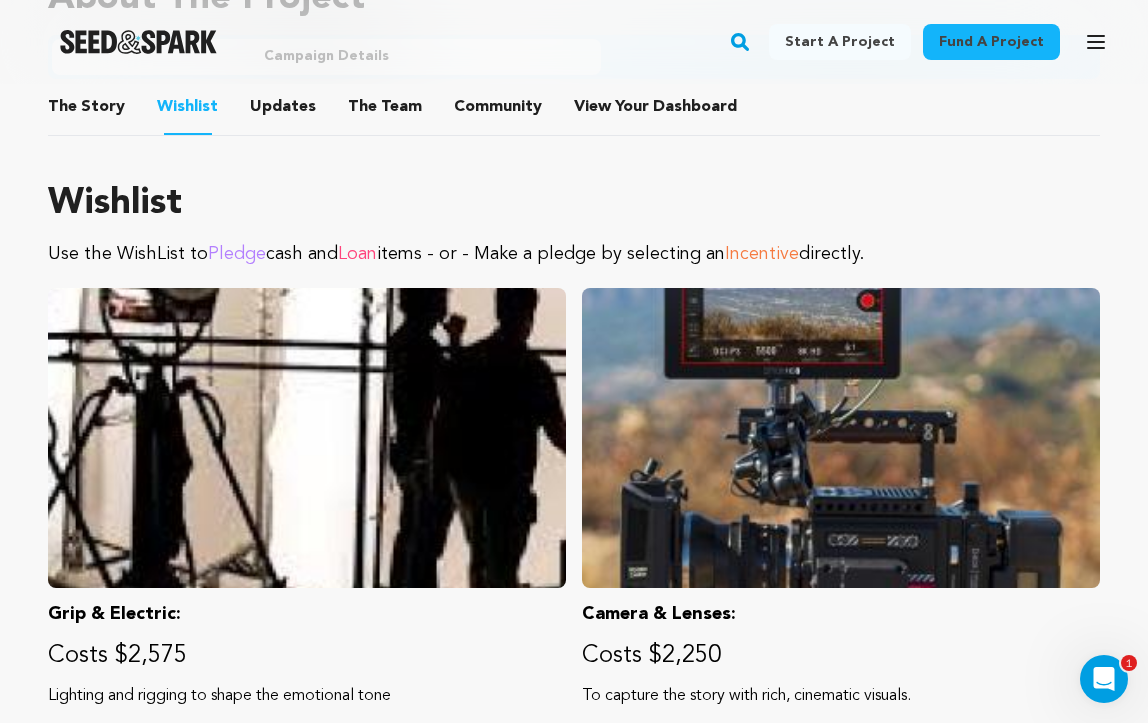click on "Updates" at bounding box center [283, 111] 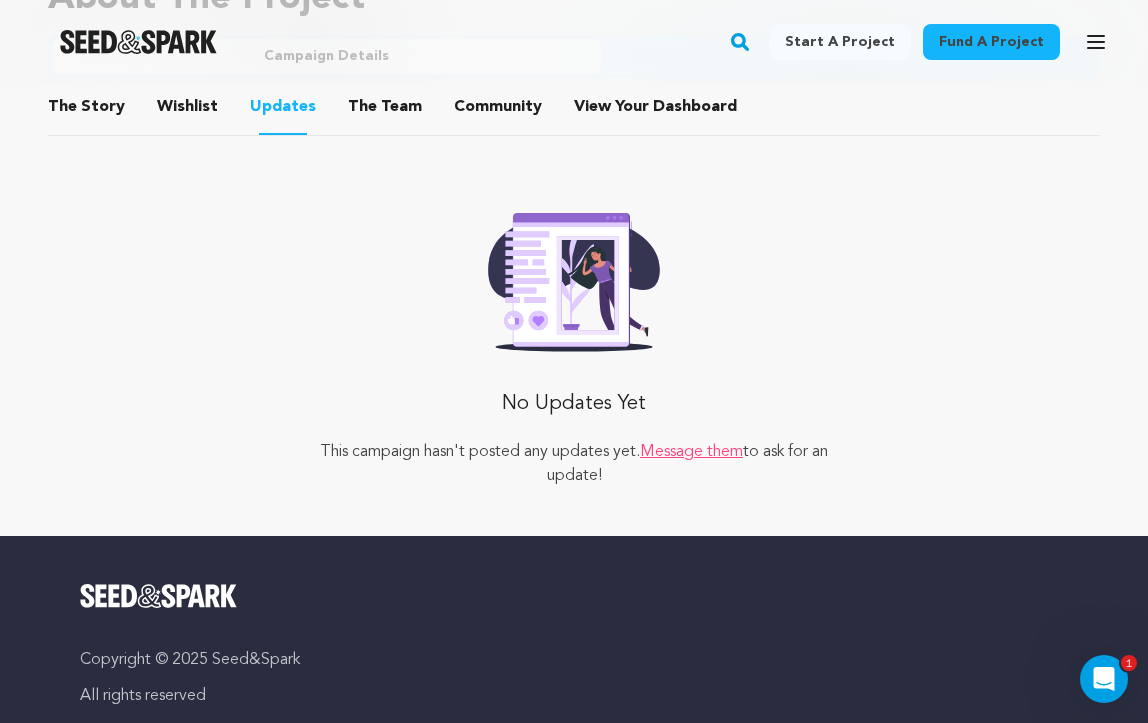 click on "The Team" at bounding box center (385, 111) 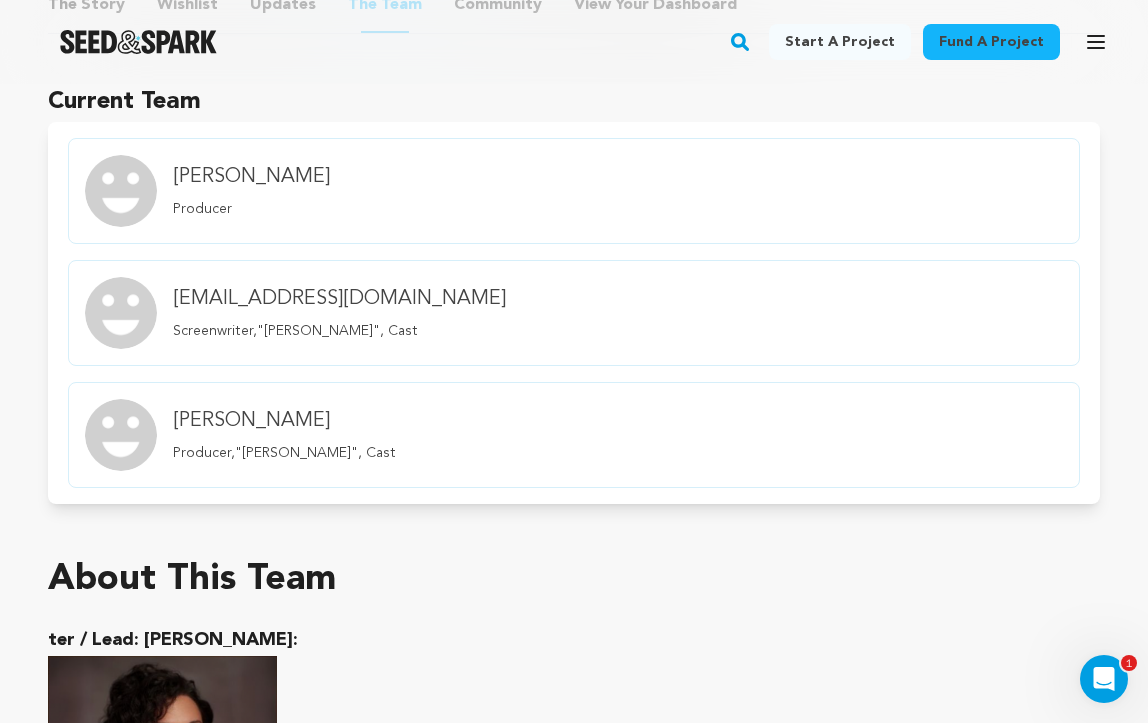scroll, scrollTop: 1338, scrollLeft: 0, axis: vertical 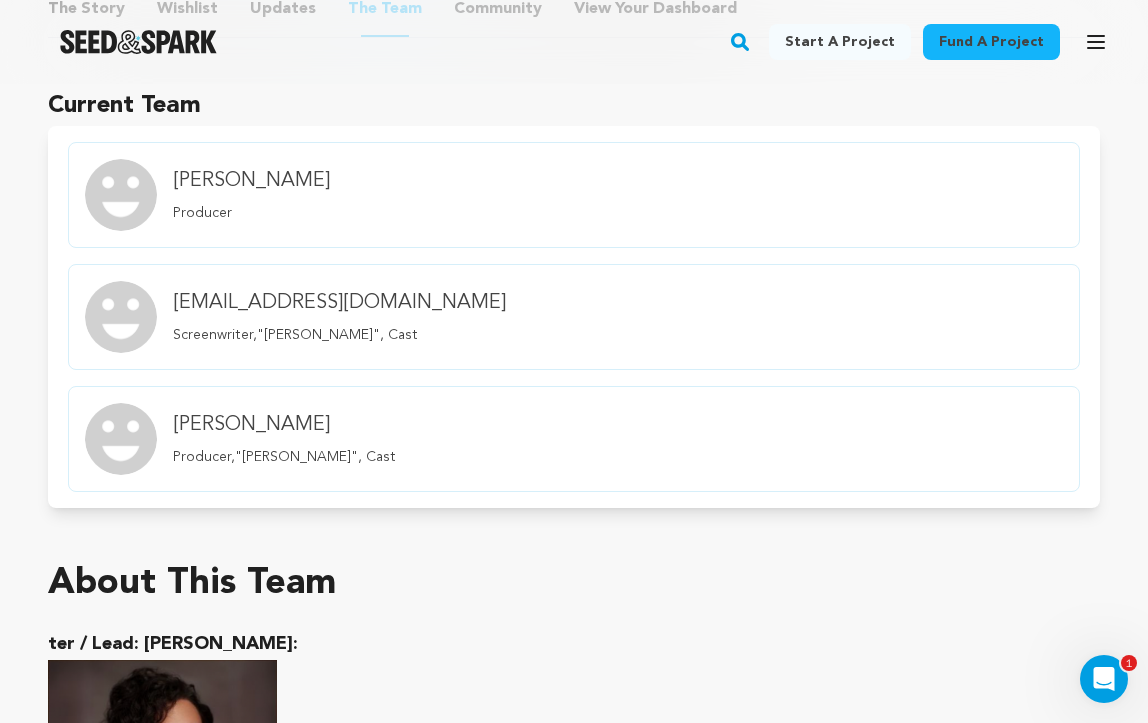click on "bettaspinetti@gmail.com" at bounding box center [339, 303] 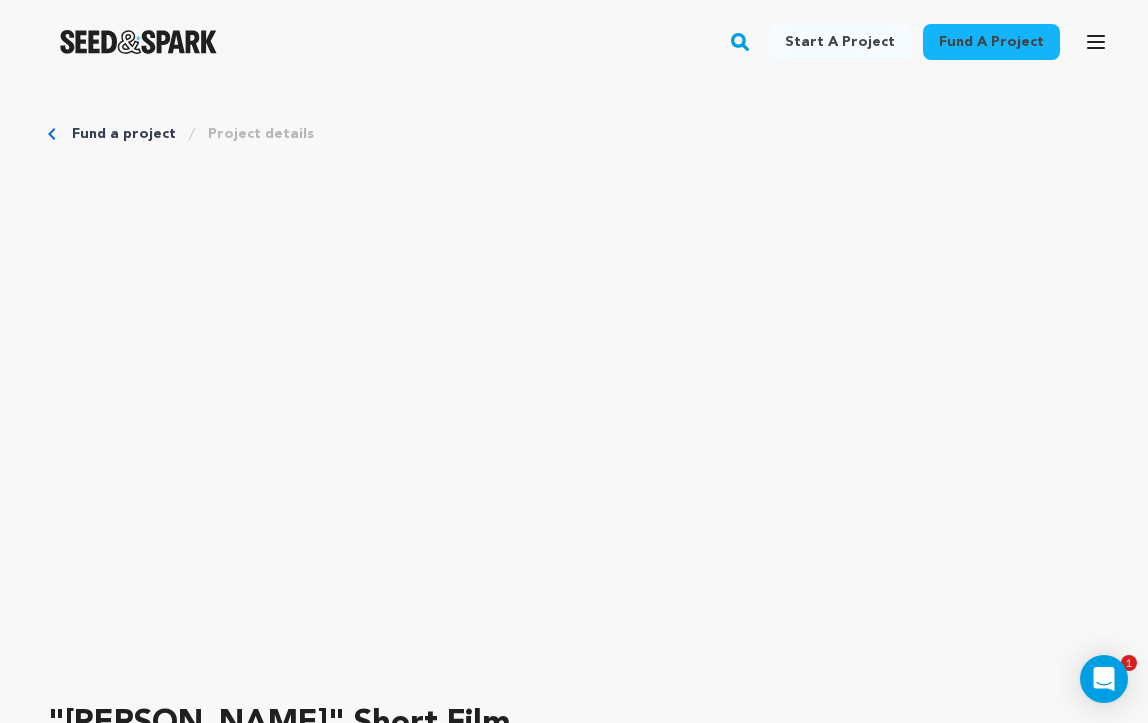 scroll, scrollTop: 344, scrollLeft: 0, axis: vertical 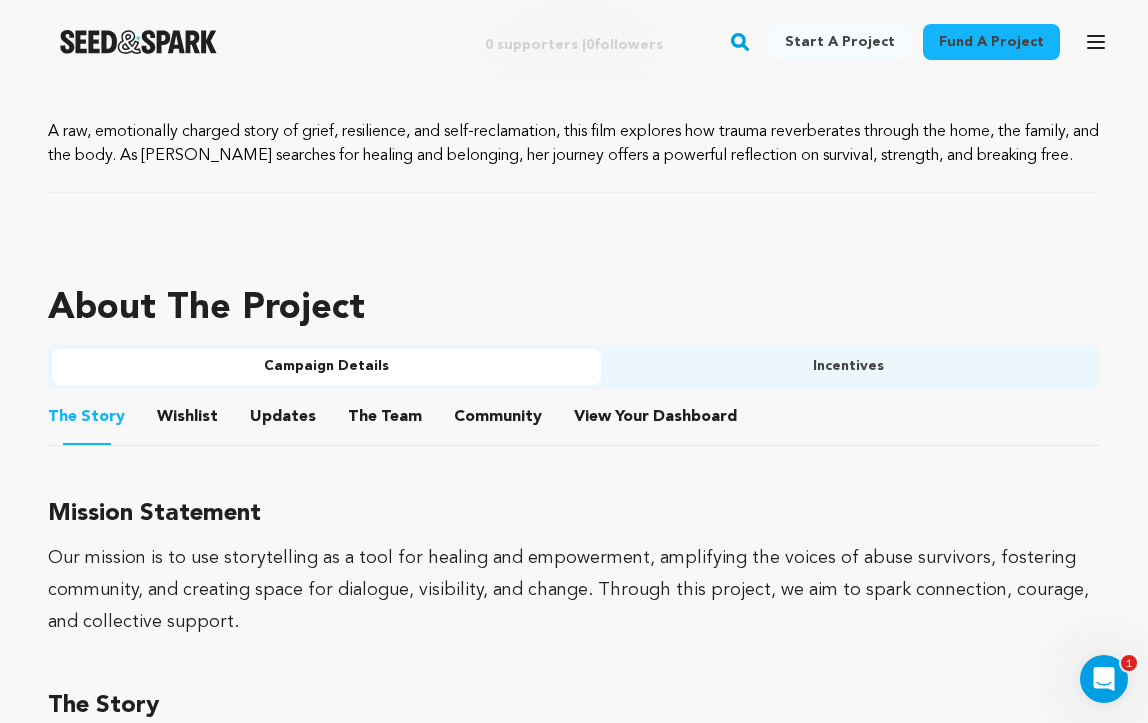 click on "The Team" at bounding box center [385, 421] 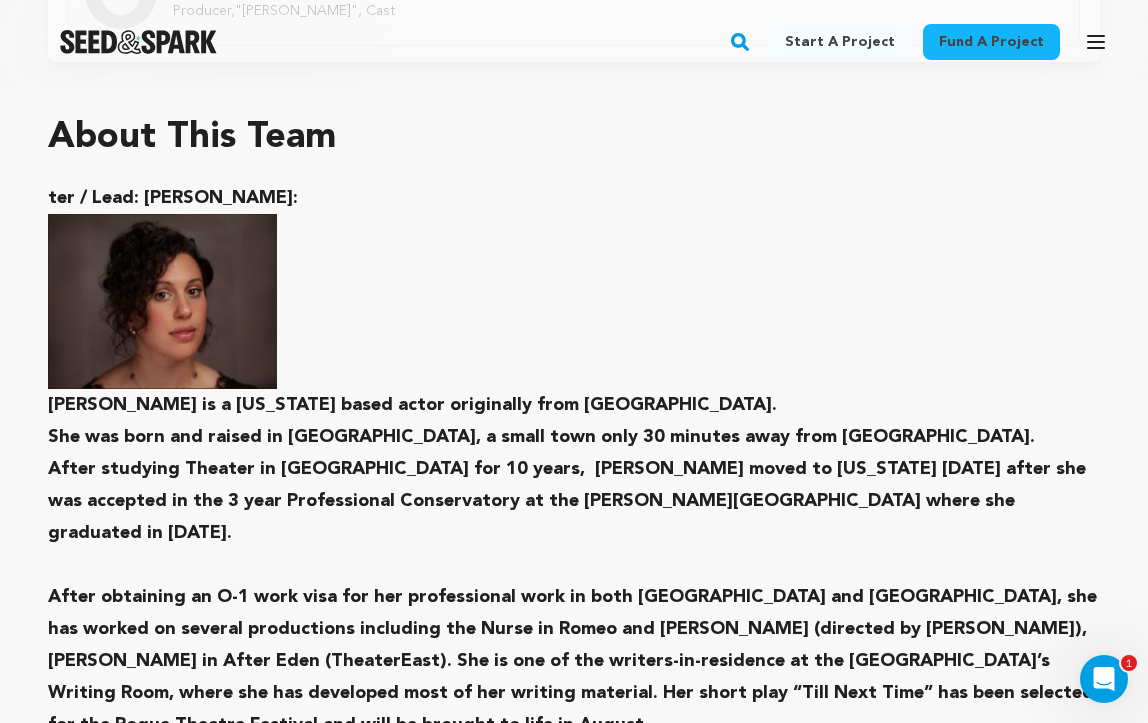 scroll, scrollTop: 1785, scrollLeft: 0, axis: vertical 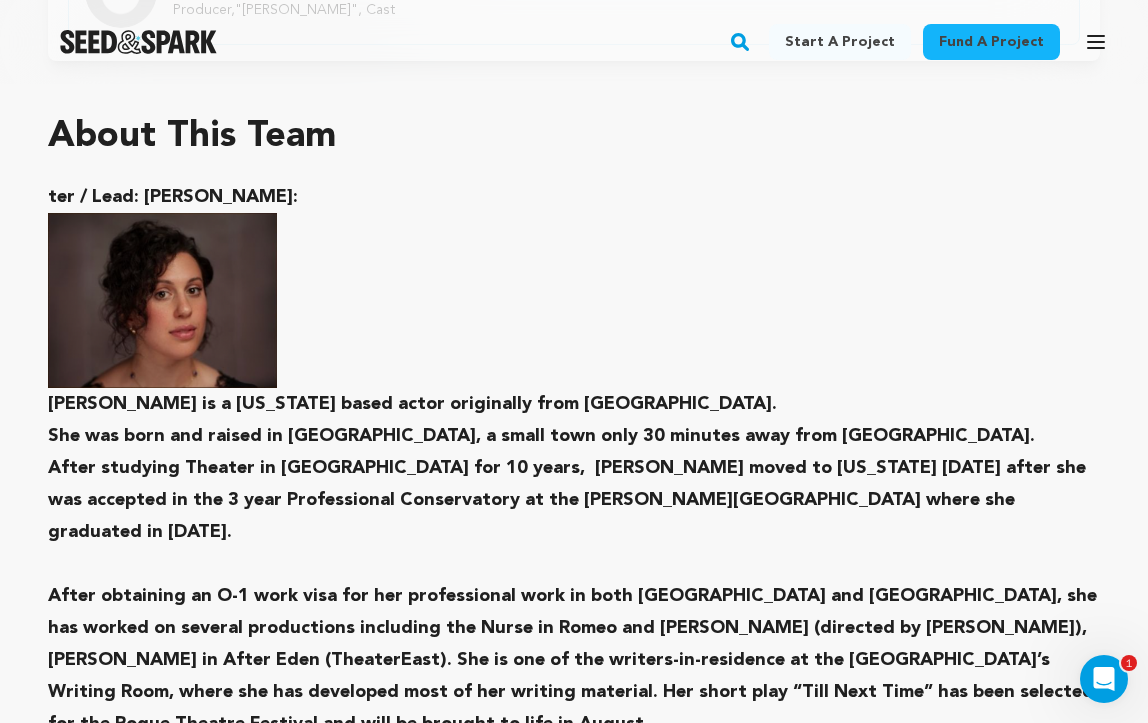 click on "ter / Lead: [PERSON_NAME]:" at bounding box center [574, 197] 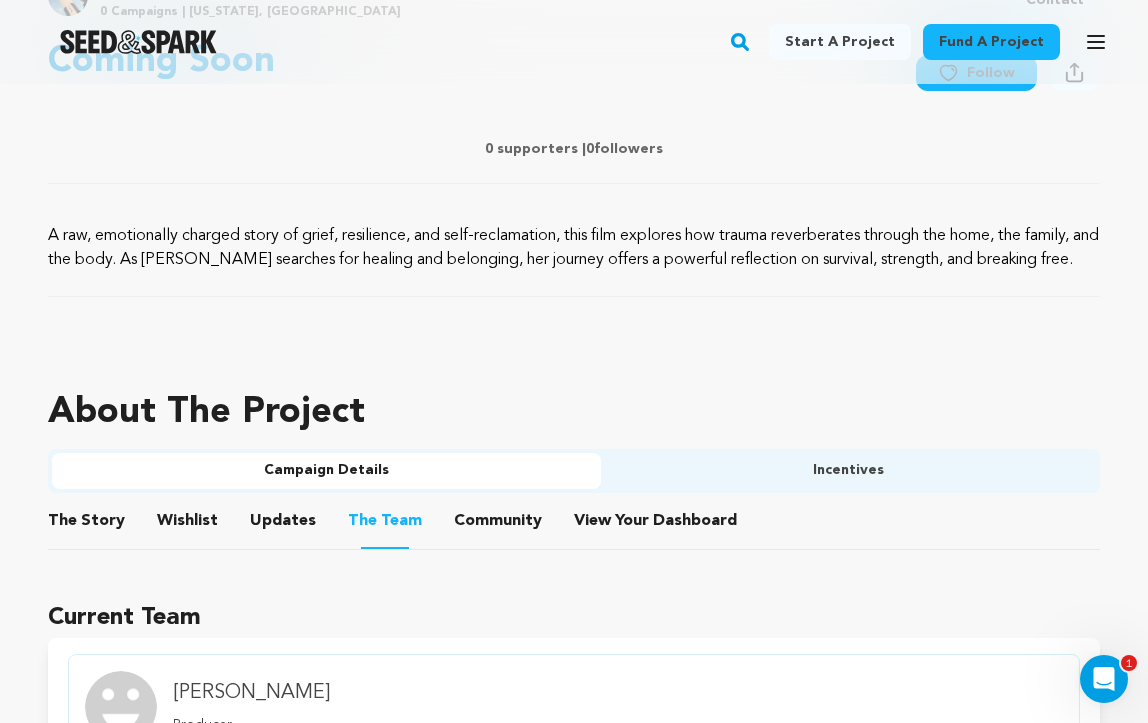 scroll, scrollTop: 825, scrollLeft: 0, axis: vertical 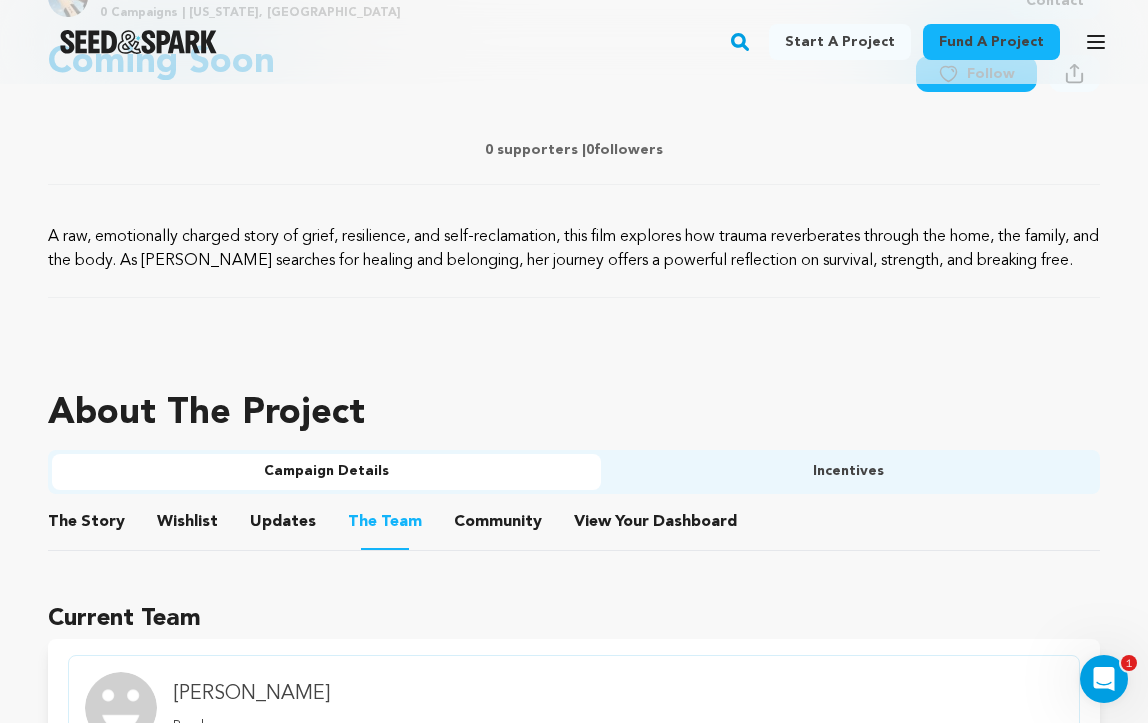 click on "Community" at bounding box center [498, 526] 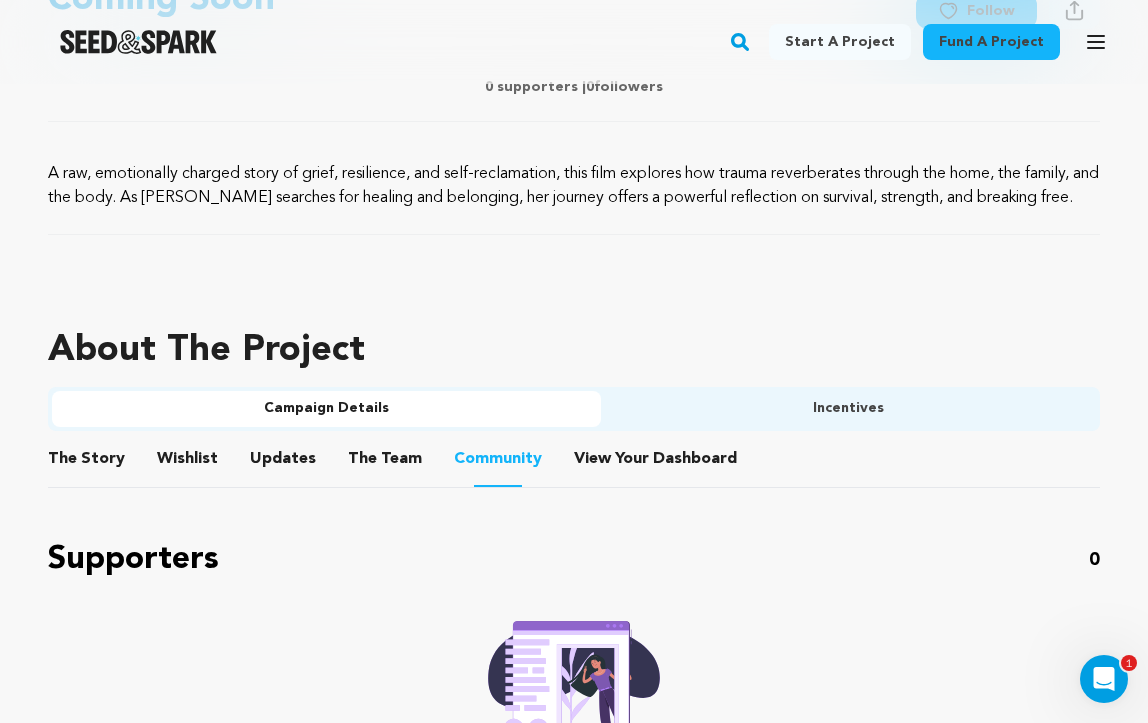 scroll, scrollTop: 889, scrollLeft: 0, axis: vertical 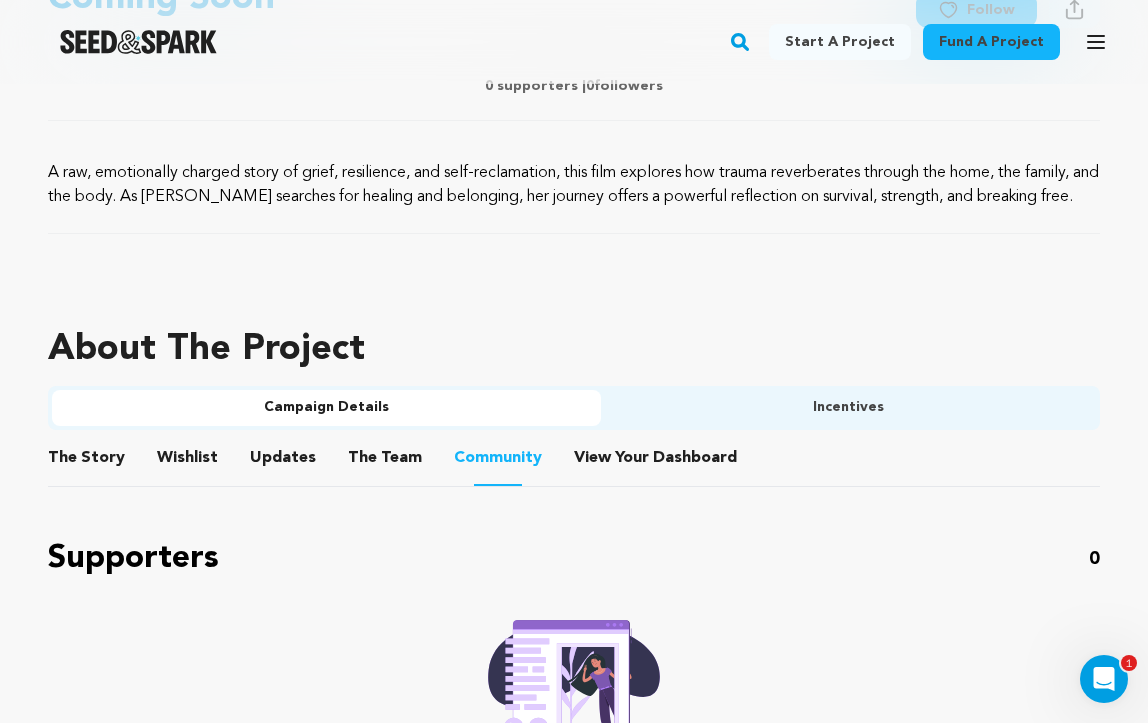 click on "The Team" at bounding box center (385, 462) 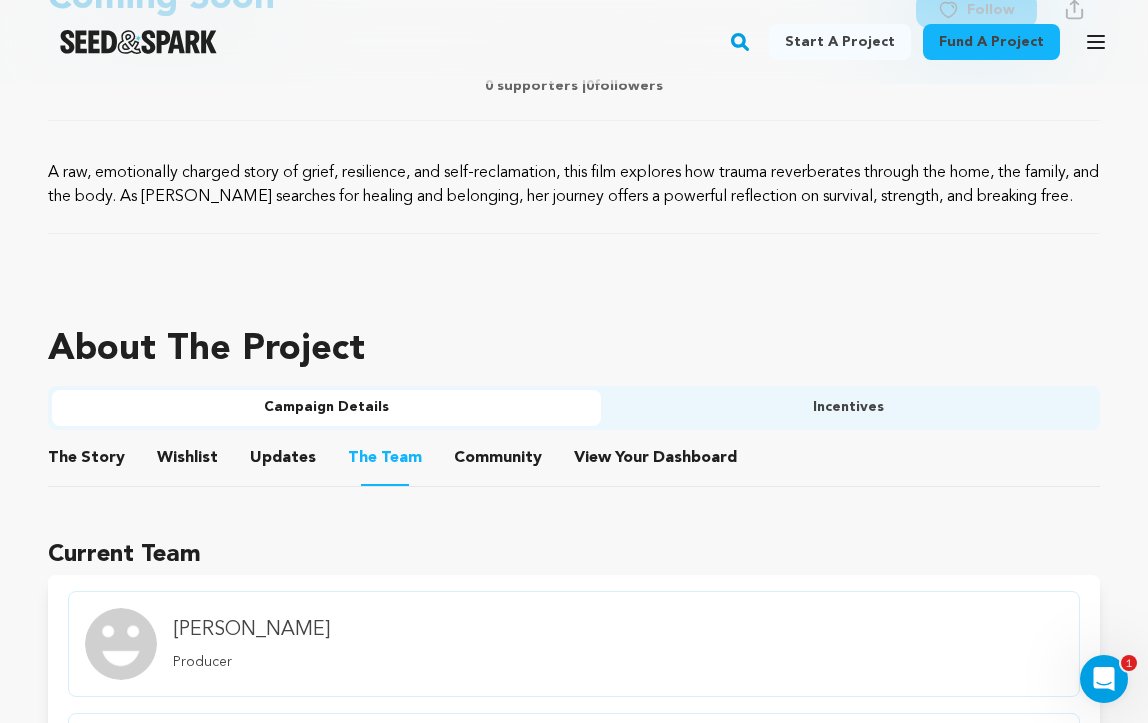 click on "The Story" at bounding box center [87, 462] 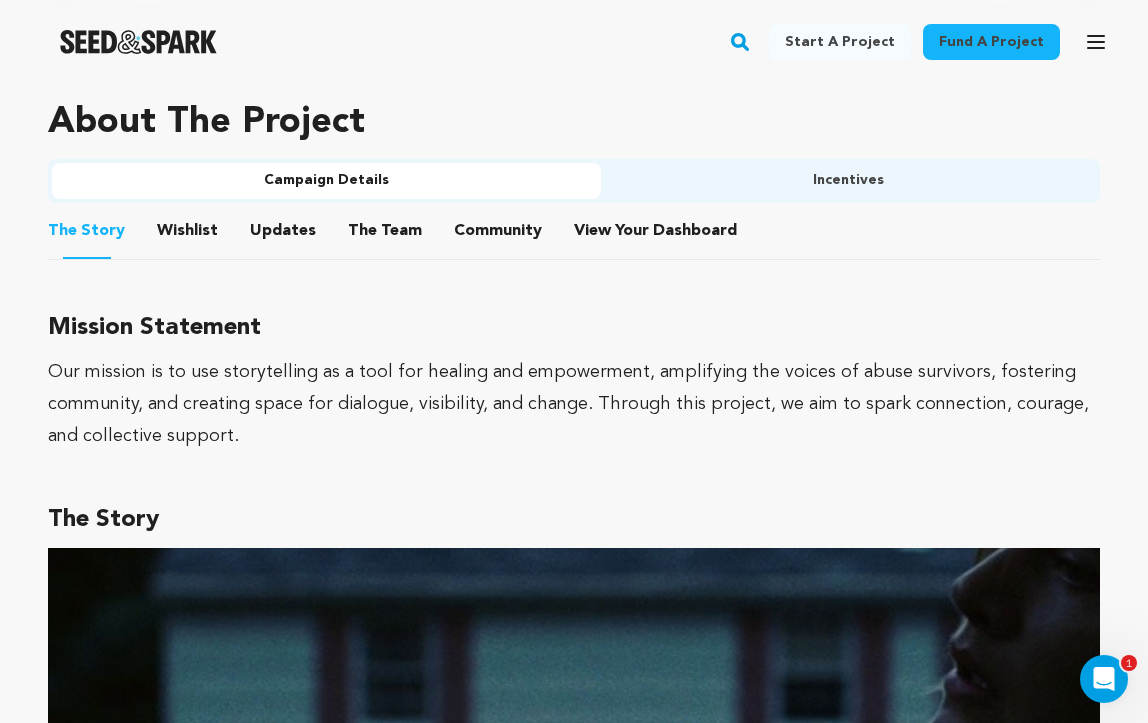 scroll, scrollTop: 1102, scrollLeft: 0, axis: vertical 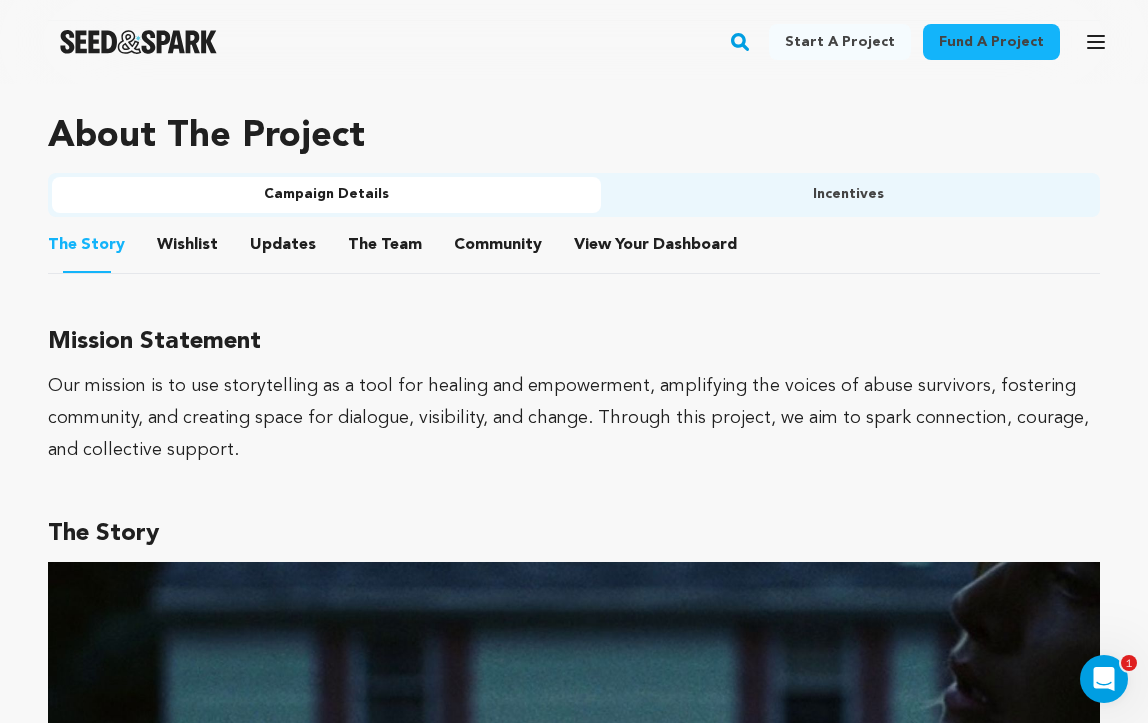 click on "Wishlist" at bounding box center [188, 249] 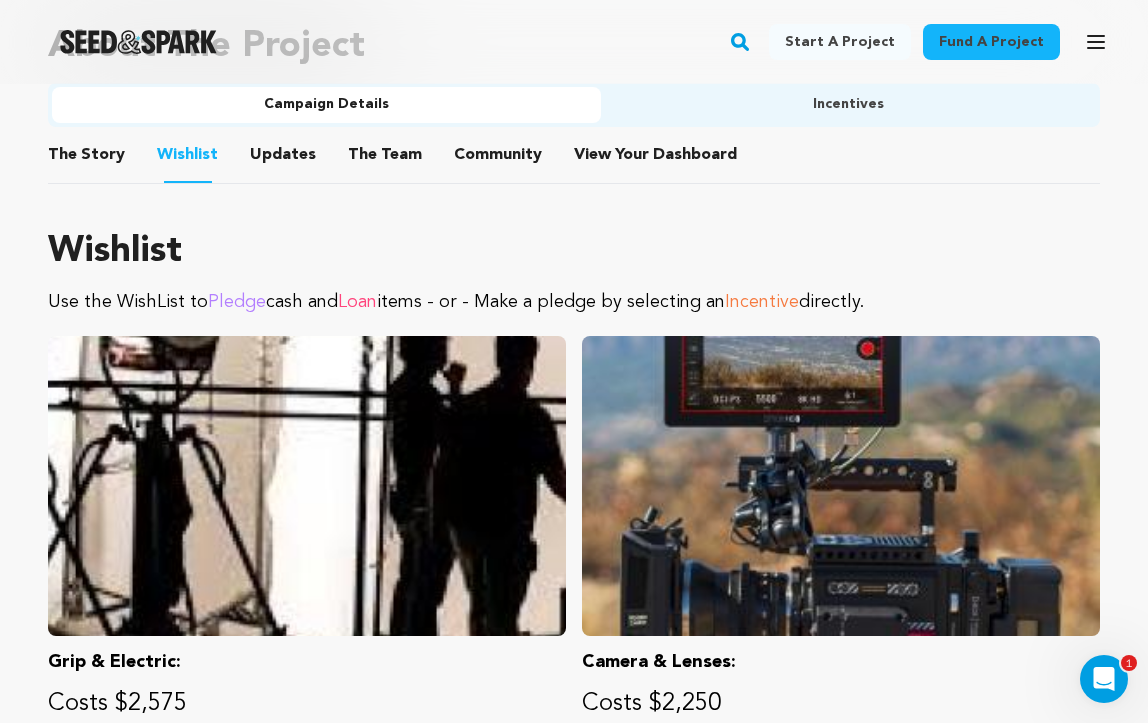 scroll, scrollTop: 1164, scrollLeft: 0, axis: vertical 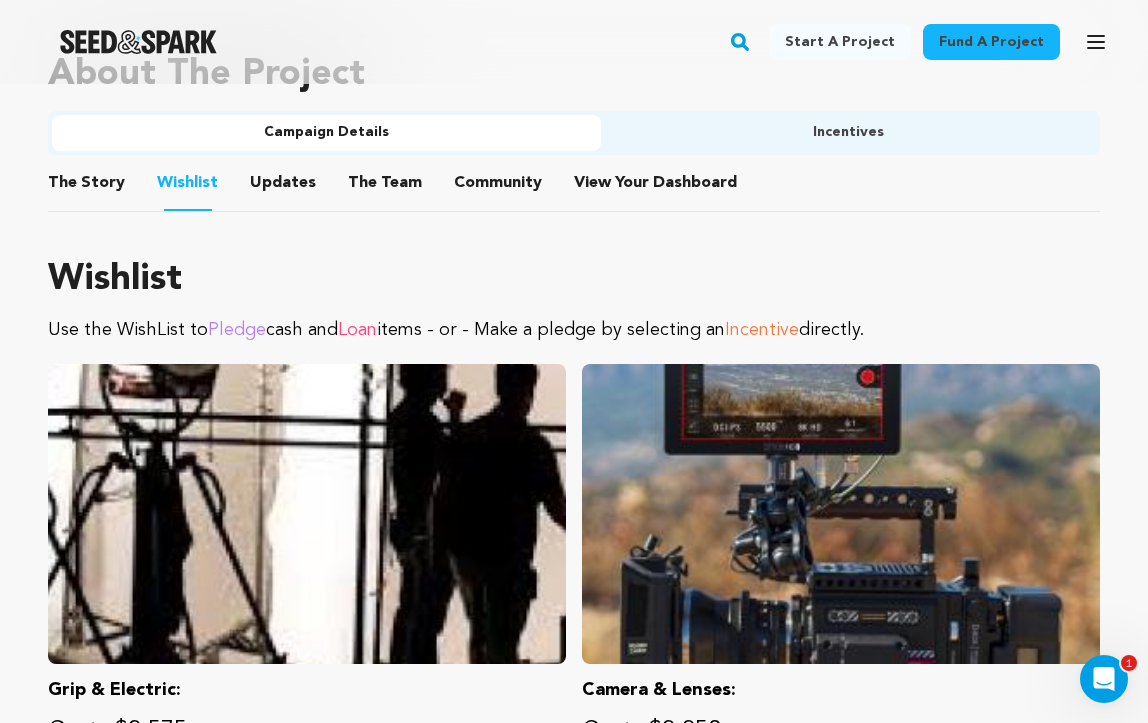click on "The Team" at bounding box center (385, 187) 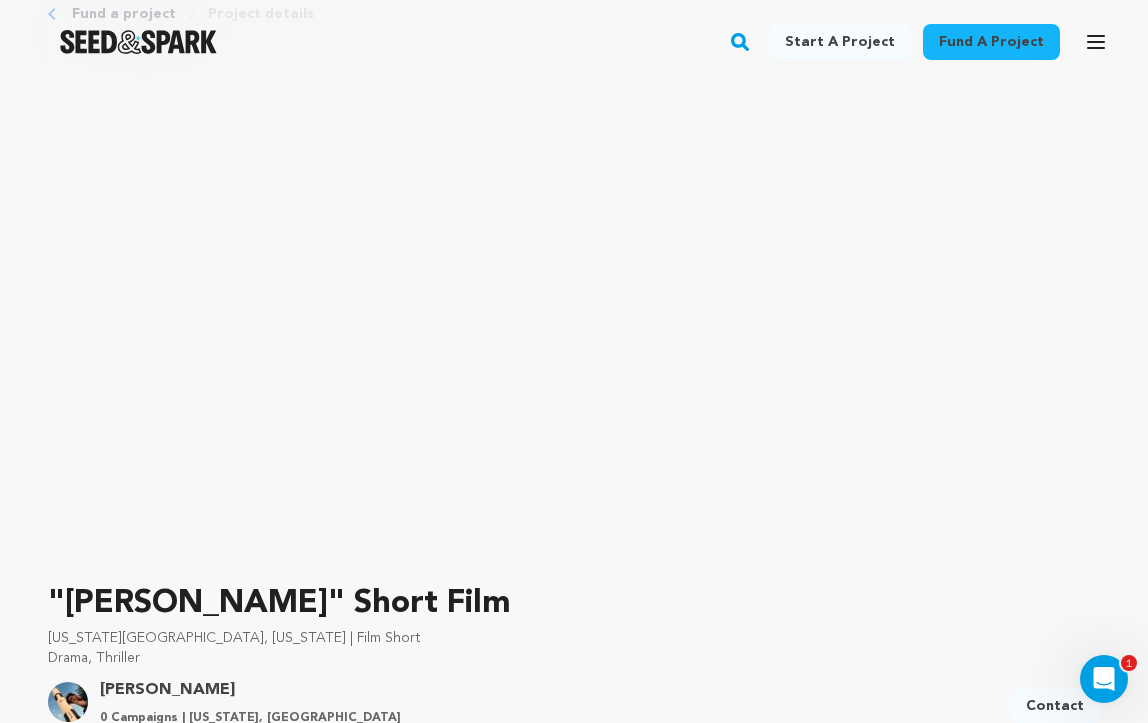 scroll, scrollTop: 73, scrollLeft: 0, axis: vertical 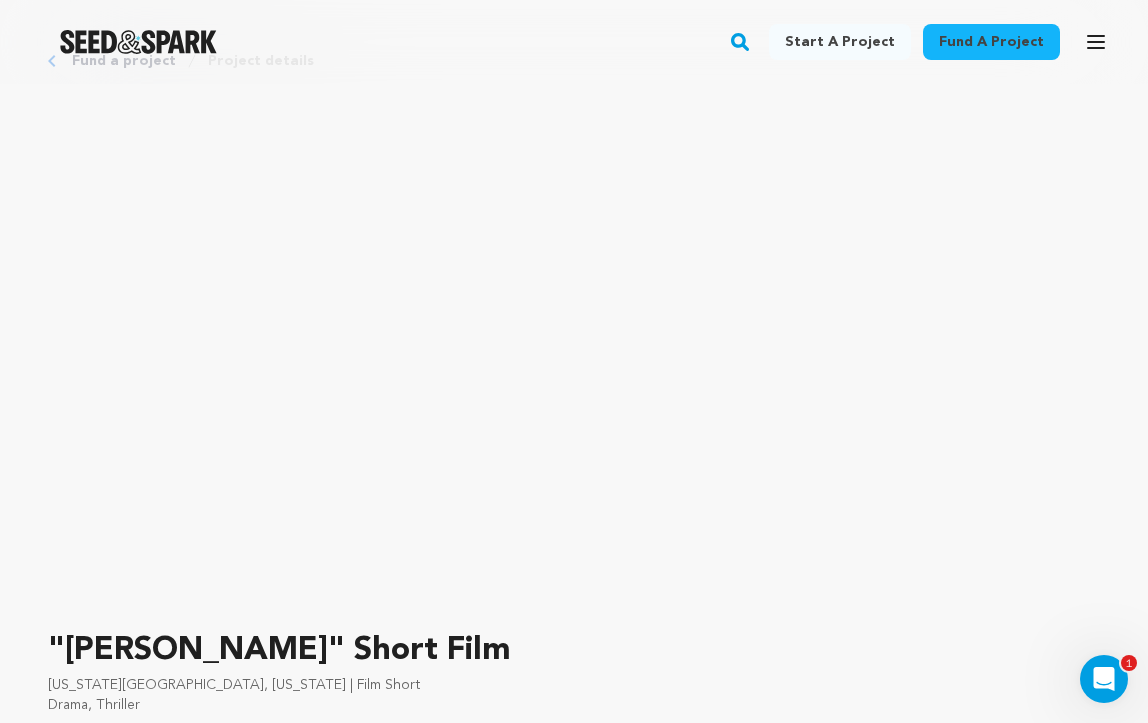 click 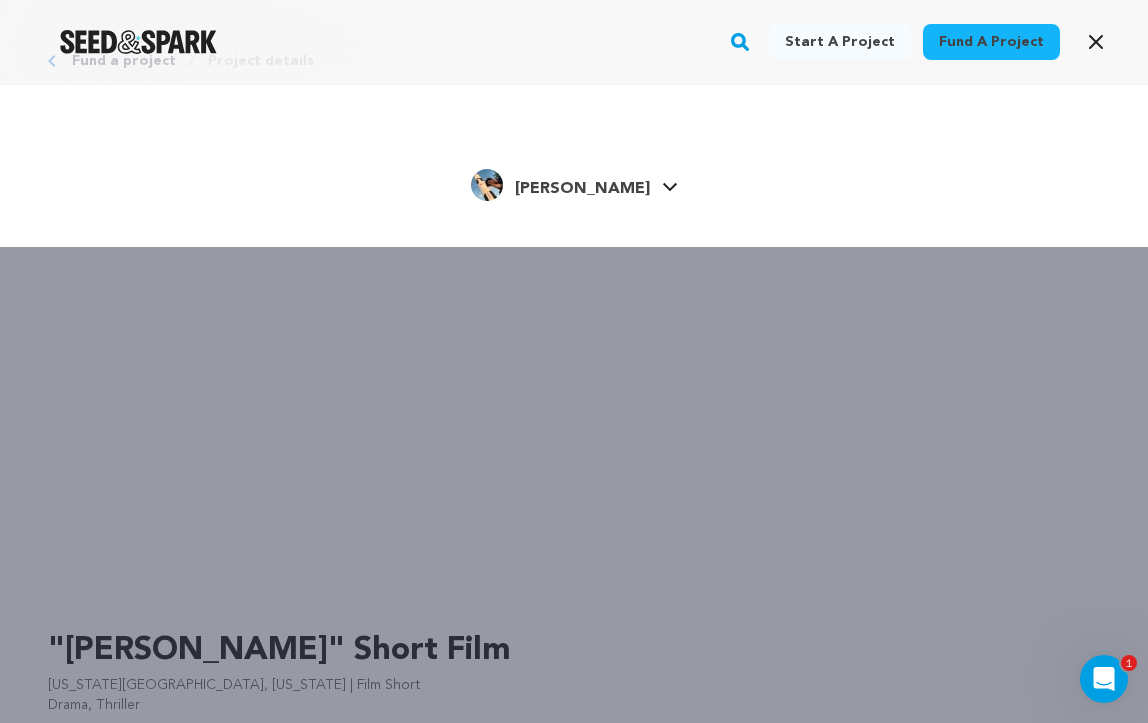 click on "[PERSON_NAME]" at bounding box center [582, 189] 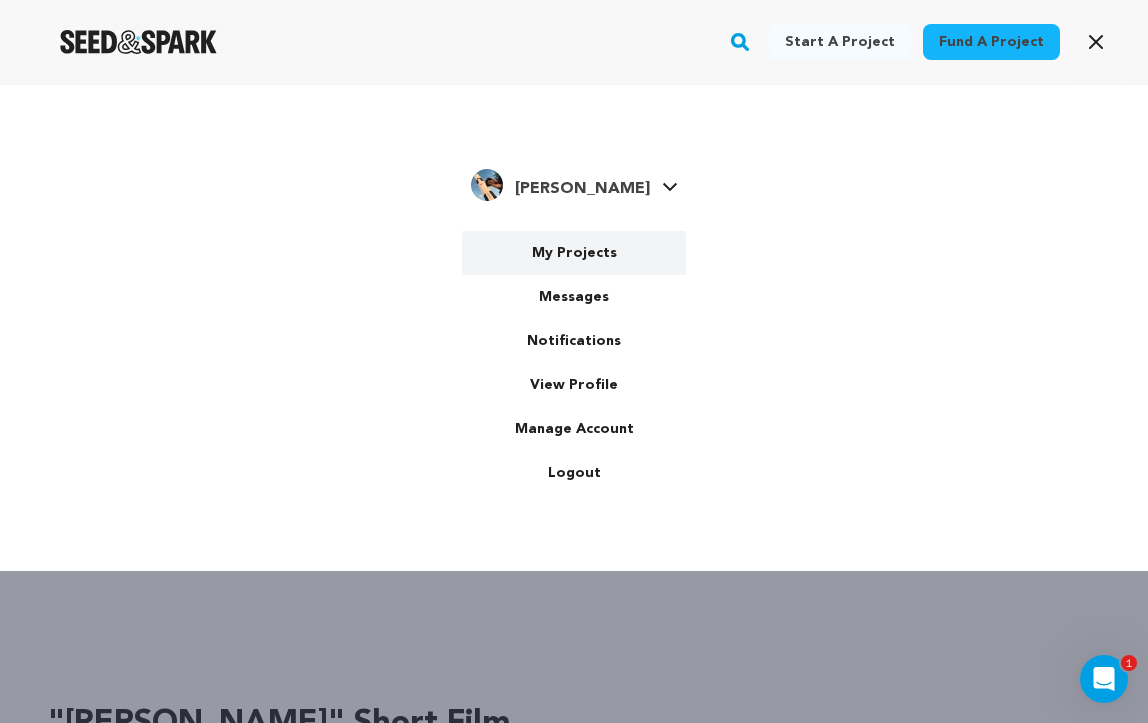 click on "My Projects" at bounding box center [574, 253] 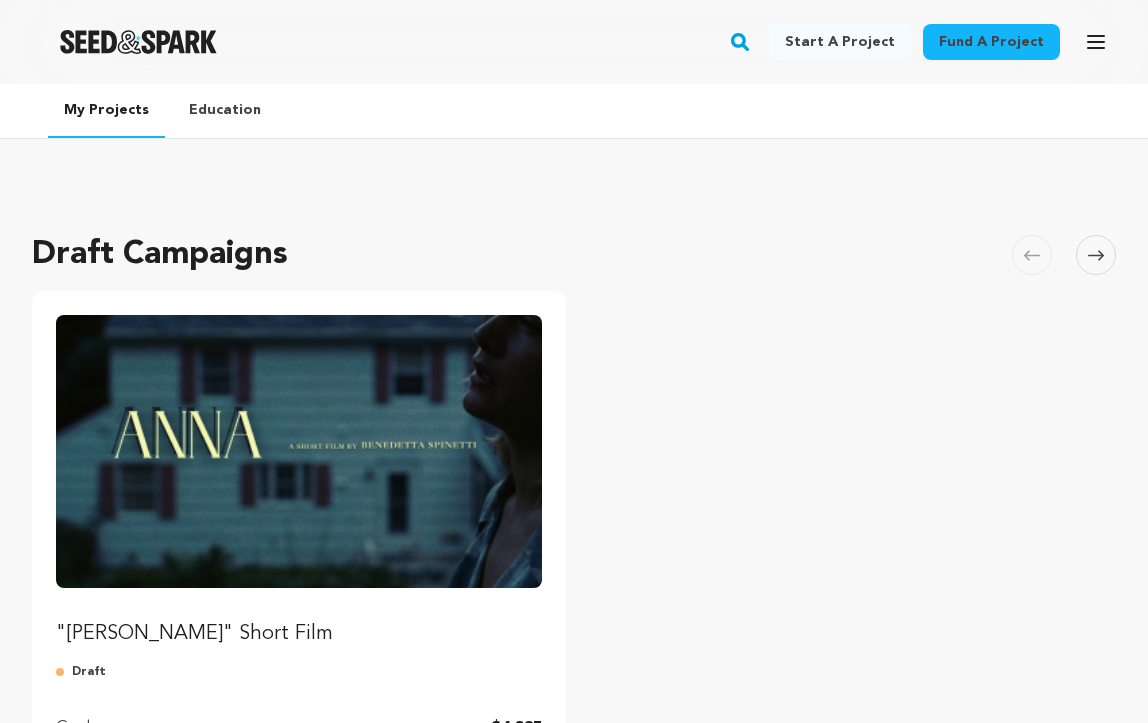 scroll, scrollTop: 0, scrollLeft: 0, axis: both 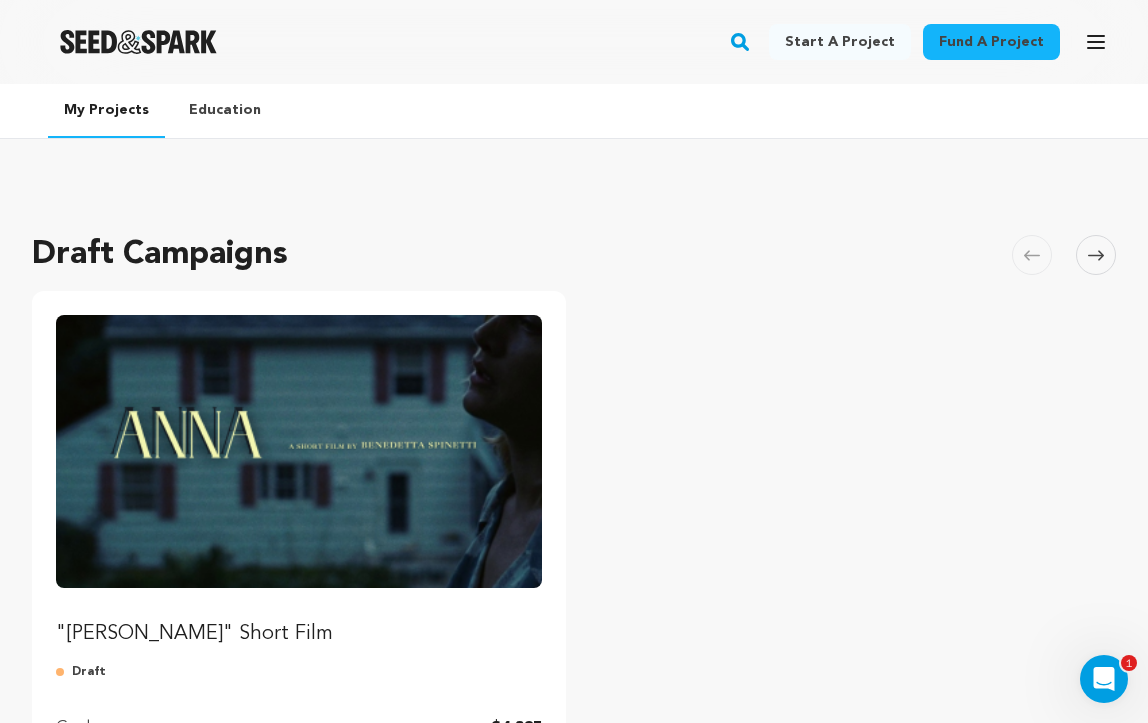 click at bounding box center (299, 451) 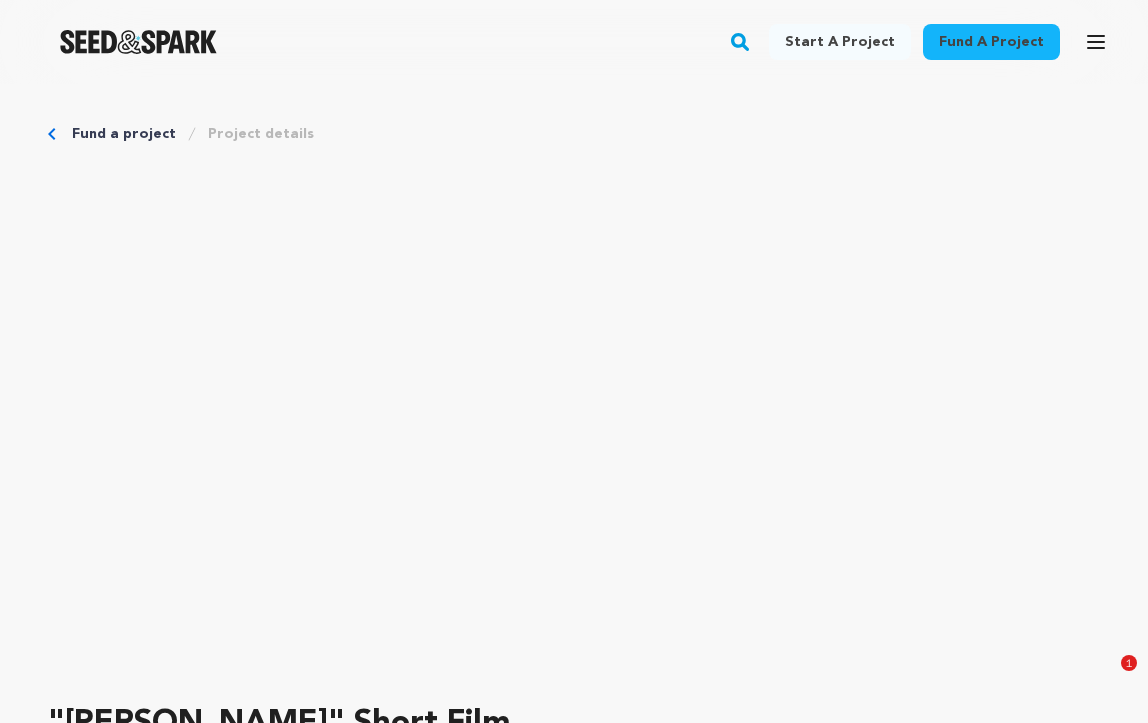 scroll, scrollTop: 173, scrollLeft: 0, axis: vertical 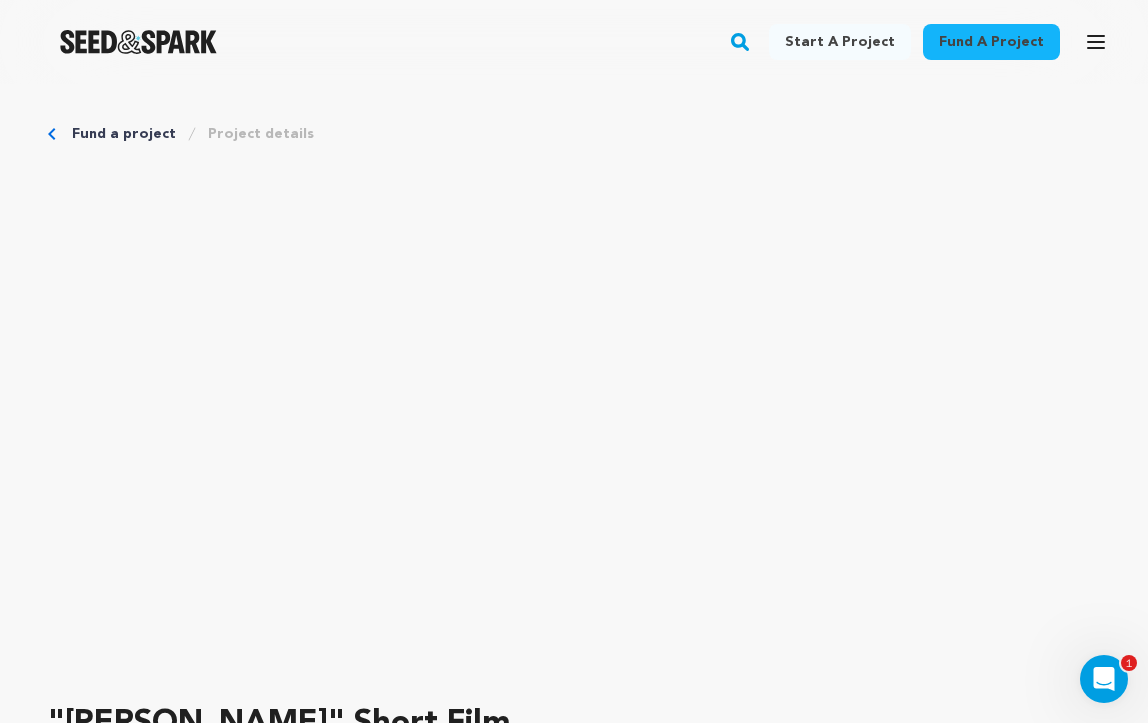 click 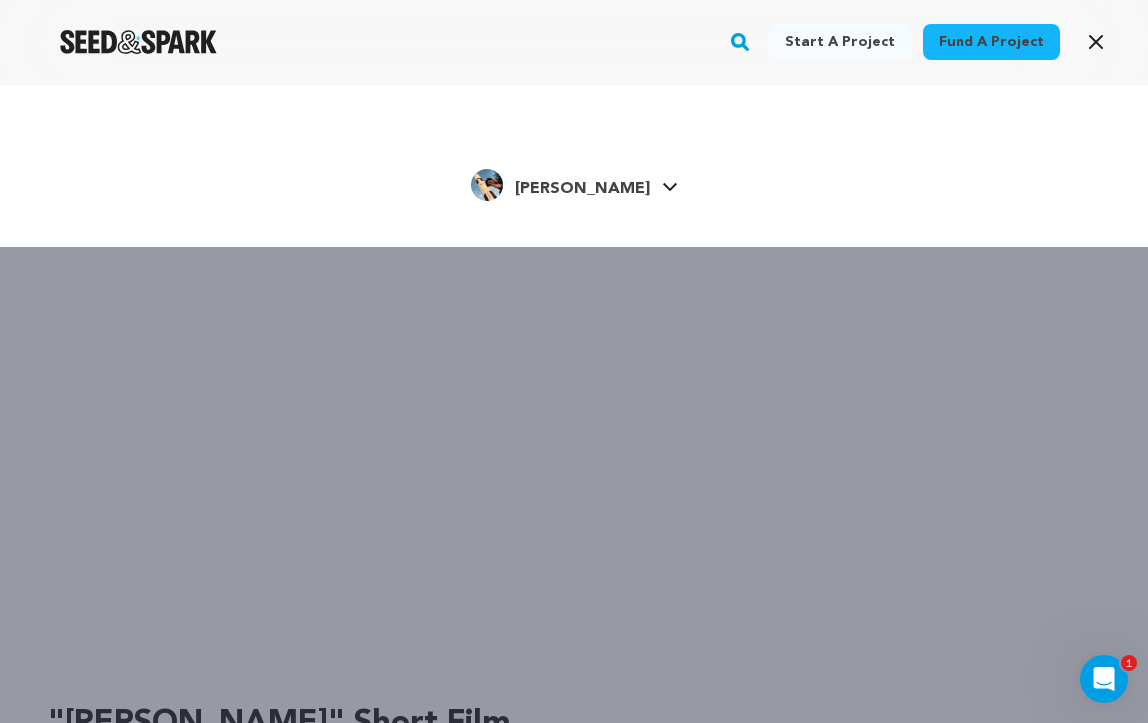 click on "[PERSON_NAME]" at bounding box center (582, 189) 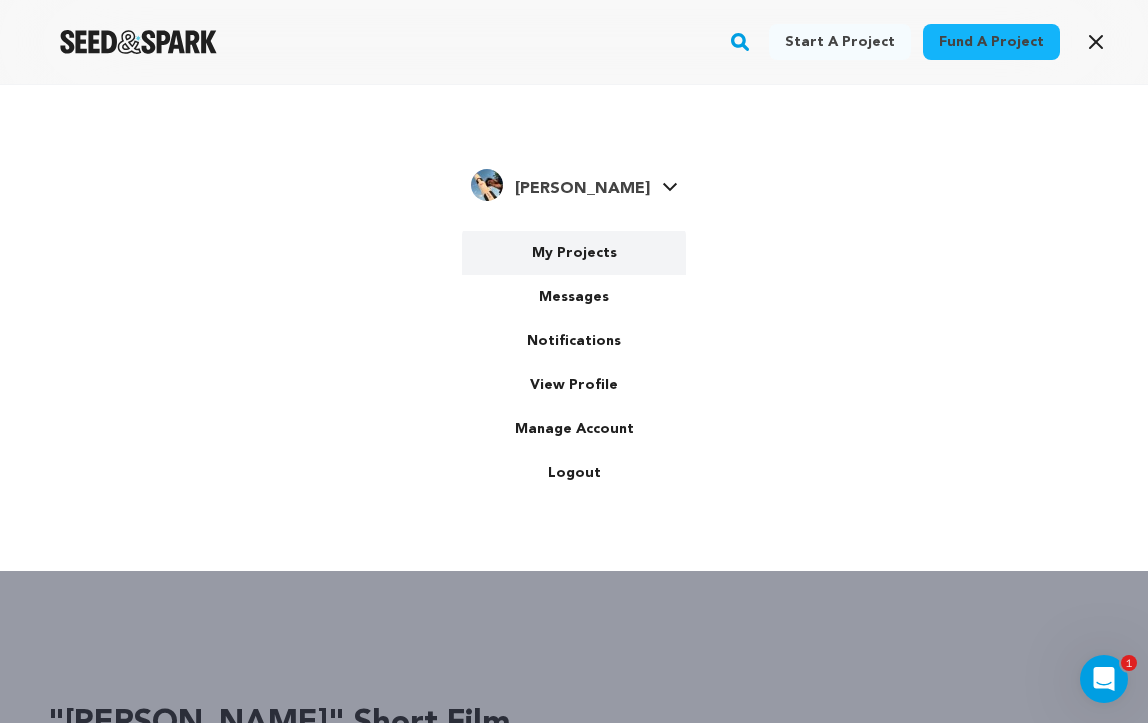 click on "My Projects" at bounding box center (574, 253) 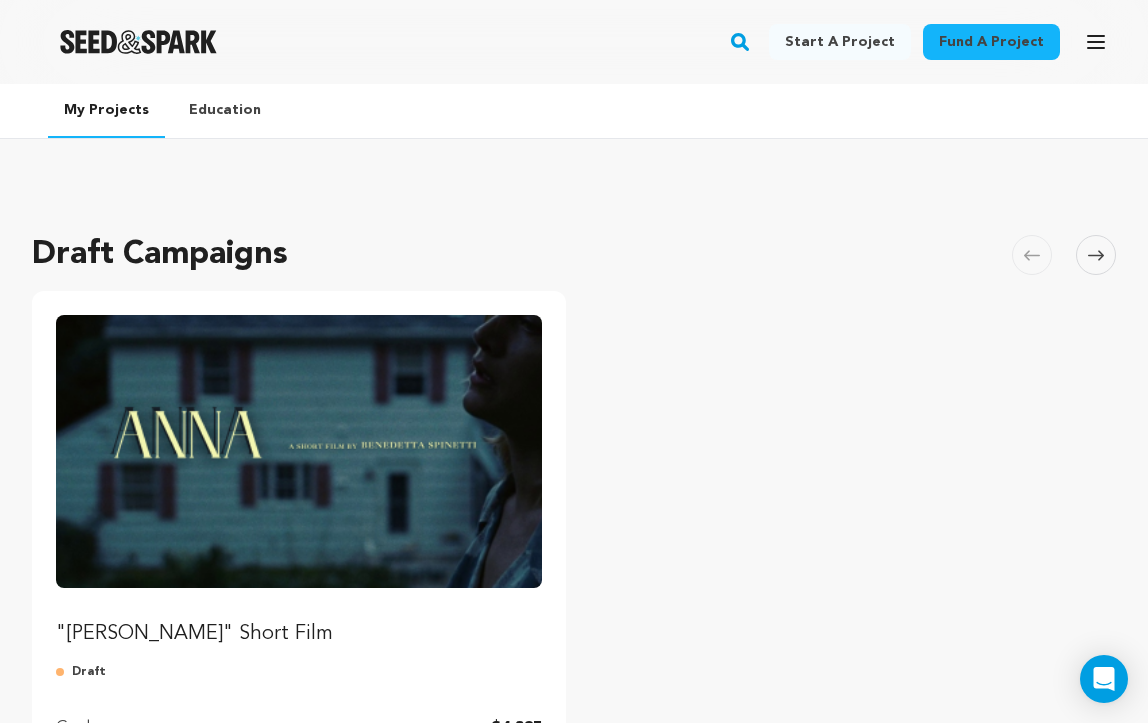 scroll, scrollTop: 0, scrollLeft: 0, axis: both 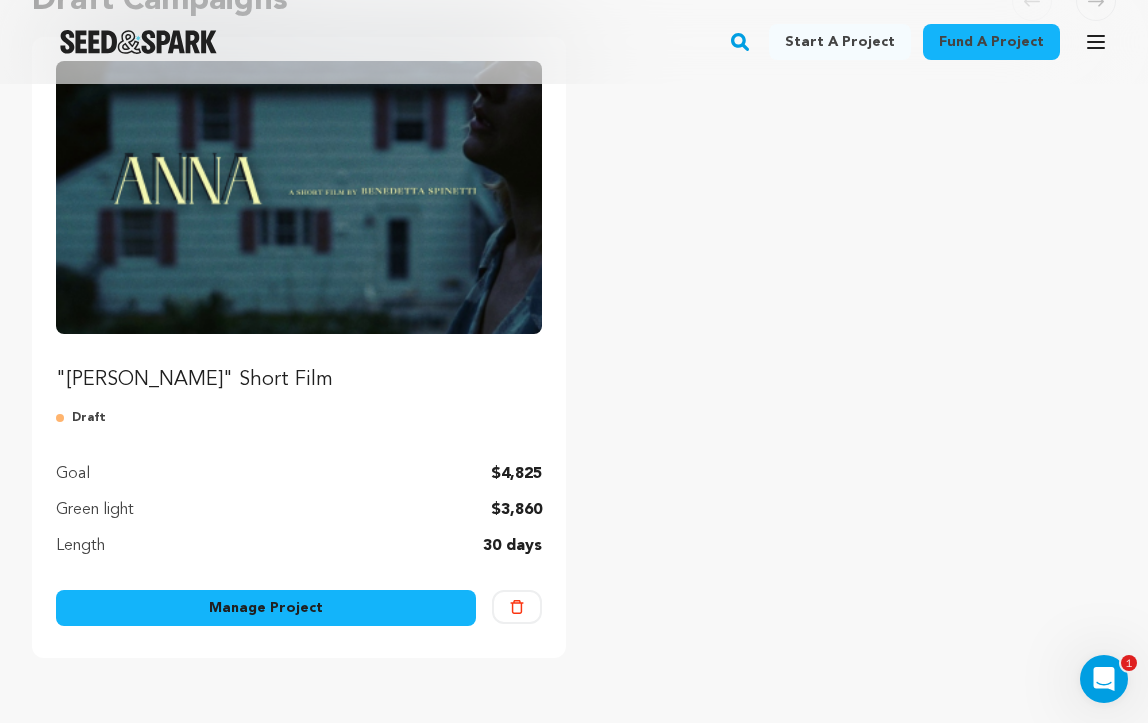 click on "Manage Project" at bounding box center [266, 608] 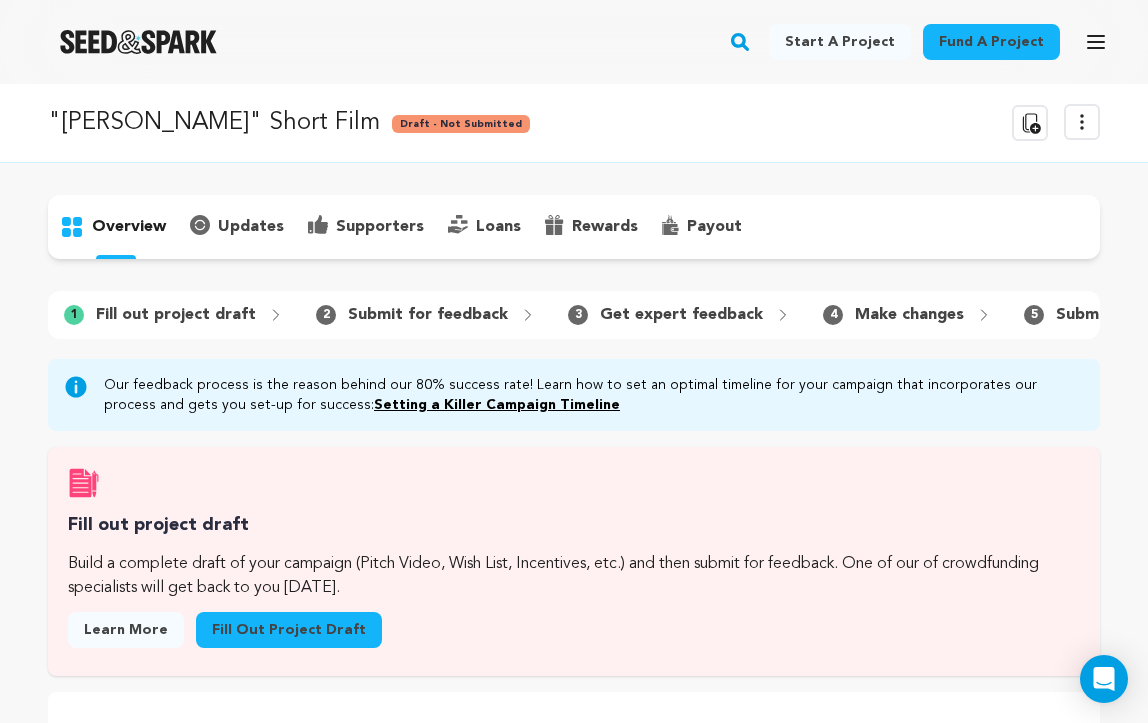 scroll, scrollTop: 0, scrollLeft: 0, axis: both 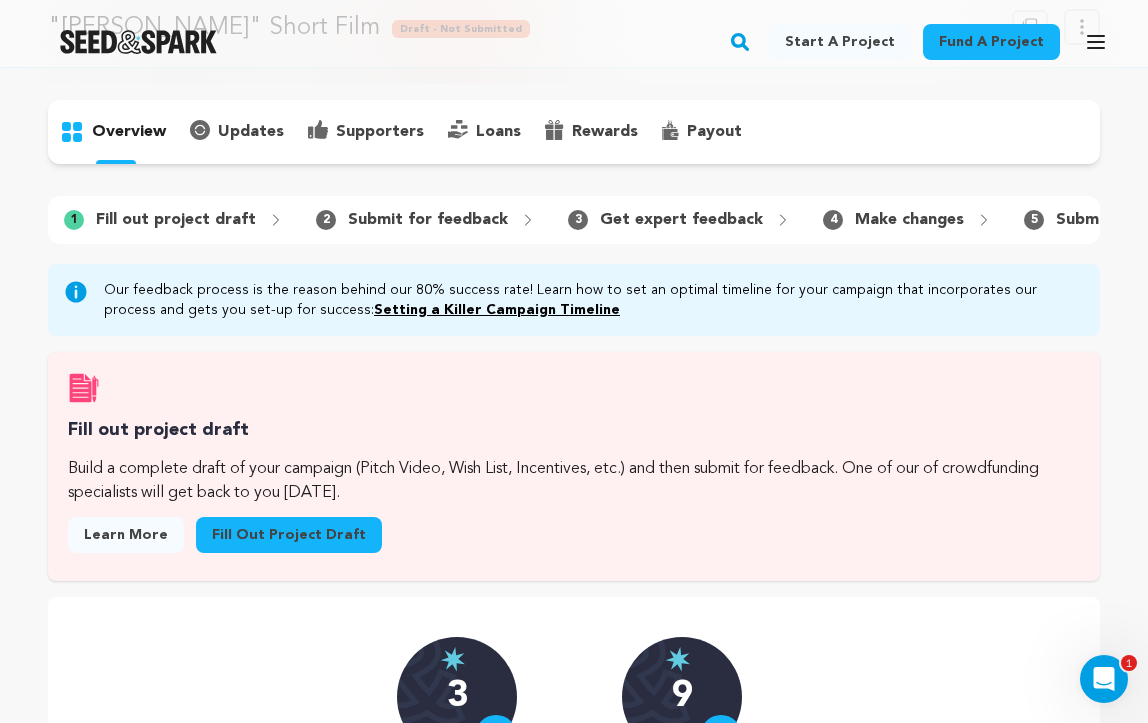 click on "Fill out project draft" at bounding box center (289, 535) 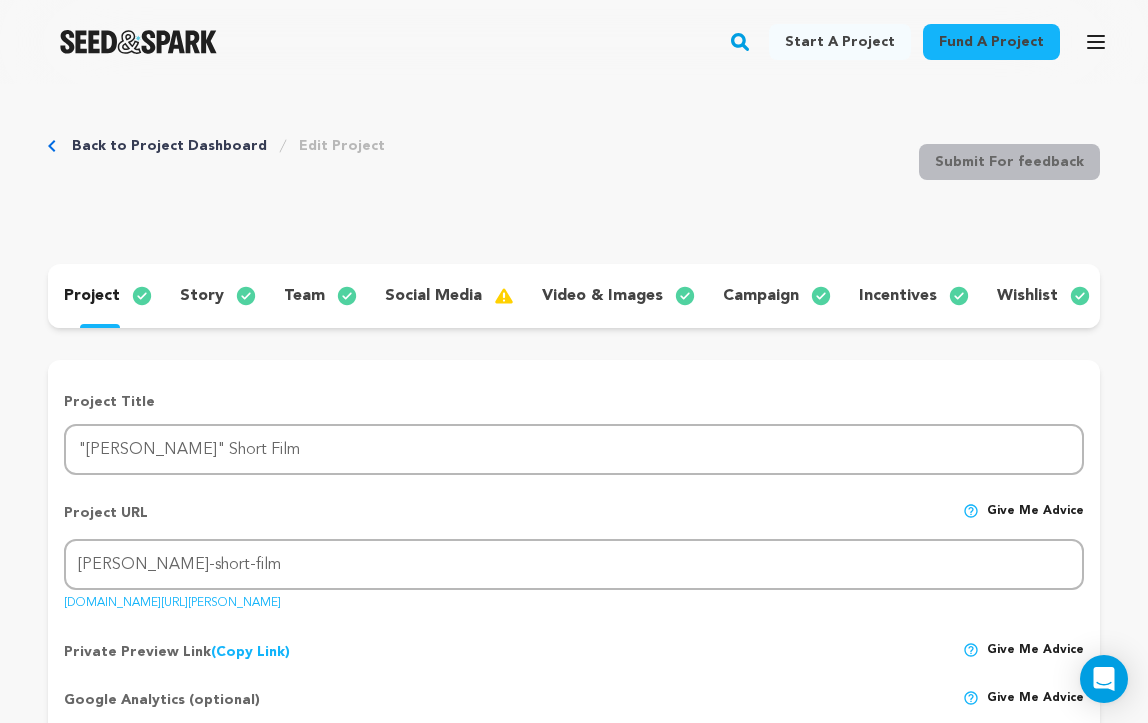 scroll, scrollTop: 0, scrollLeft: 0, axis: both 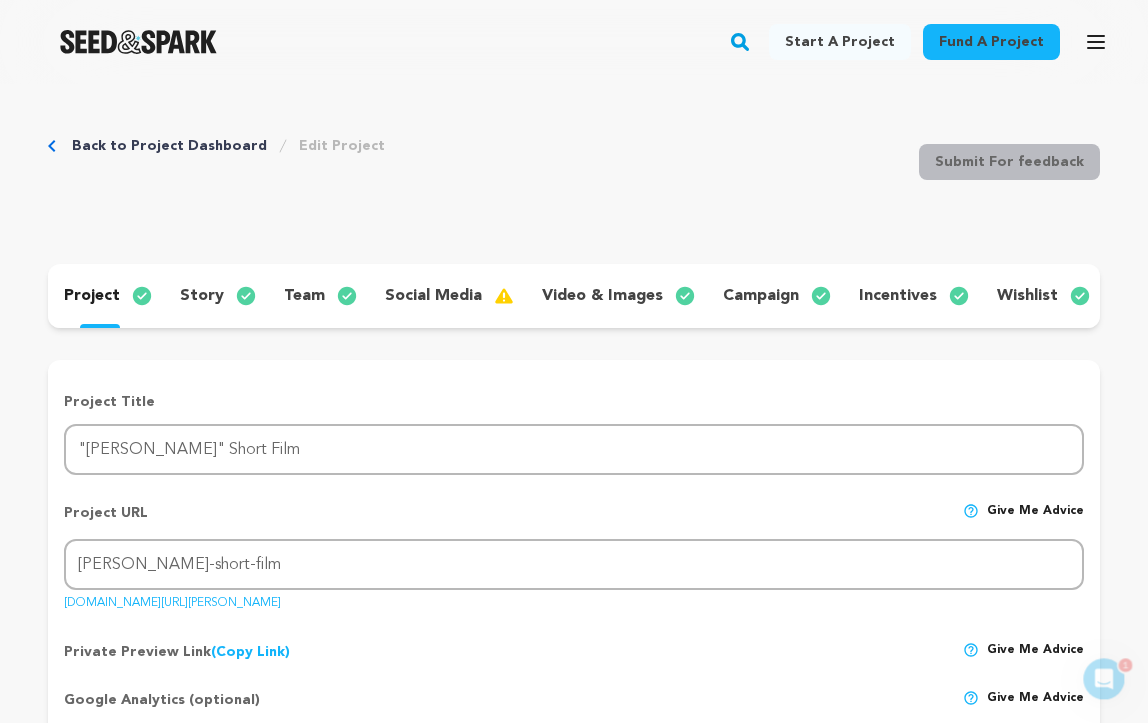 click on "team" at bounding box center (304, 296) 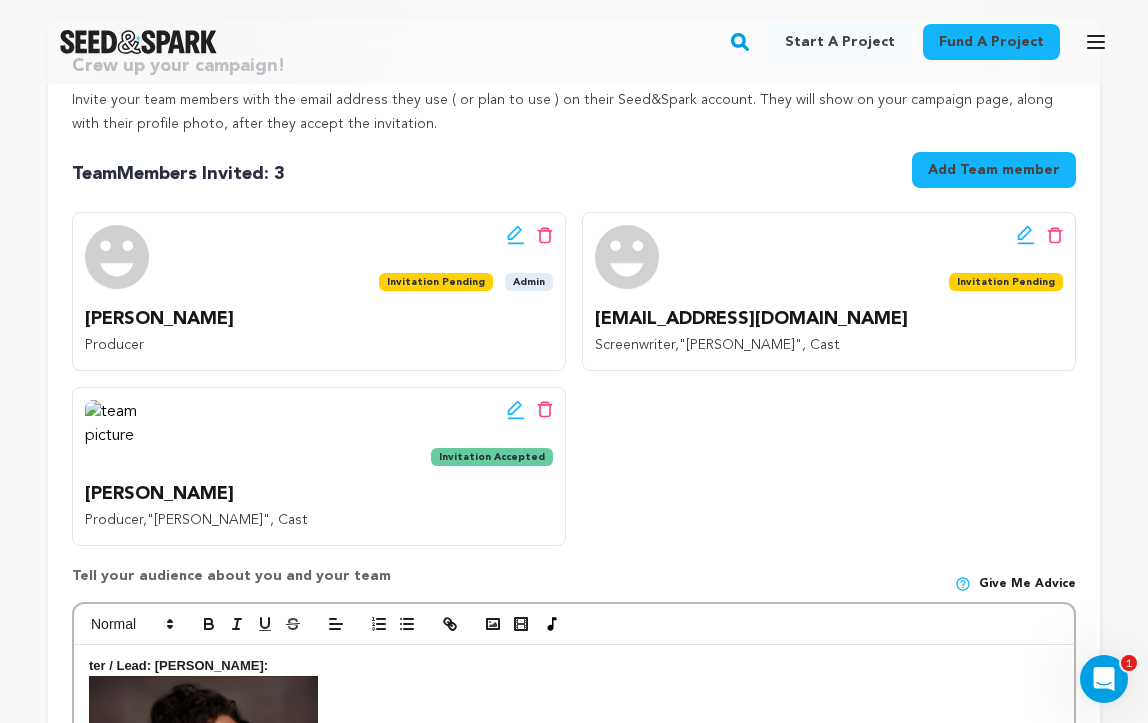 scroll, scrollTop: 339, scrollLeft: 0, axis: vertical 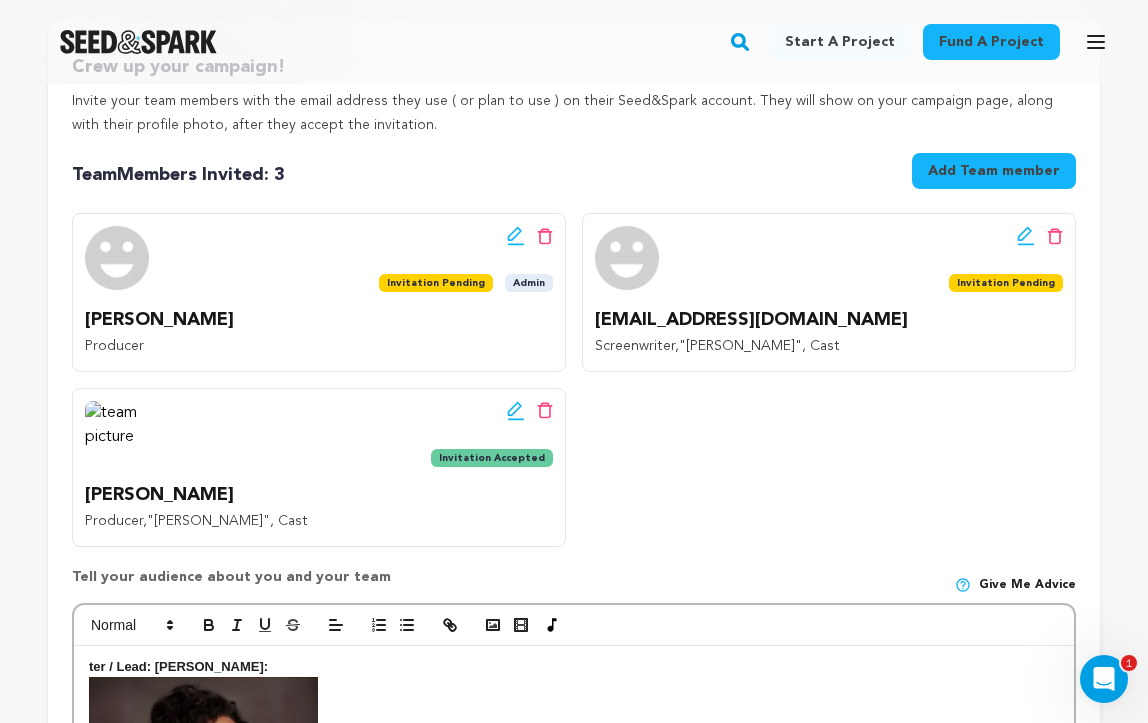 click on "Edit team button
Delete team button" at bounding box center (1006, 236) 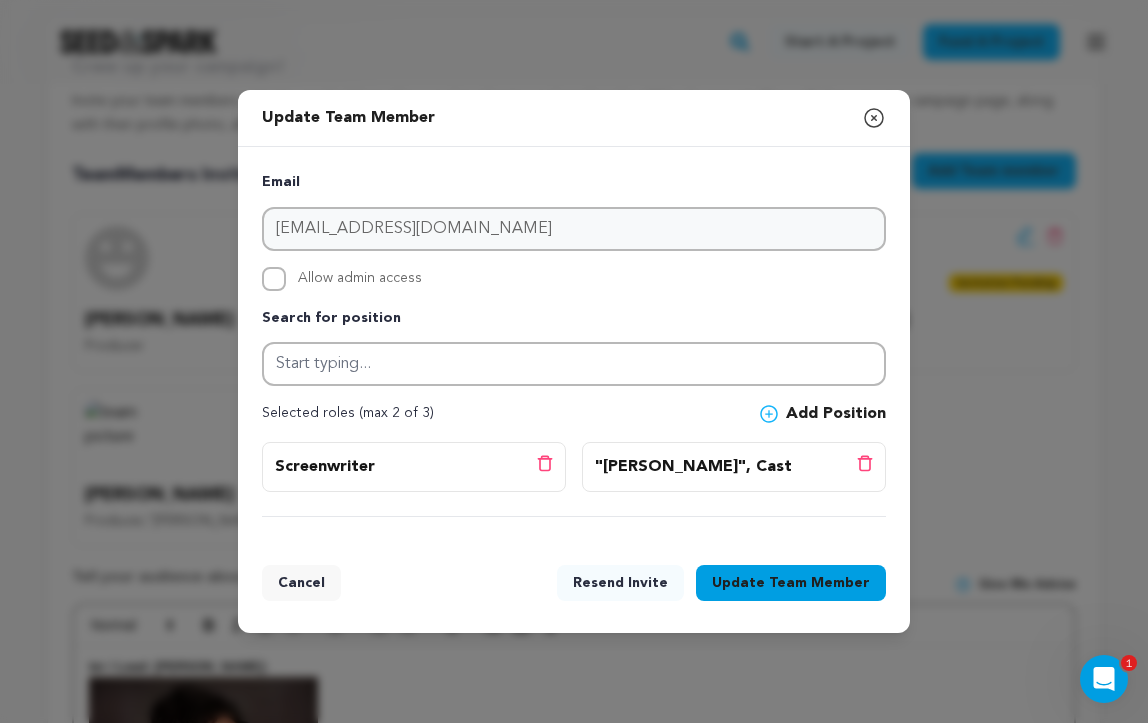 drag, startPoint x: 470, startPoint y: 221, endPoint x: 254, endPoint y: 222, distance: 216.00232 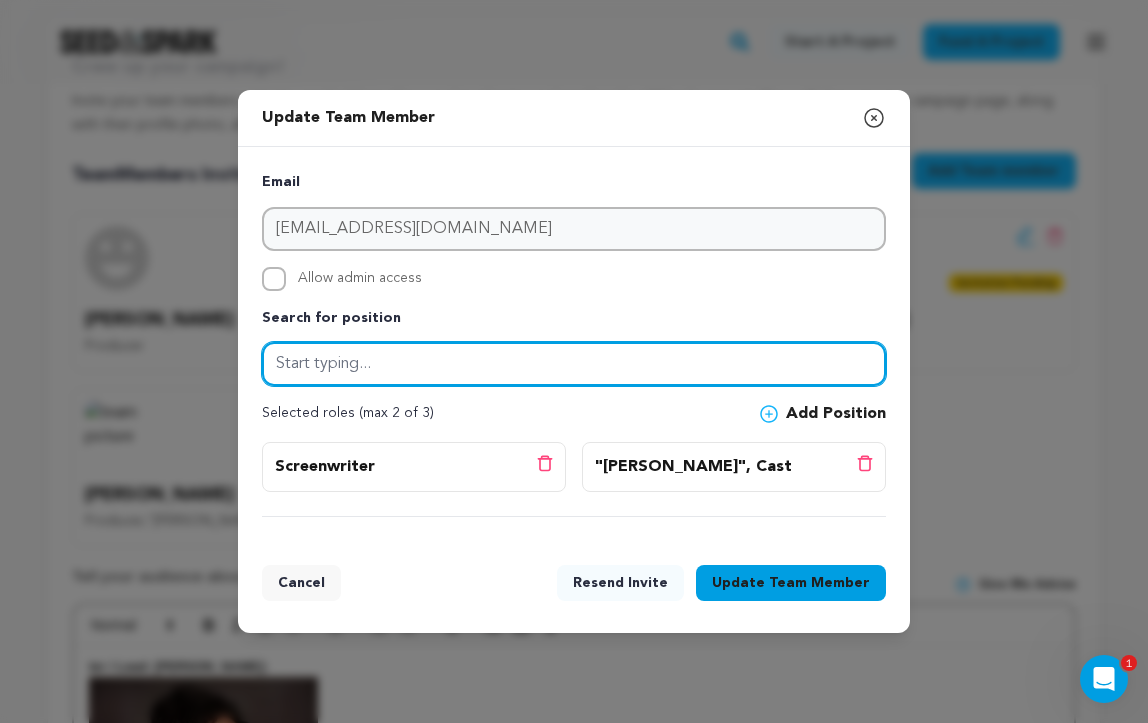 click at bounding box center [574, 364] 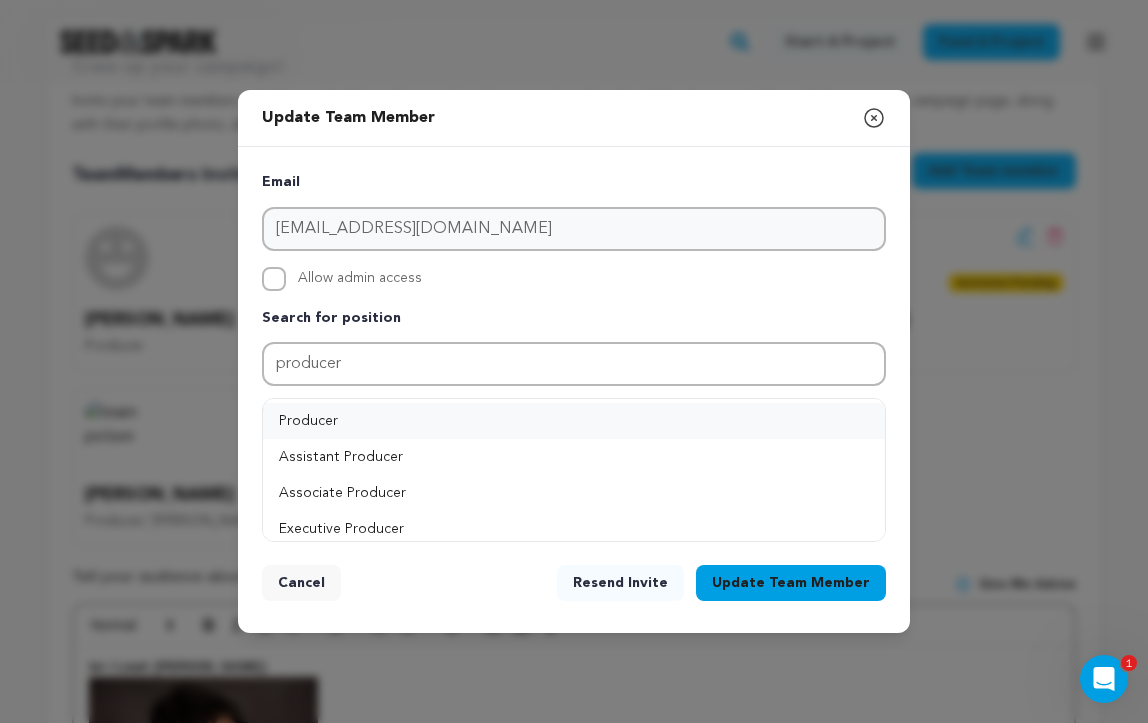 click on "Producer" at bounding box center [574, 421] 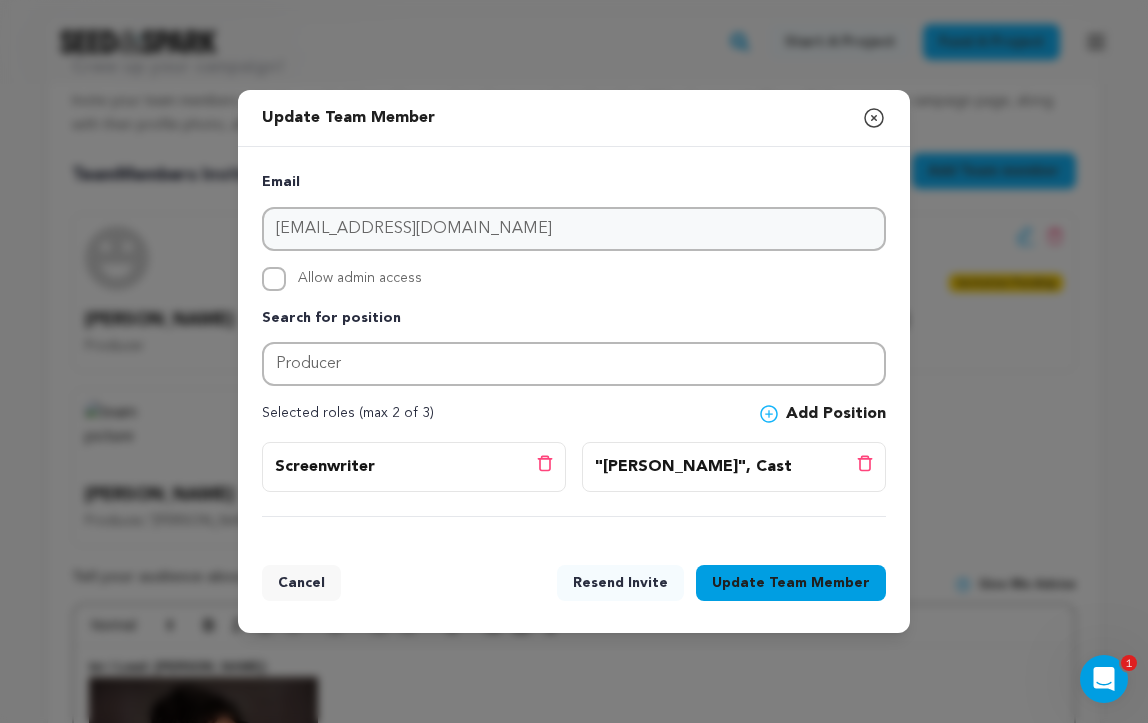 click on "Add Position" at bounding box center [823, 414] 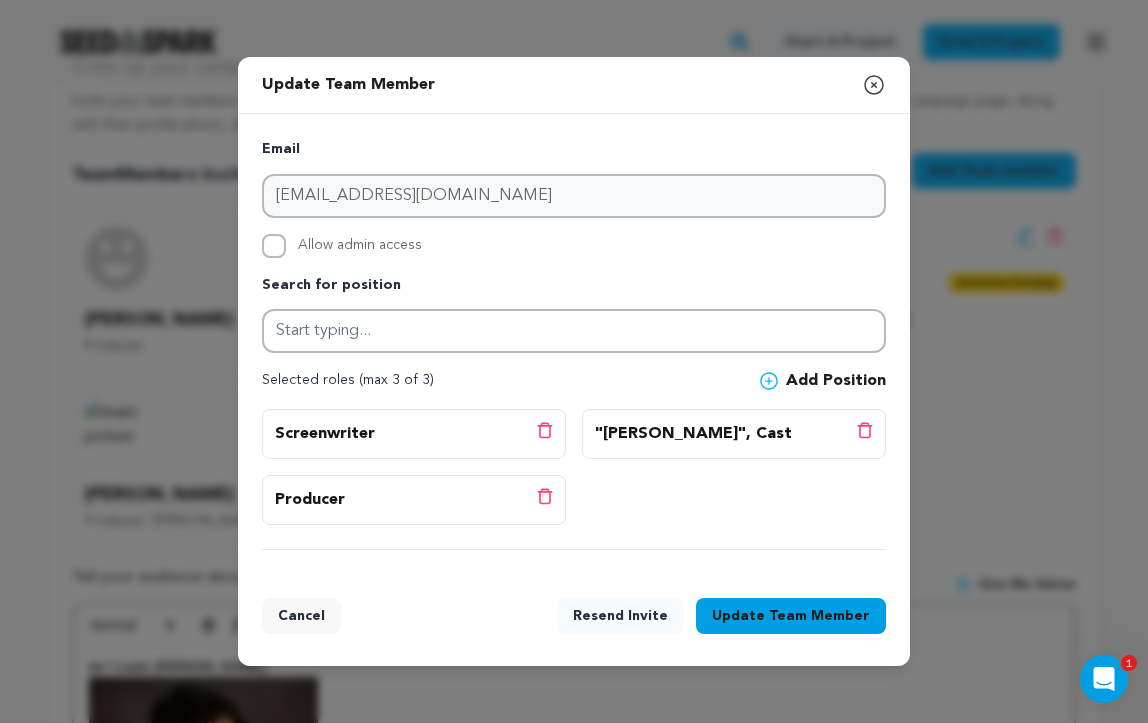 click 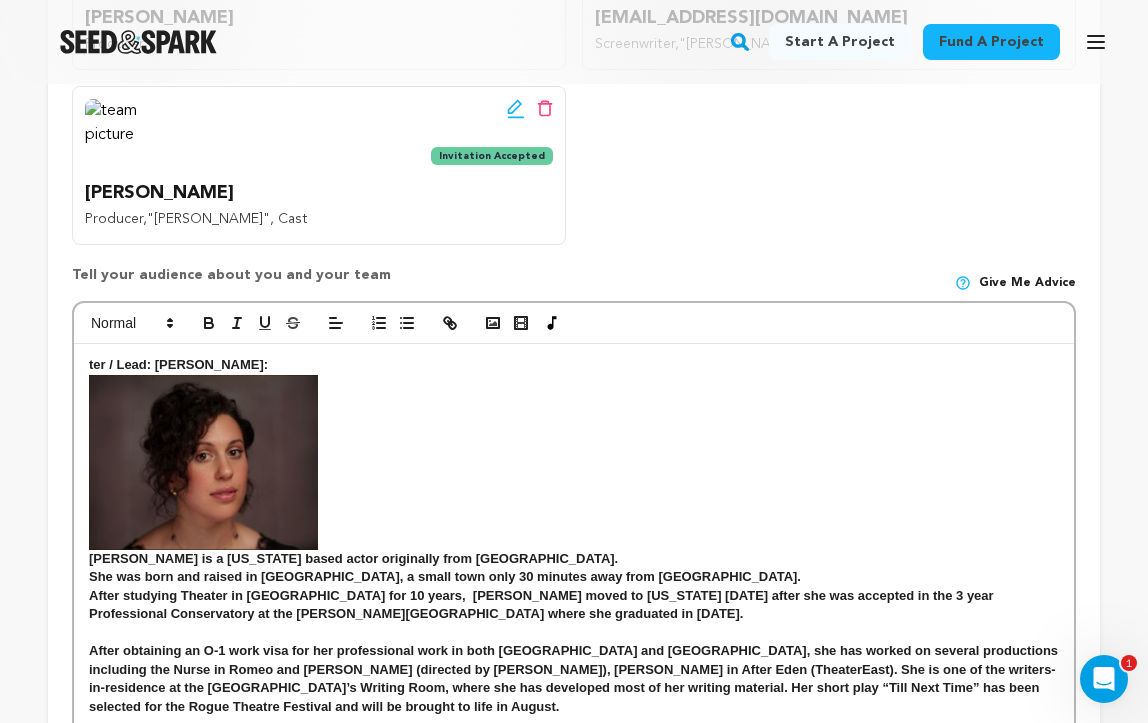 scroll, scrollTop: 837, scrollLeft: 0, axis: vertical 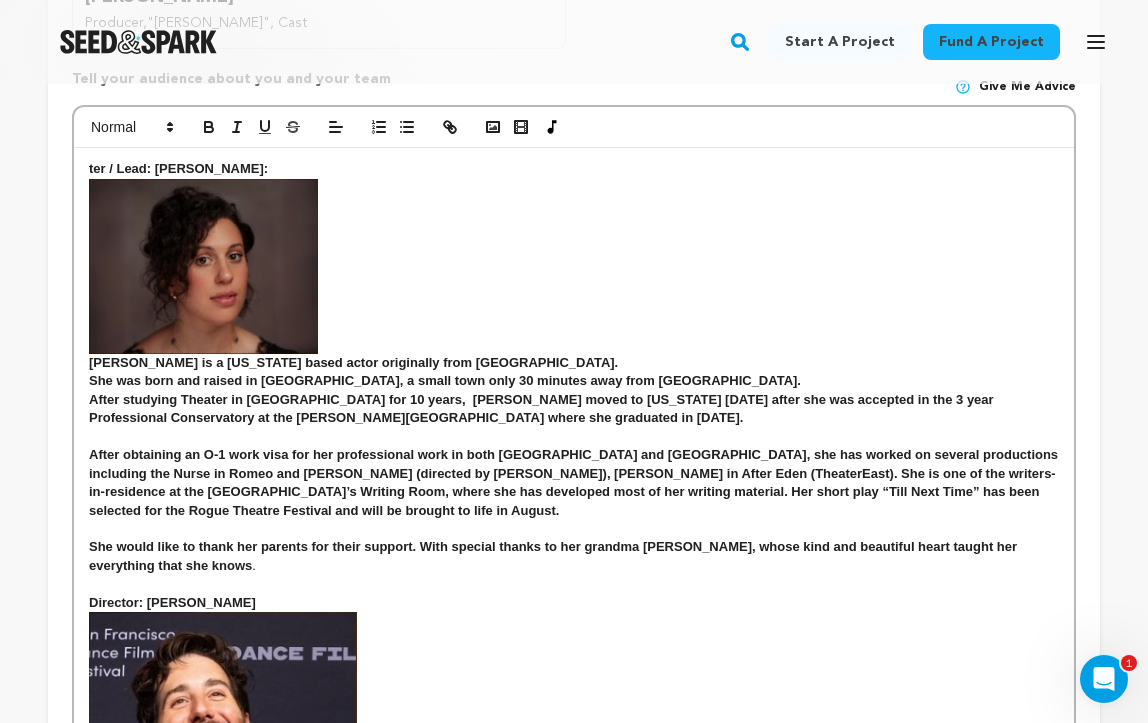click on "ter / Lead: Benedetta:  Benedetta Spinetti is a New York based actor originally from Italy.  She was born and raised in Pistoia, a small town only 30 minutes away from Florence. After studying Theater in Italy for 10 years,  Benedetta moved to New York 6 years ago after she was accepted in the 3 year Professional Conservatory at the Stella Adler Studio of Acting where she graduated in April 2022.  After obtaining an O-1 work visa for her professional work in both Italy and USA, she has worked on several productions including the Nurse in Romeo and Juliet (directed by Miles Sternfeld), Lucy in After Eden (TheaterEast). She is one of the writers-in-residence at the Theatre East’s Writing Room, where she has developed most of her writing material. Her short play “Till Next Time” has been selected for the Rogue Theatre Festival and will be brought to life in August.  . Director: Casey The Mask . He then began a distinguished career as a documentary cinematographer, starting with  STEP Ballet Now Found" at bounding box center (574, 1077) 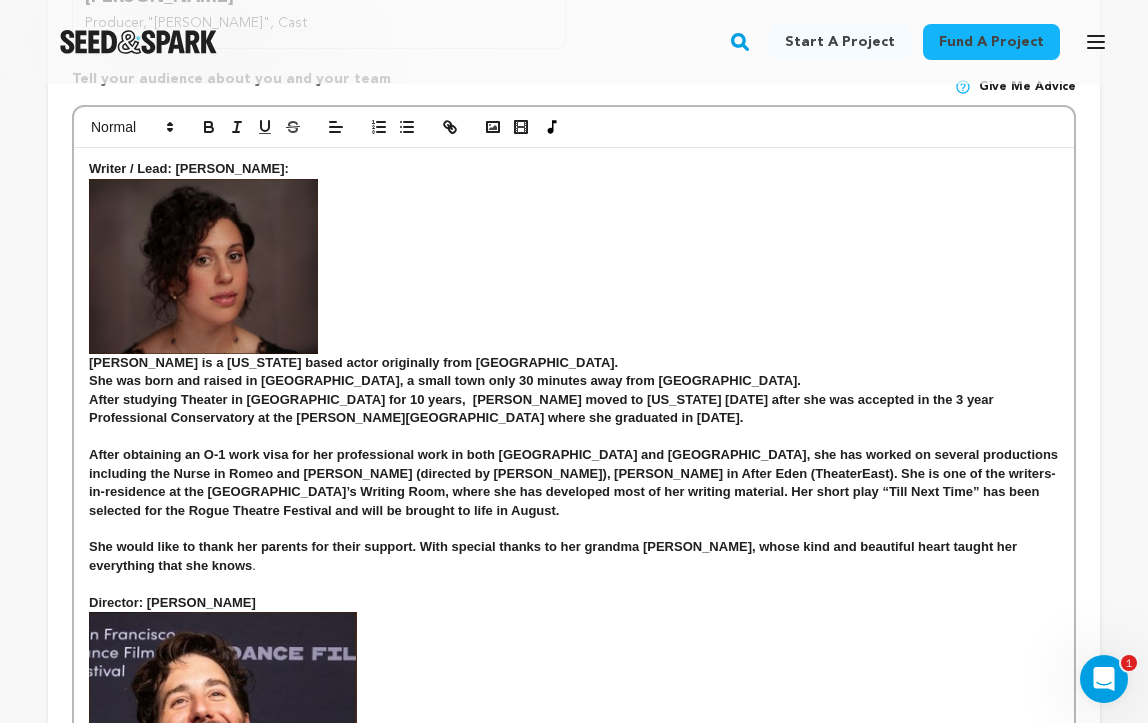 click on "Benedetta Spinetti is a New York based actor originally from Italy." at bounding box center (574, 274) 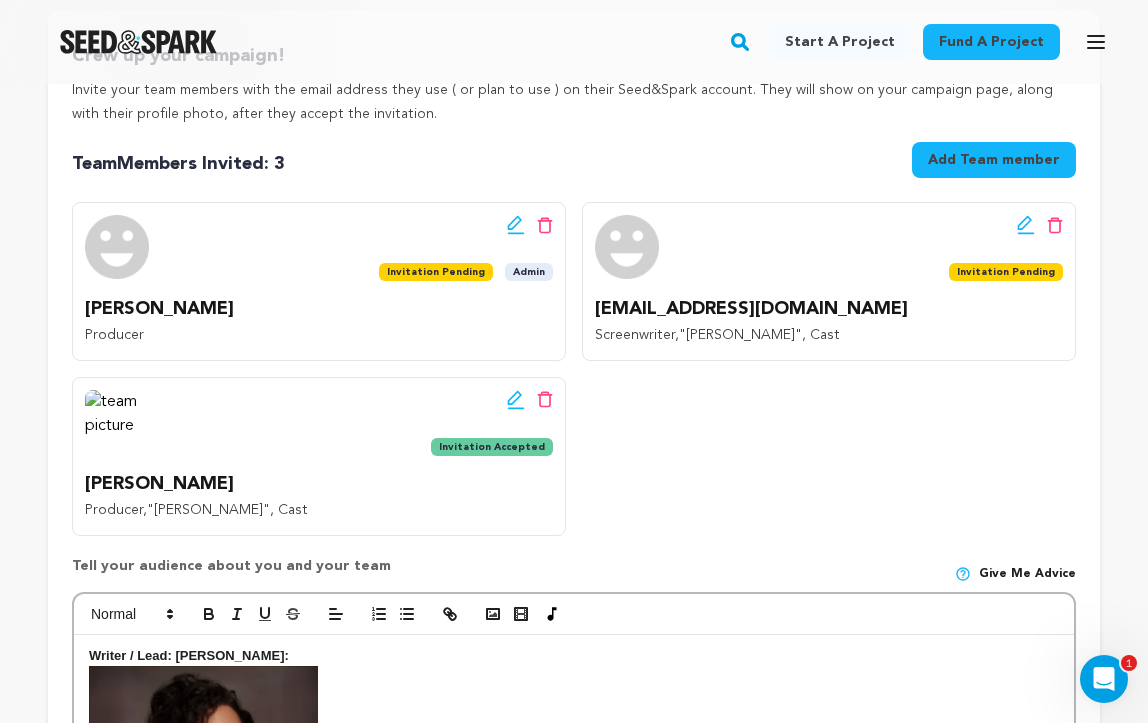 scroll, scrollTop: 352, scrollLeft: 0, axis: vertical 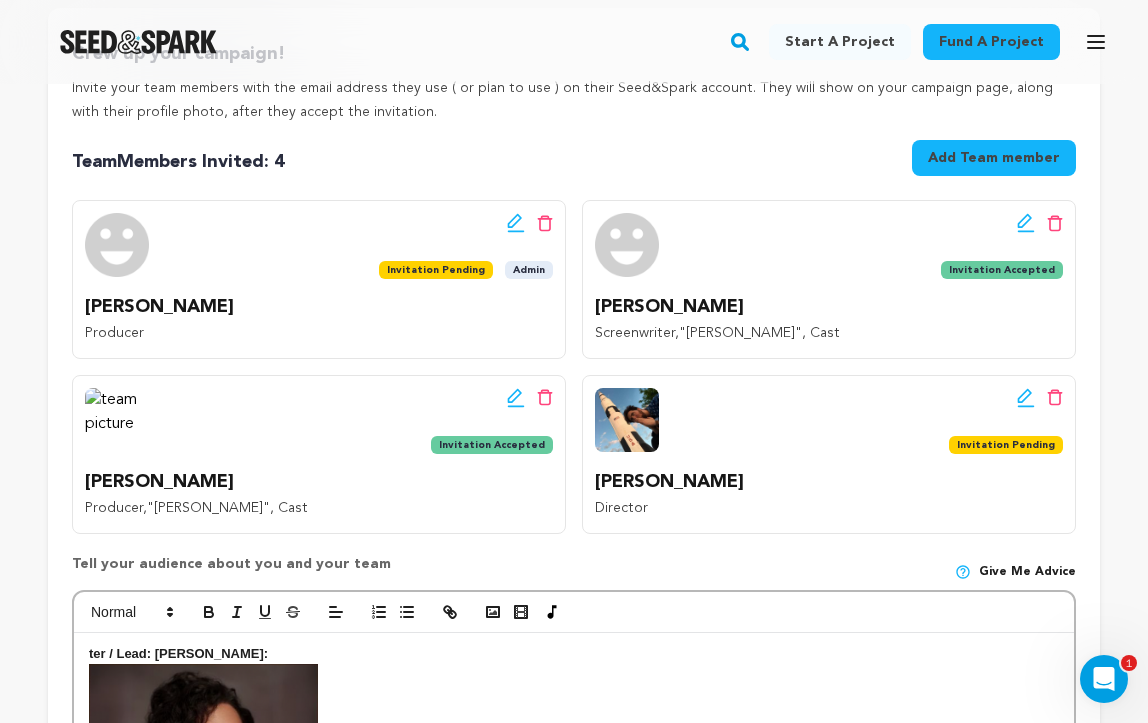 click 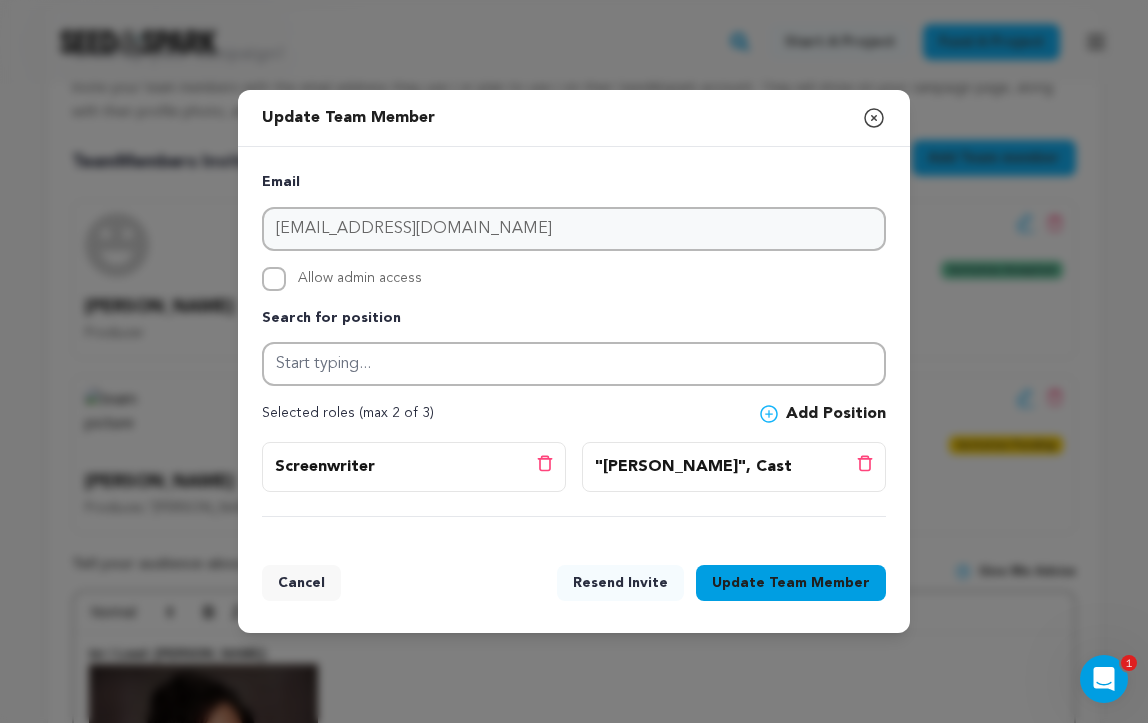 click on "Cancel" at bounding box center (301, 583) 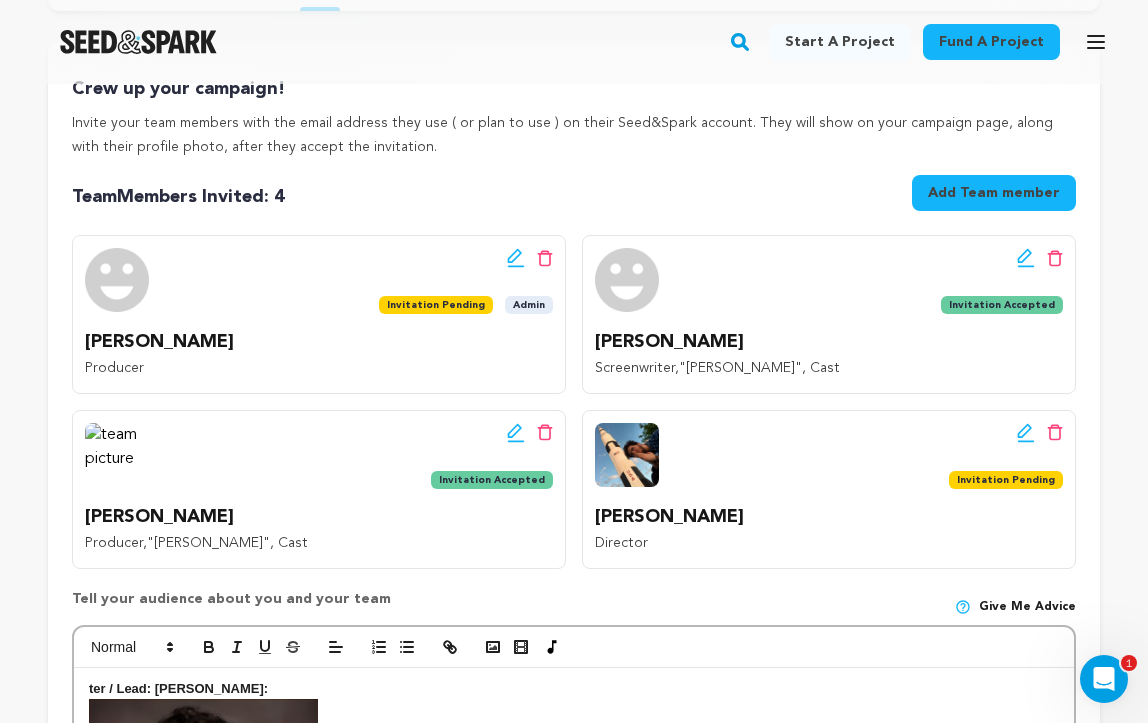 scroll, scrollTop: 305, scrollLeft: 0, axis: vertical 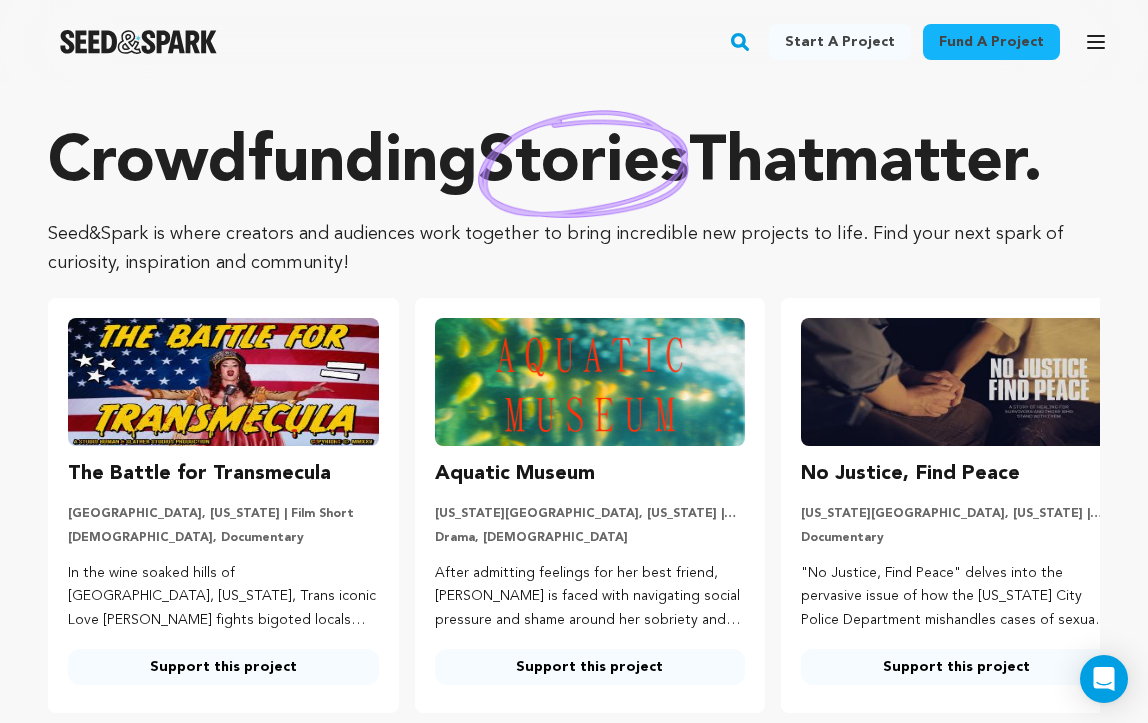 click 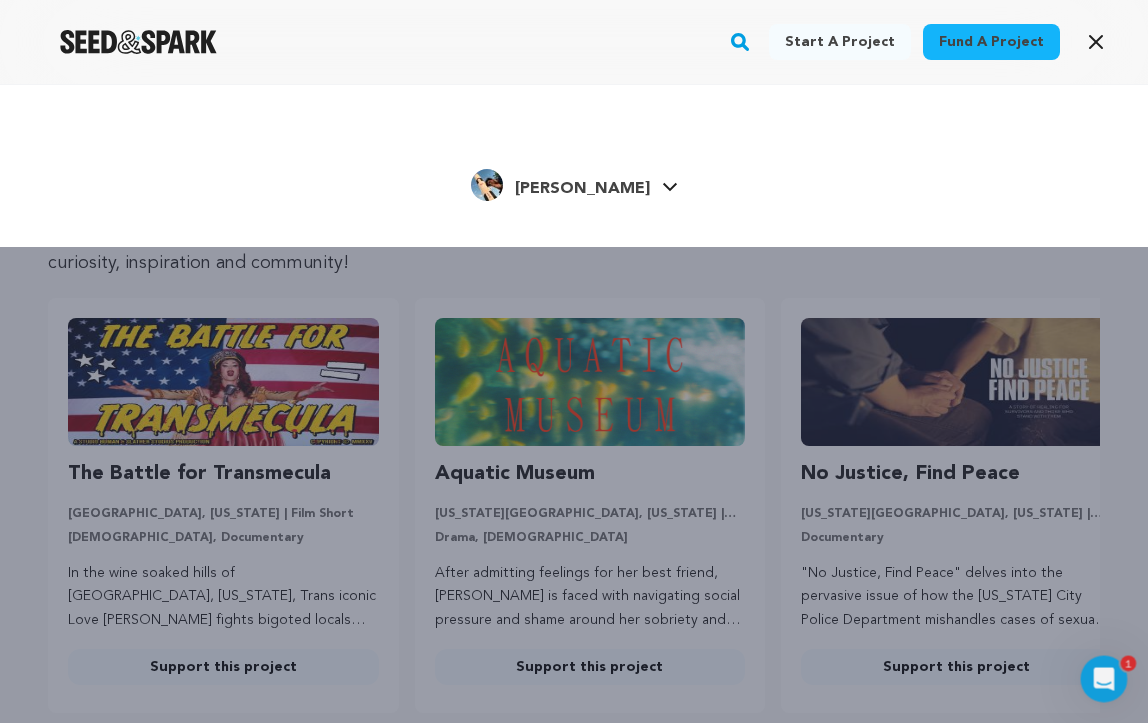 scroll, scrollTop: 0, scrollLeft: 0, axis: both 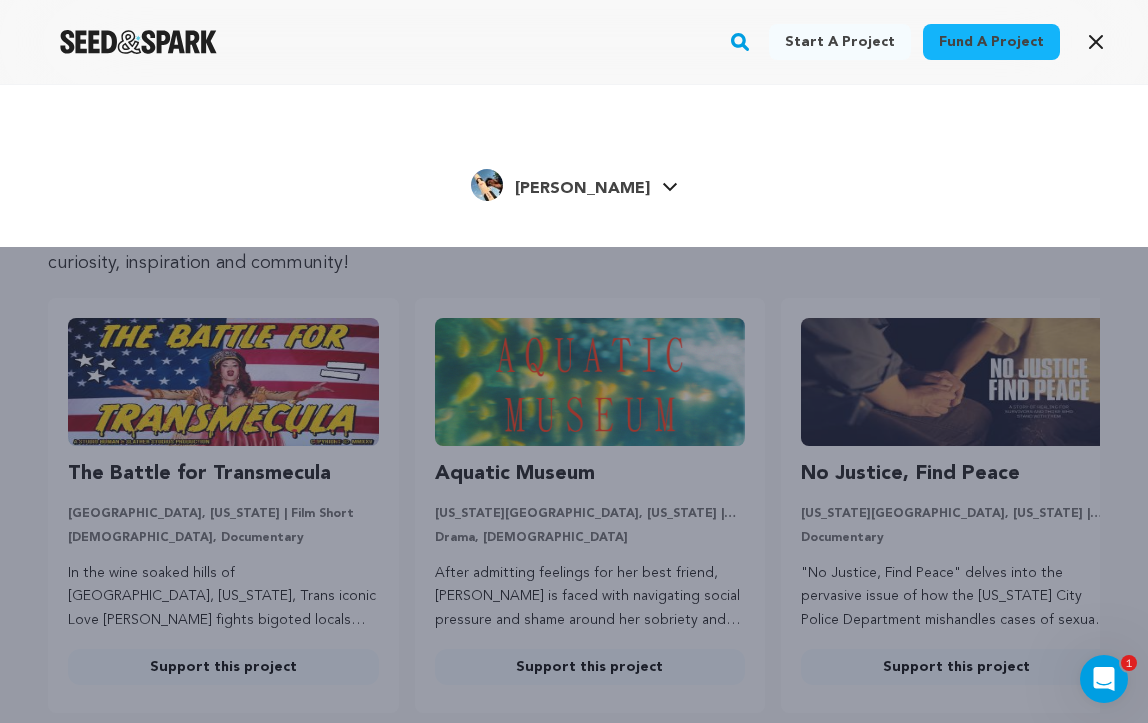 click 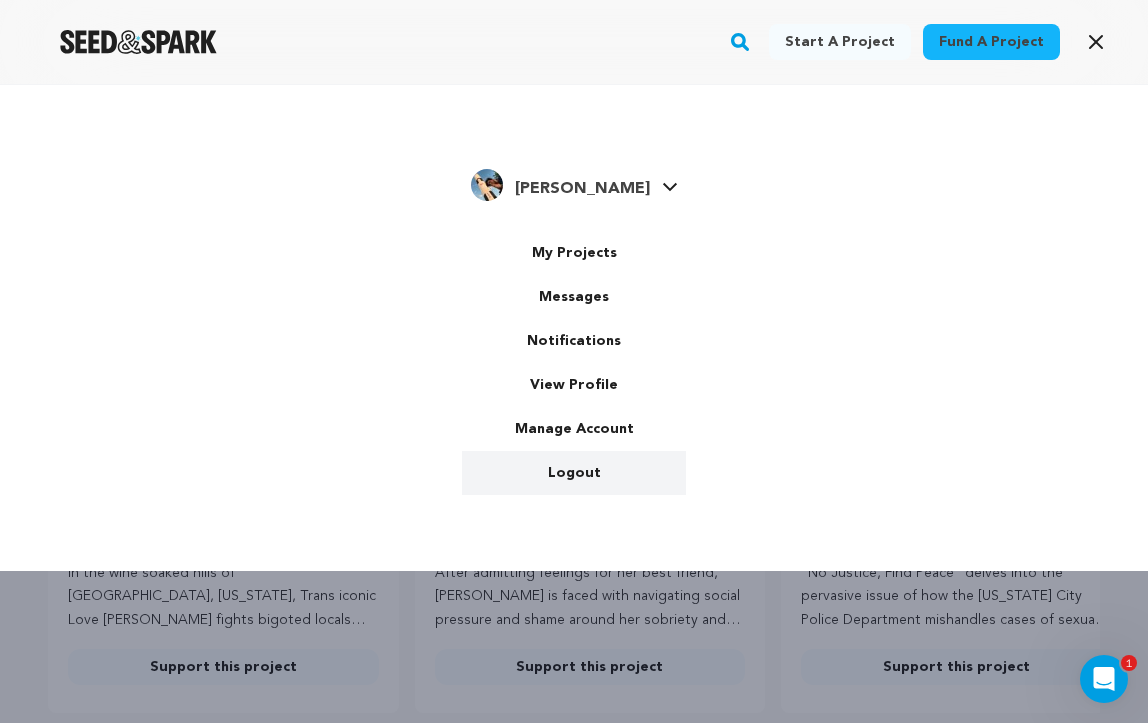 click on "Logout" at bounding box center [574, 473] 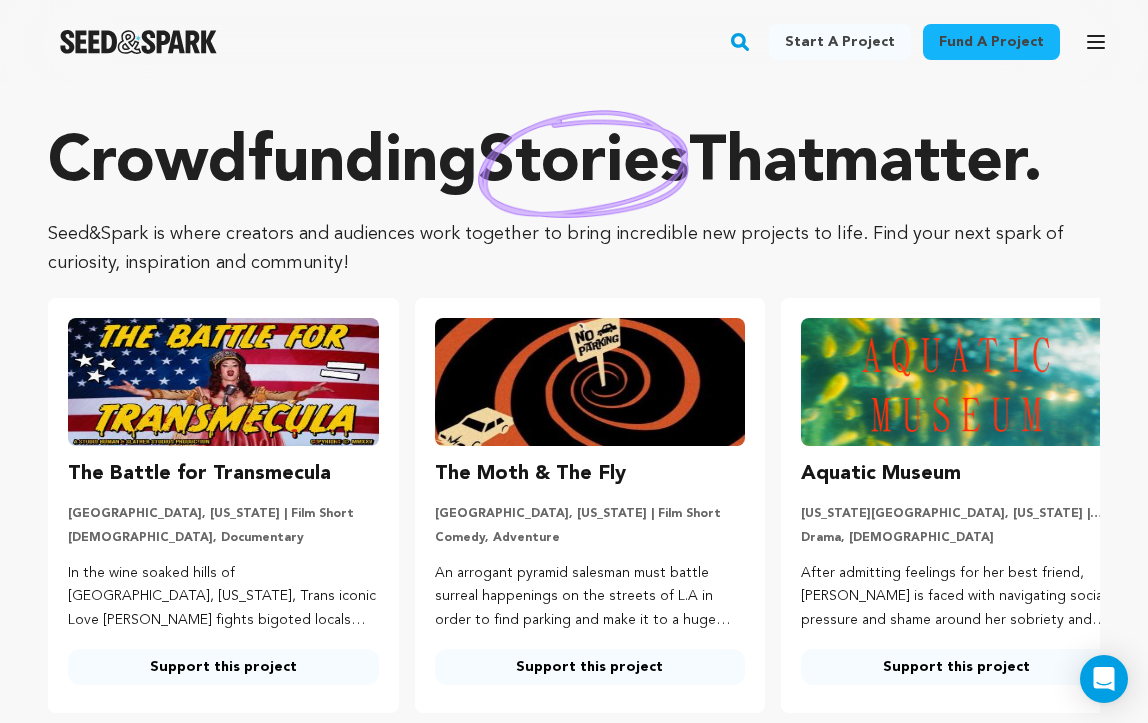 scroll, scrollTop: 0, scrollLeft: 0, axis: both 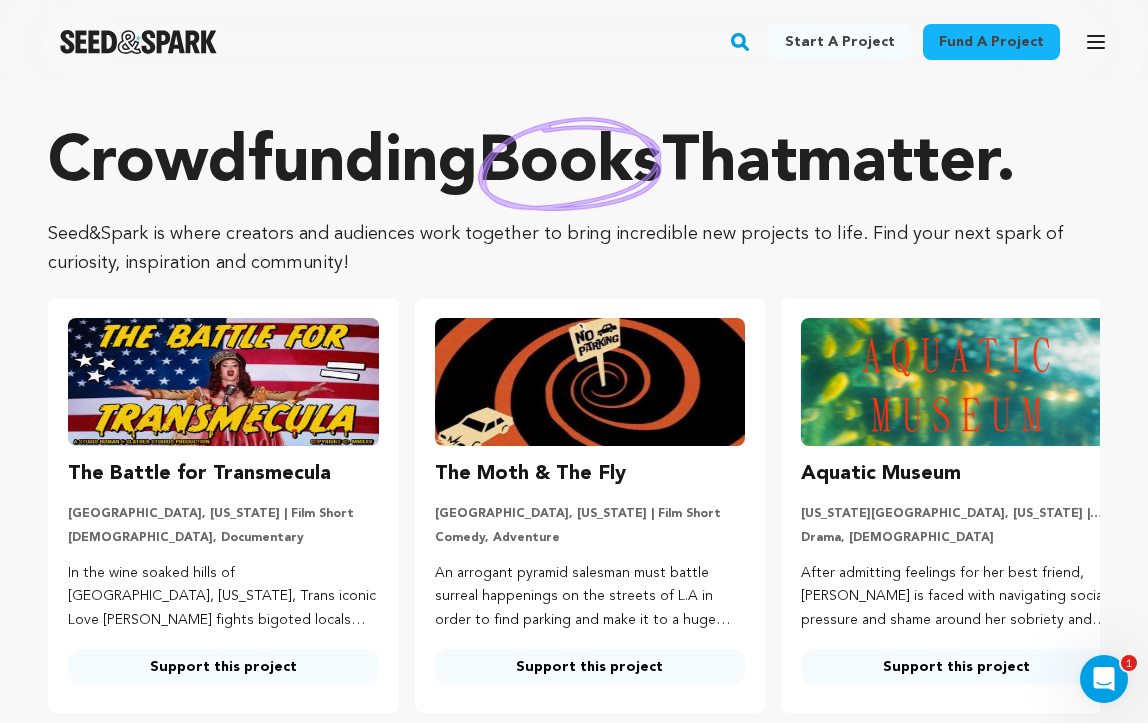 click 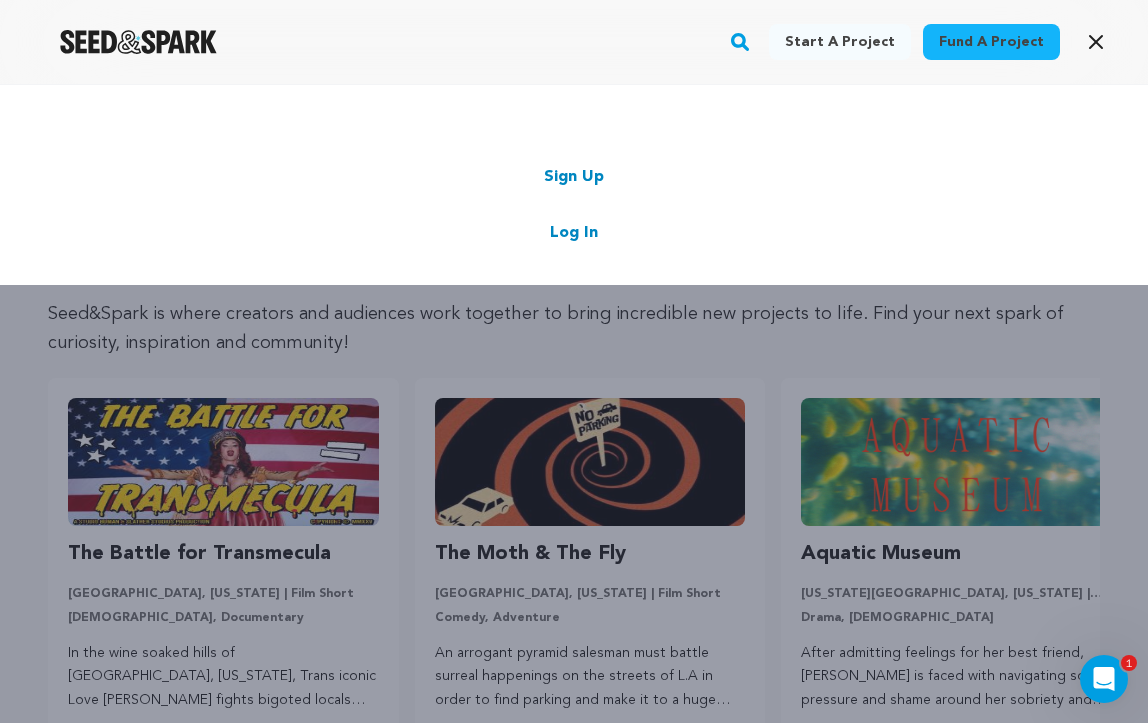 click on "Log In" at bounding box center (574, 233) 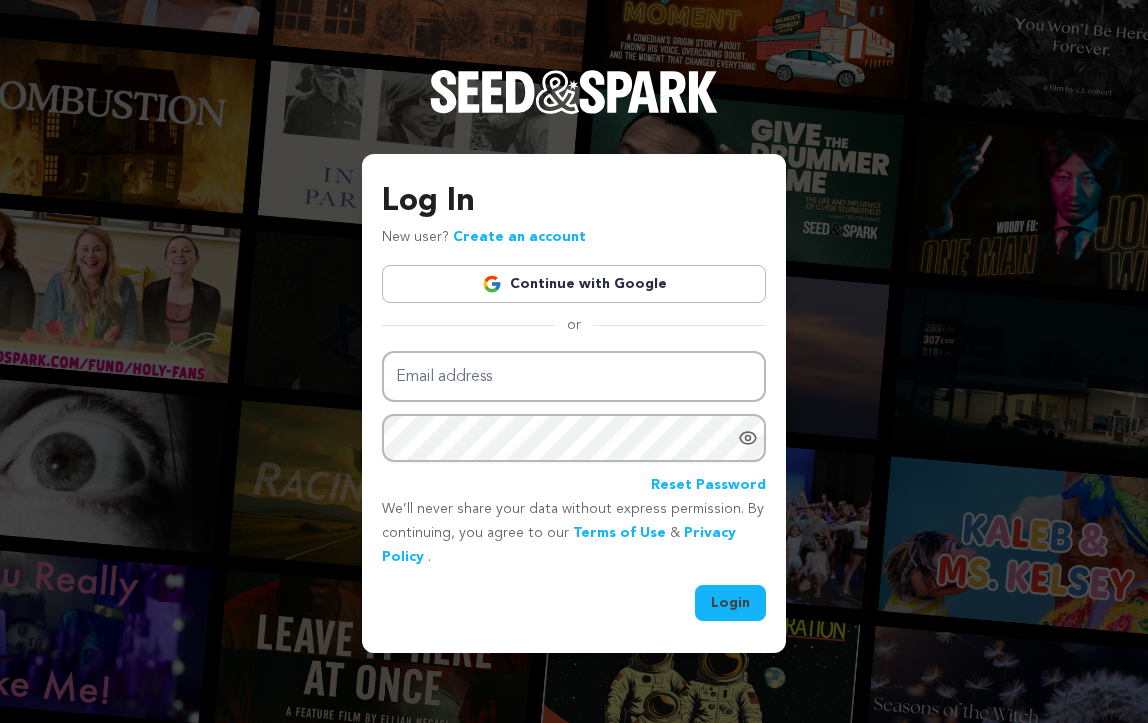 scroll, scrollTop: 0, scrollLeft: 0, axis: both 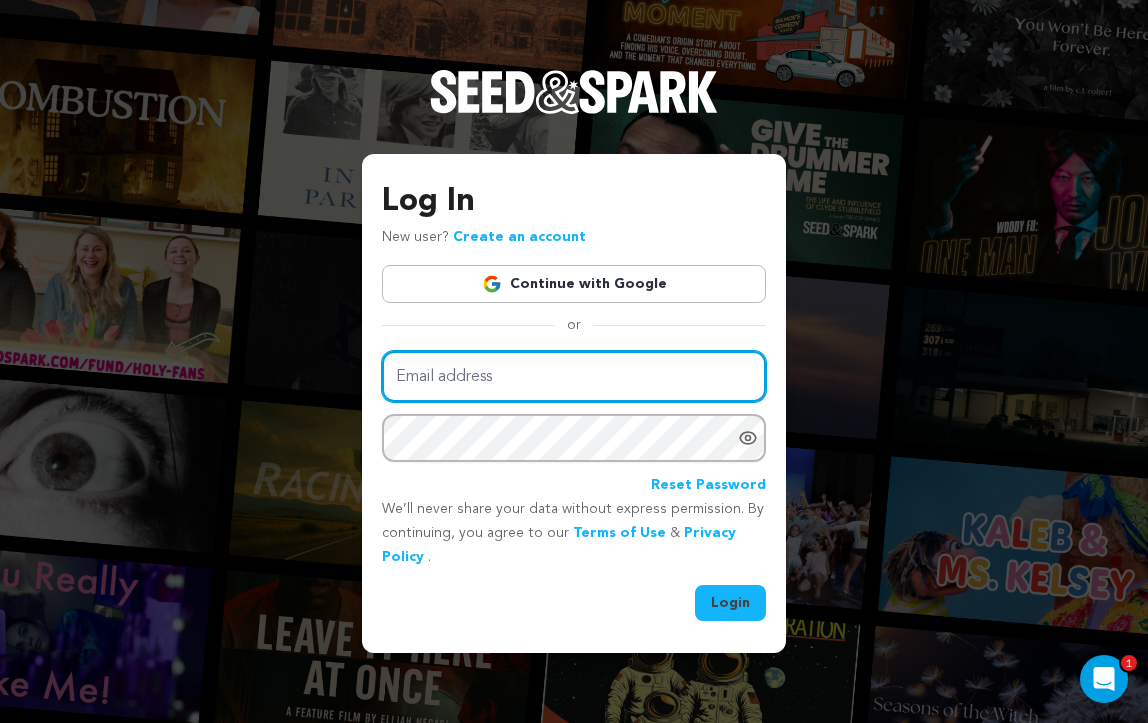click on "Email address" at bounding box center [574, 376] 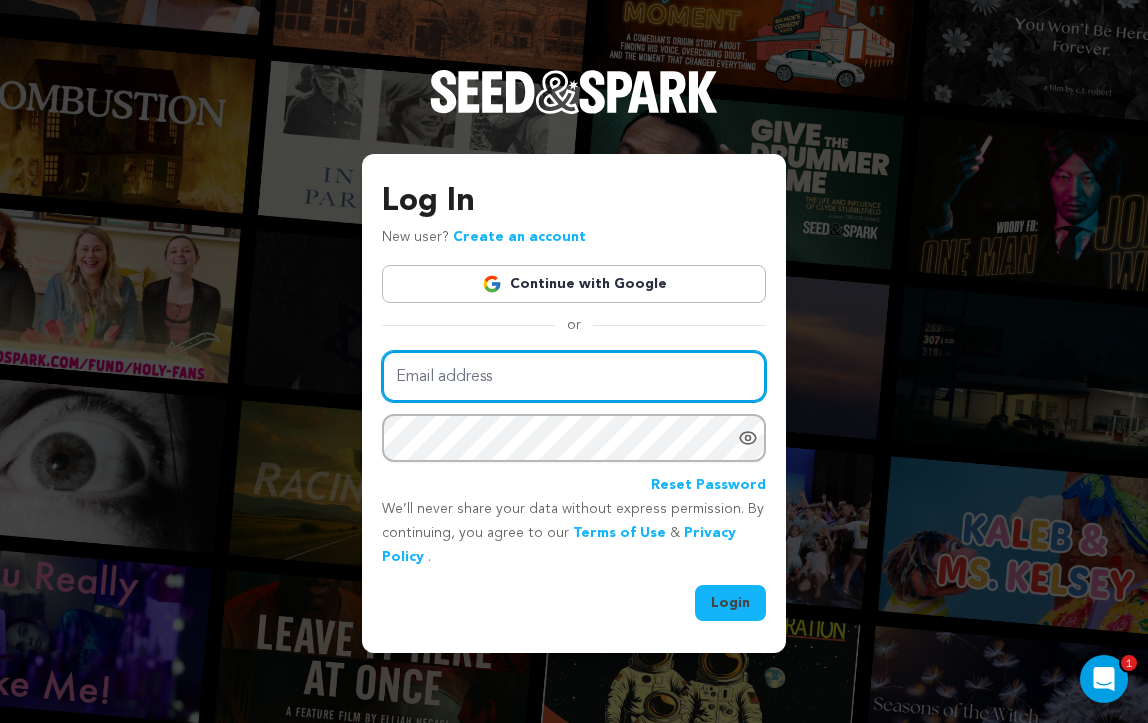 type on "[EMAIL_ADDRESS][DOMAIN_NAME]" 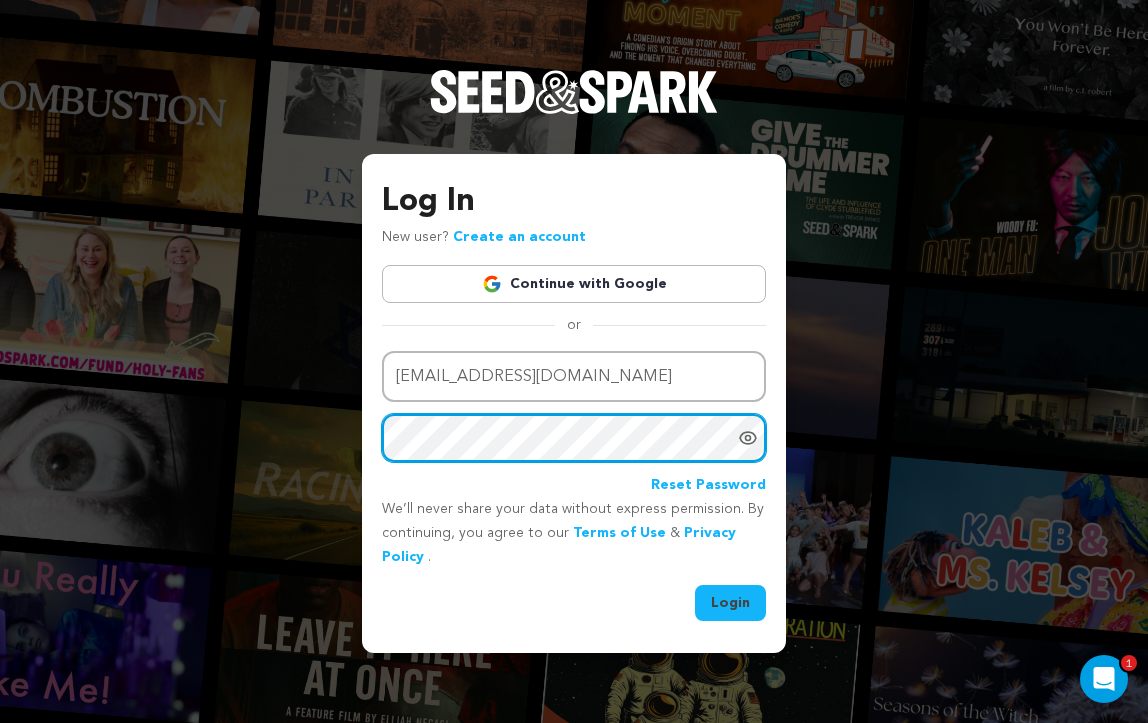 click on "Login" at bounding box center [730, 603] 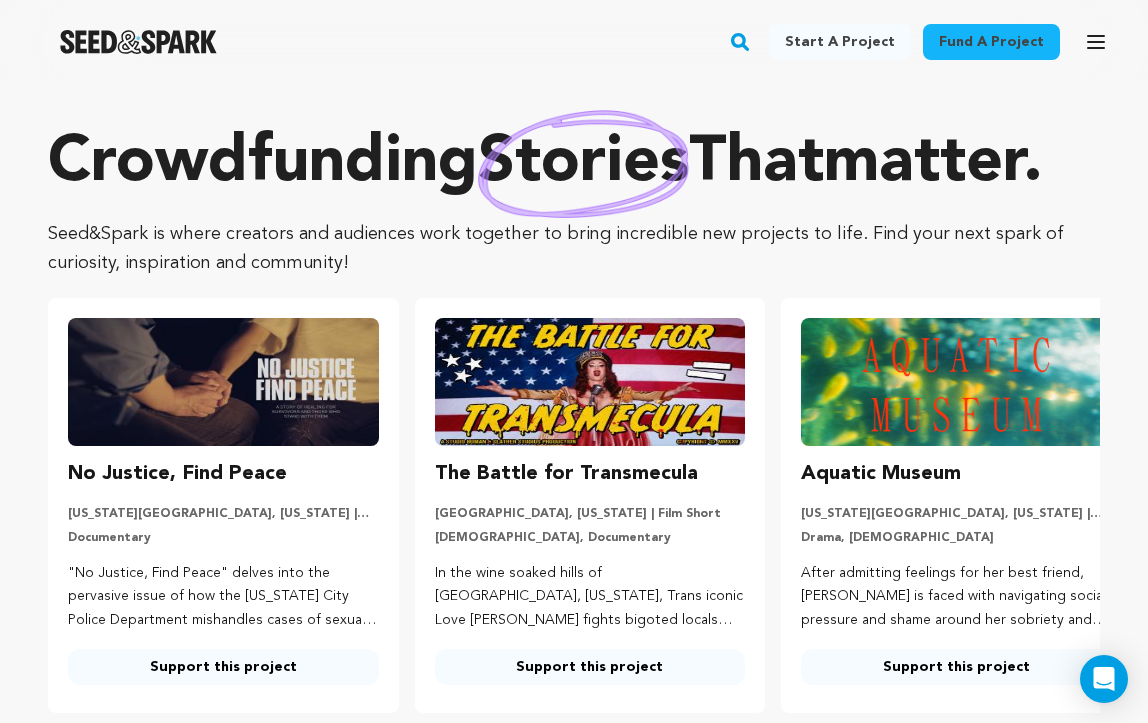 scroll, scrollTop: 0, scrollLeft: 0, axis: both 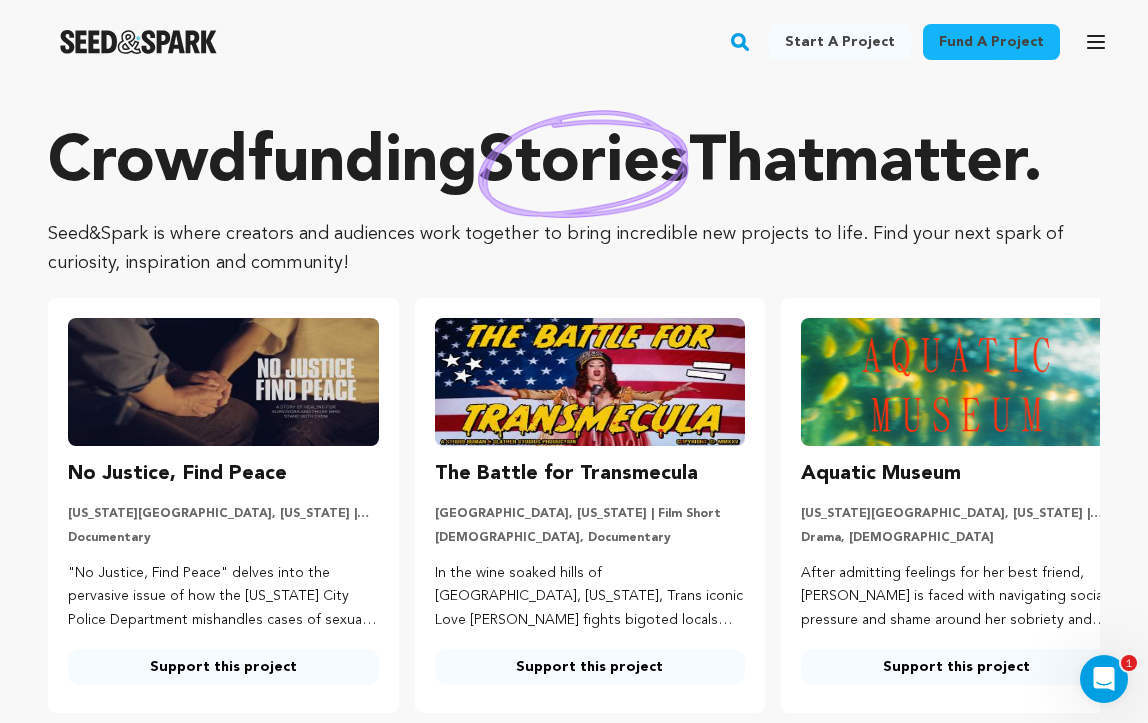 click 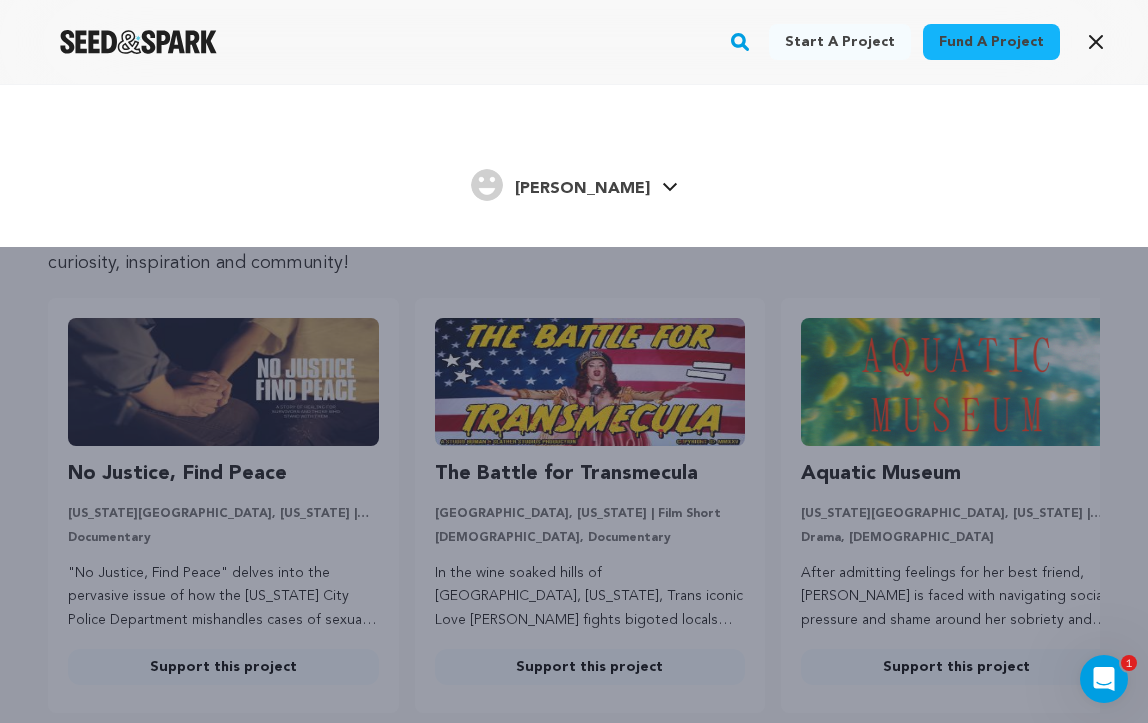 click on "Benedetta S.
Benedetta S." at bounding box center [574, 183] 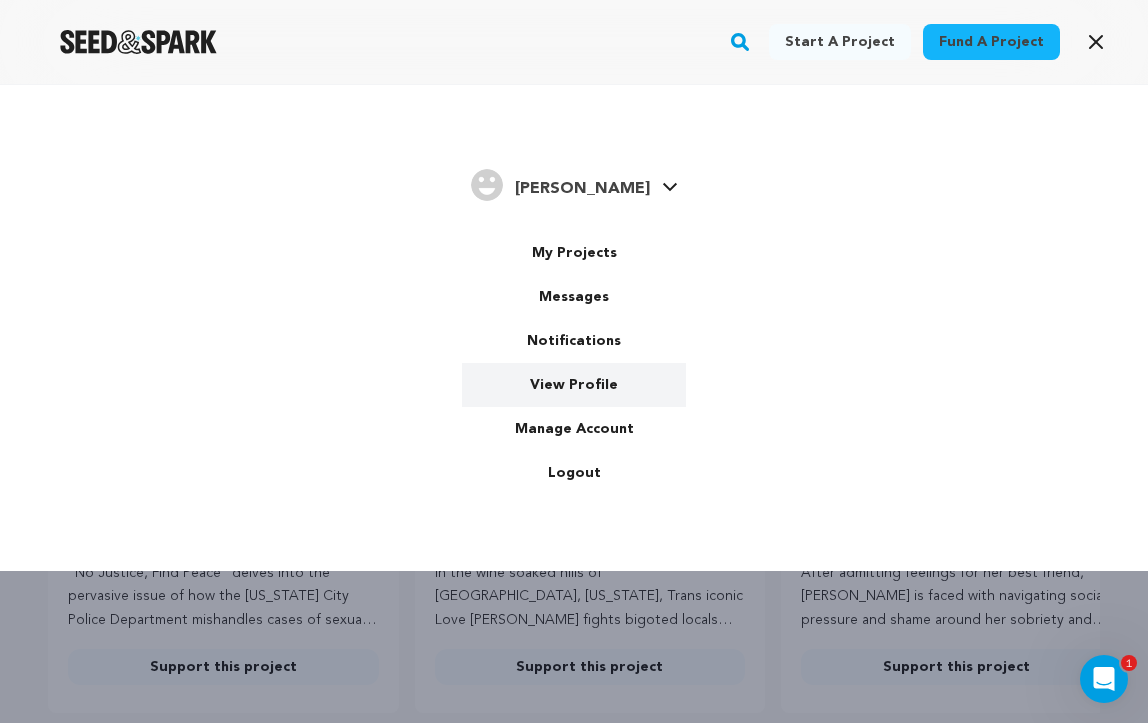 click on "View Profile" at bounding box center (574, 385) 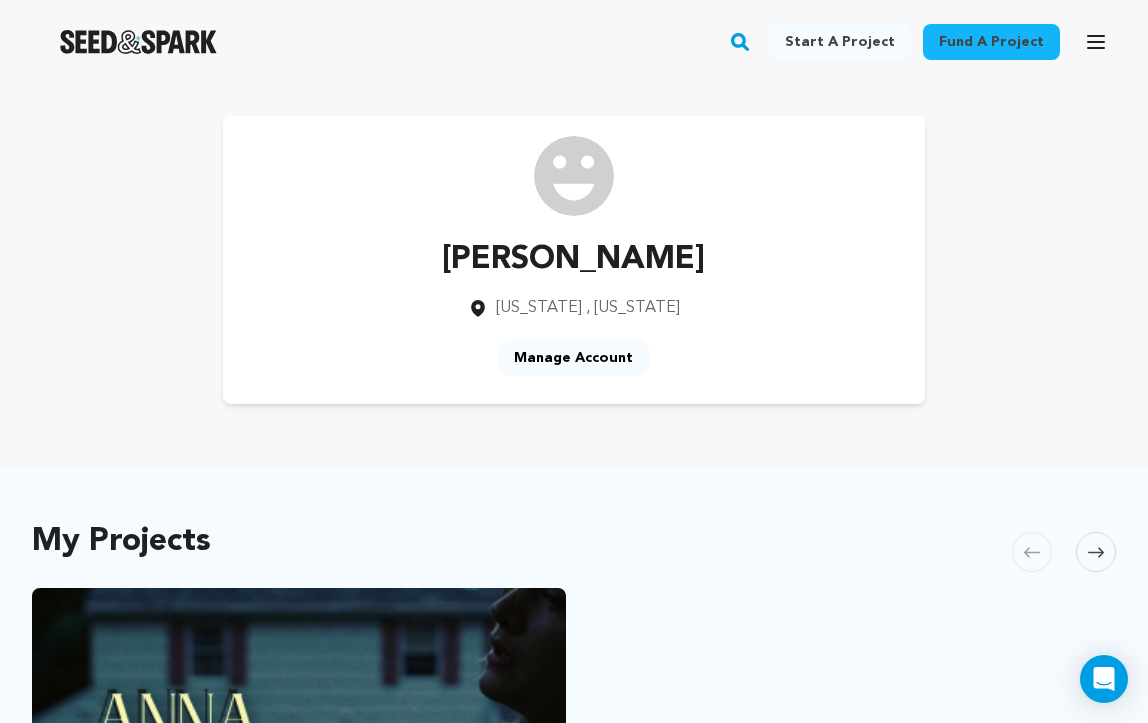 scroll, scrollTop: 0, scrollLeft: 0, axis: both 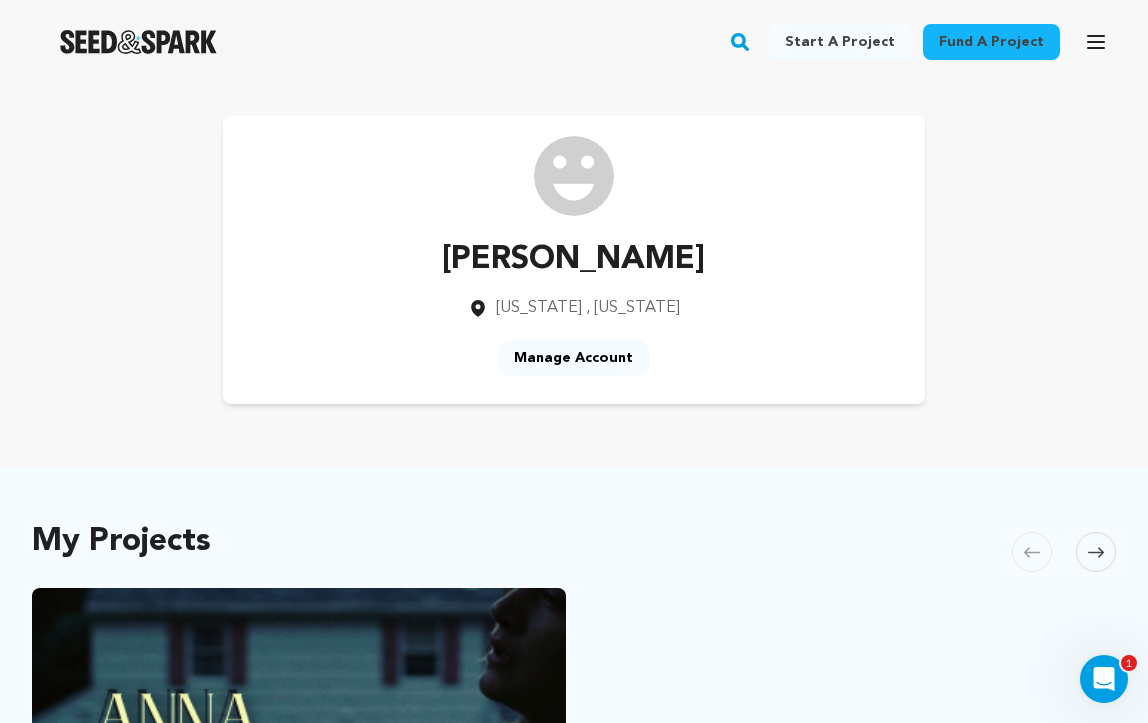 click at bounding box center [574, 176] 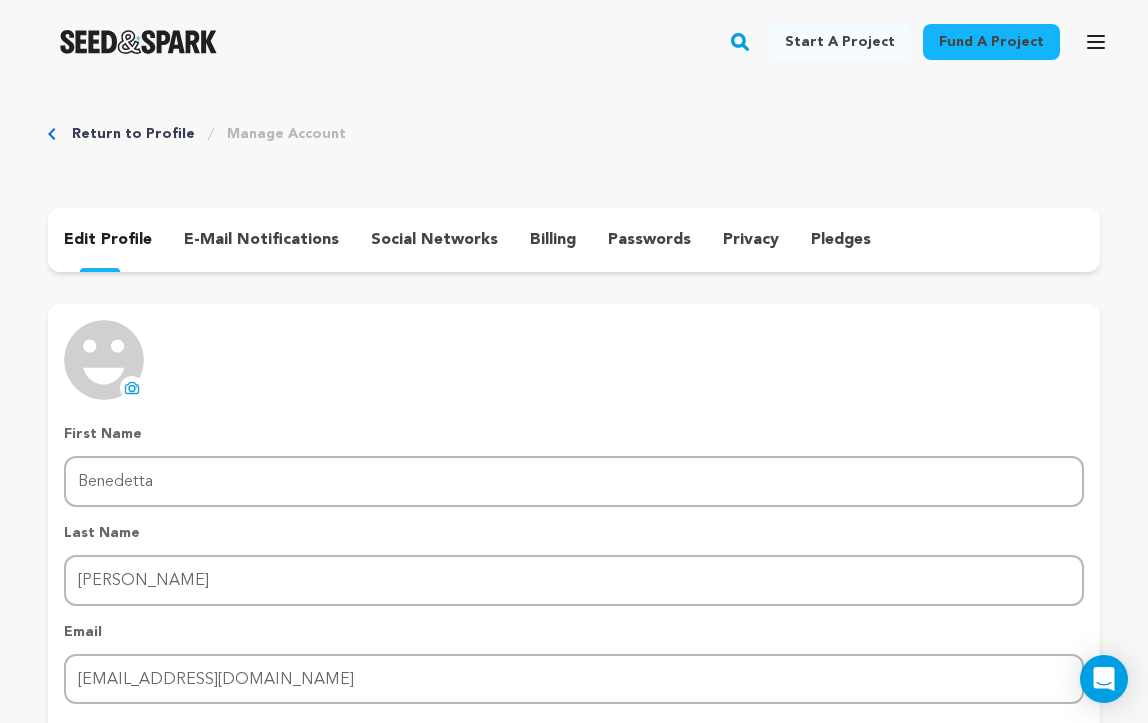 scroll, scrollTop: 0, scrollLeft: 0, axis: both 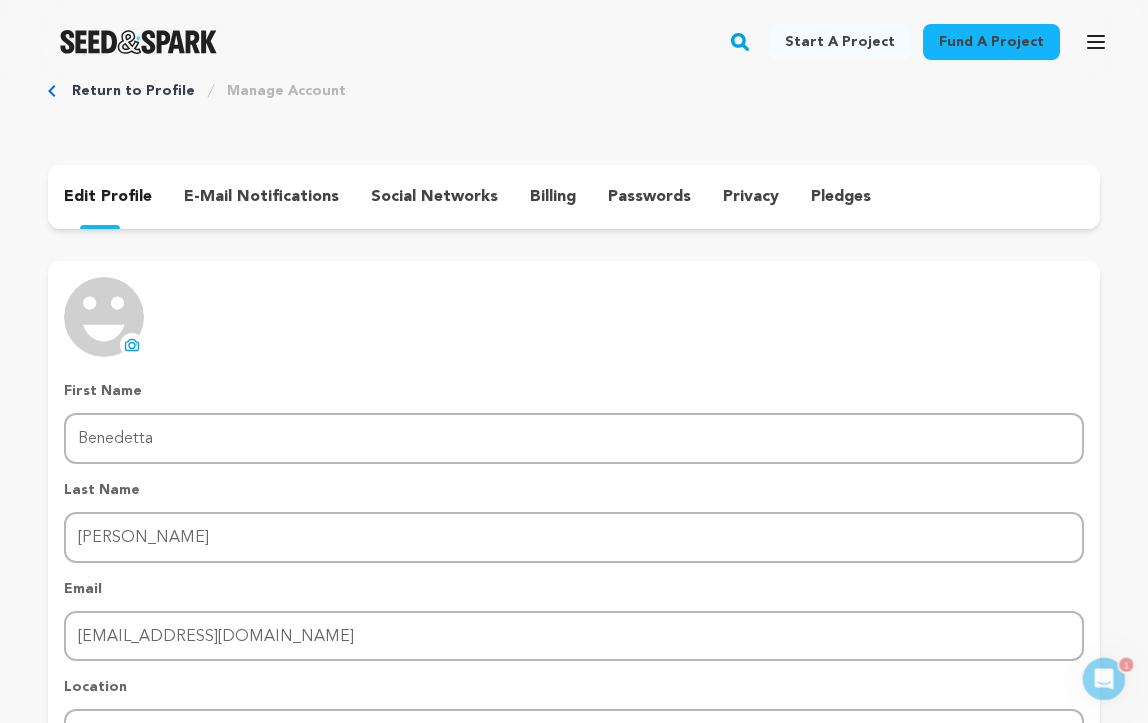 click at bounding box center [104, 317] 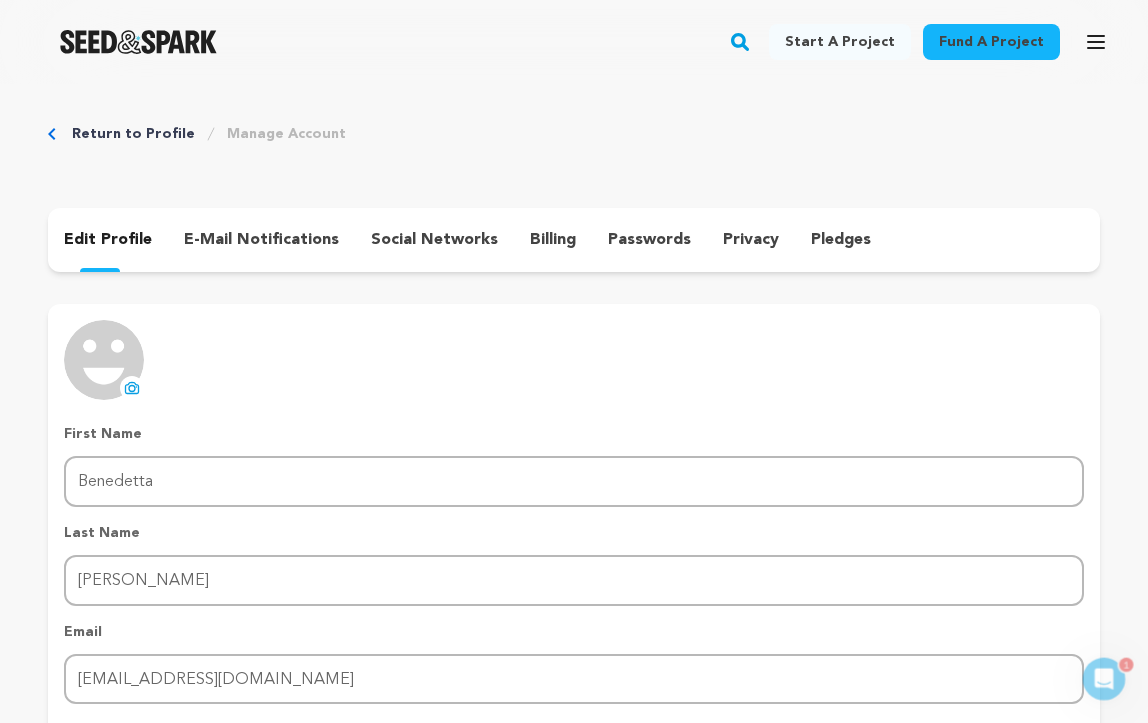 scroll, scrollTop: 0, scrollLeft: 0, axis: both 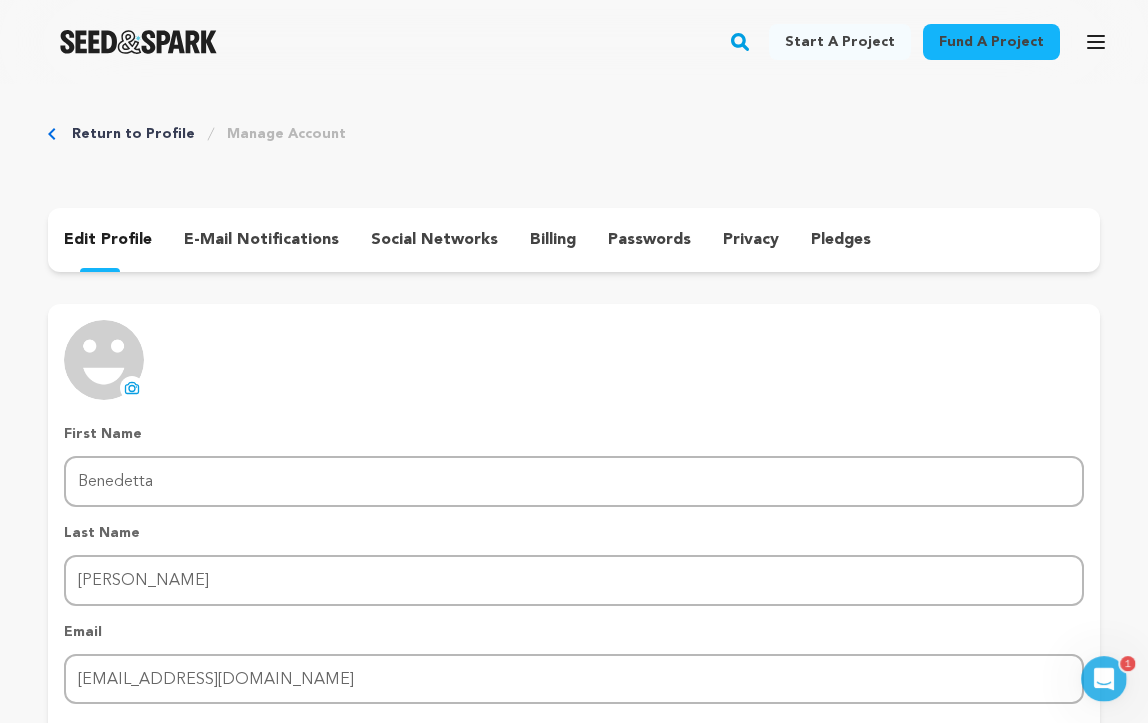 click 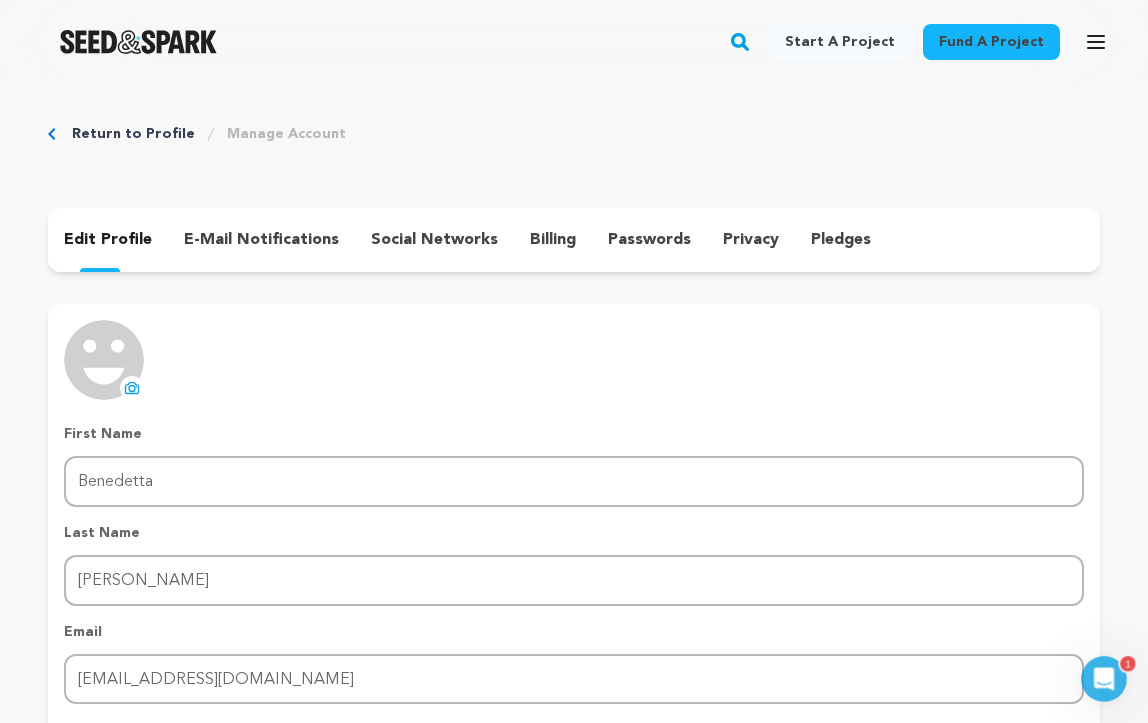 scroll, scrollTop: 0, scrollLeft: 0, axis: both 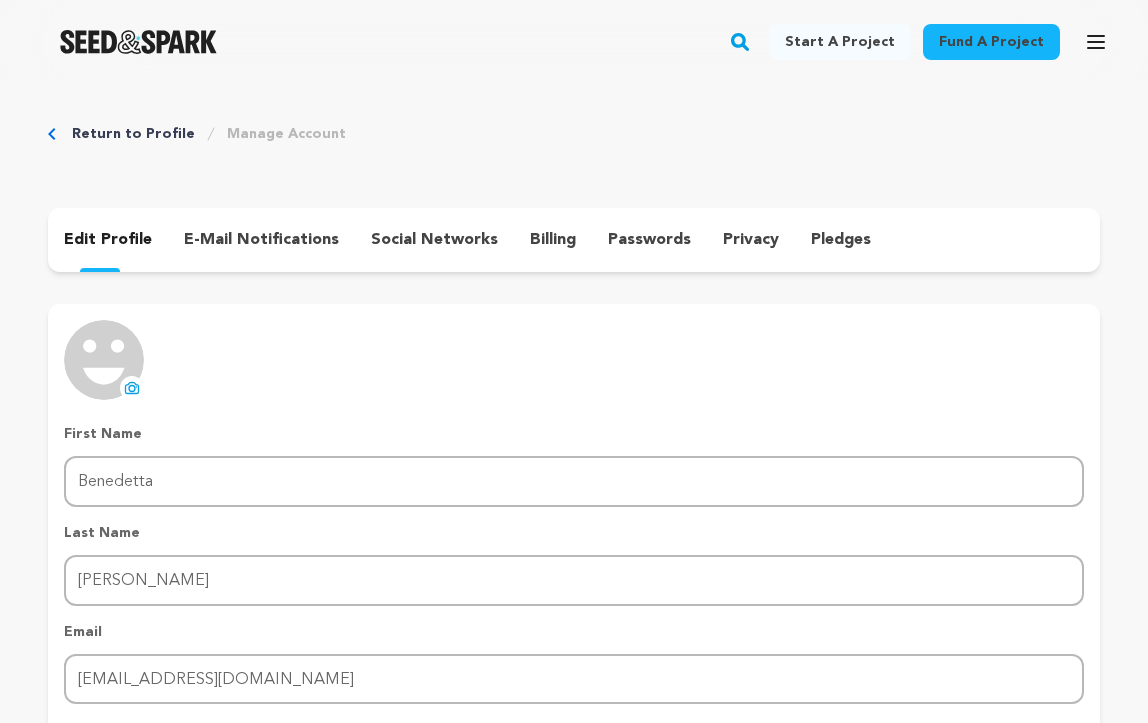 click 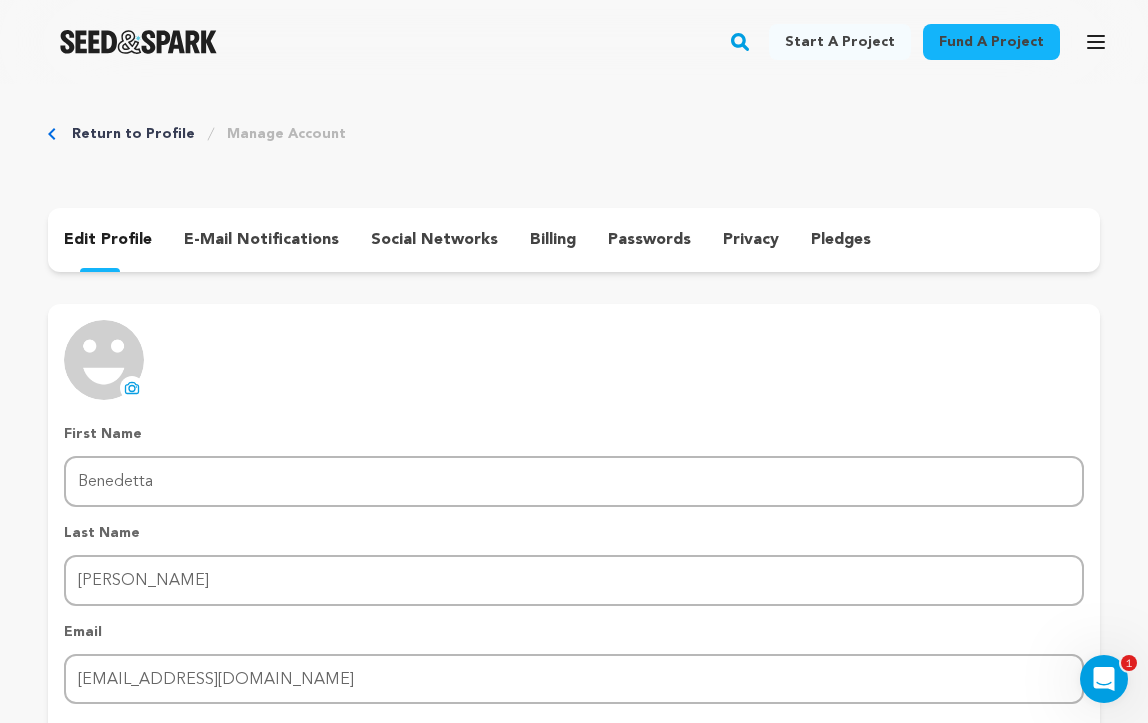 scroll, scrollTop: 0, scrollLeft: 0, axis: both 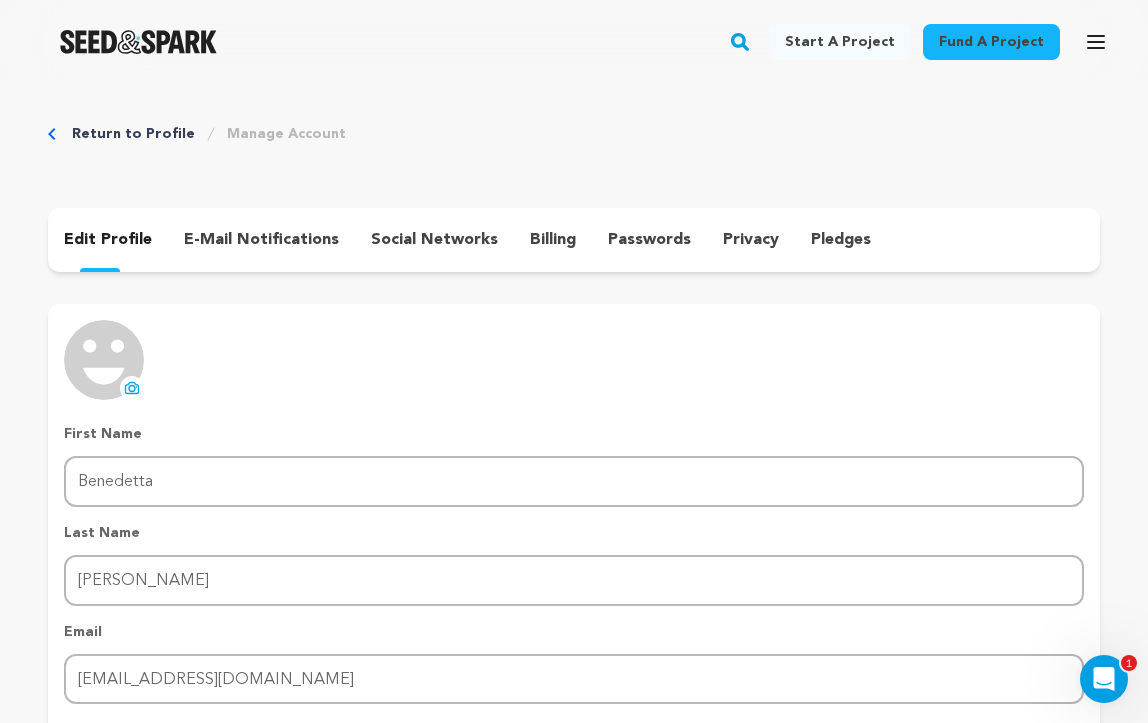 click 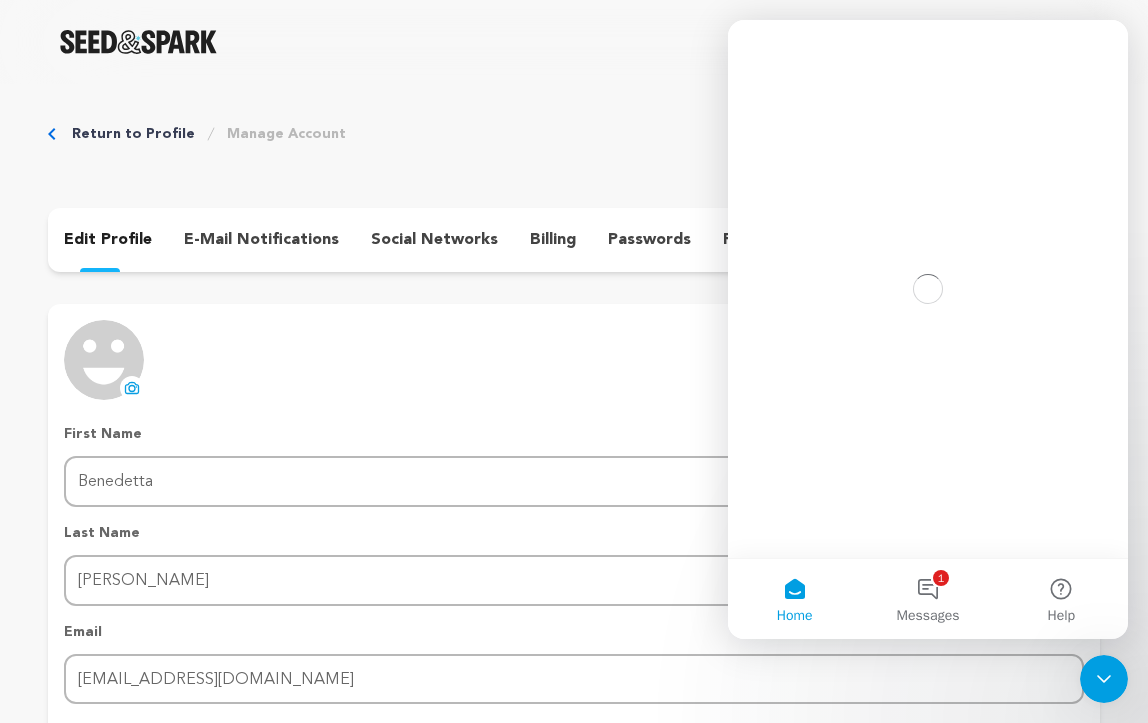 scroll, scrollTop: 0, scrollLeft: 0, axis: both 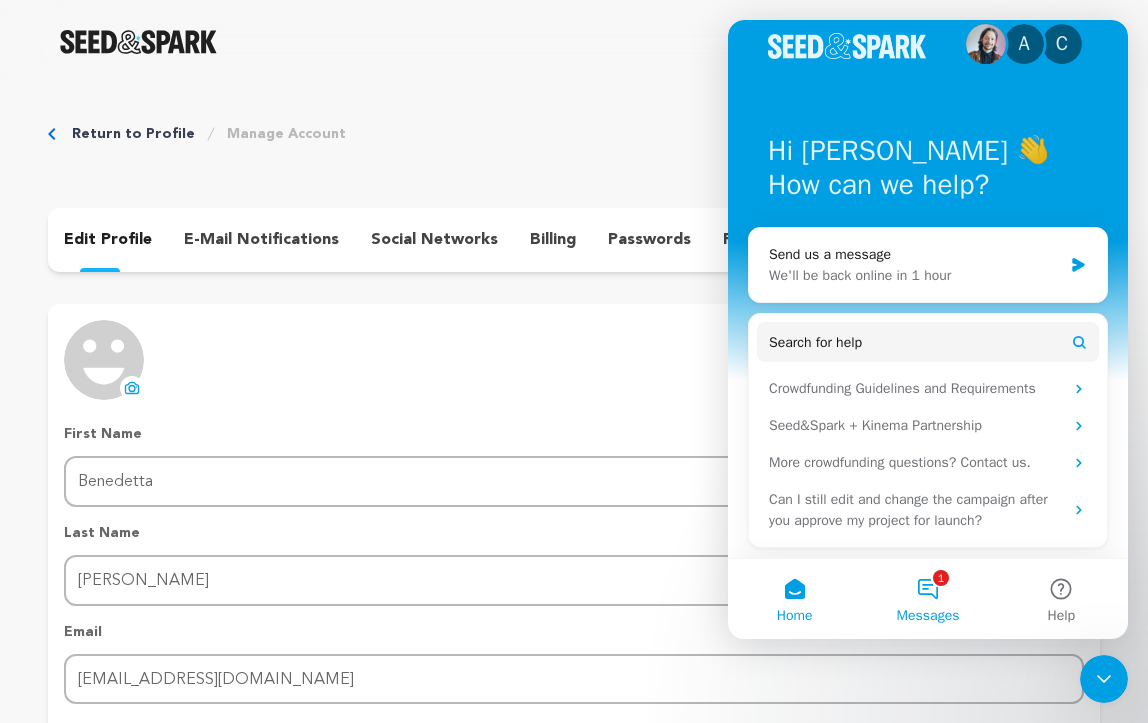 click on "1 Messages" at bounding box center (927, 599) 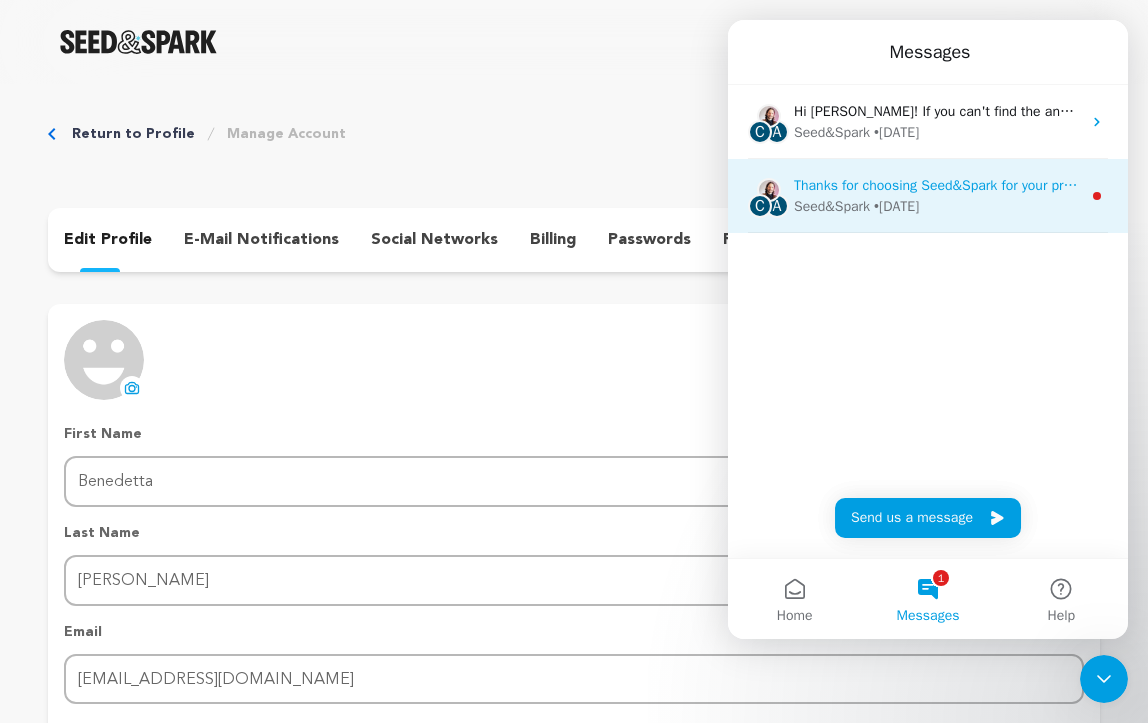 click on "Seed&Spark •  4w ago" at bounding box center [937, 206] 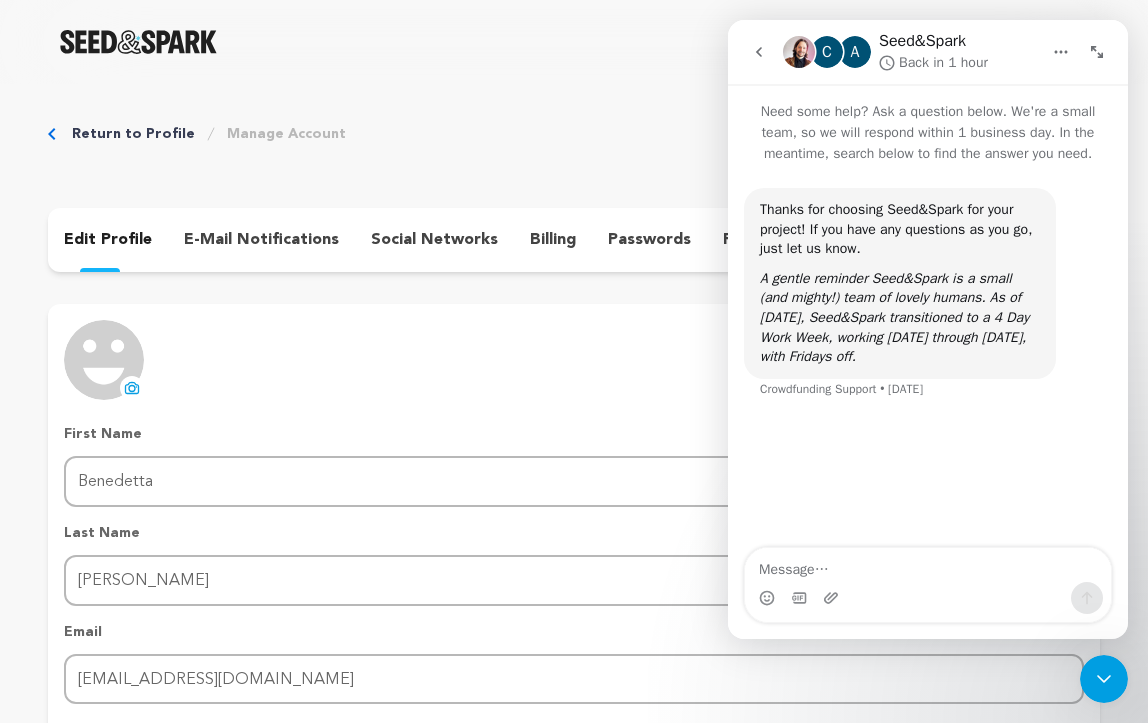 click 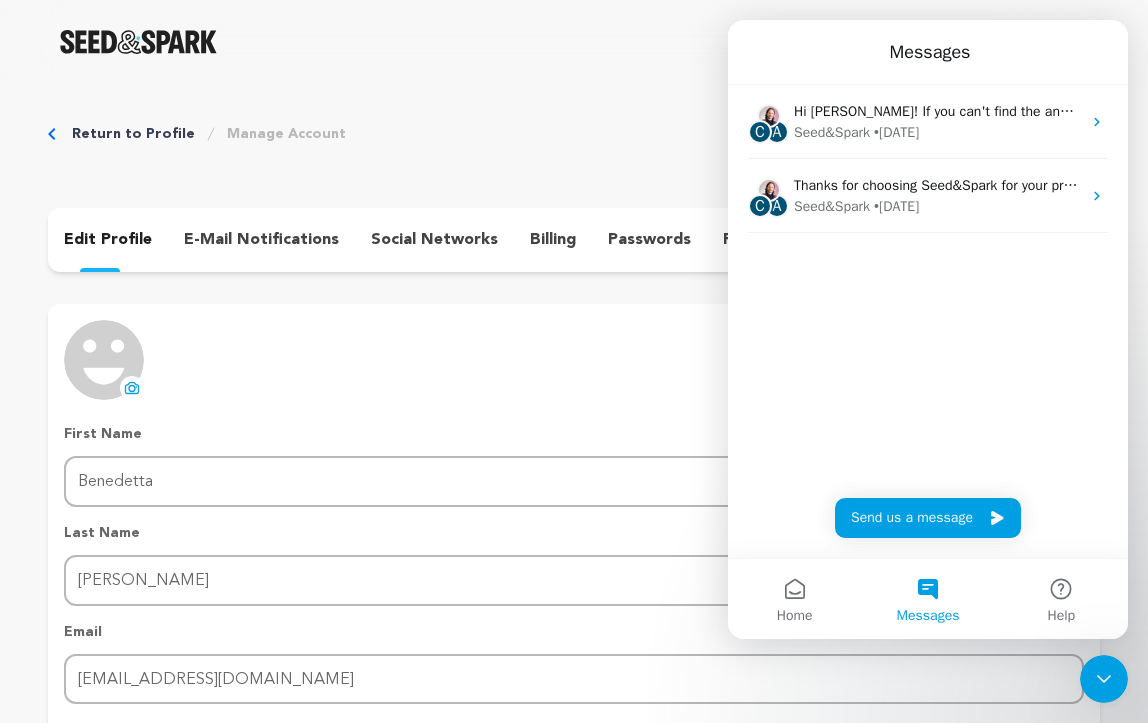 click on "Fund a project
Start a project
Search" at bounding box center [558, 42] 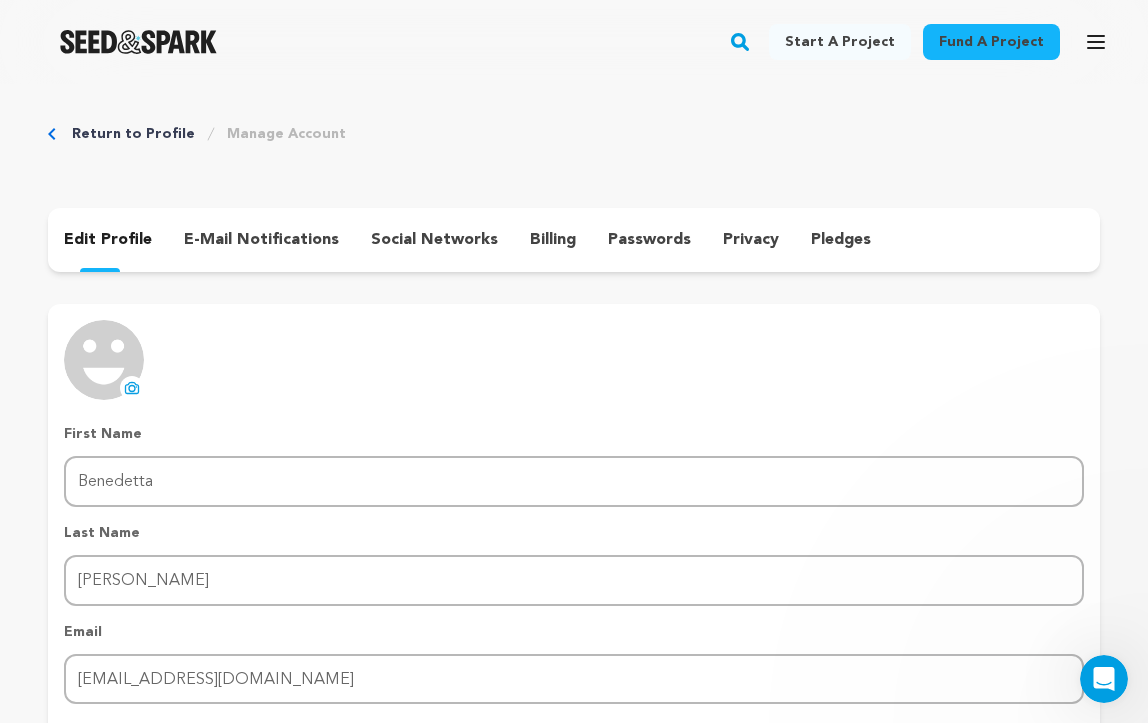 scroll, scrollTop: 0, scrollLeft: 0, axis: both 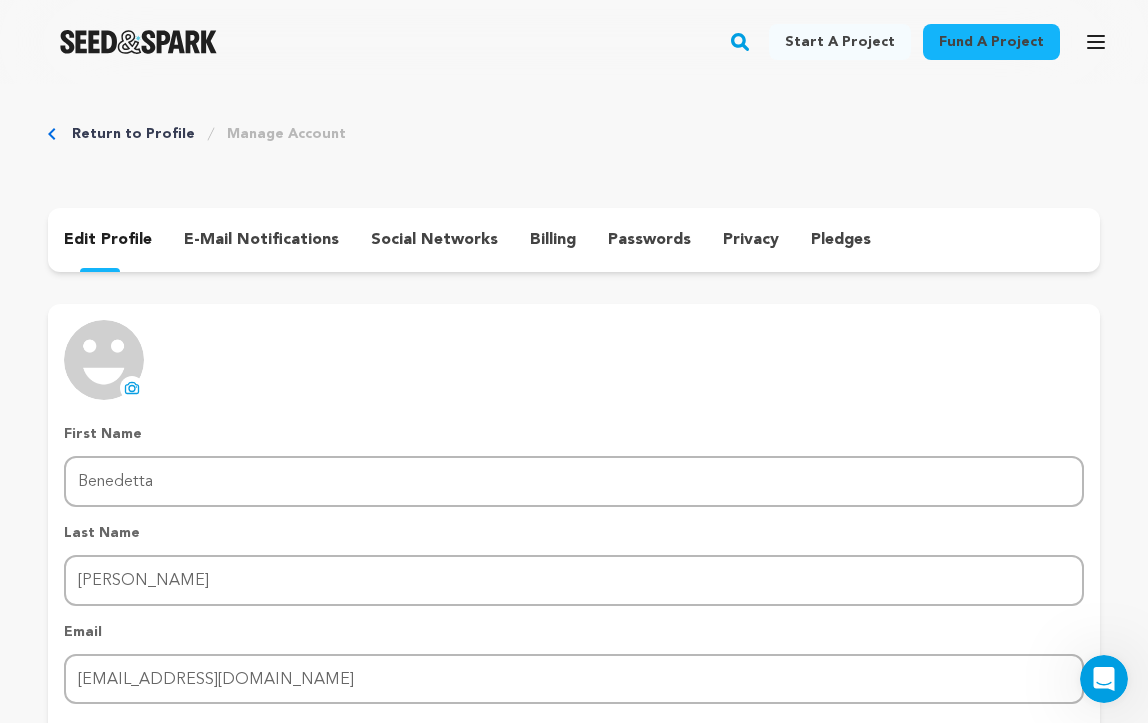 click 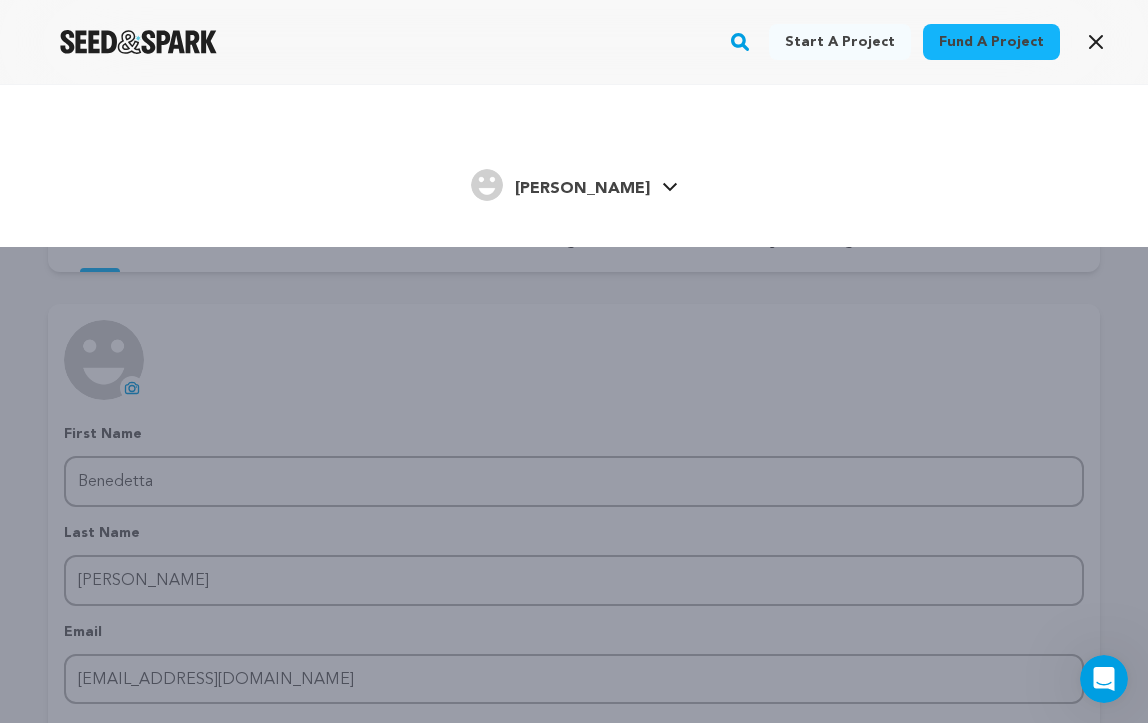 click on "[PERSON_NAME]" at bounding box center (582, 189) 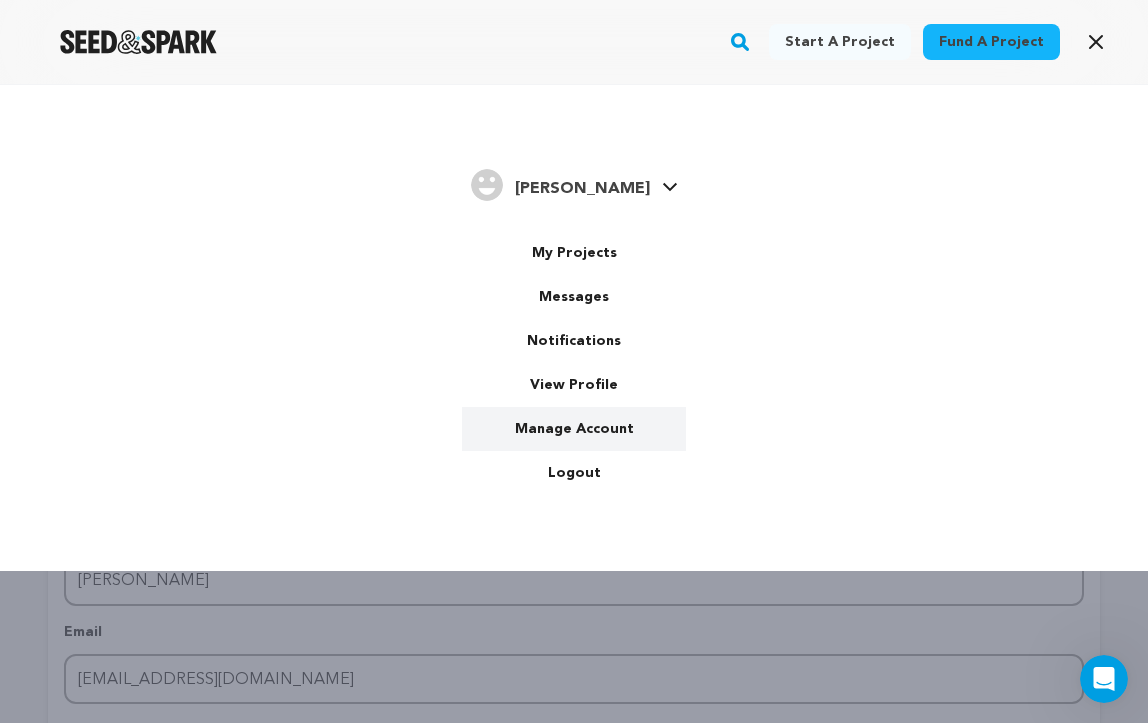 click on "Manage Account" at bounding box center [574, 429] 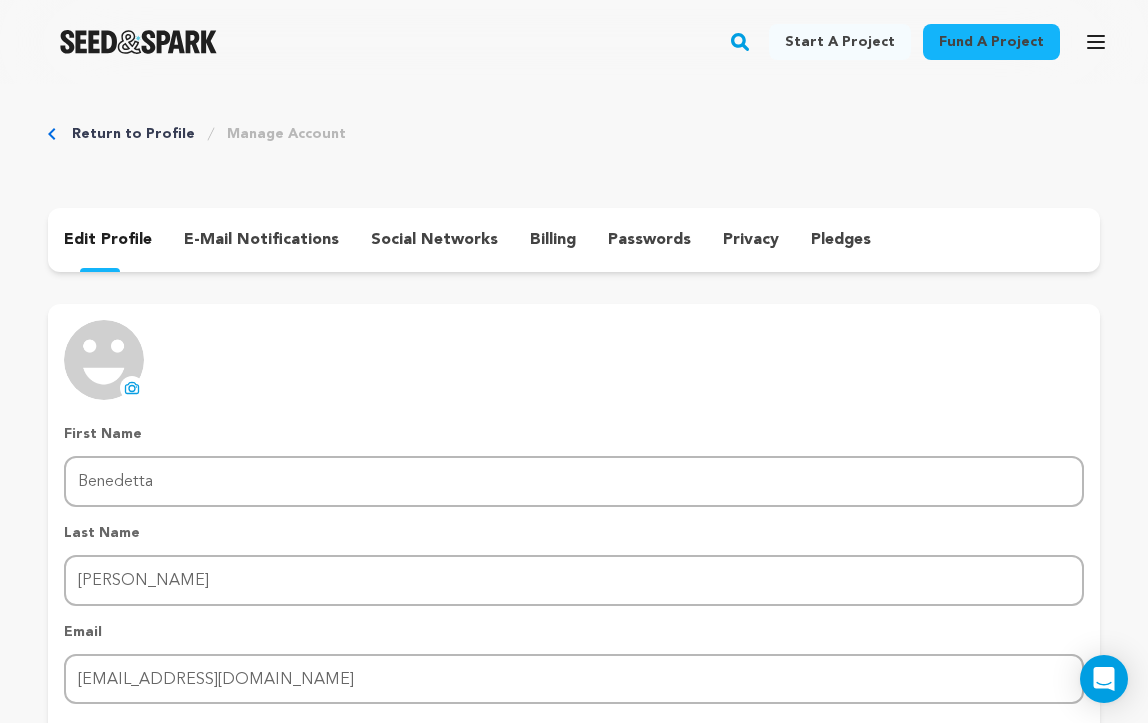 scroll, scrollTop: 0, scrollLeft: 0, axis: both 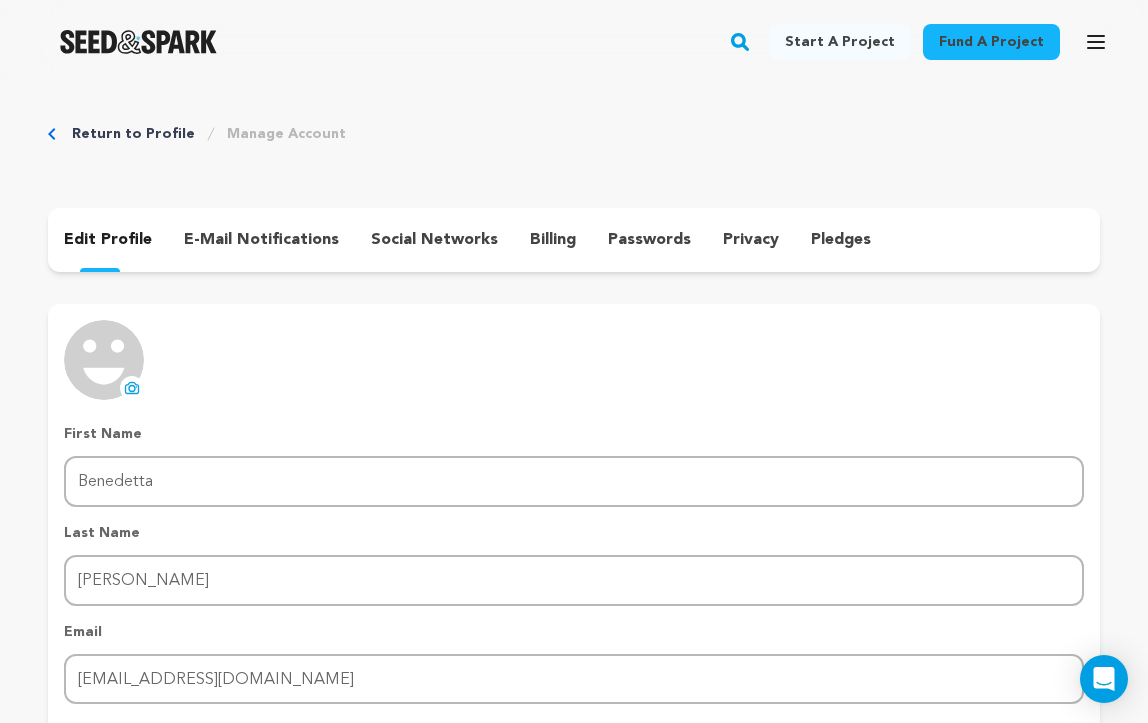 click at bounding box center [104, 360] 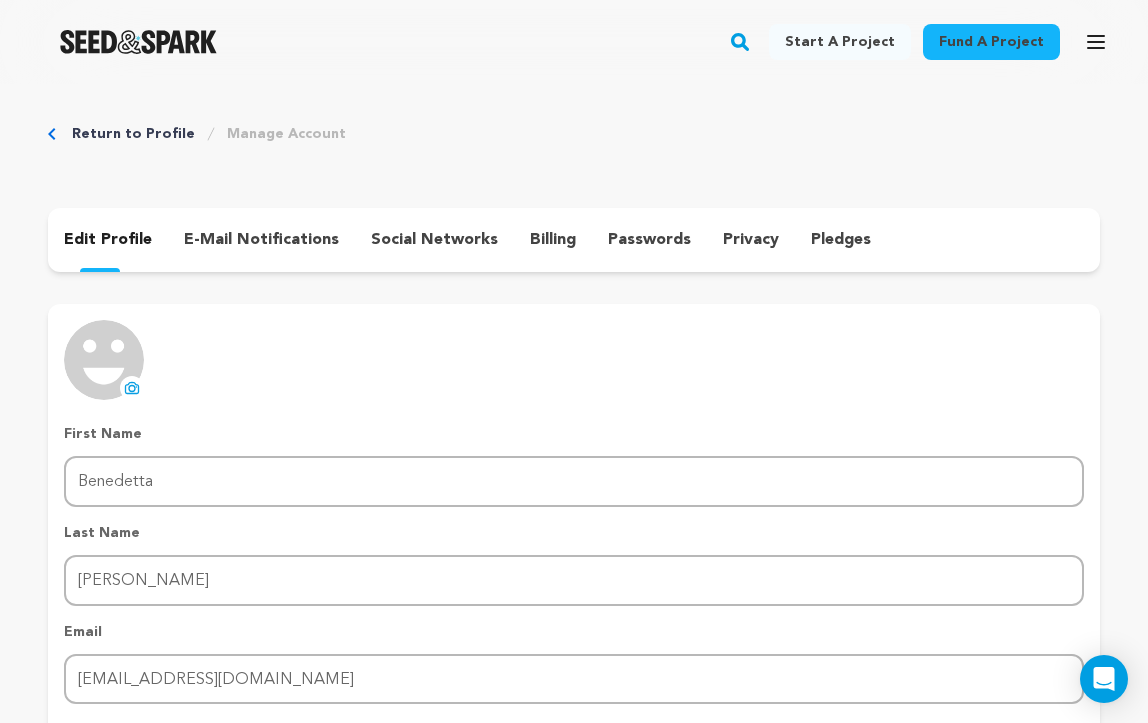 scroll, scrollTop: 0, scrollLeft: 0, axis: both 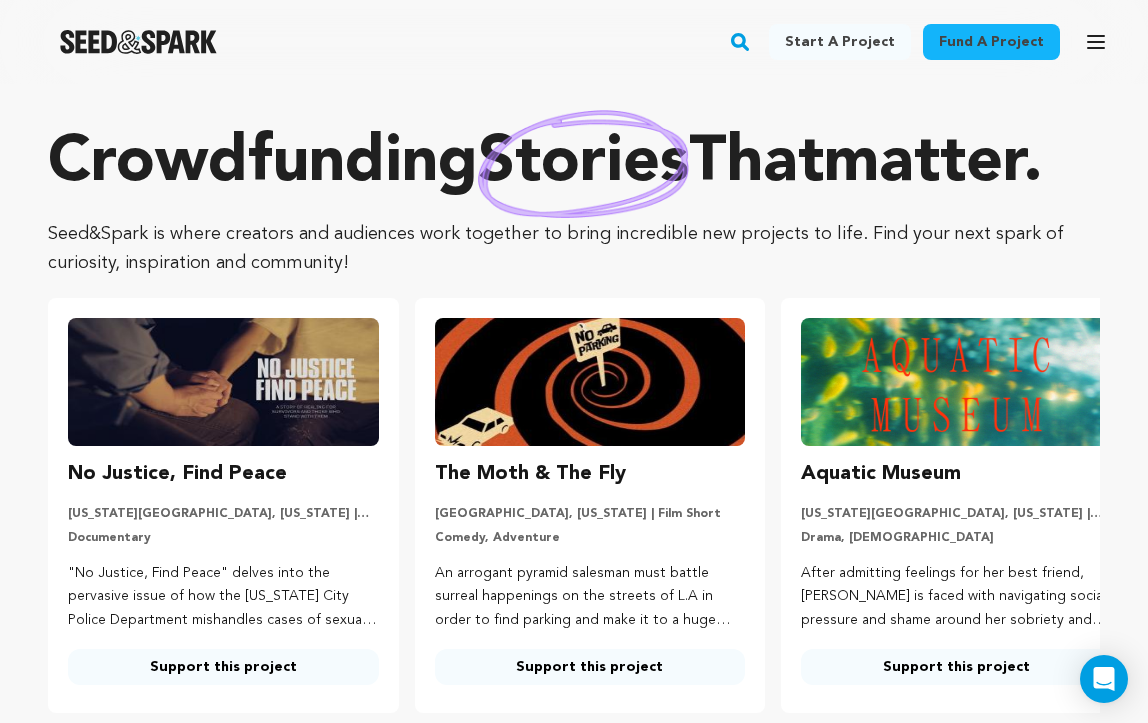 click 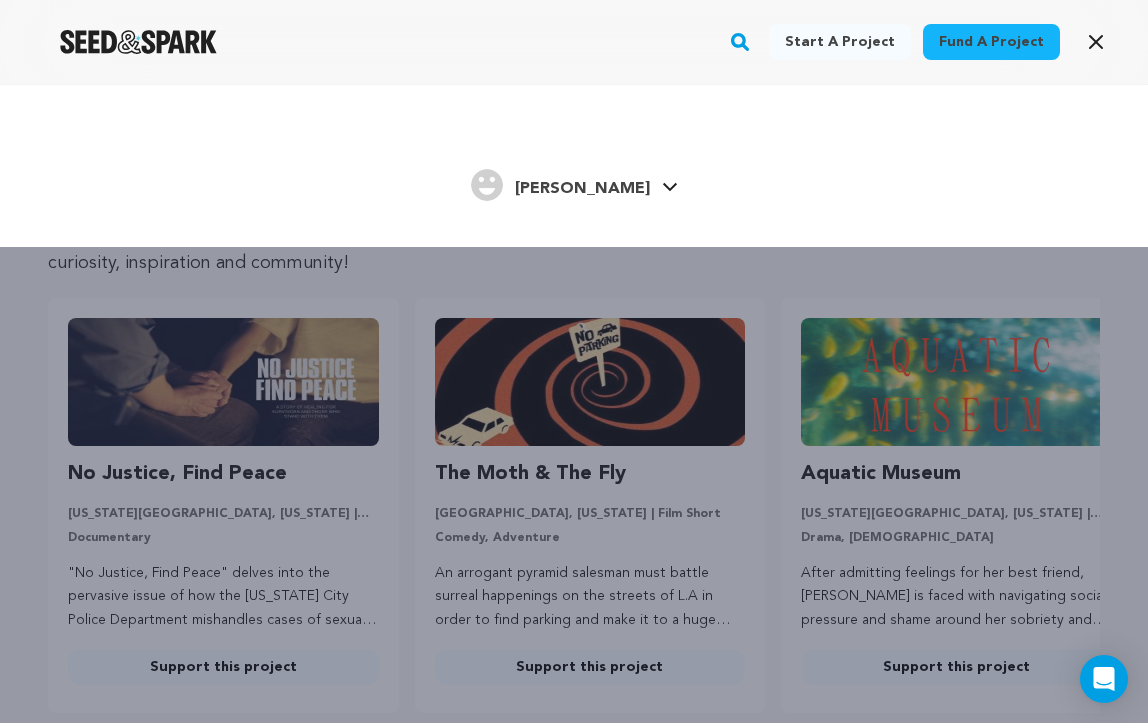 click on "[PERSON_NAME]" at bounding box center [582, 189] 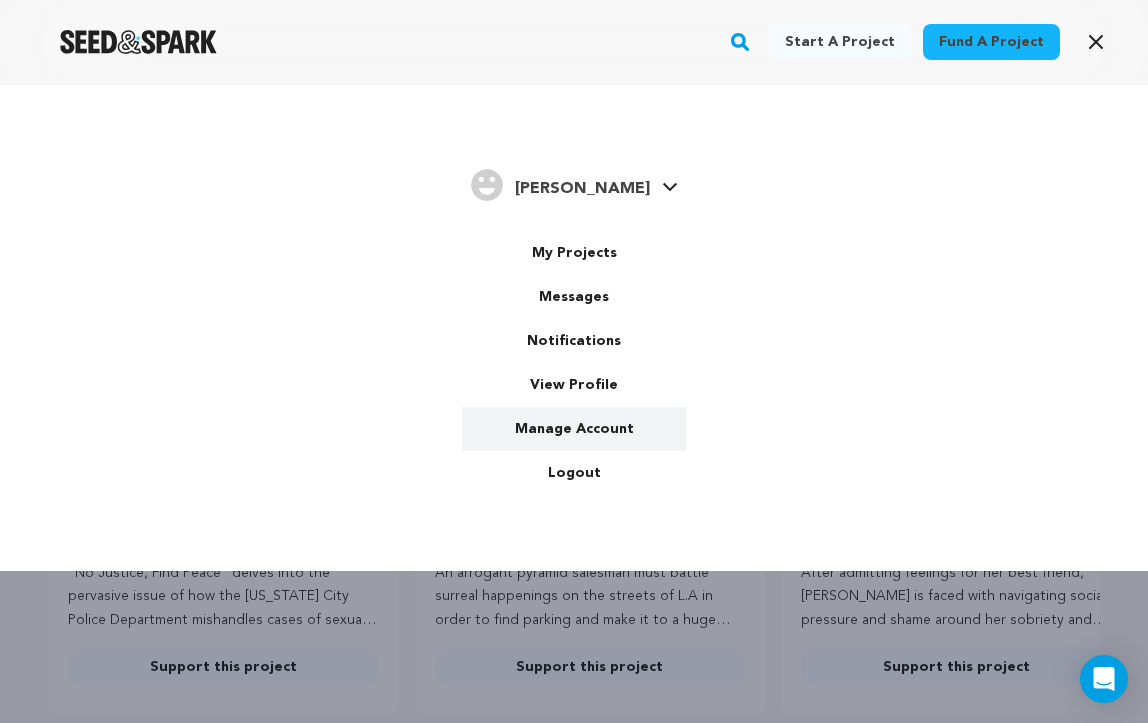 click on "Manage Account" at bounding box center [574, 429] 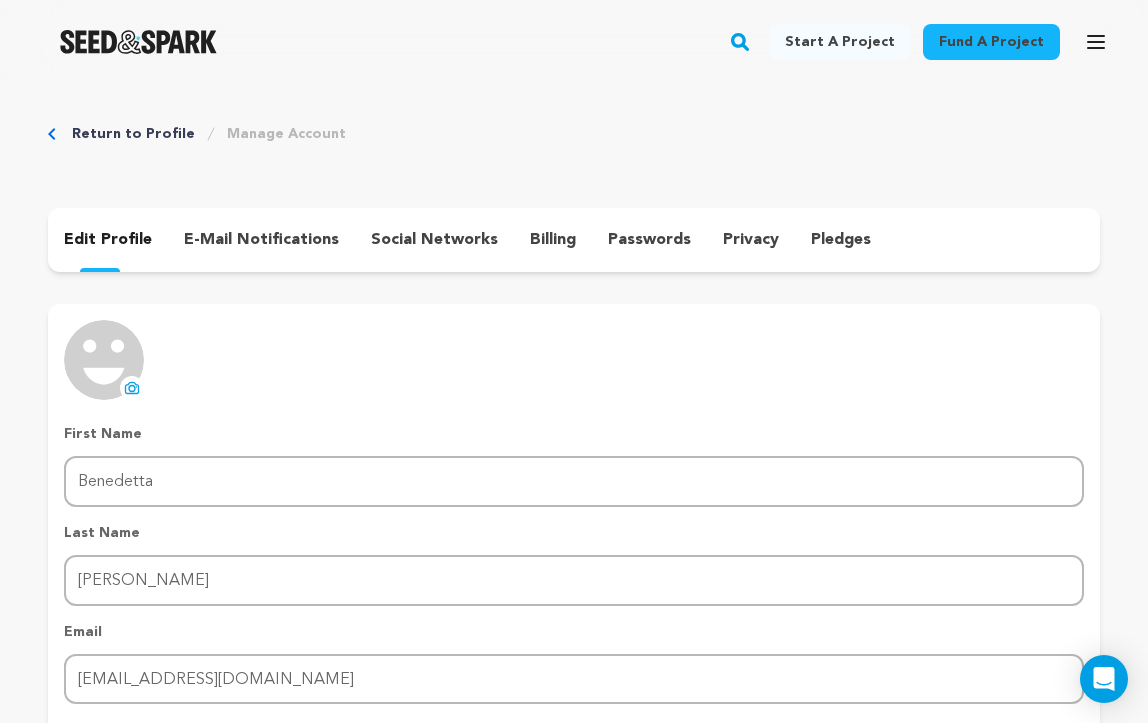 scroll, scrollTop: 0, scrollLeft: 0, axis: both 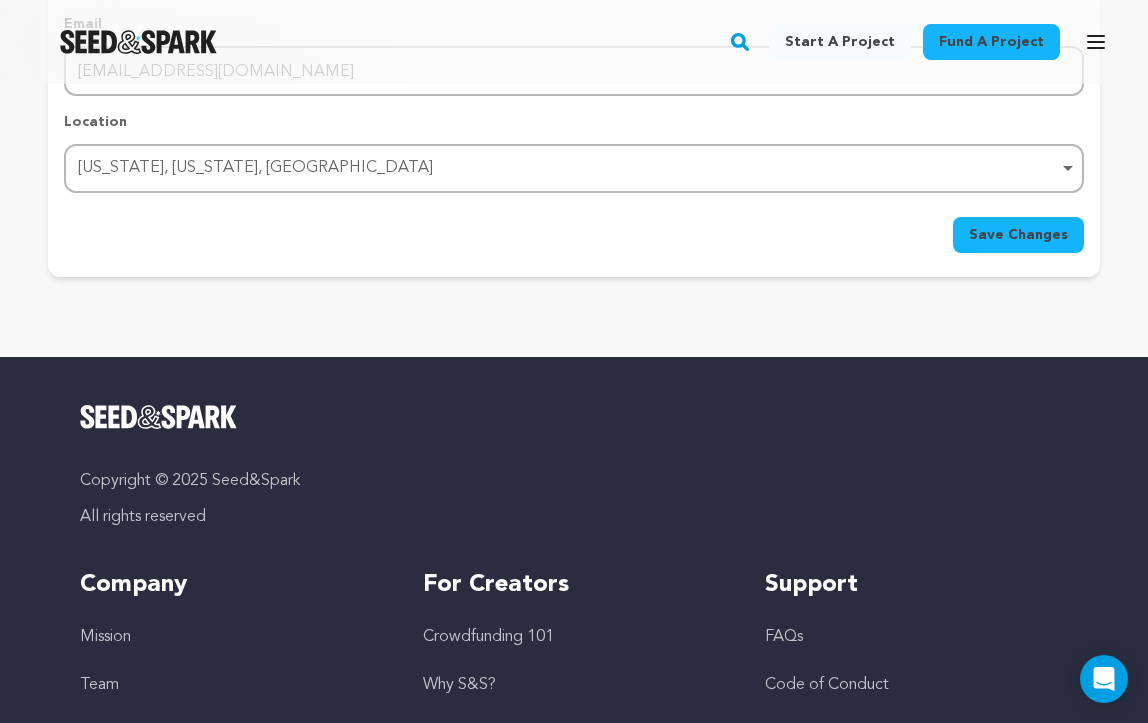 click on "Save Changes" at bounding box center (1018, 235) 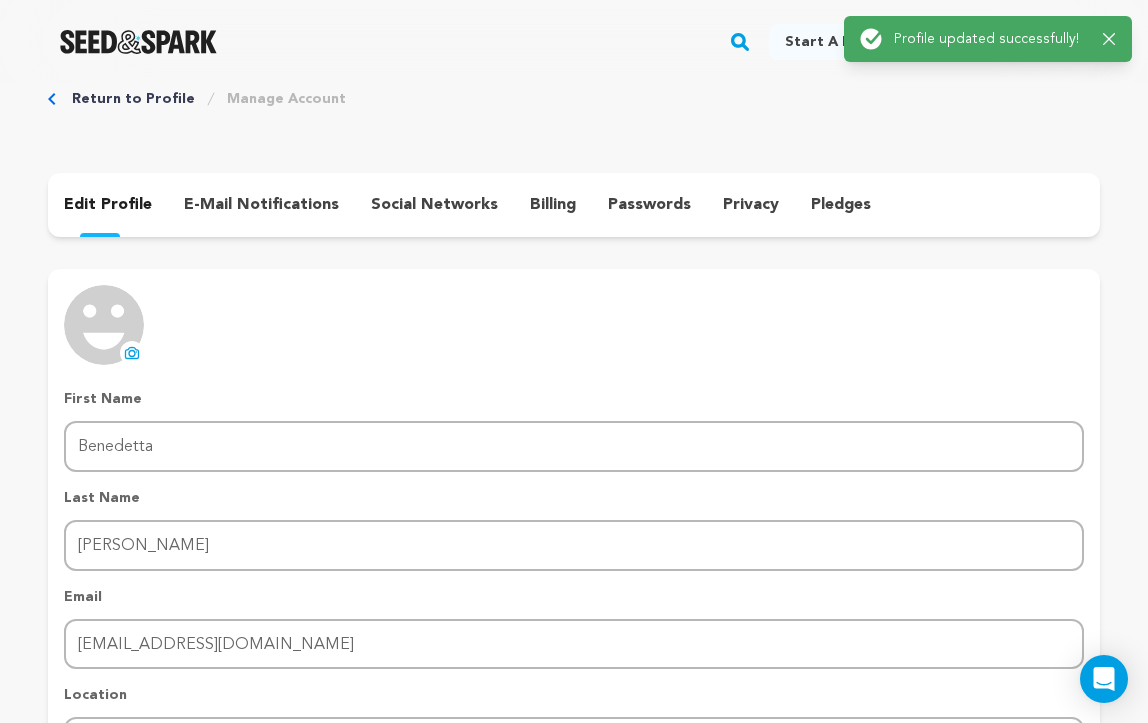 scroll, scrollTop: 0, scrollLeft: 0, axis: both 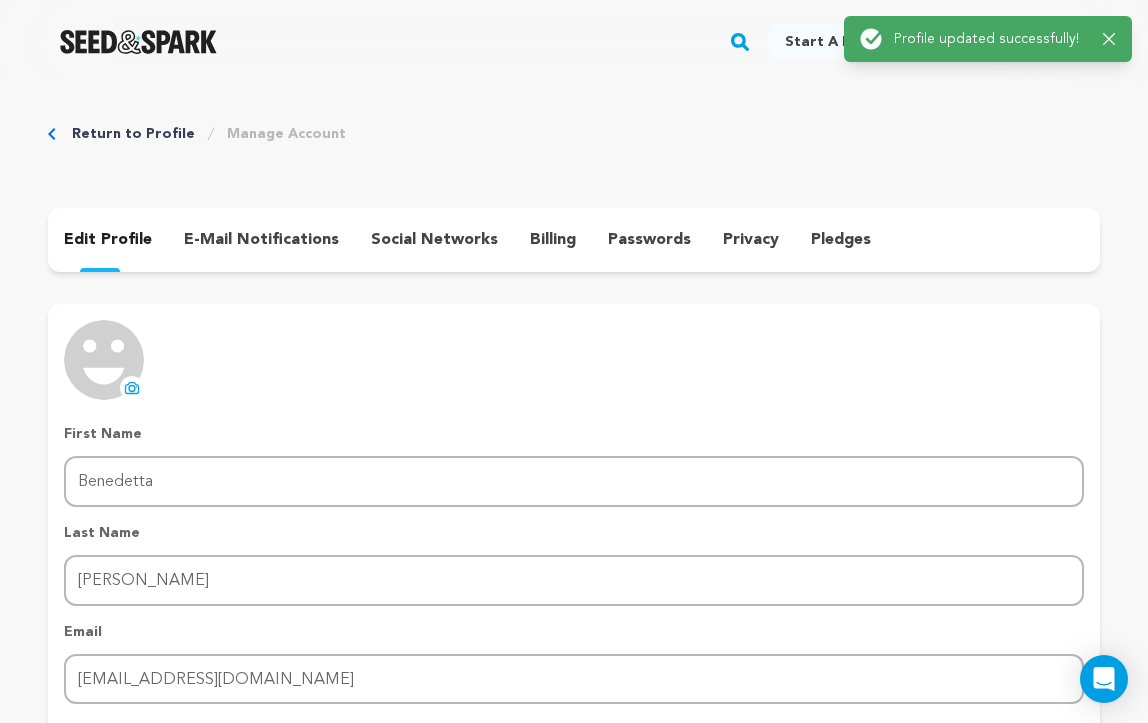 click 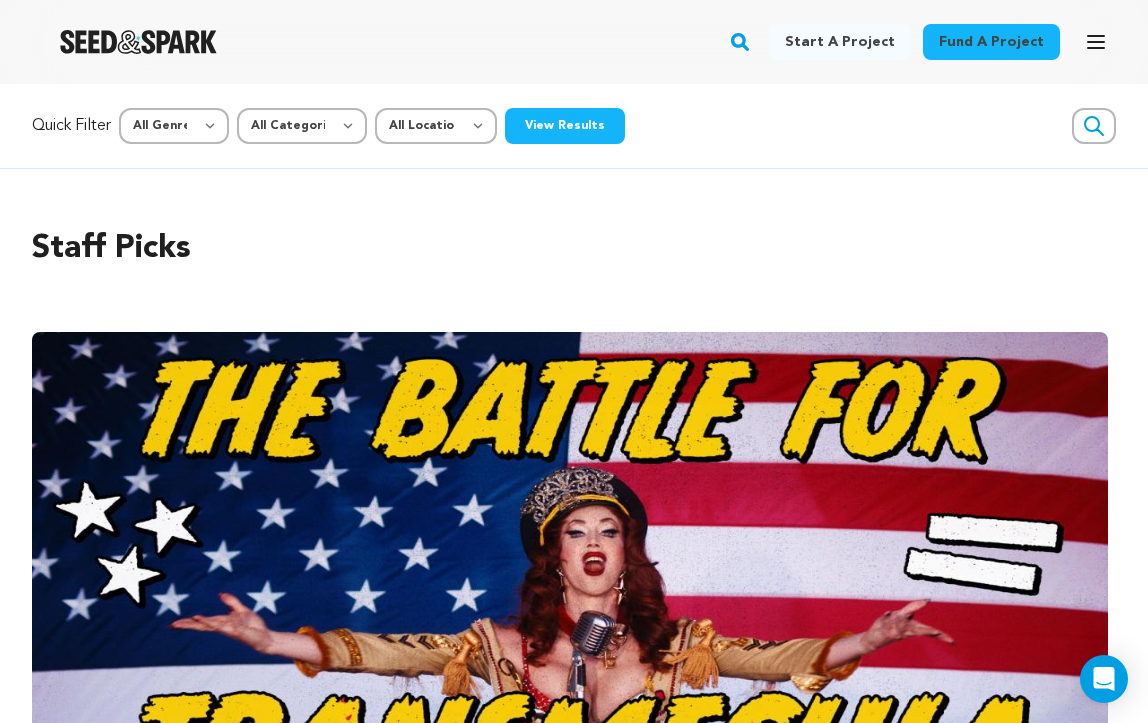 scroll, scrollTop: 305, scrollLeft: 0, axis: vertical 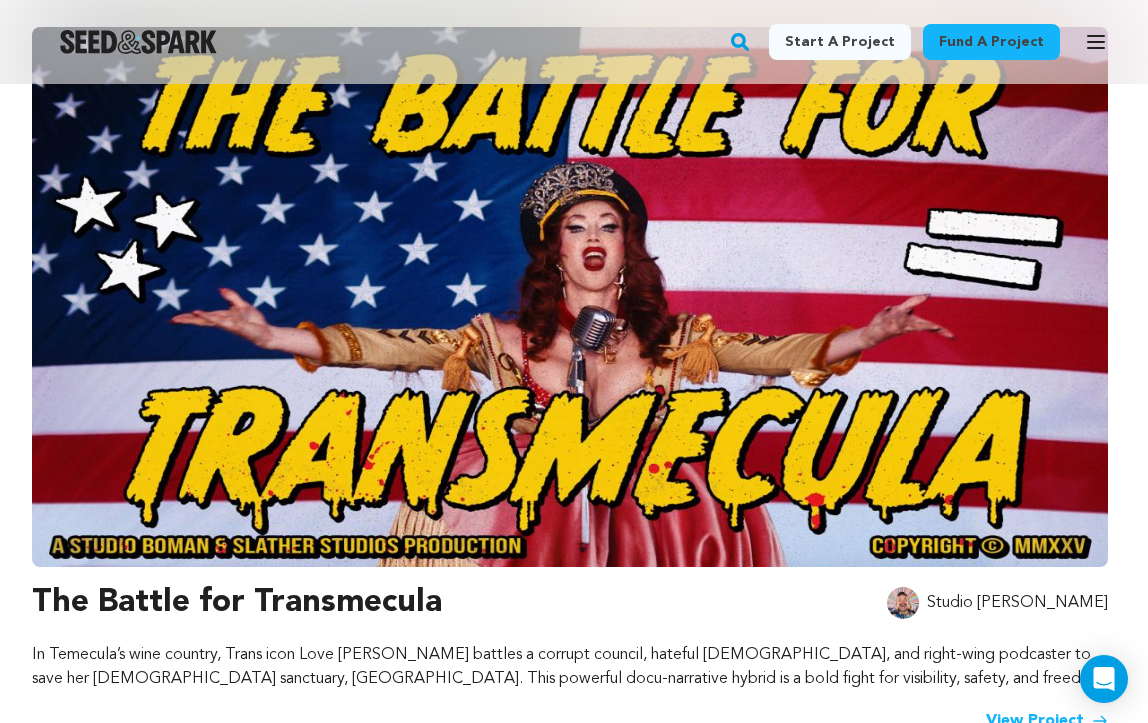 click 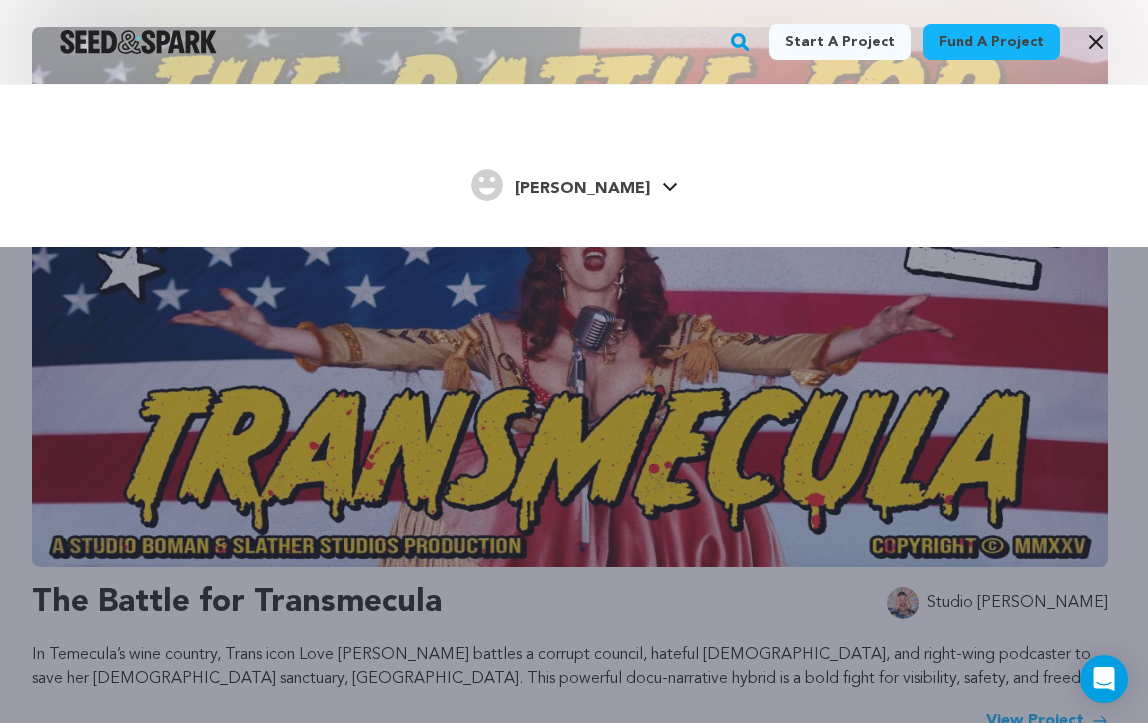 click on "Benedetta S." at bounding box center (582, 189) 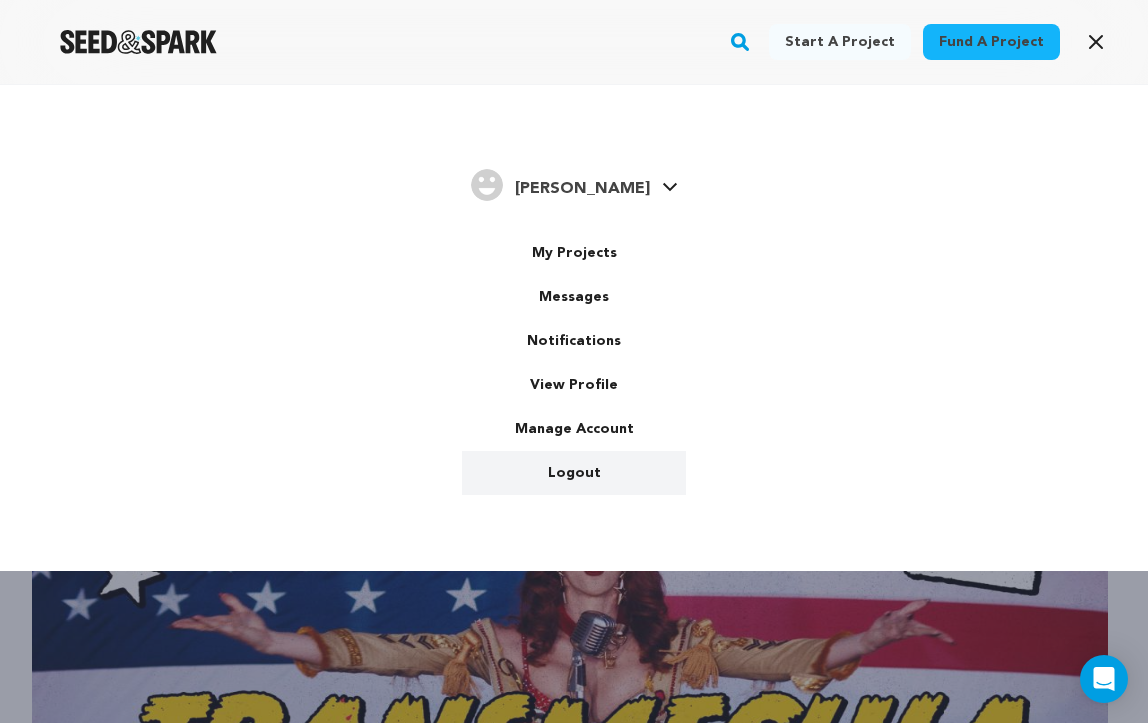 click on "Logout" at bounding box center [574, 473] 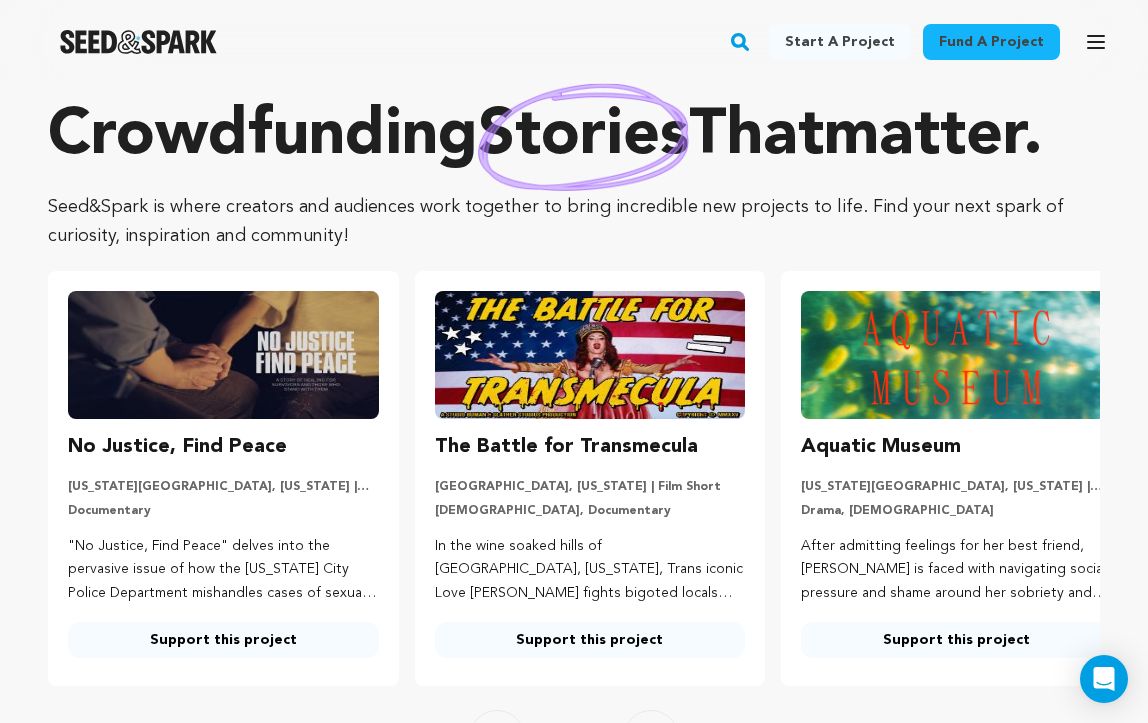 scroll, scrollTop: 28, scrollLeft: 0, axis: vertical 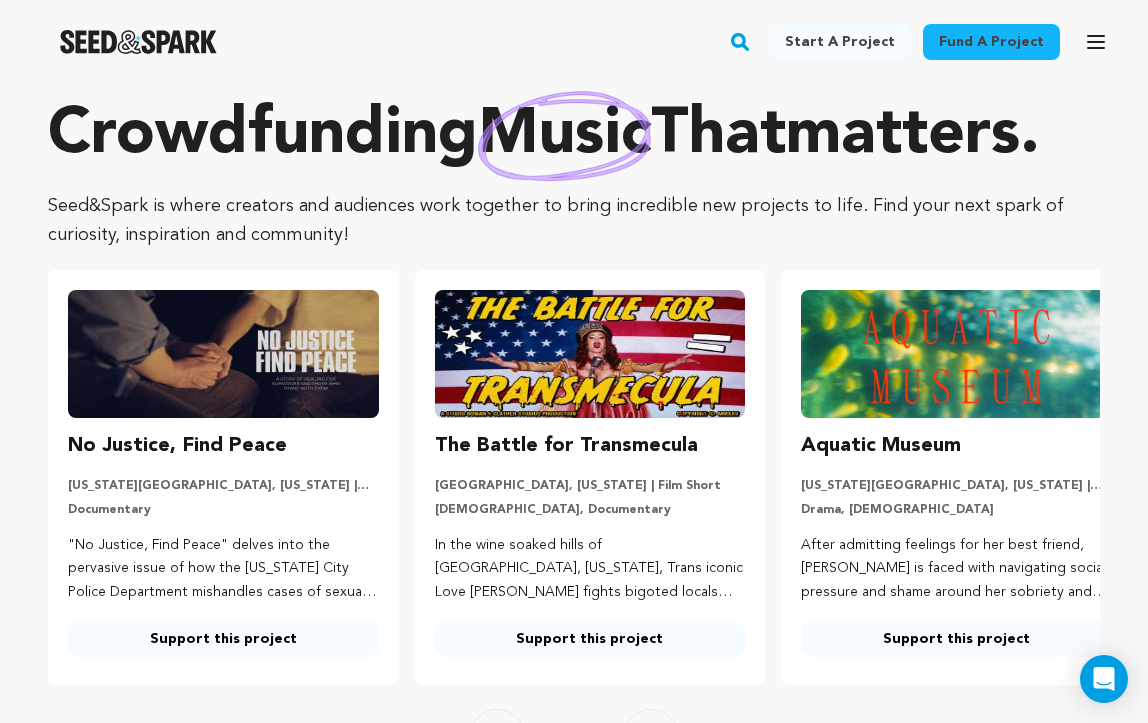 click 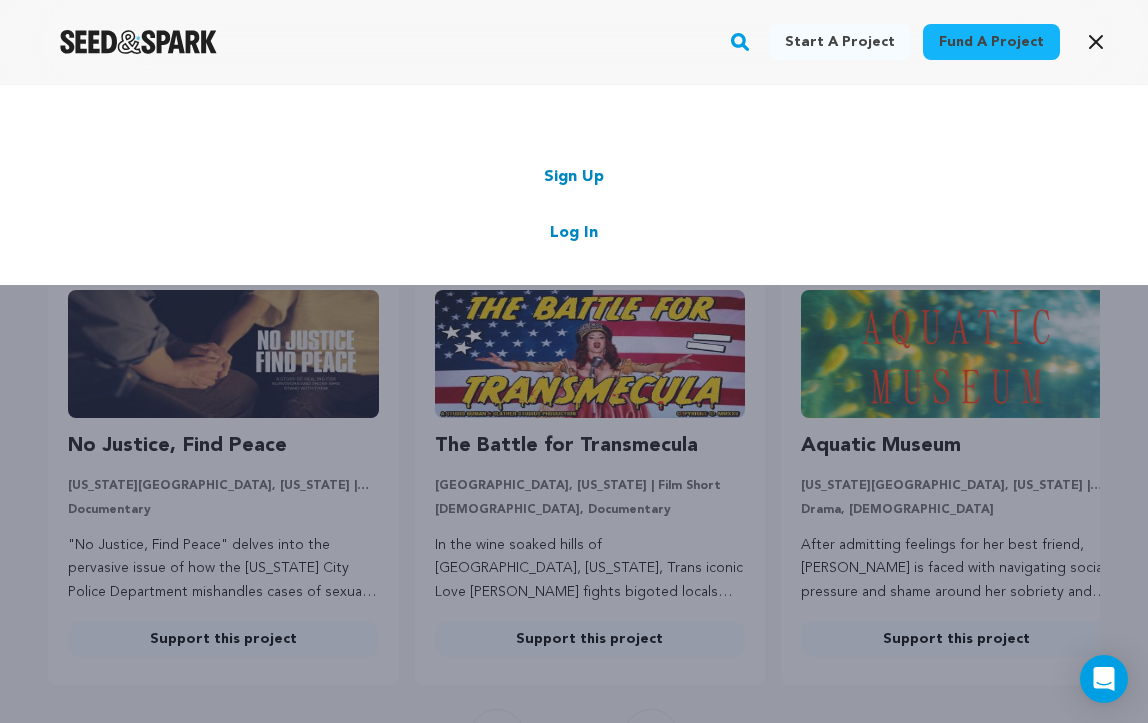 click on "Log In" at bounding box center (574, 233) 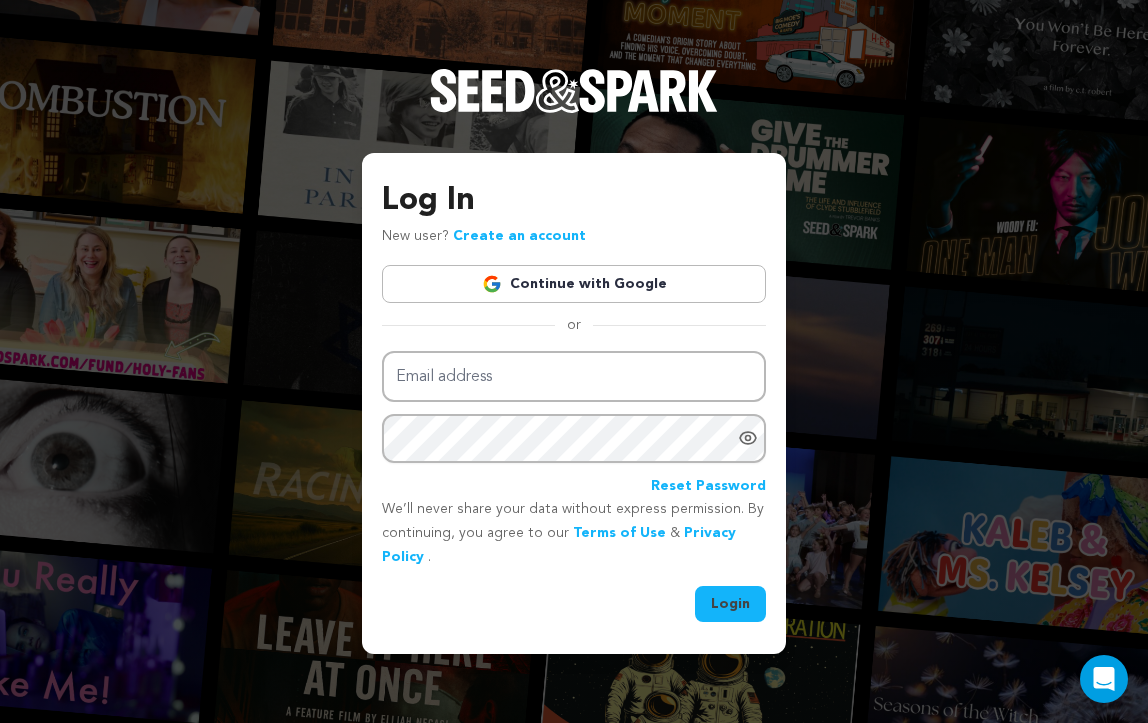 scroll, scrollTop: 0, scrollLeft: 0, axis: both 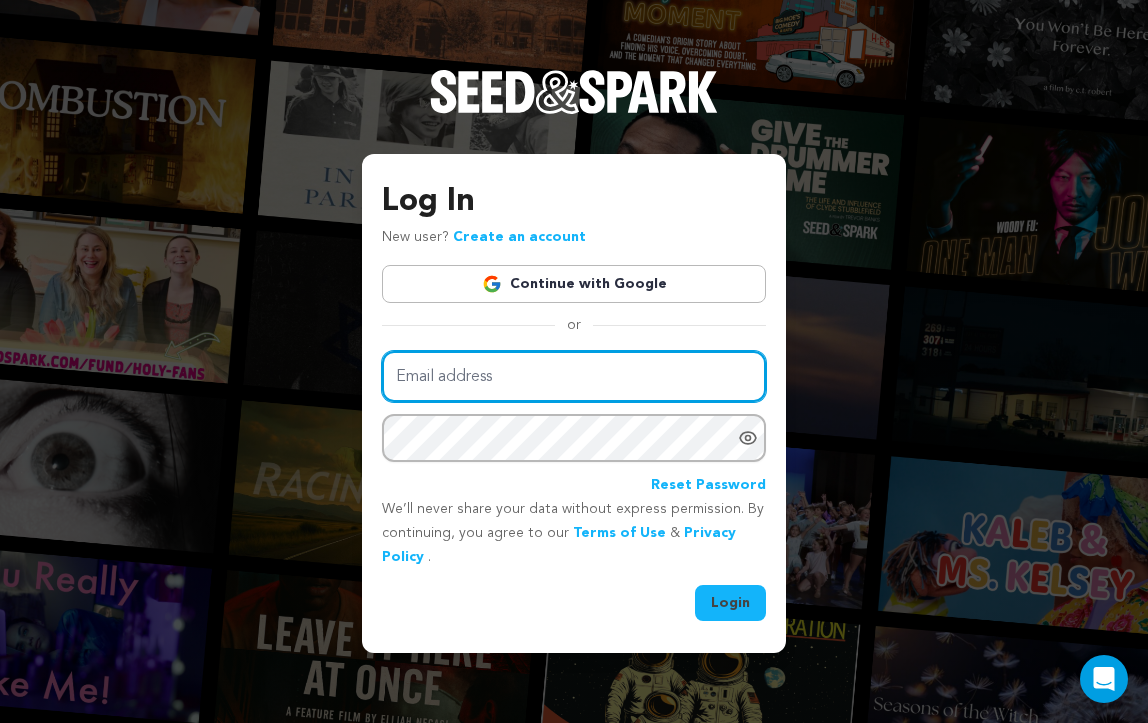 type on "Casey.s.regan@gmail.com" 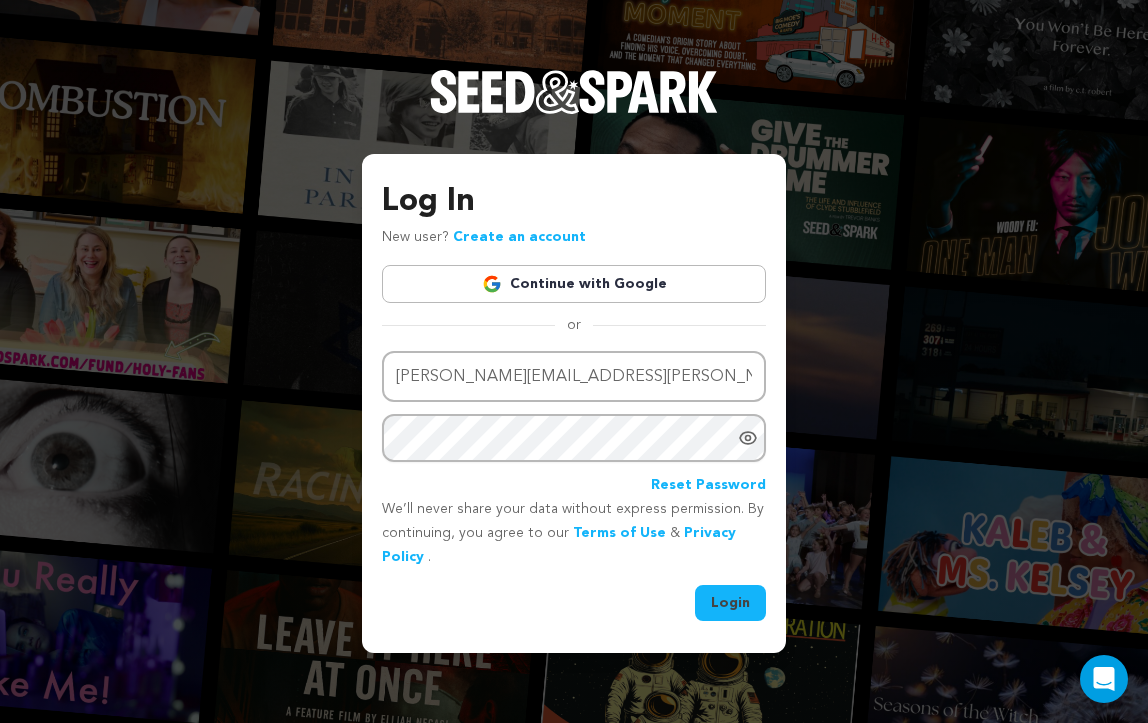 click on "Login" at bounding box center [730, 603] 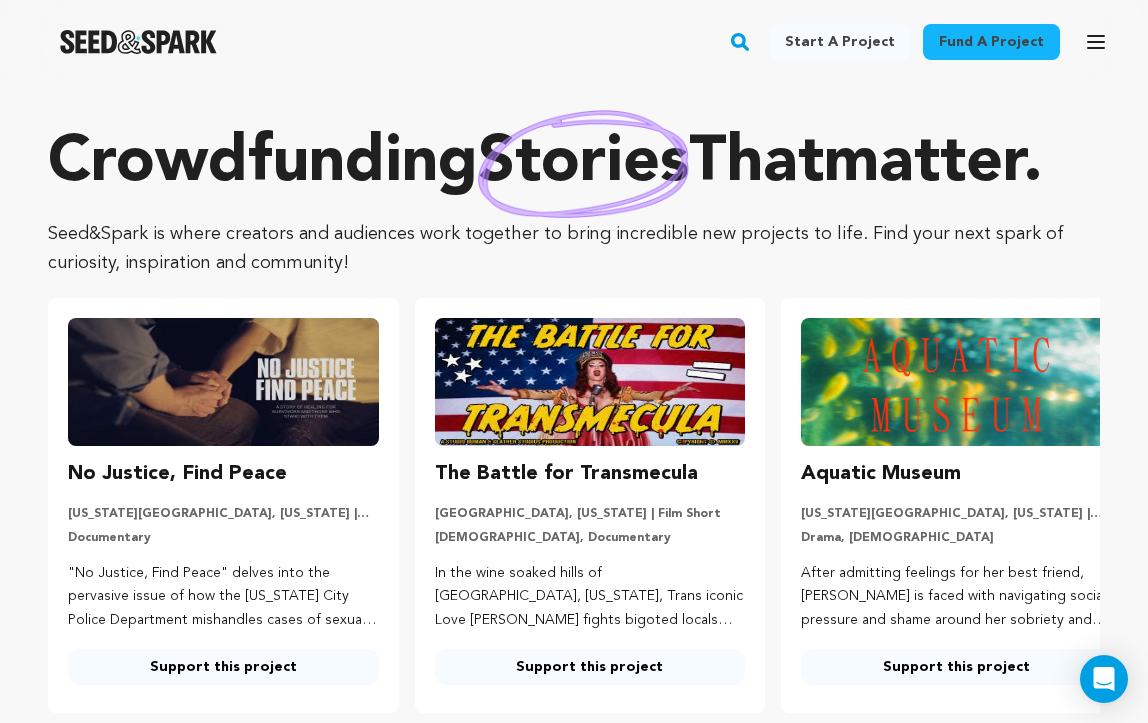 scroll, scrollTop: 0, scrollLeft: 0, axis: both 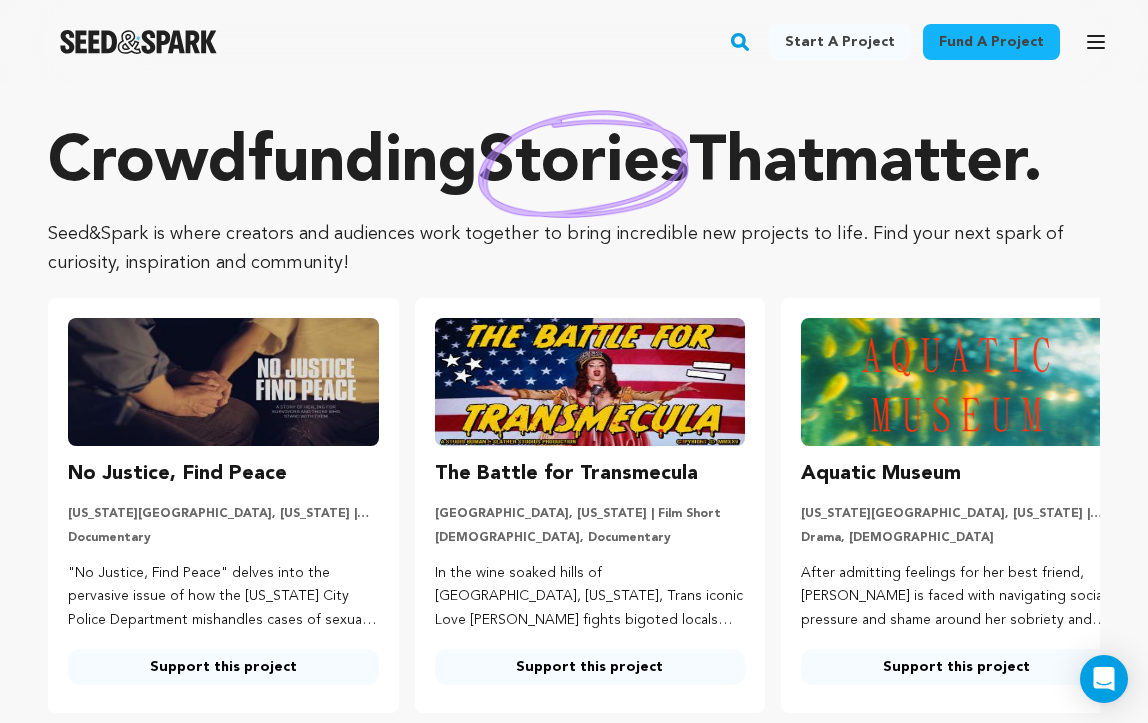 click 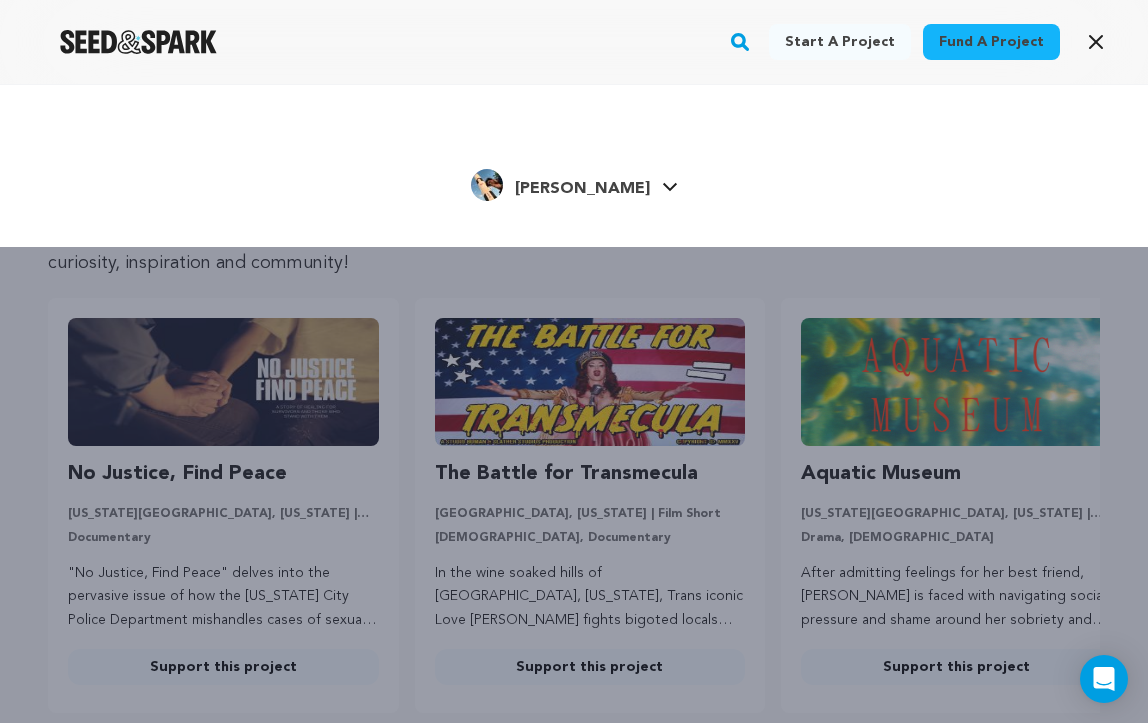 click on "[PERSON_NAME]" at bounding box center [582, 189] 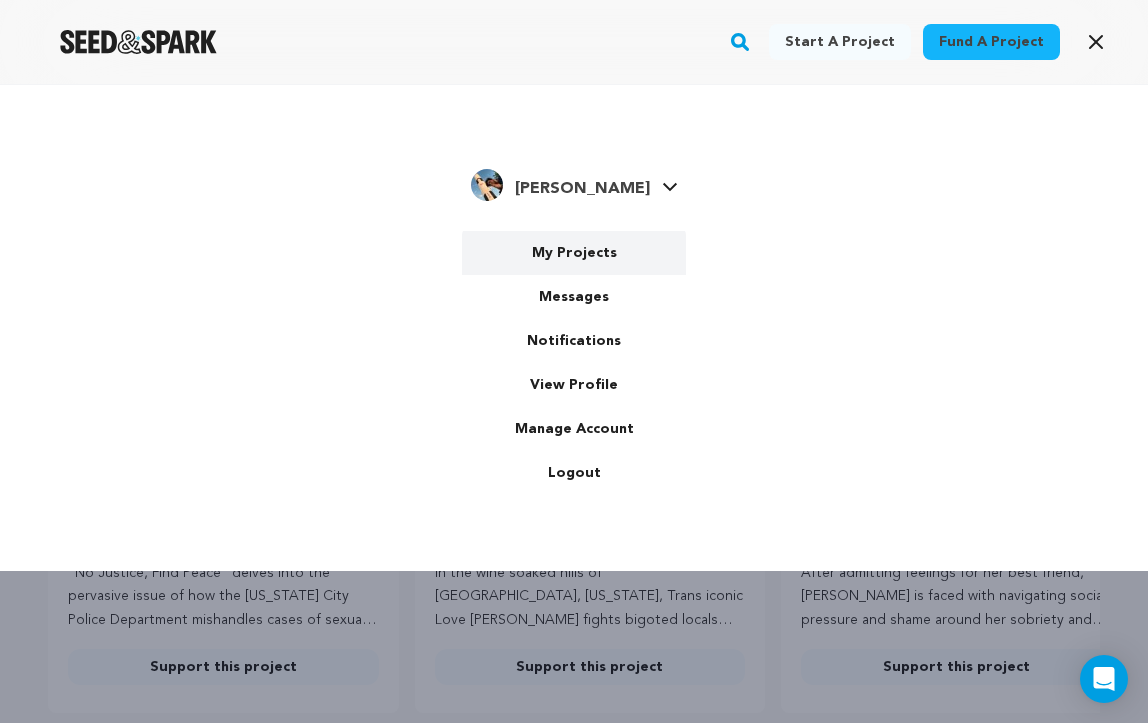 click on "My Projects" at bounding box center (574, 253) 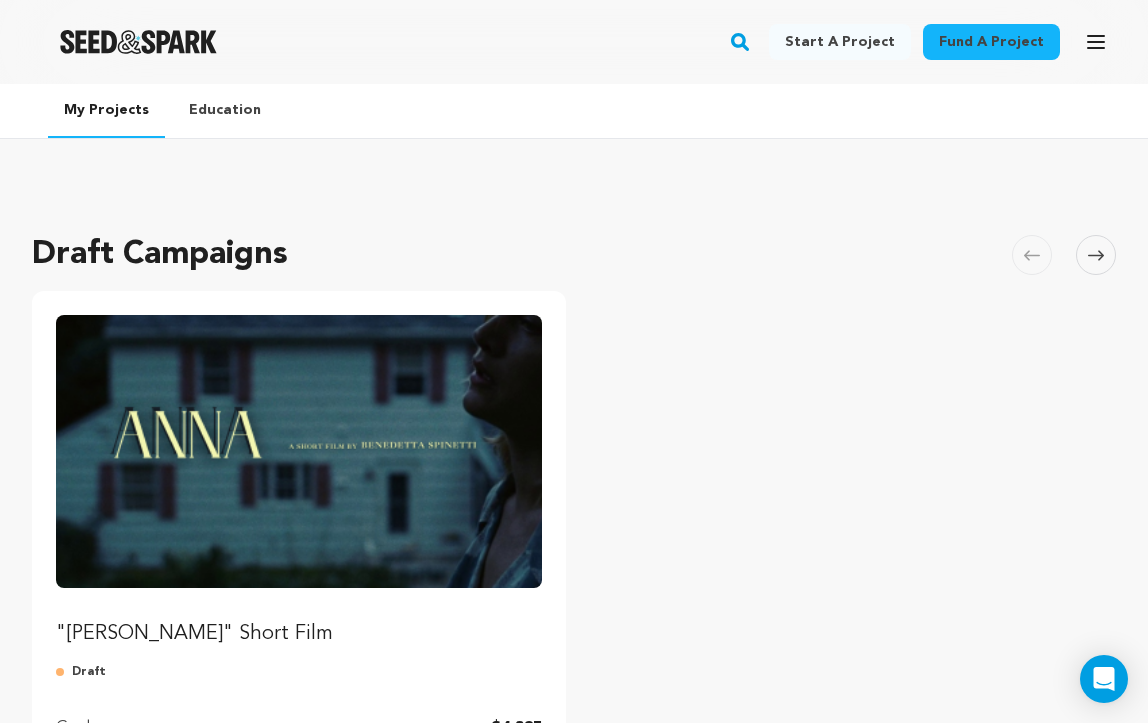scroll, scrollTop: 0, scrollLeft: 0, axis: both 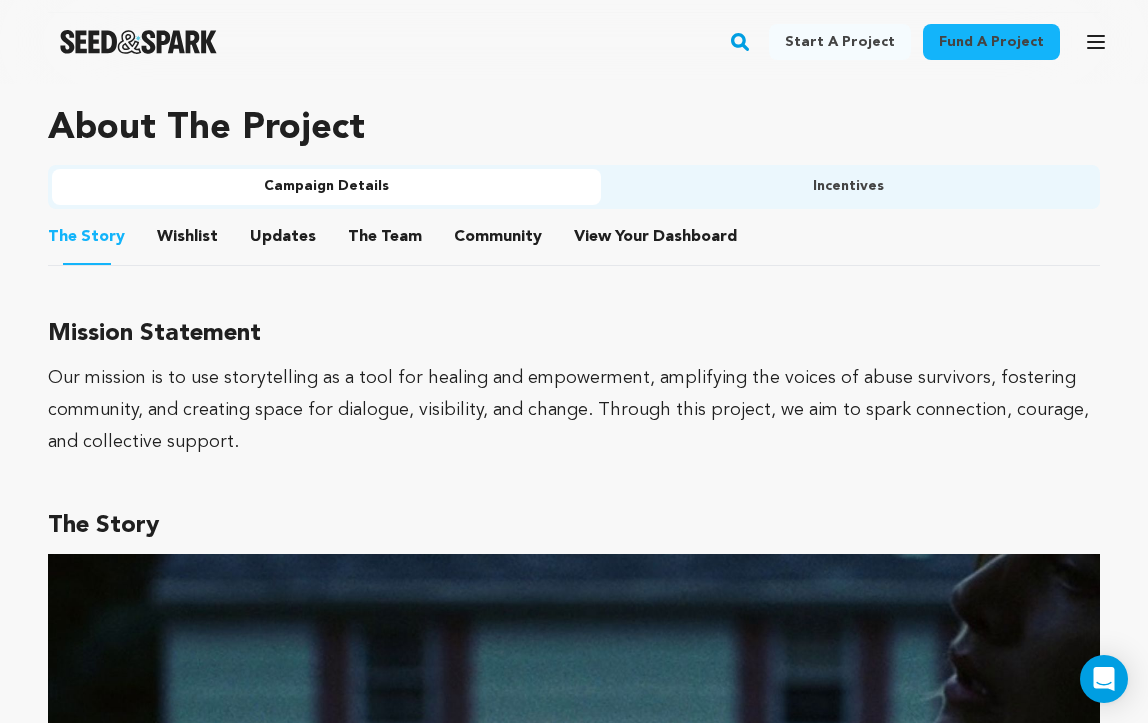 click on "The Team" at bounding box center (385, 241) 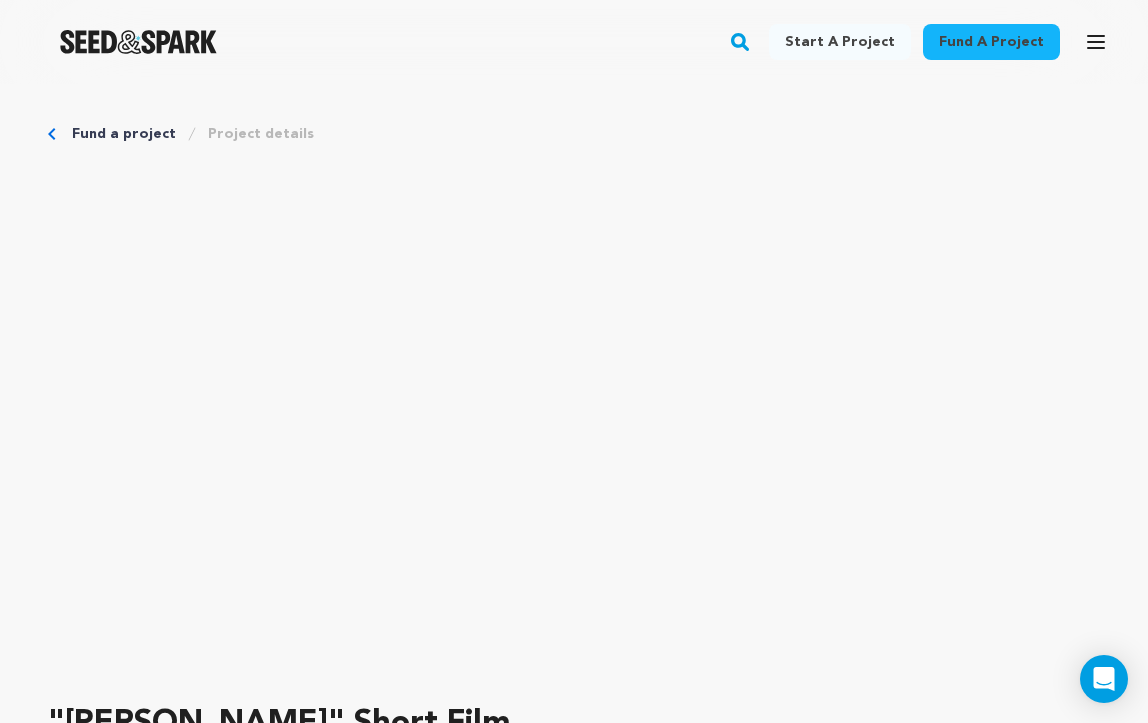 scroll, scrollTop: 0, scrollLeft: 0, axis: both 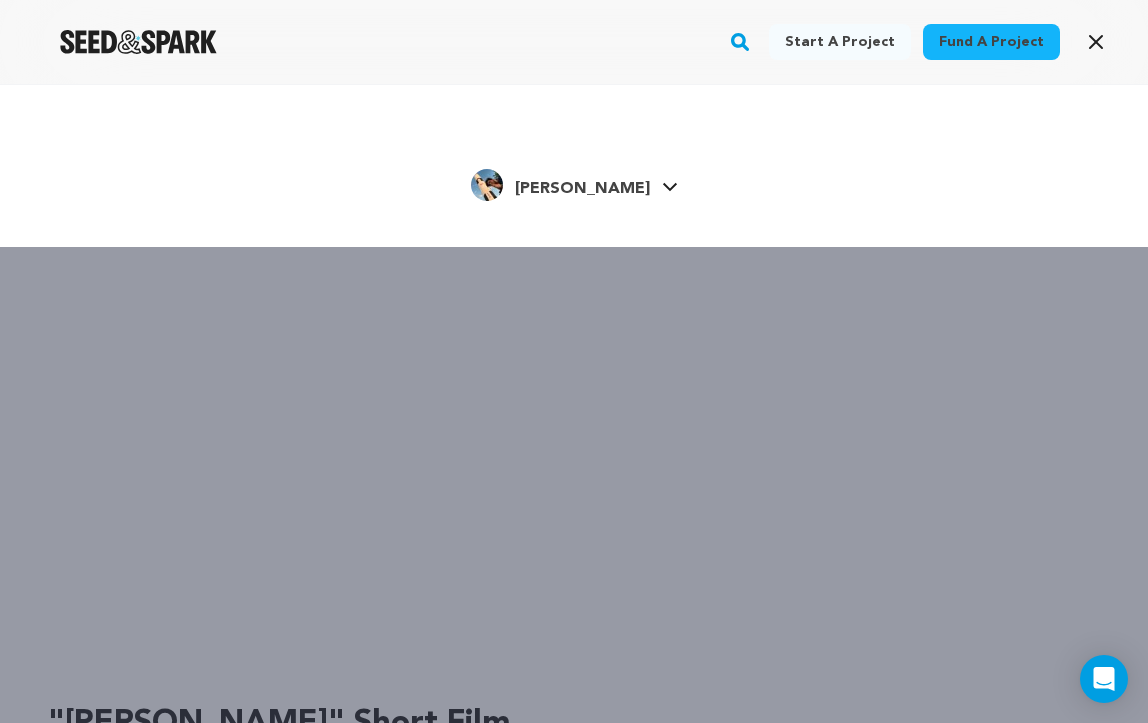 click on "[PERSON_NAME]" at bounding box center (574, 183) 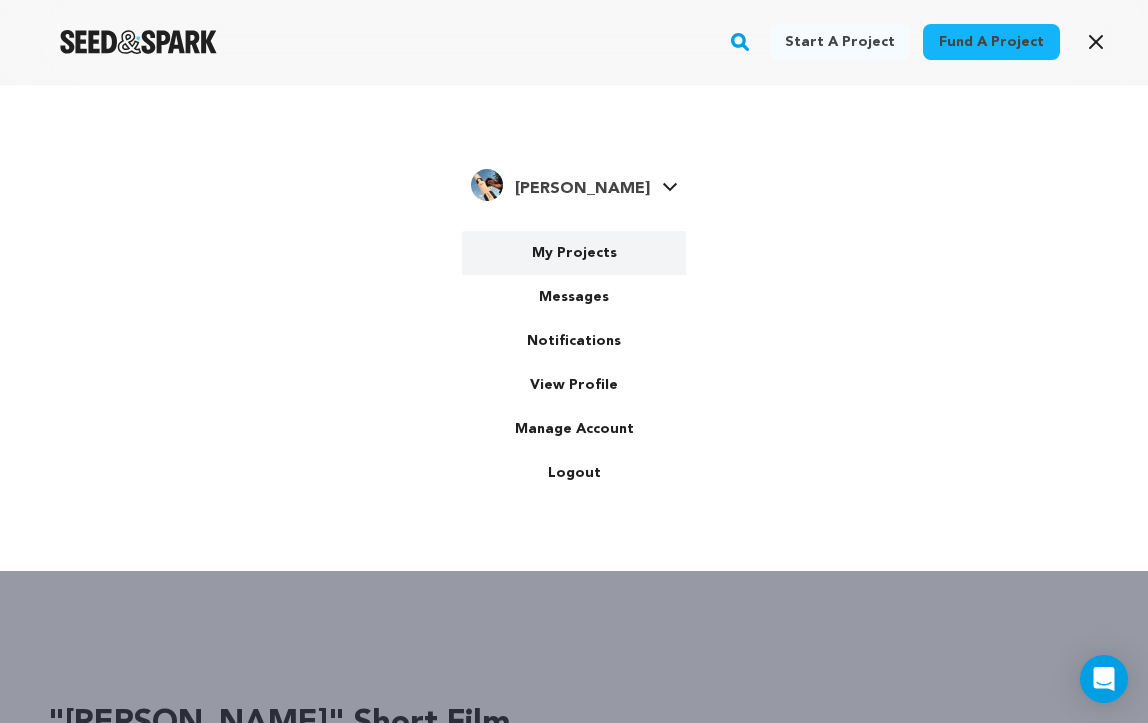 click on "My Projects" at bounding box center [574, 253] 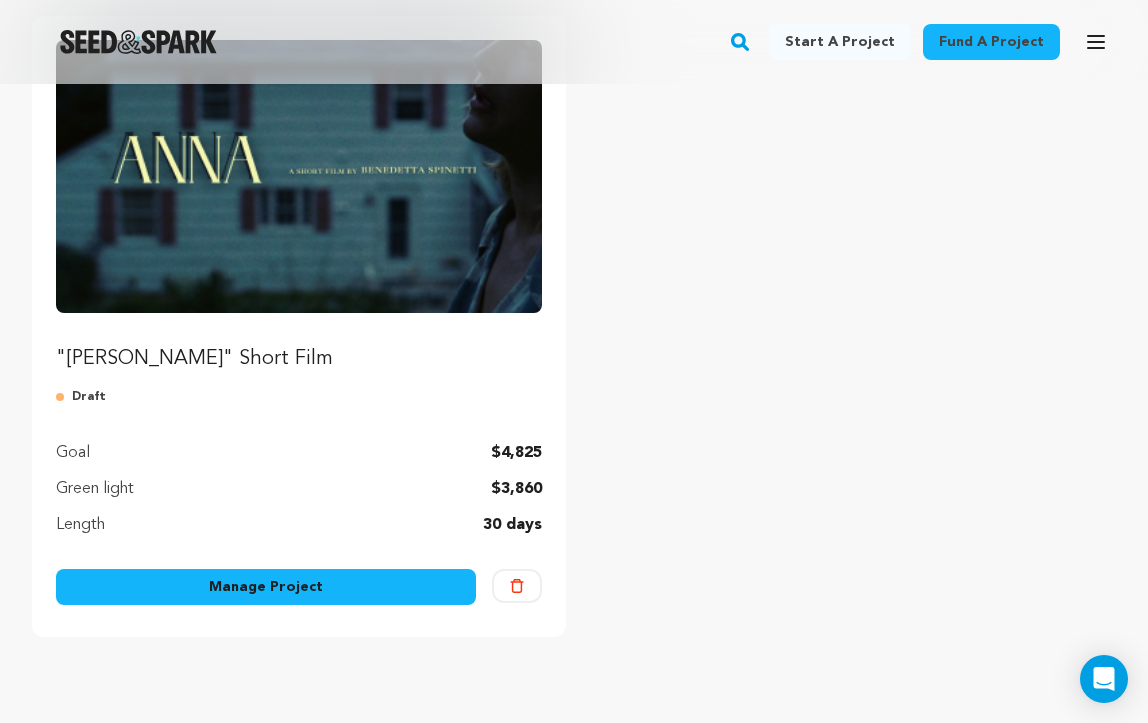 scroll, scrollTop: 284, scrollLeft: 0, axis: vertical 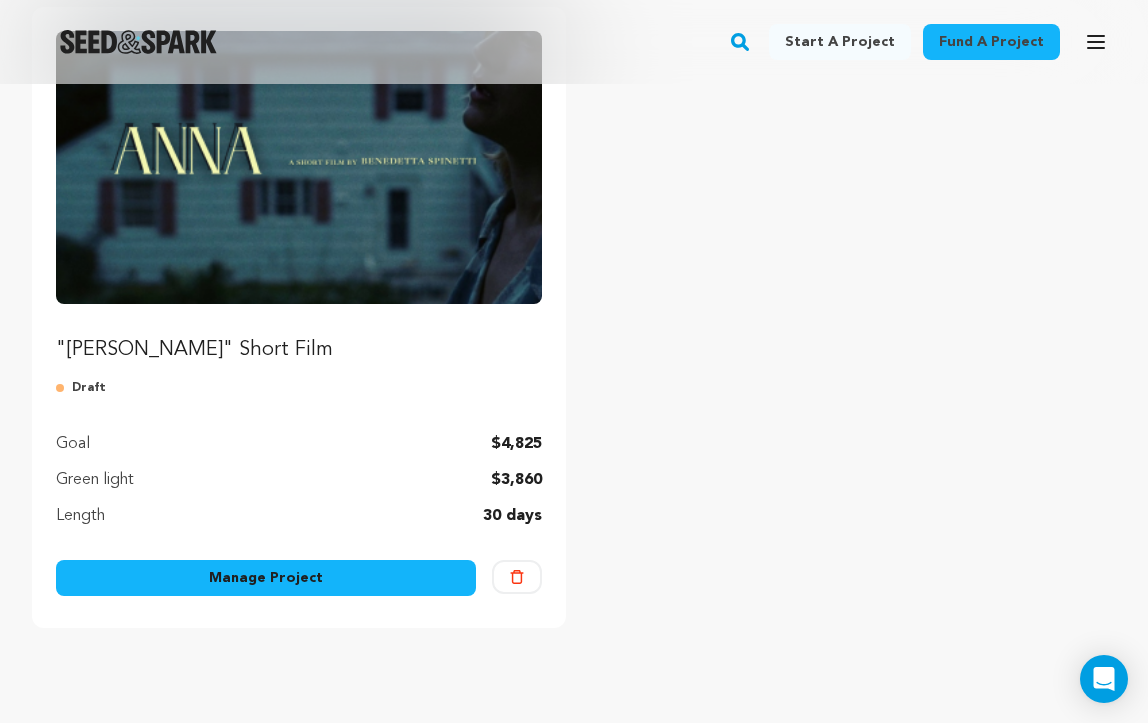 click on "Manage Project" at bounding box center (266, 578) 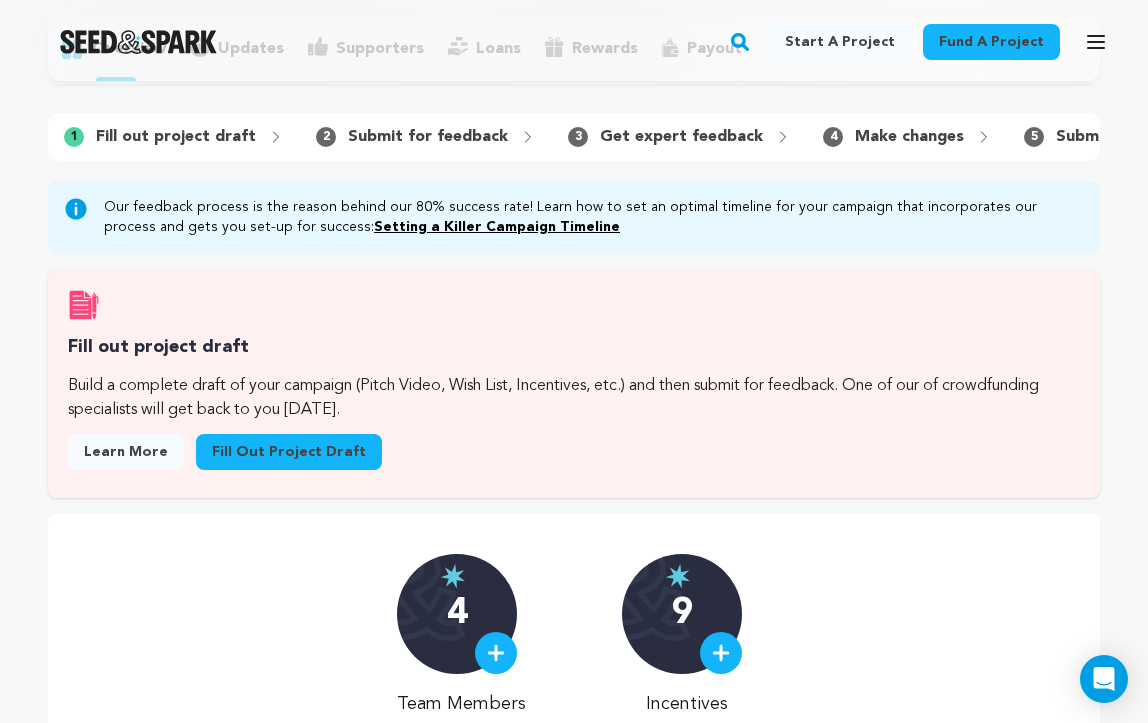 scroll, scrollTop: 186, scrollLeft: 0, axis: vertical 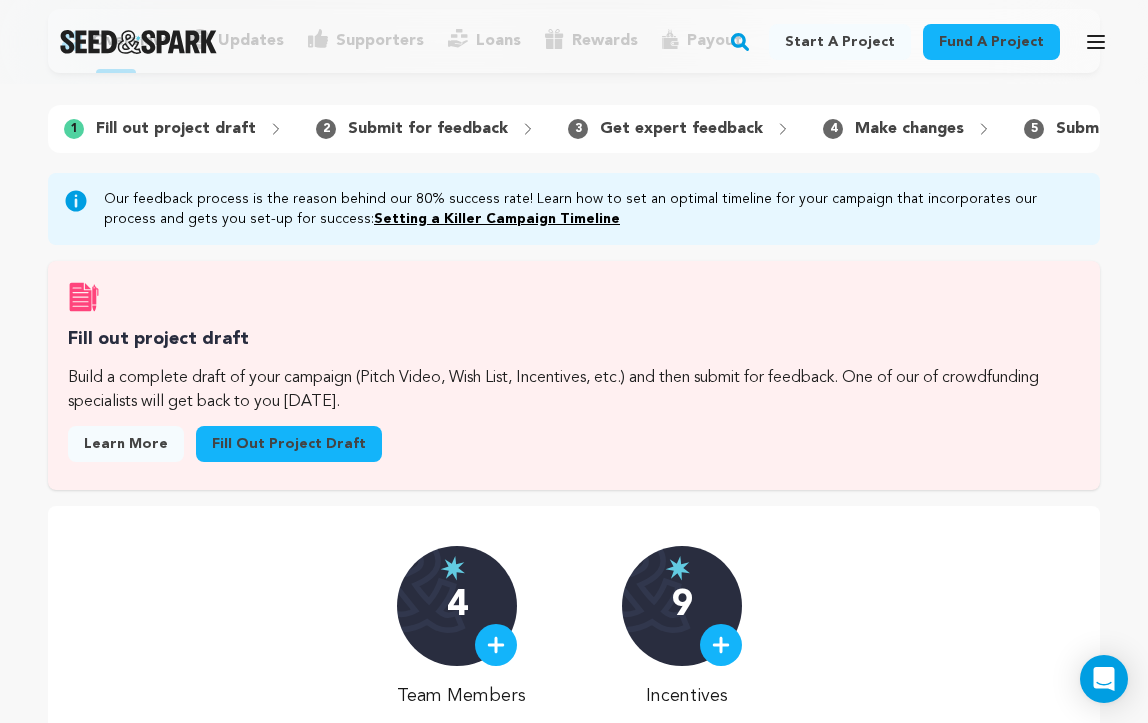 click on "Fill out project draft" at bounding box center (289, 444) 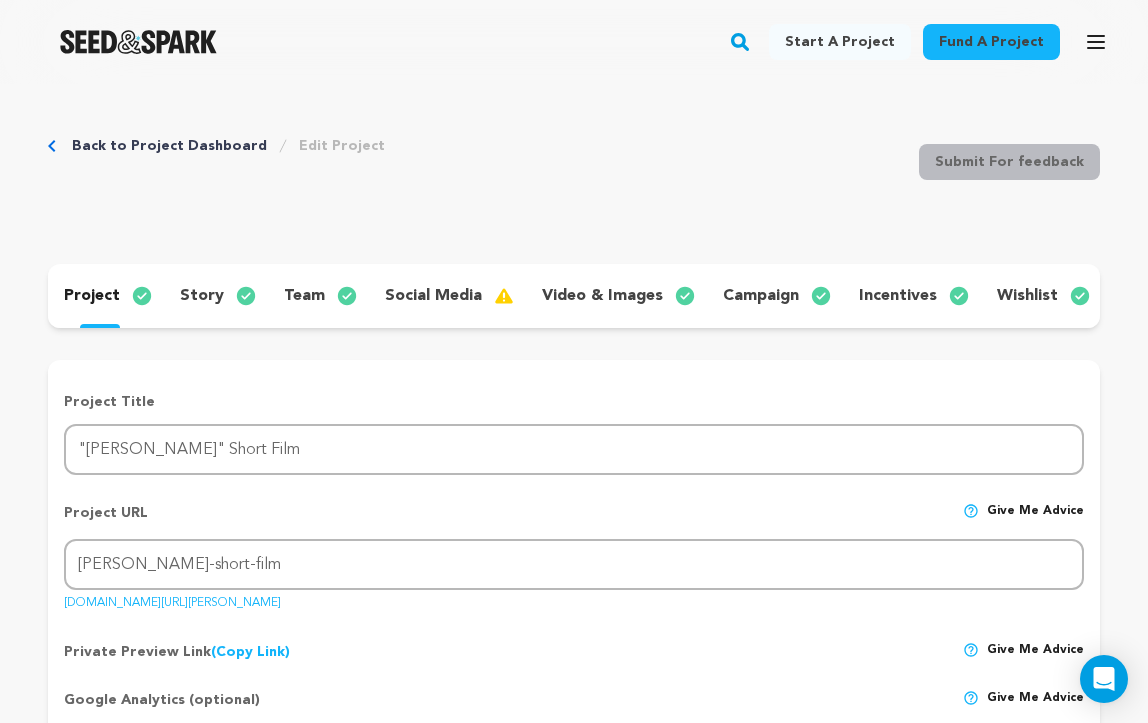 scroll, scrollTop: 0, scrollLeft: 0, axis: both 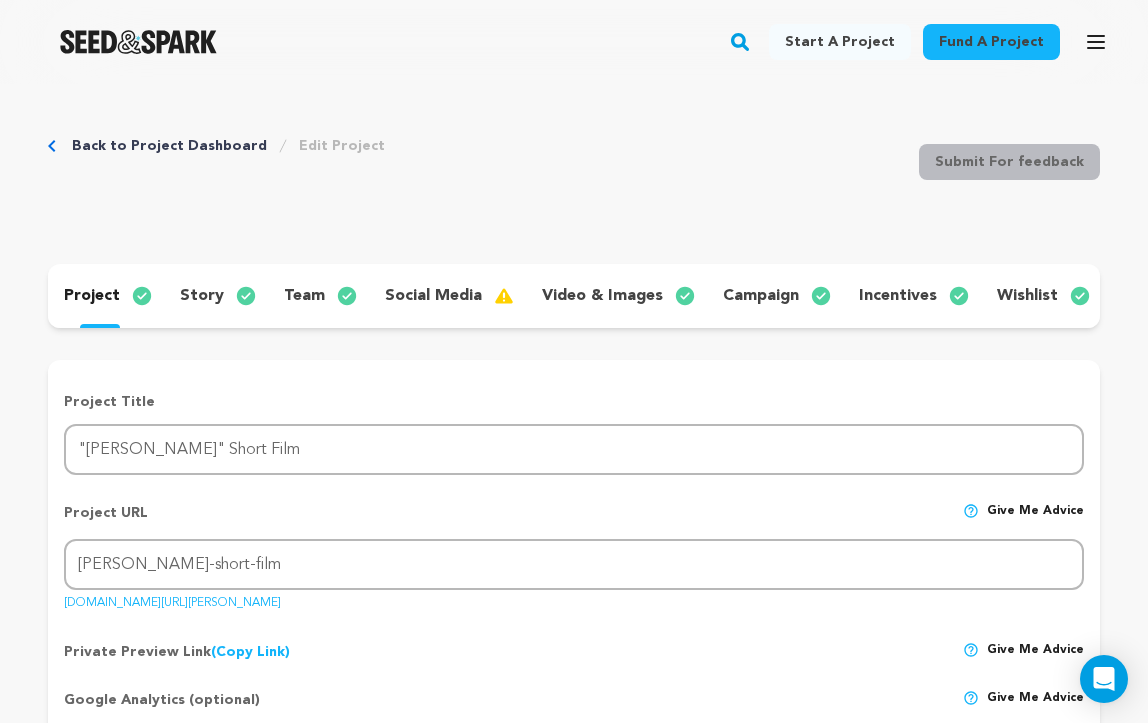 click on "team" at bounding box center (318, 296) 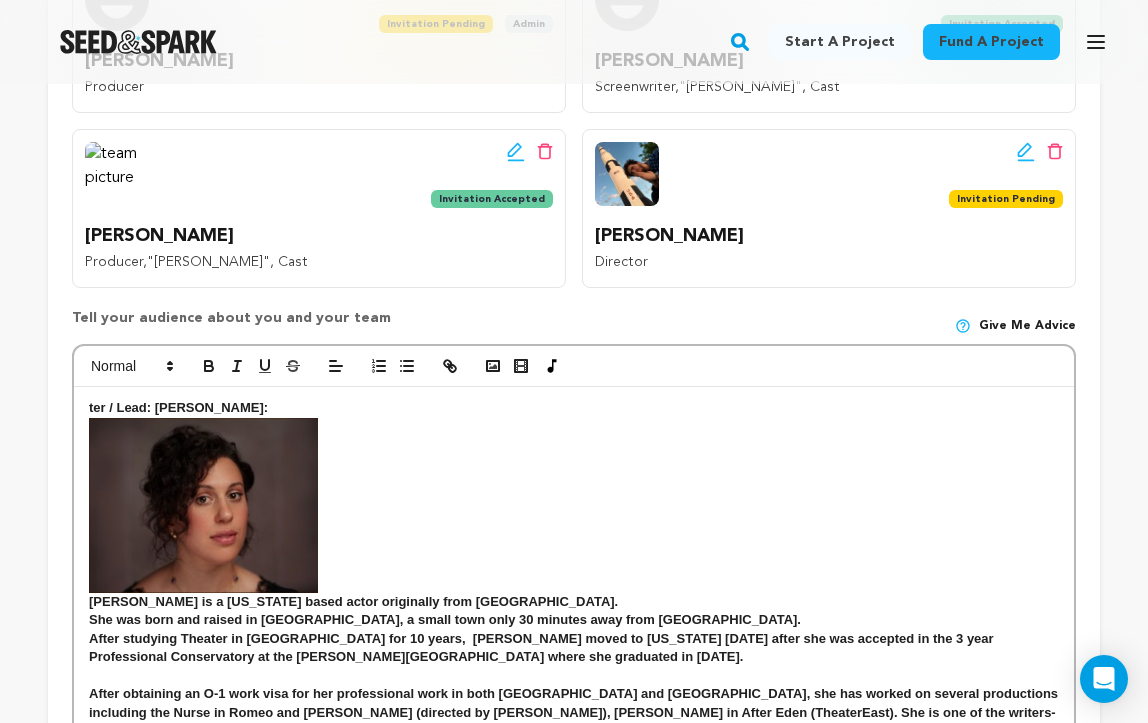 scroll, scrollTop: 597, scrollLeft: 0, axis: vertical 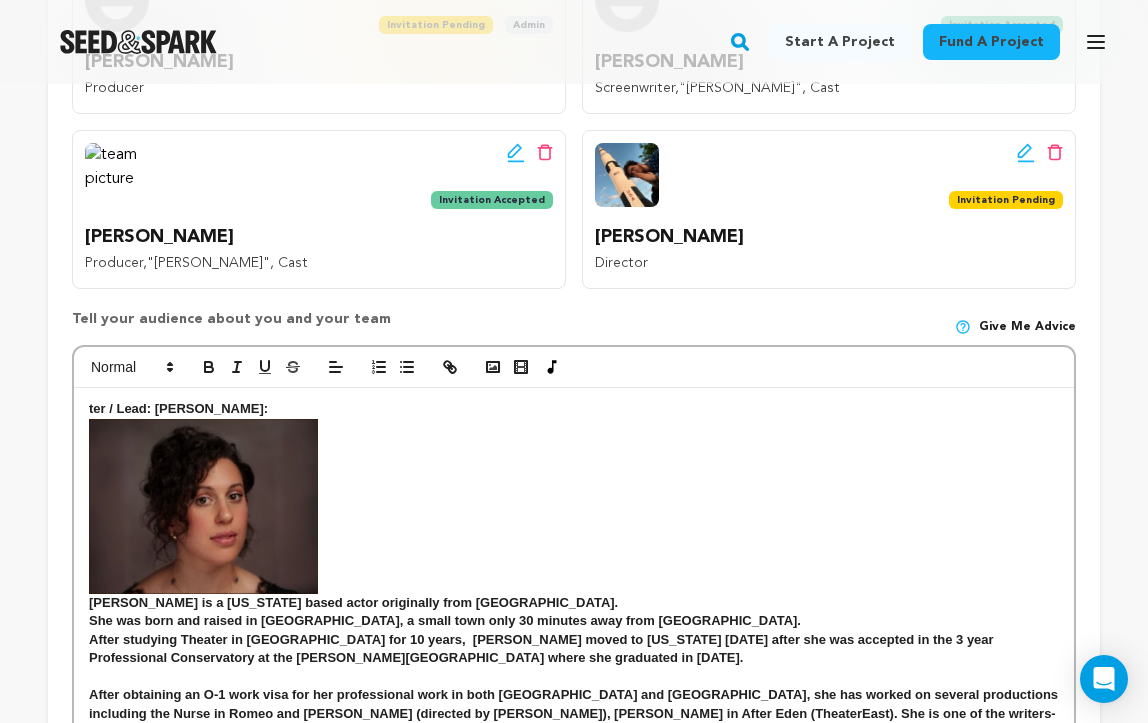 click on "ter / Lead: [PERSON_NAME]:" at bounding box center (178, 408) 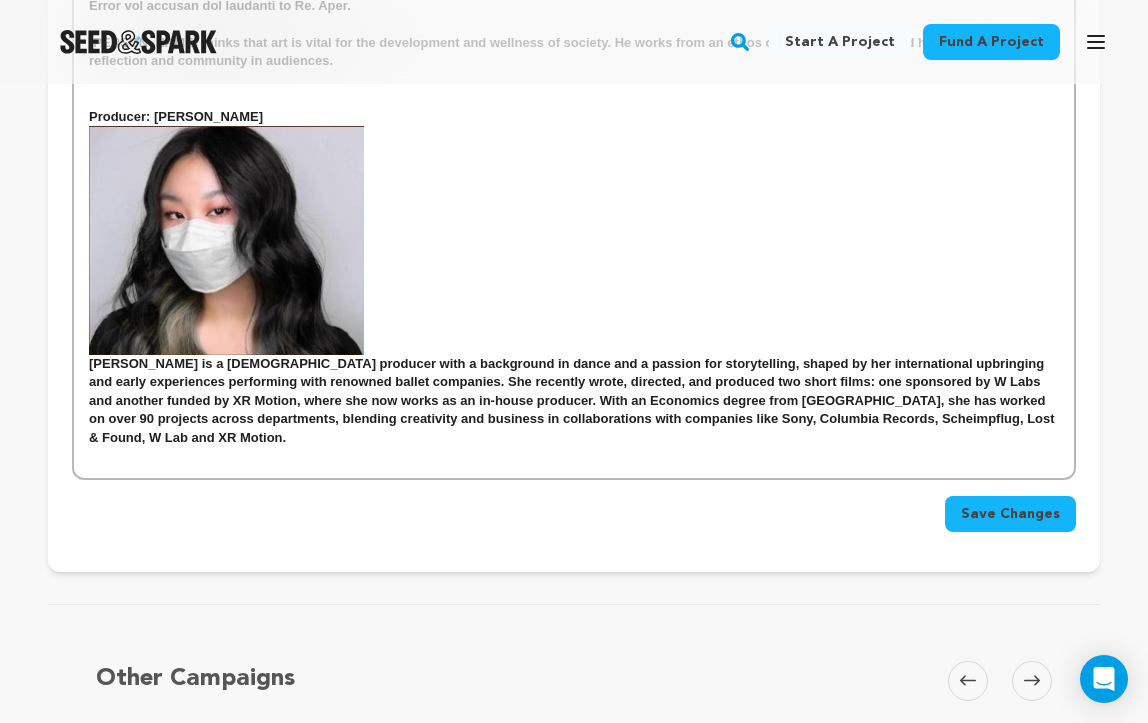 scroll, scrollTop: 2363, scrollLeft: 0, axis: vertical 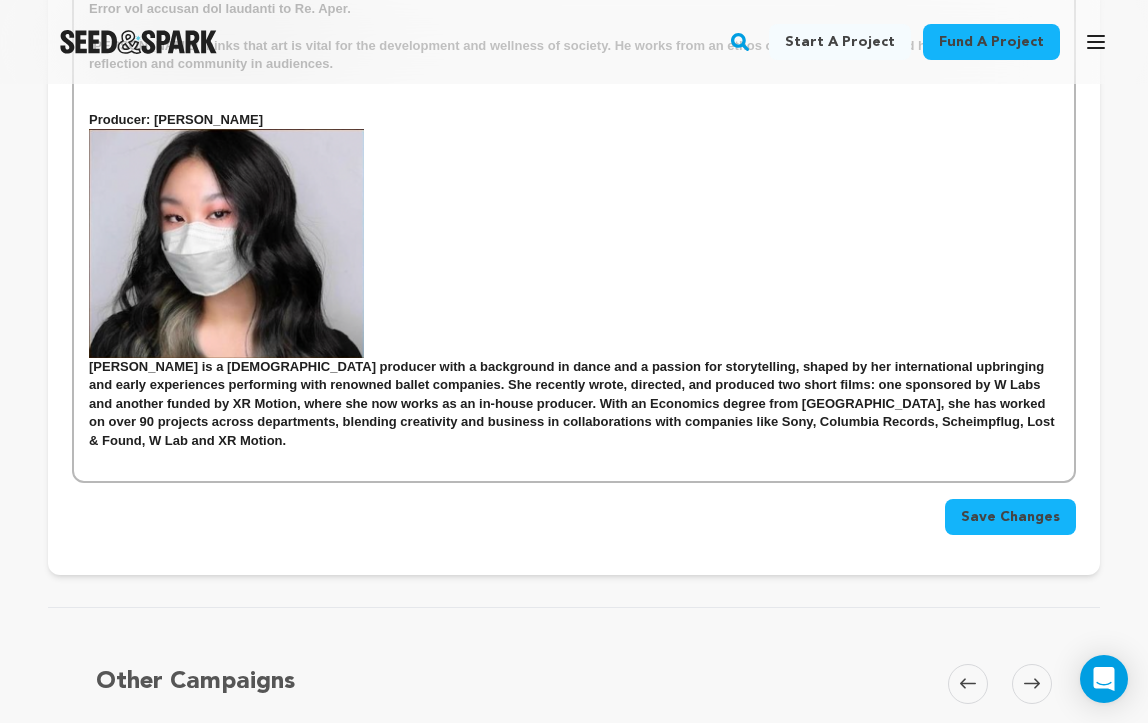 click on "Save Changes" at bounding box center [1010, 517] 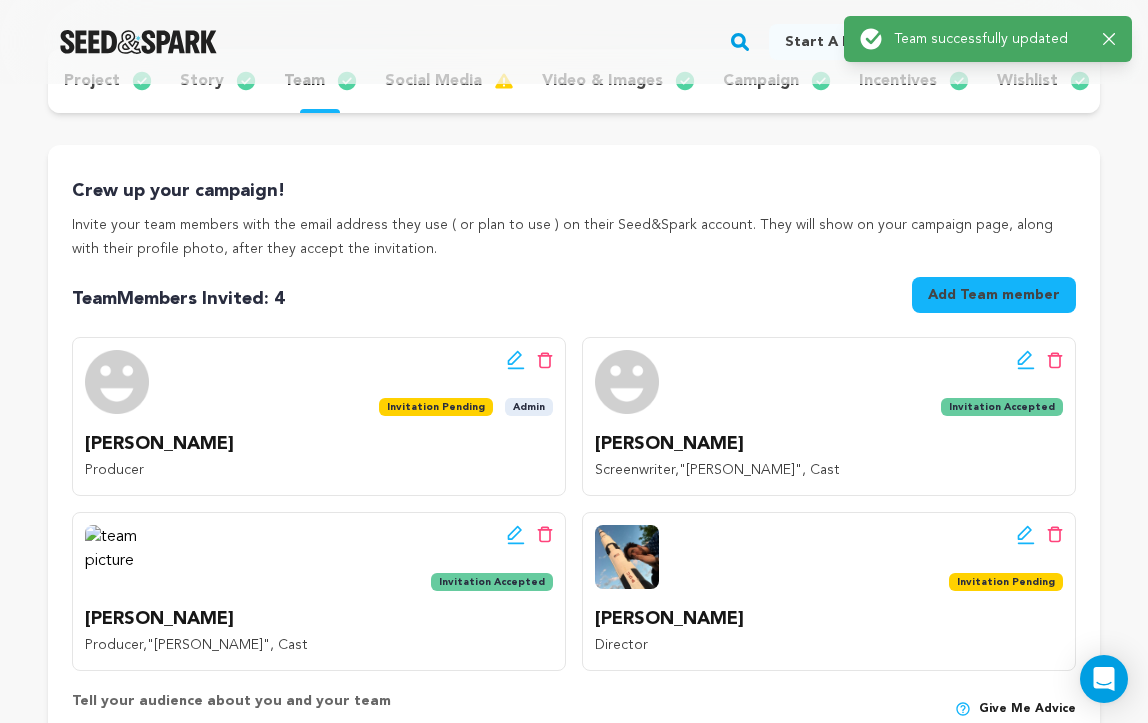 scroll, scrollTop: 216, scrollLeft: 0, axis: vertical 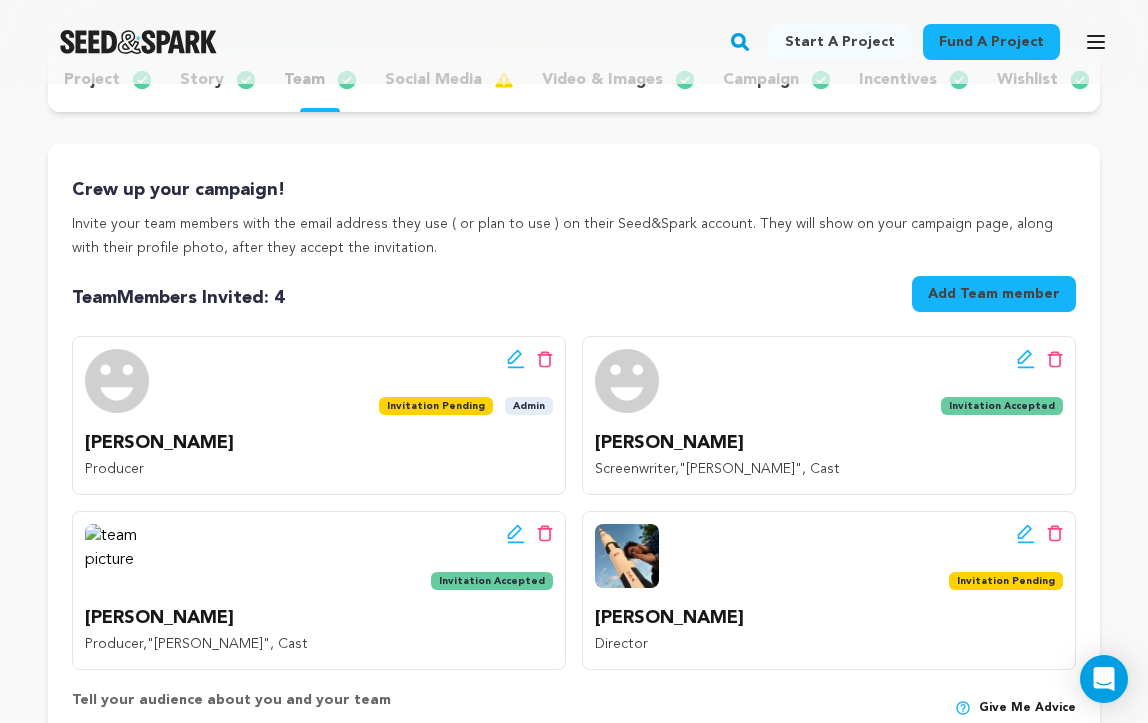 click 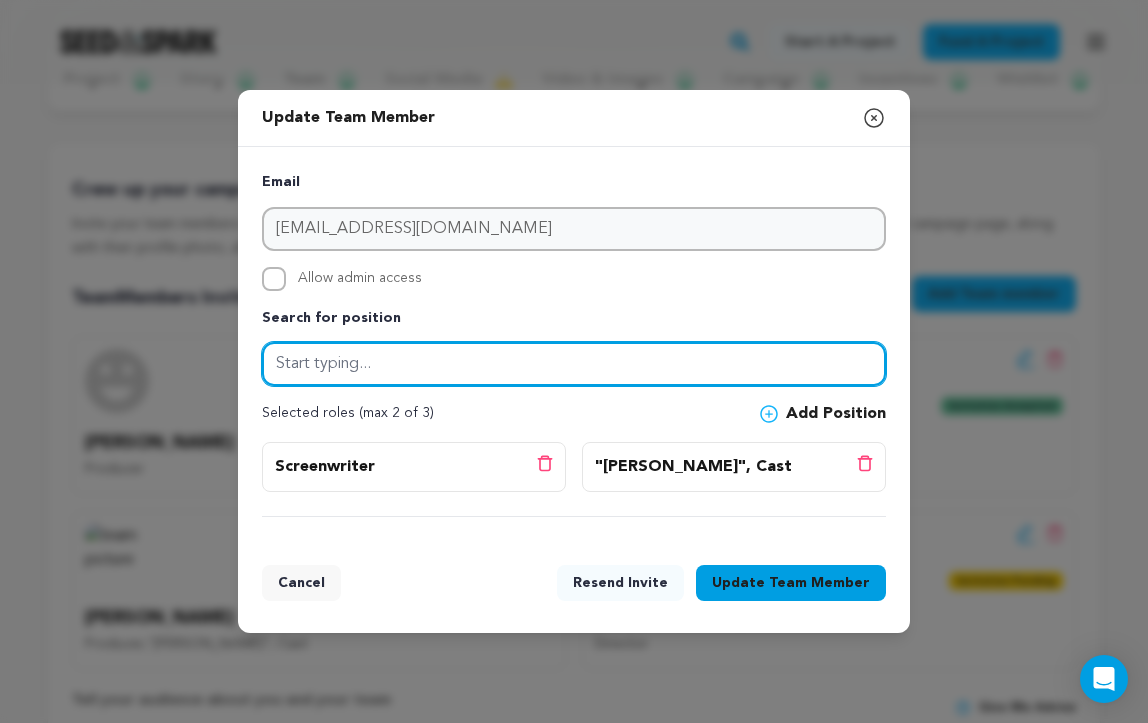 click at bounding box center [574, 364] 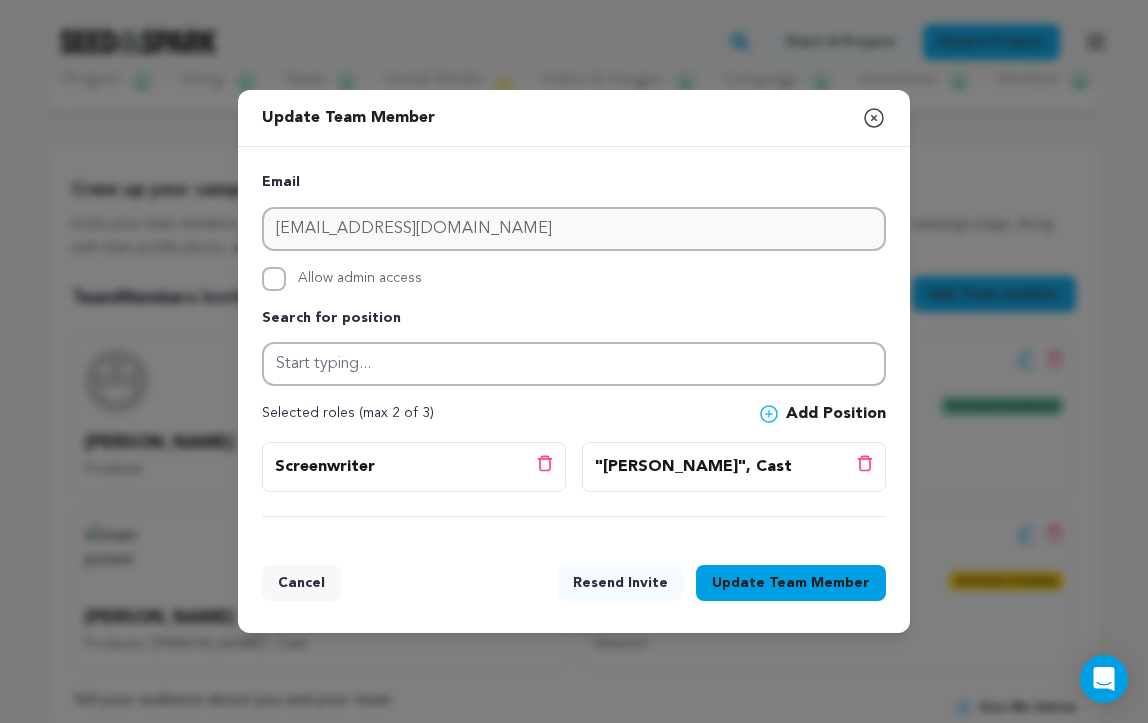 click on "Cancel" at bounding box center (301, 583) 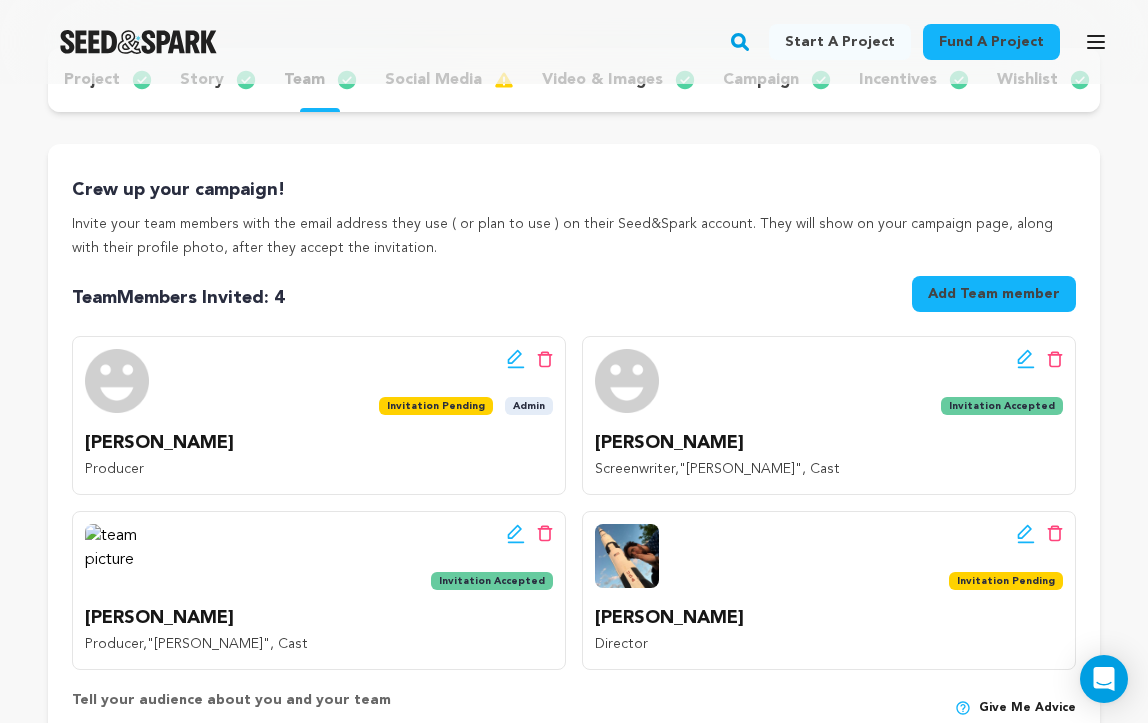 click at bounding box center [627, 381] 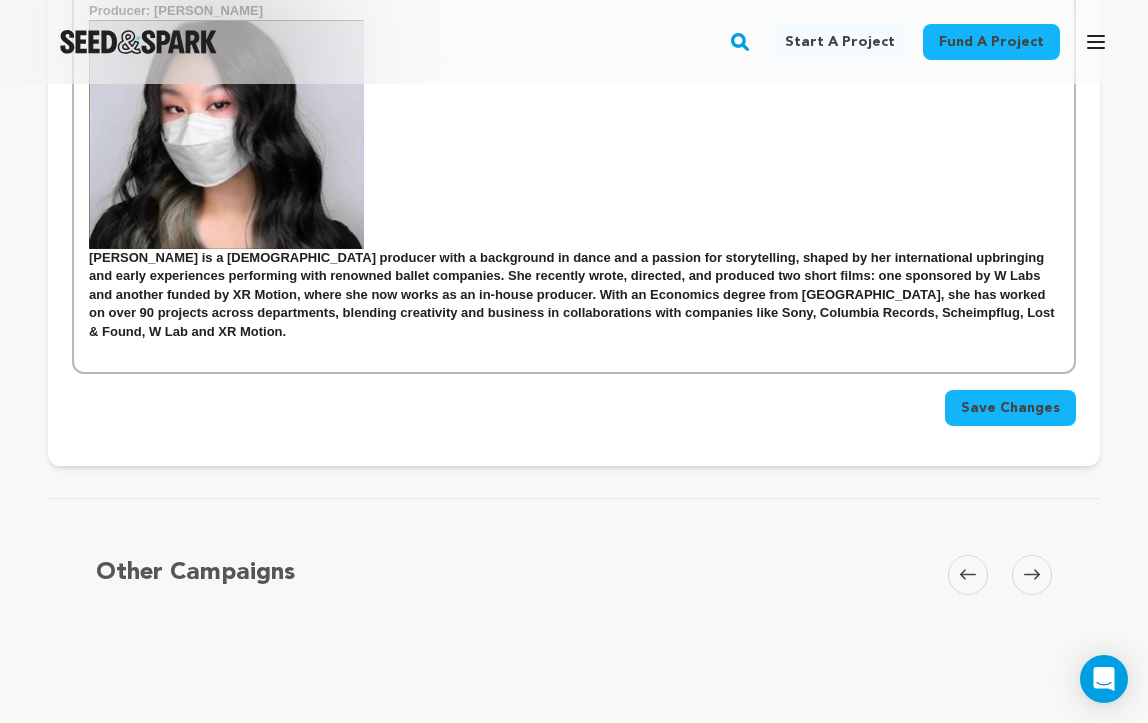 scroll, scrollTop: 2490, scrollLeft: 0, axis: vertical 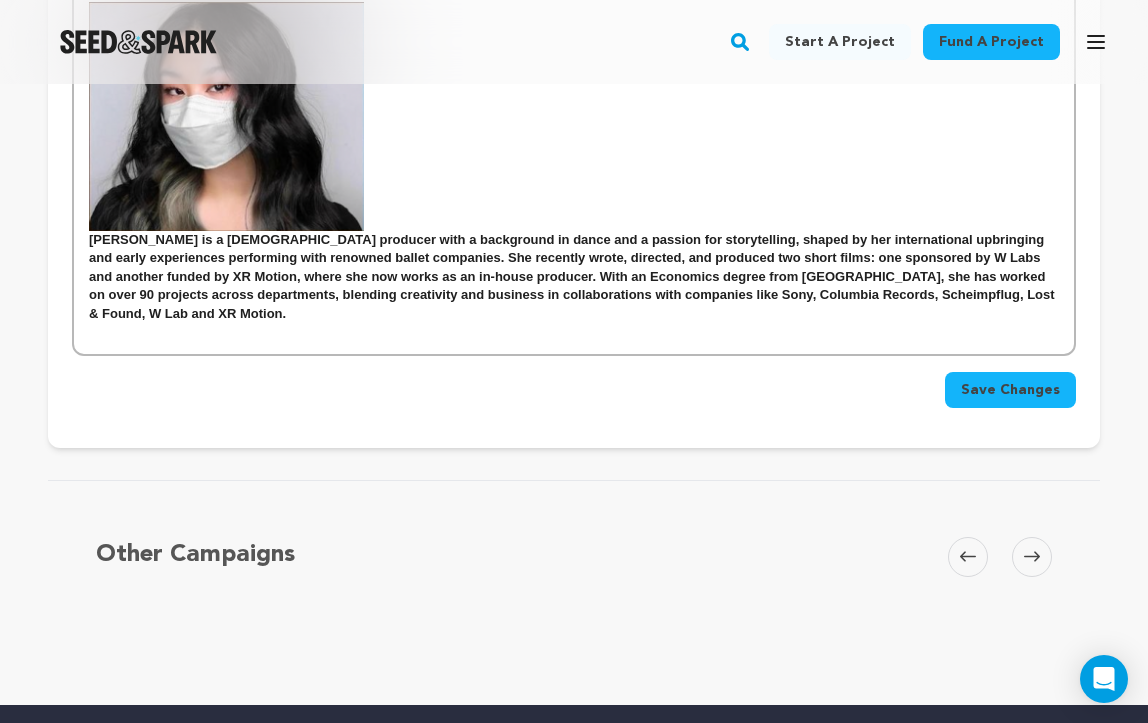 click on "Save Changes" at bounding box center [1010, 390] 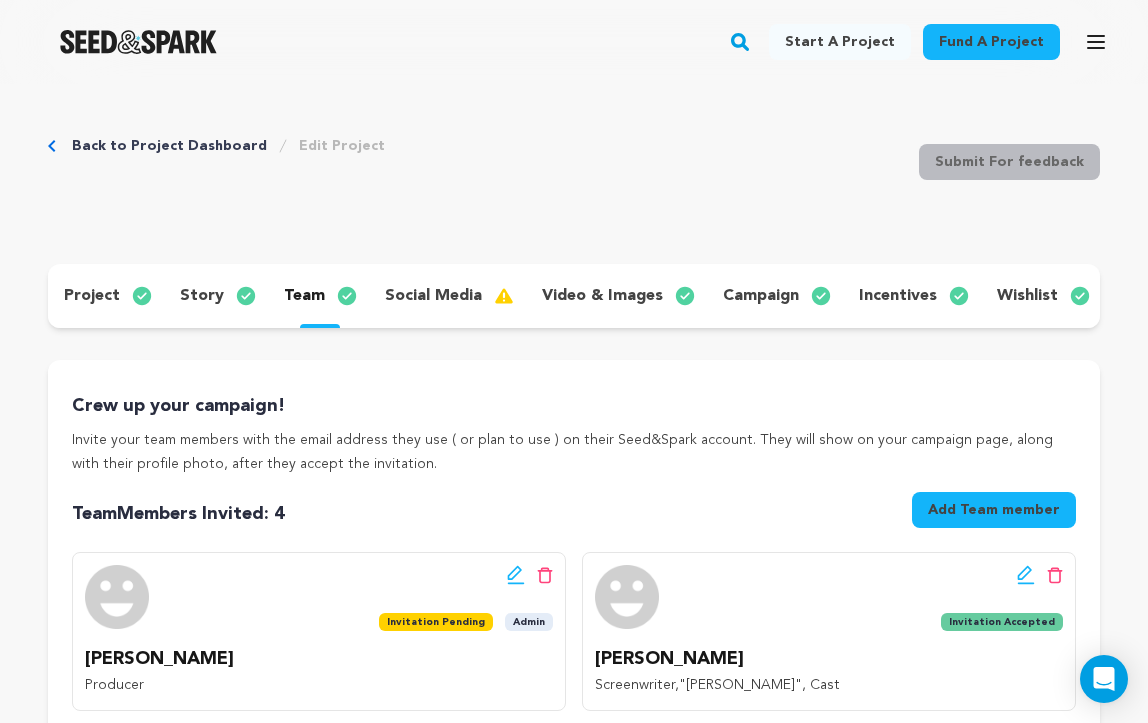 scroll, scrollTop: 0, scrollLeft: 0, axis: both 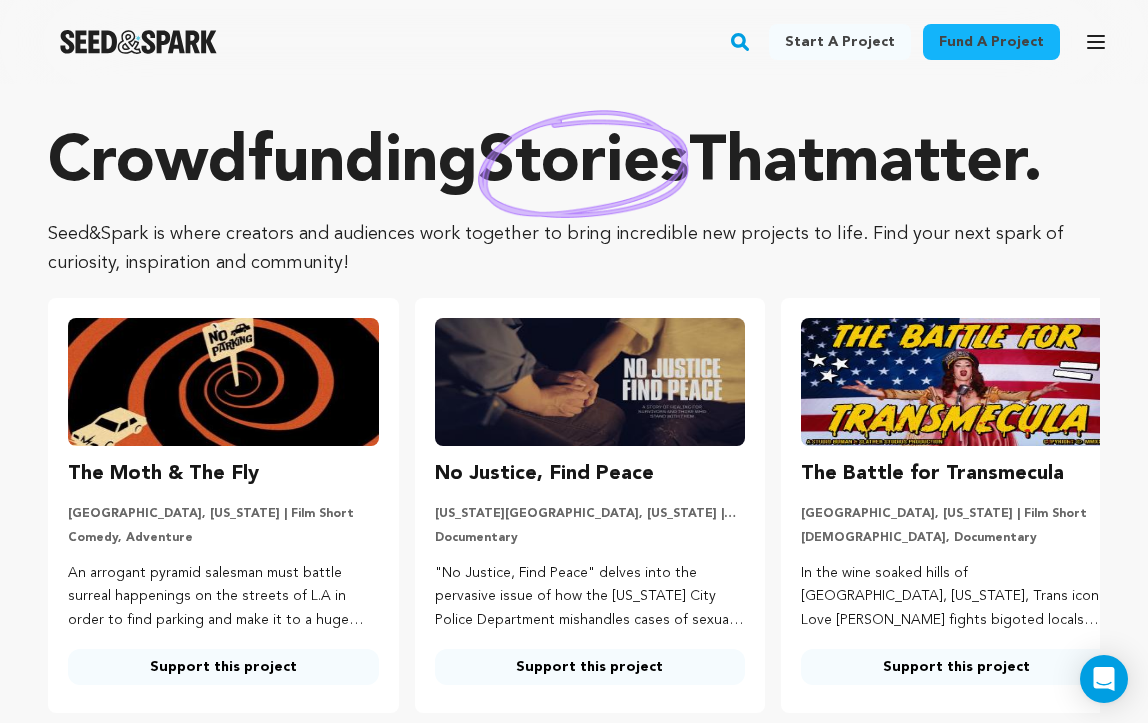 click 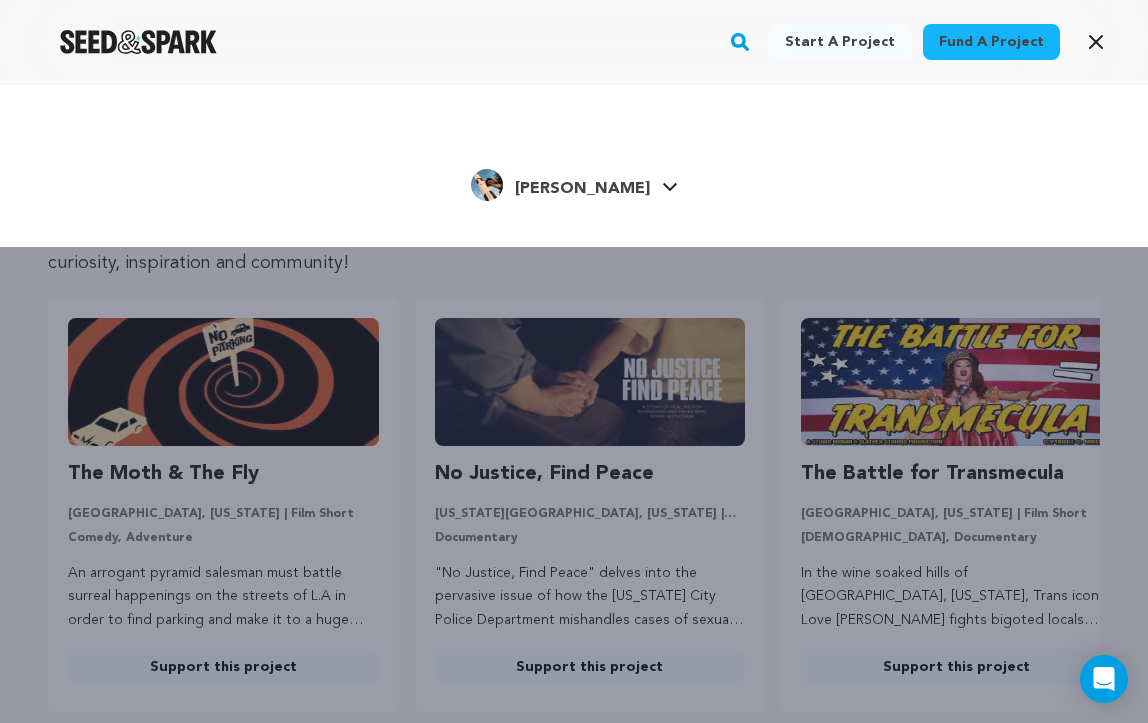 click 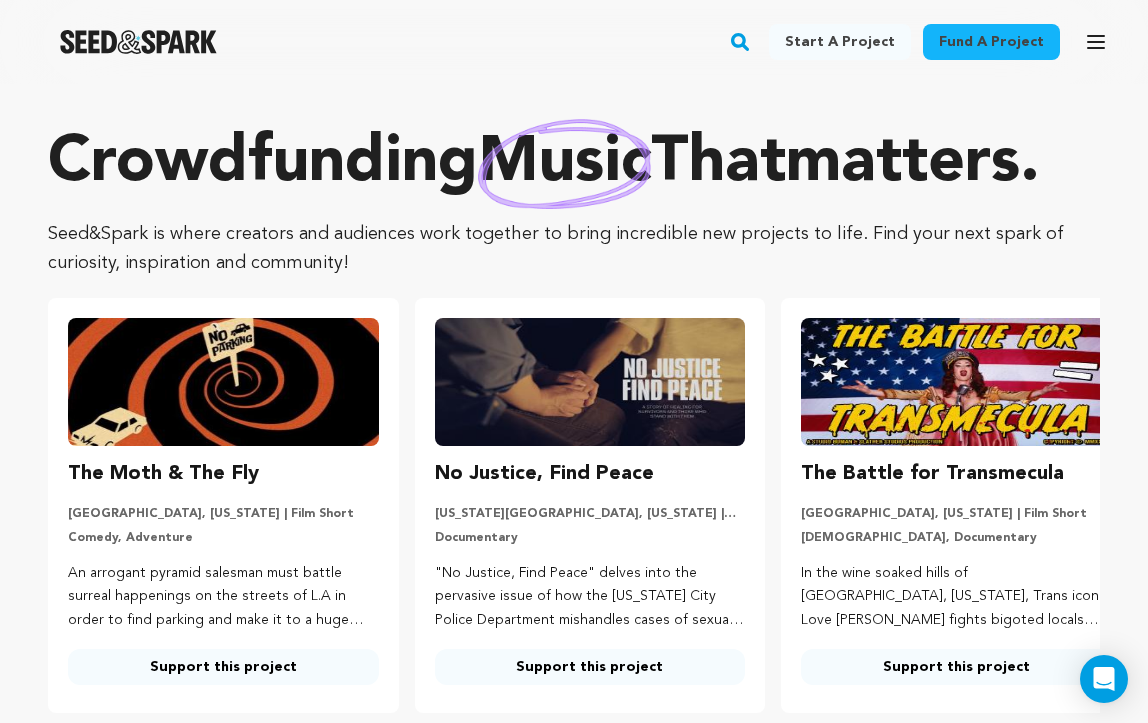 click 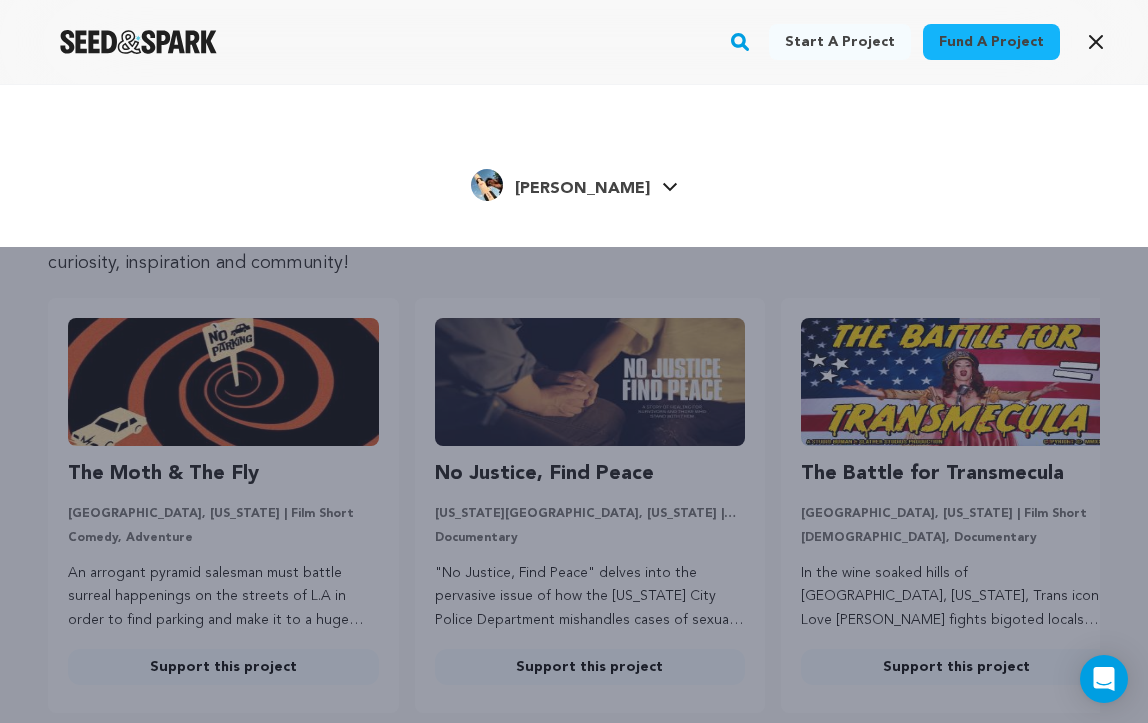 click on "[PERSON_NAME]" at bounding box center (582, 189) 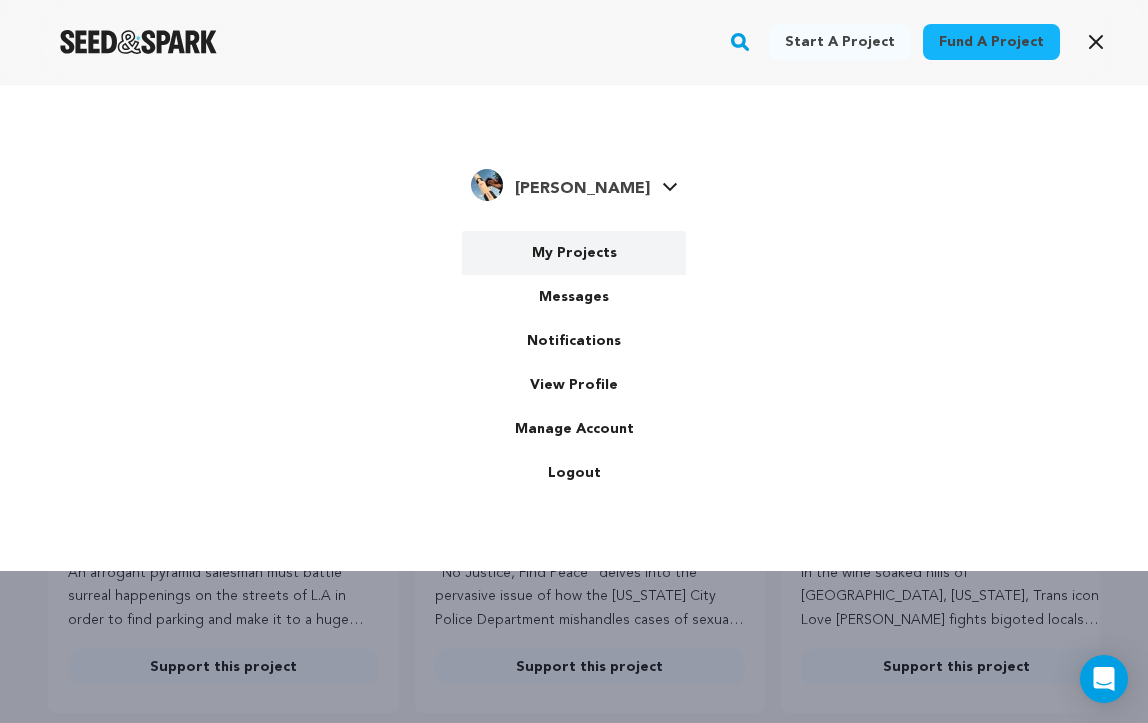 click on "My Projects" at bounding box center (574, 253) 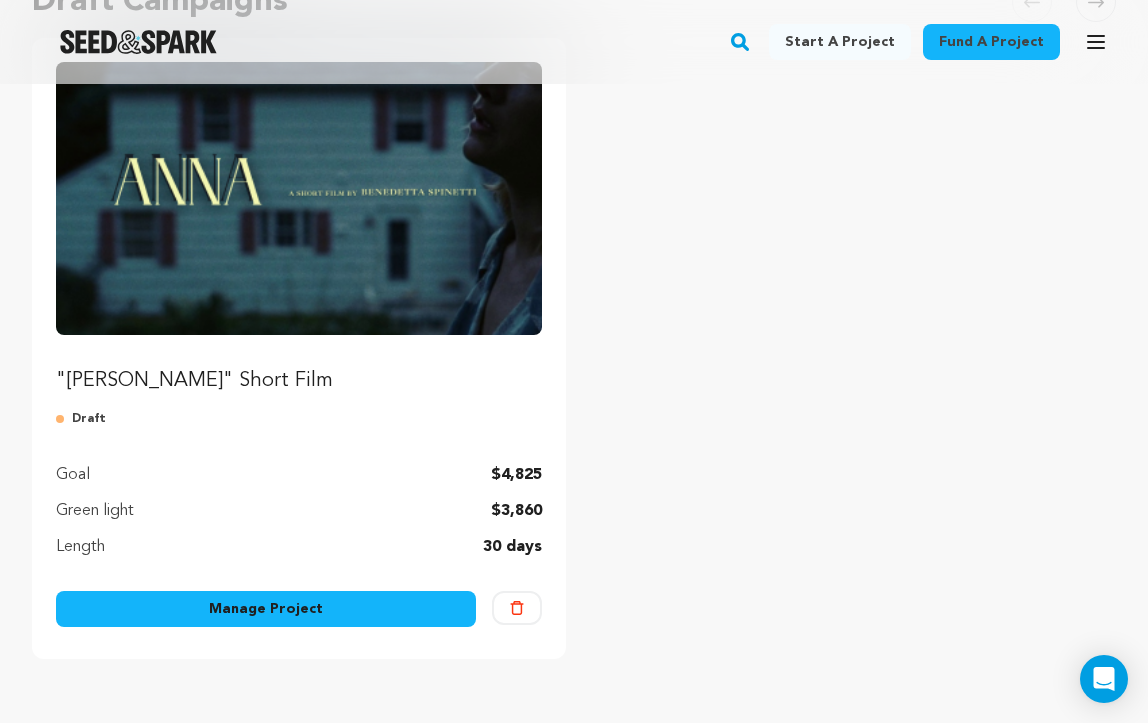 scroll, scrollTop: 255, scrollLeft: 0, axis: vertical 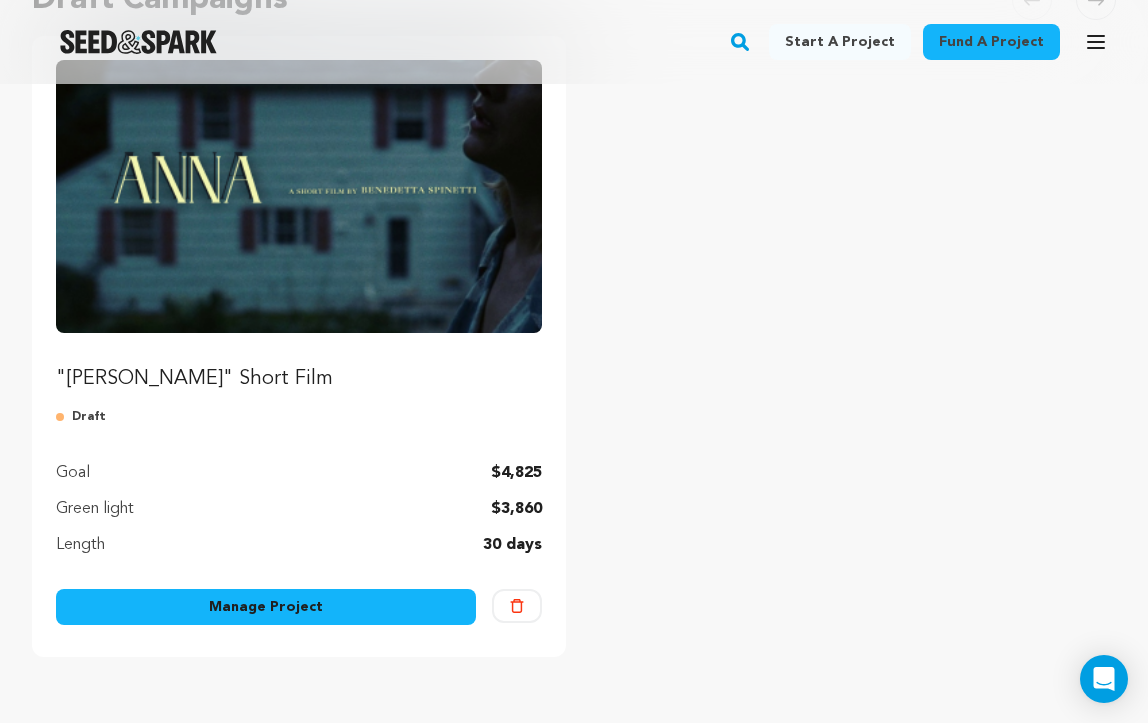 click on "Manage Project" at bounding box center (266, 607) 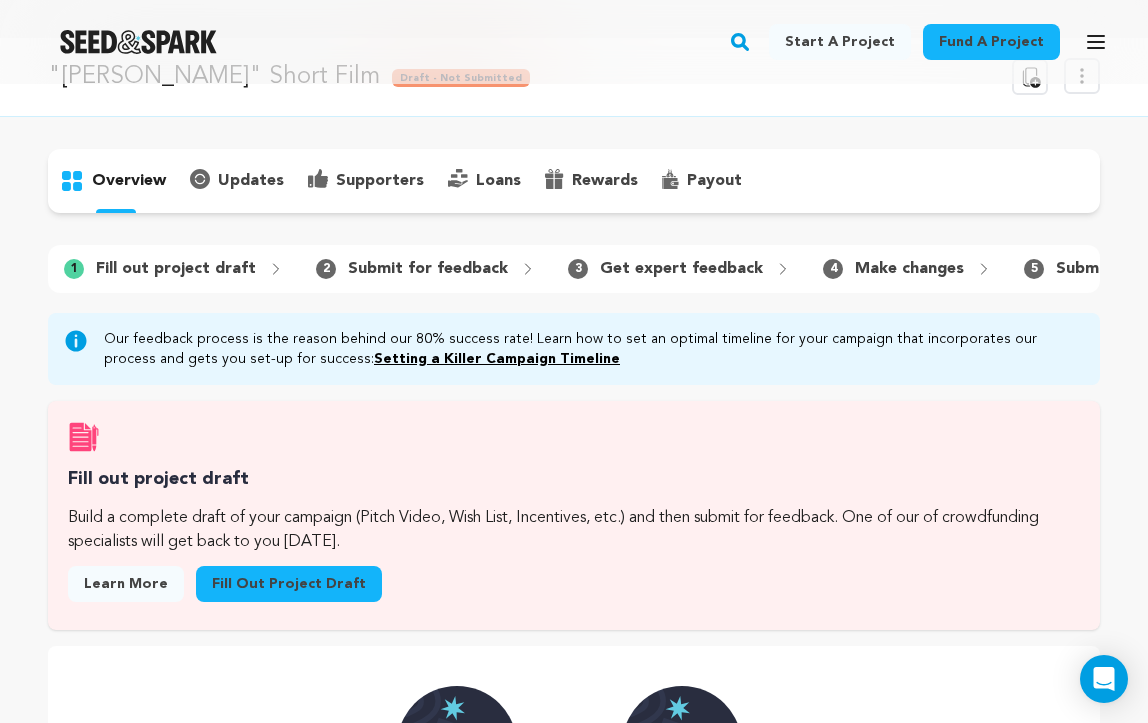 scroll, scrollTop: 47, scrollLeft: 0, axis: vertical 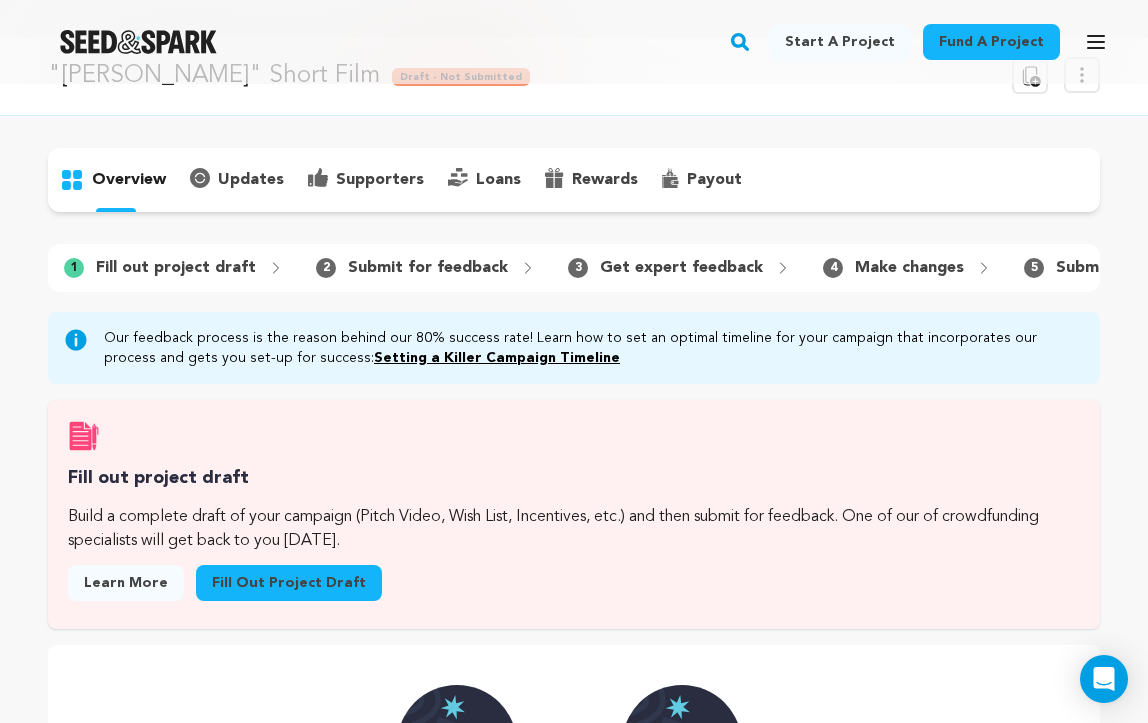 click on "Fill out project draft" at bounding box center [289, 583] 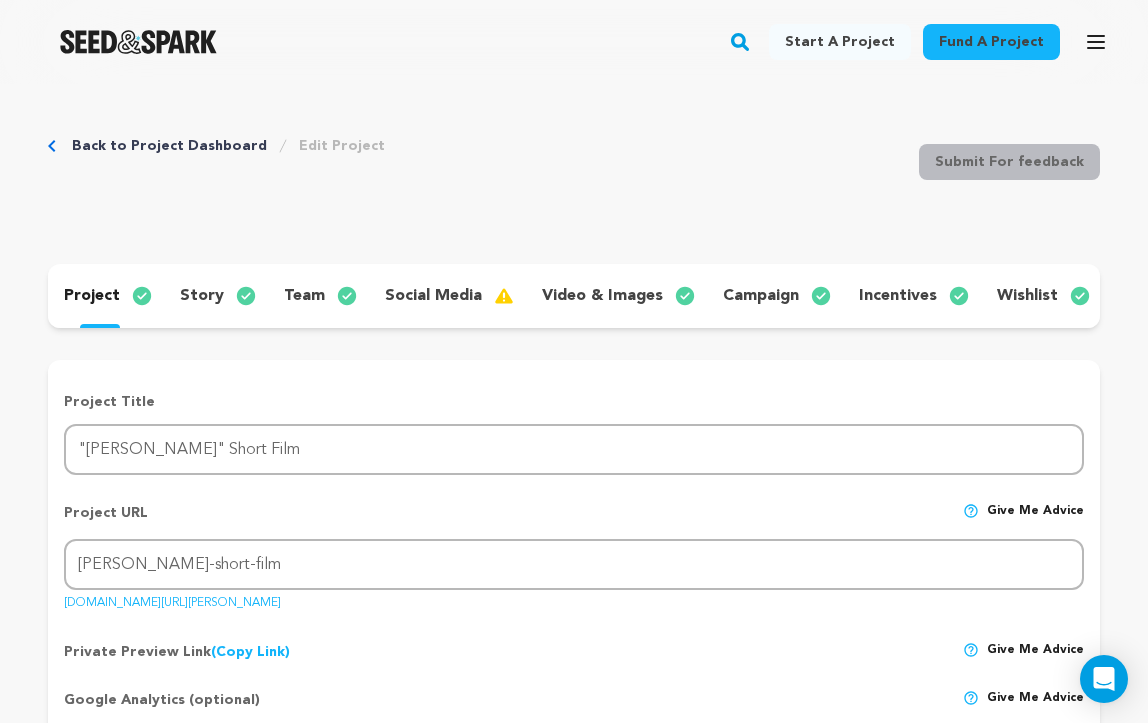 scroll, scrollTop: 0, scrollLeft: 0, axis: both 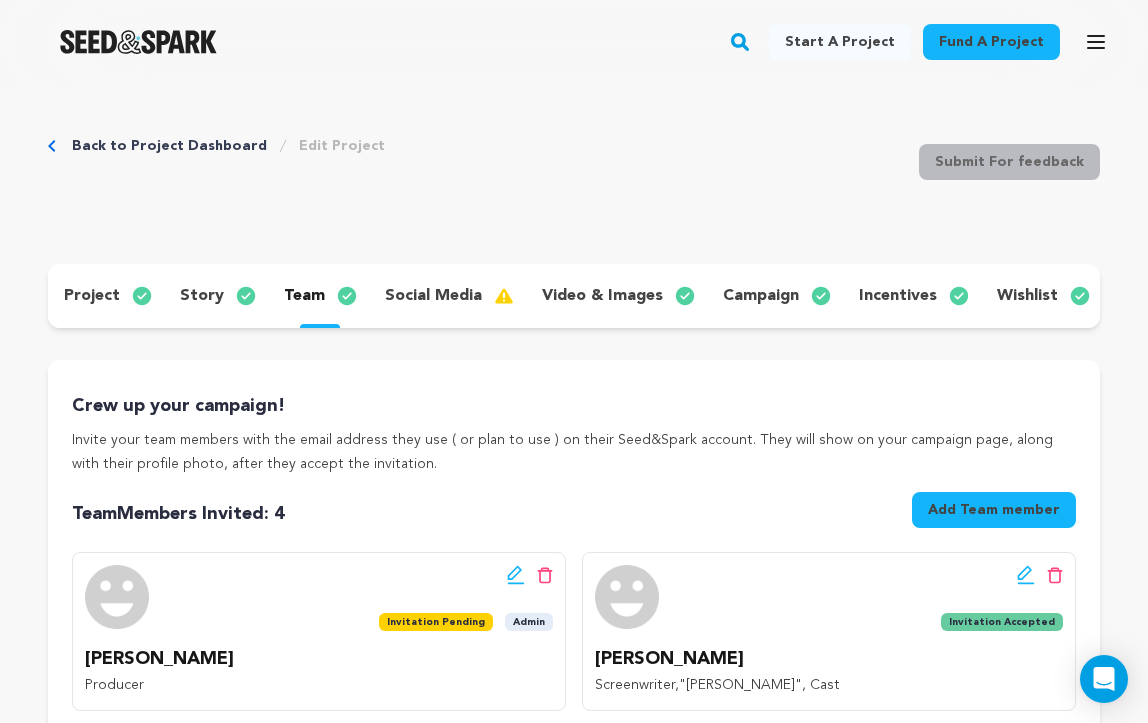 click on "incentives" at bounding box center [898, 296] 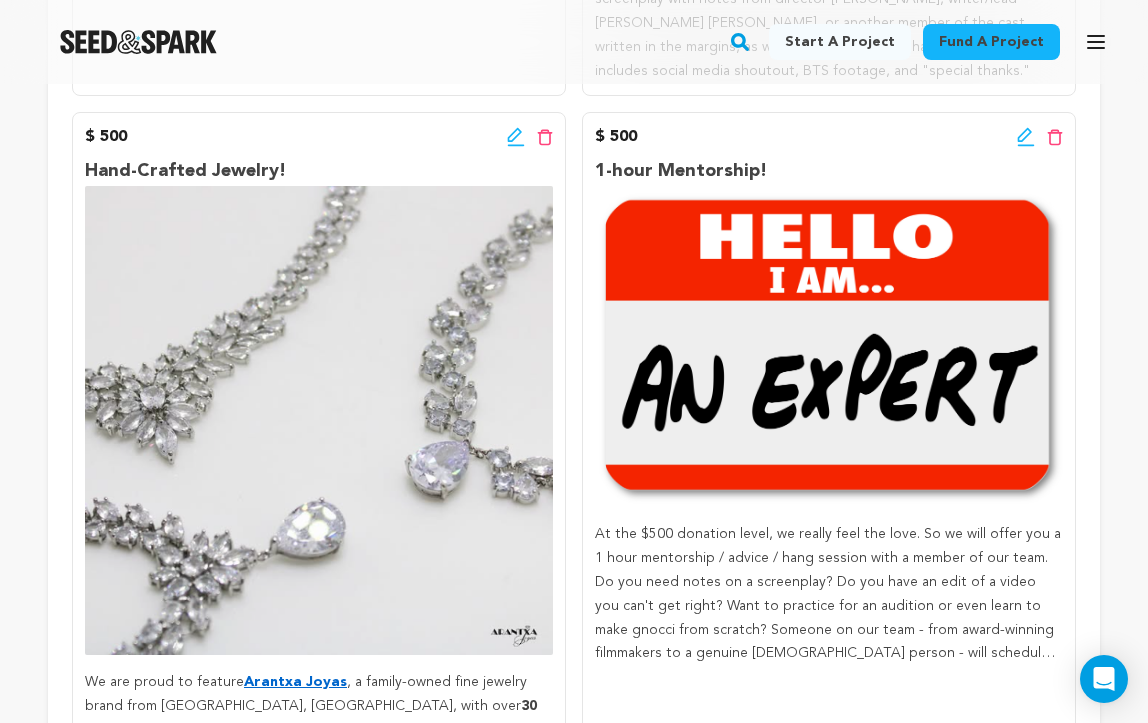 scroll, scrollTop: 1714, scrollLeft: 0, axis: vertical 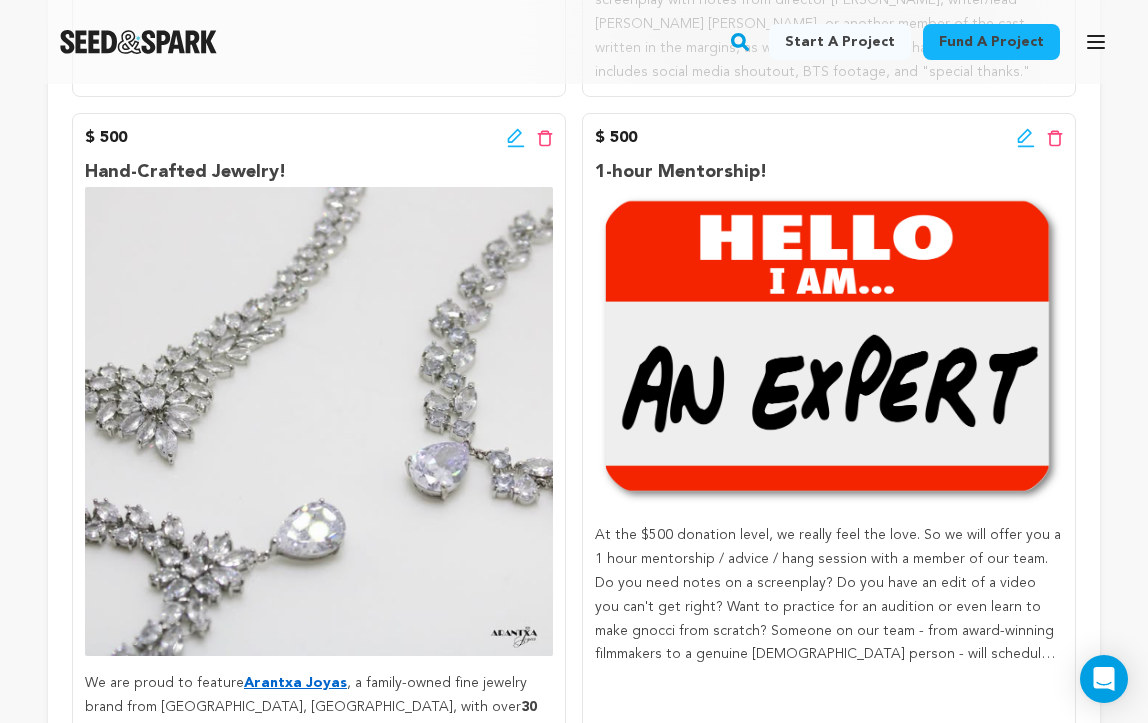 click 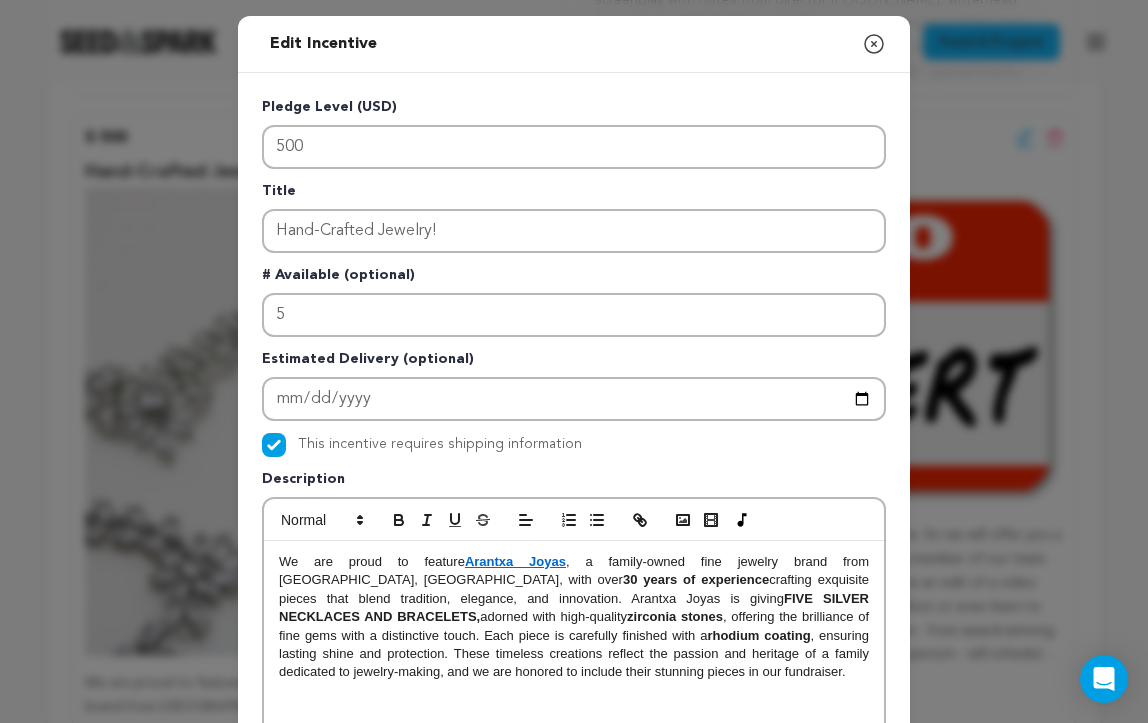 scroll, scrollTop: 1, scrollLeft: 0, axis: vertical 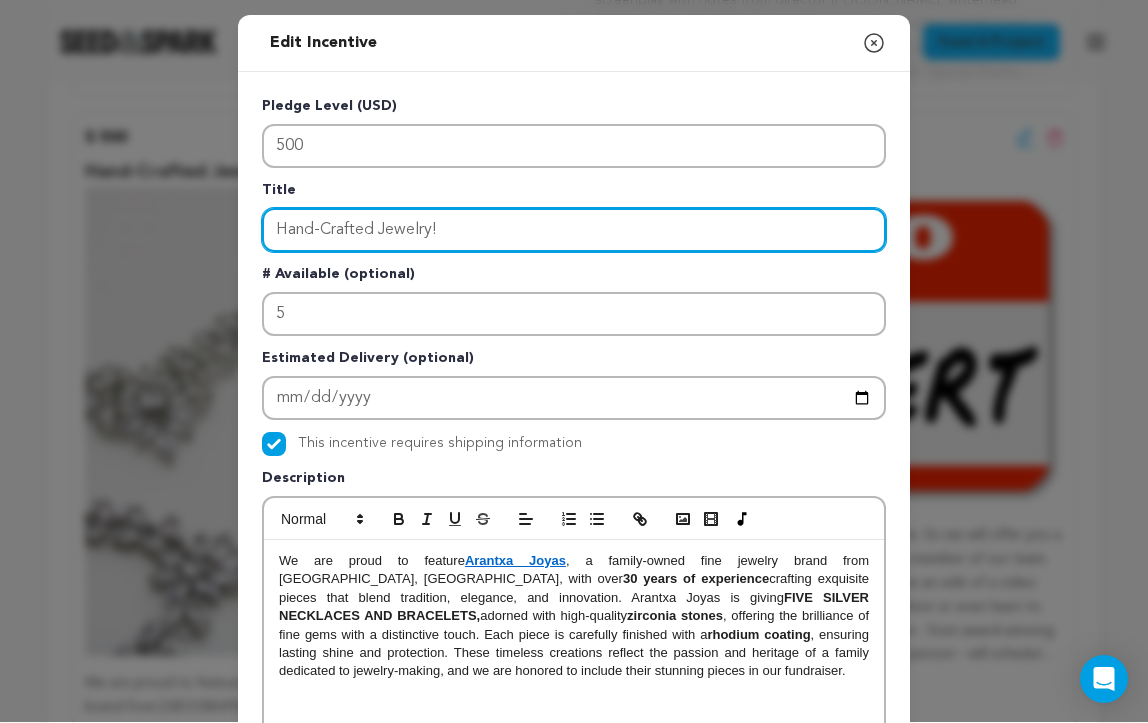 click on "Hand-Crafted Jewelry!" at bounding box center [574, 230] 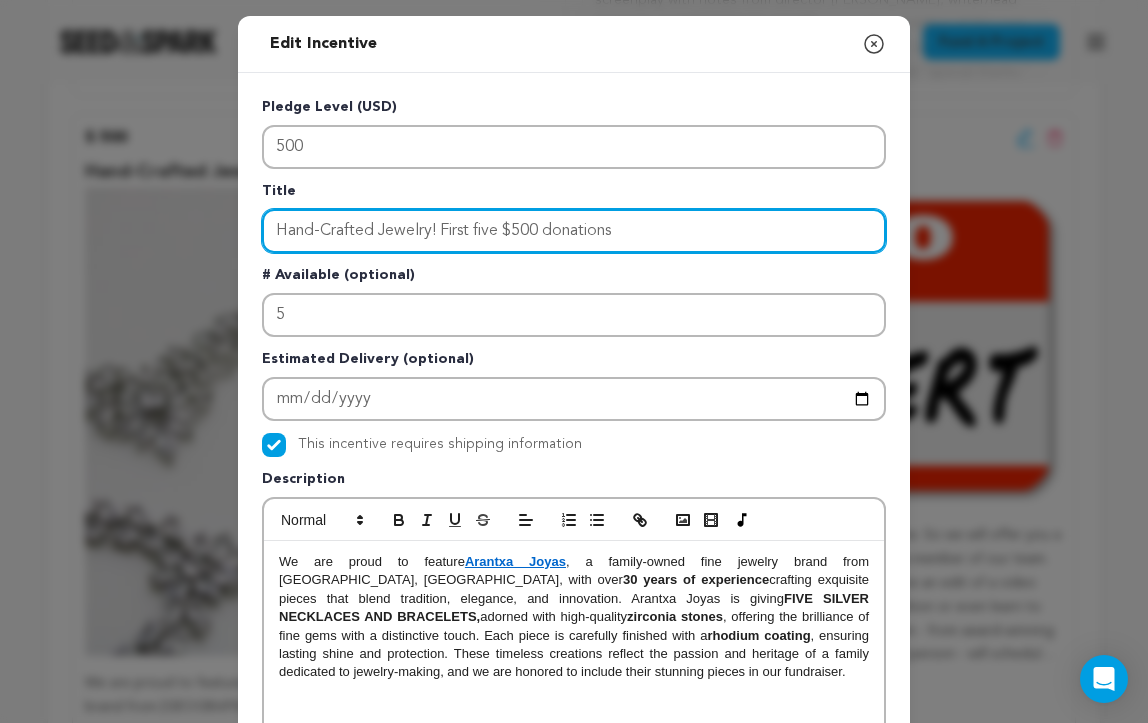 scroll, scrollTop: 0, scrollLeft: 0, axis: both 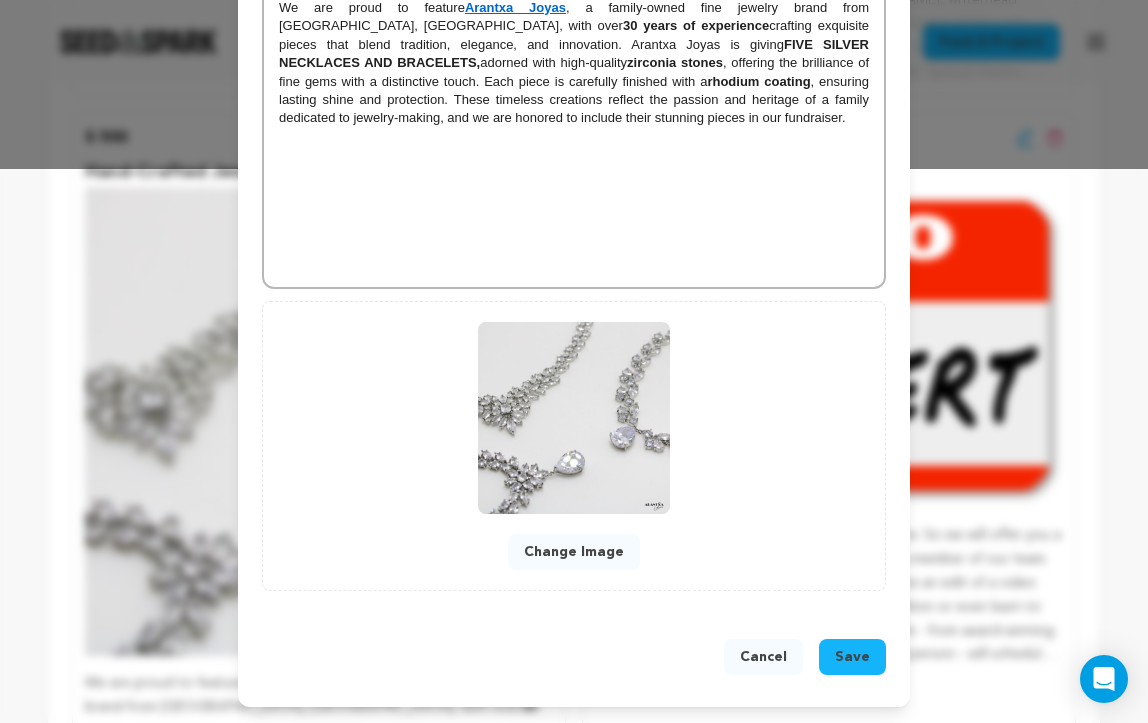 type on "Hand-Crafted Jewelry!" 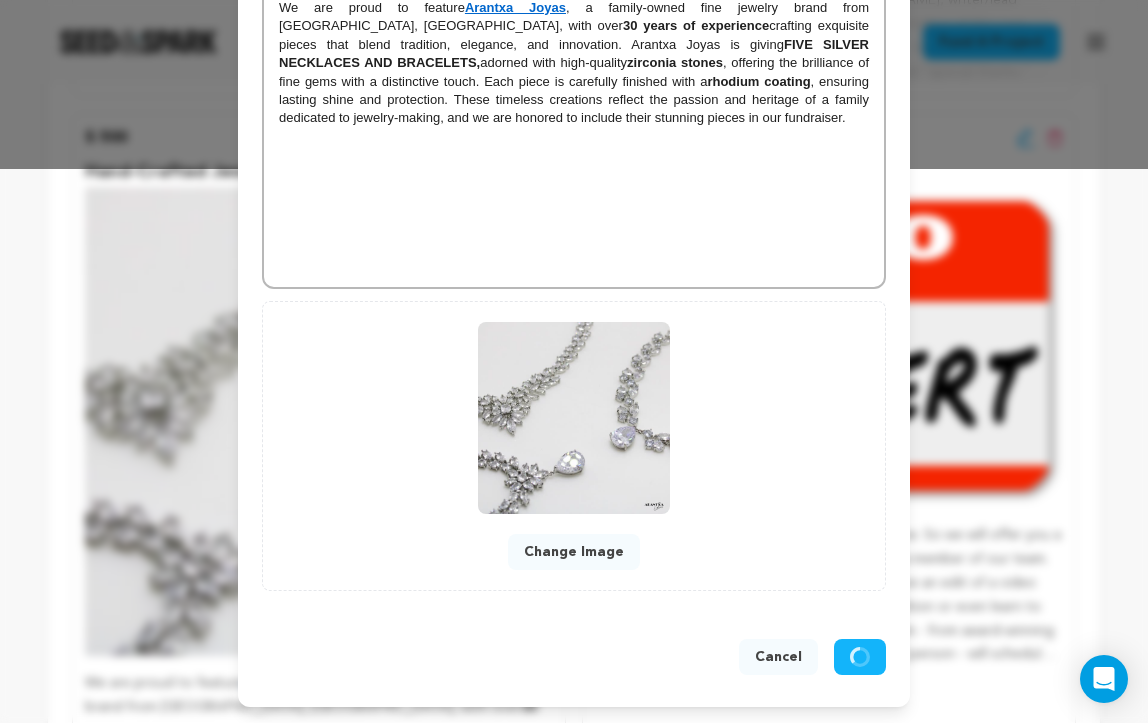 scroll, scrollTop: 512, scrollLeft: 0, axis: vertical 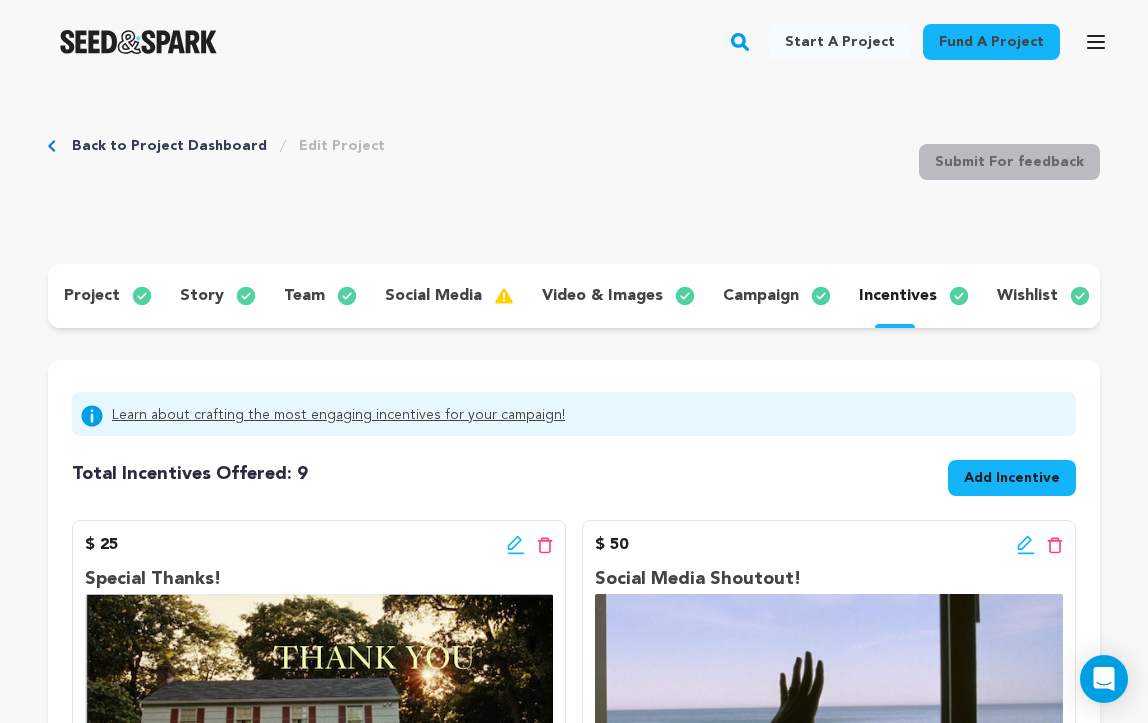 click on "social media" at bounding box center [433, 296] 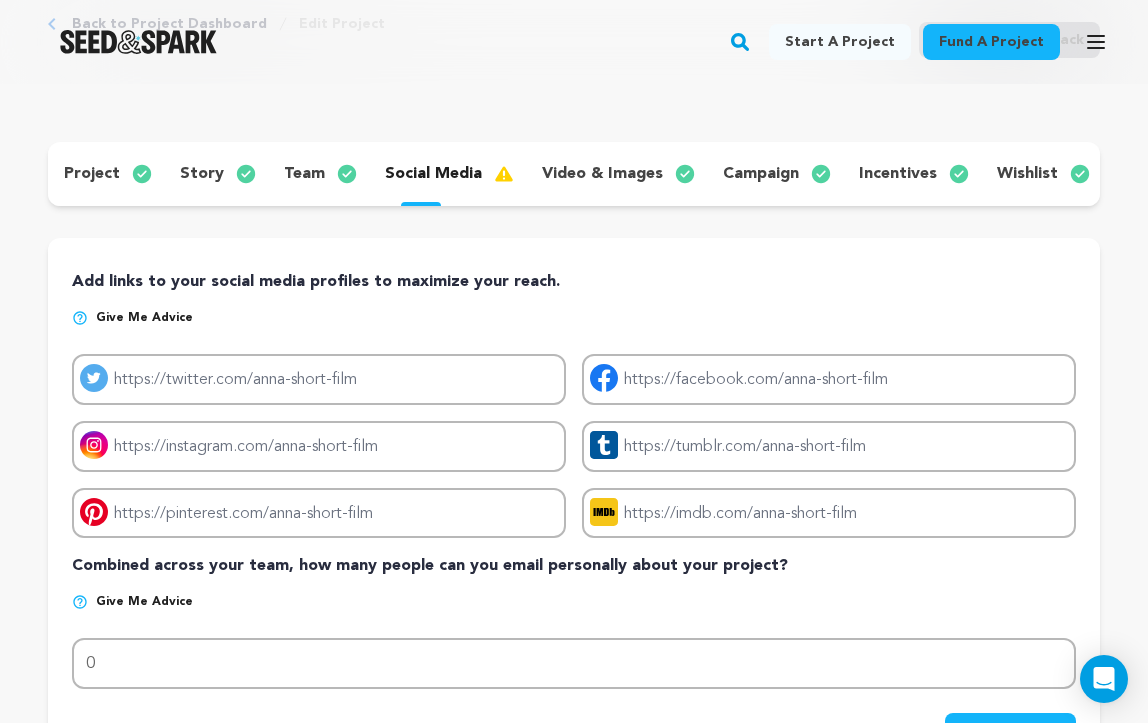 scroll, scrollTop: 121, scrollLeft: 0, axis: vertical 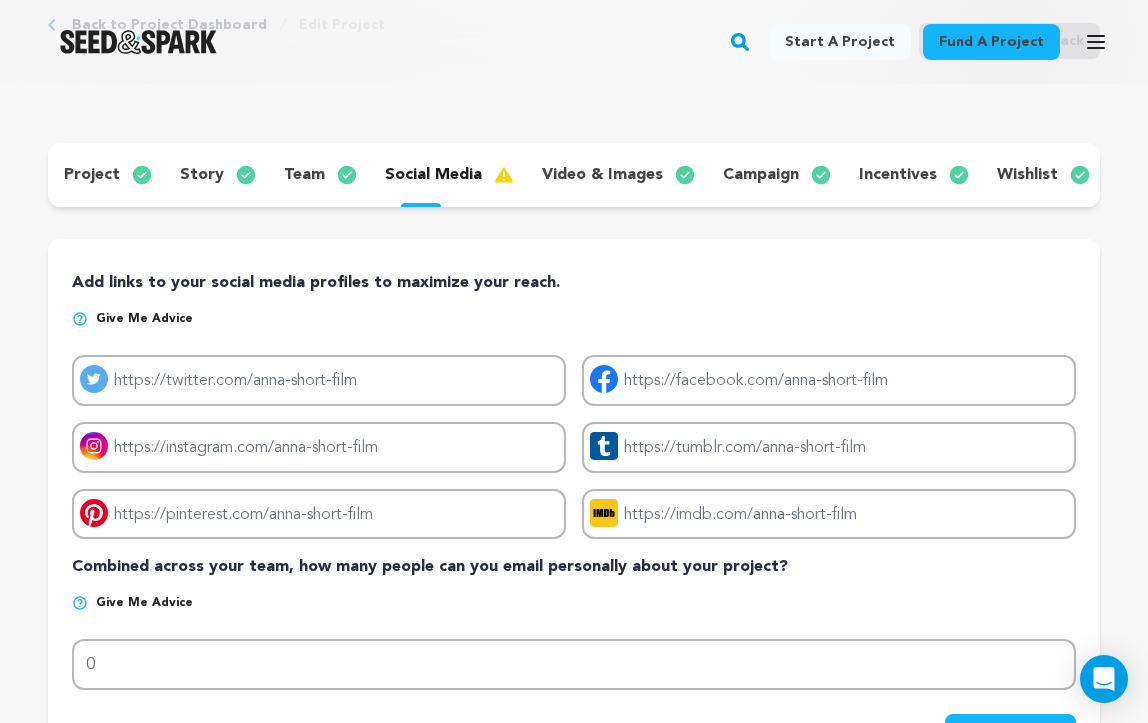 click on "Give me advice" at bounding box center [574, 327] 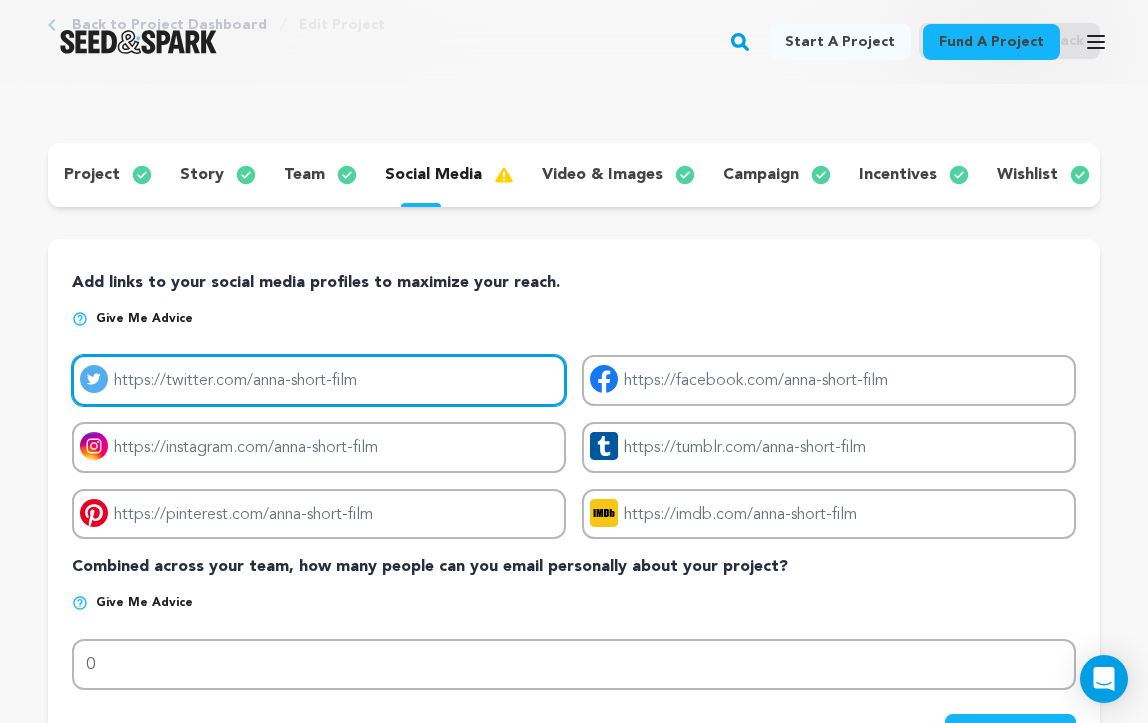 click on "Project twitter link" at bounding box center [319, 380] 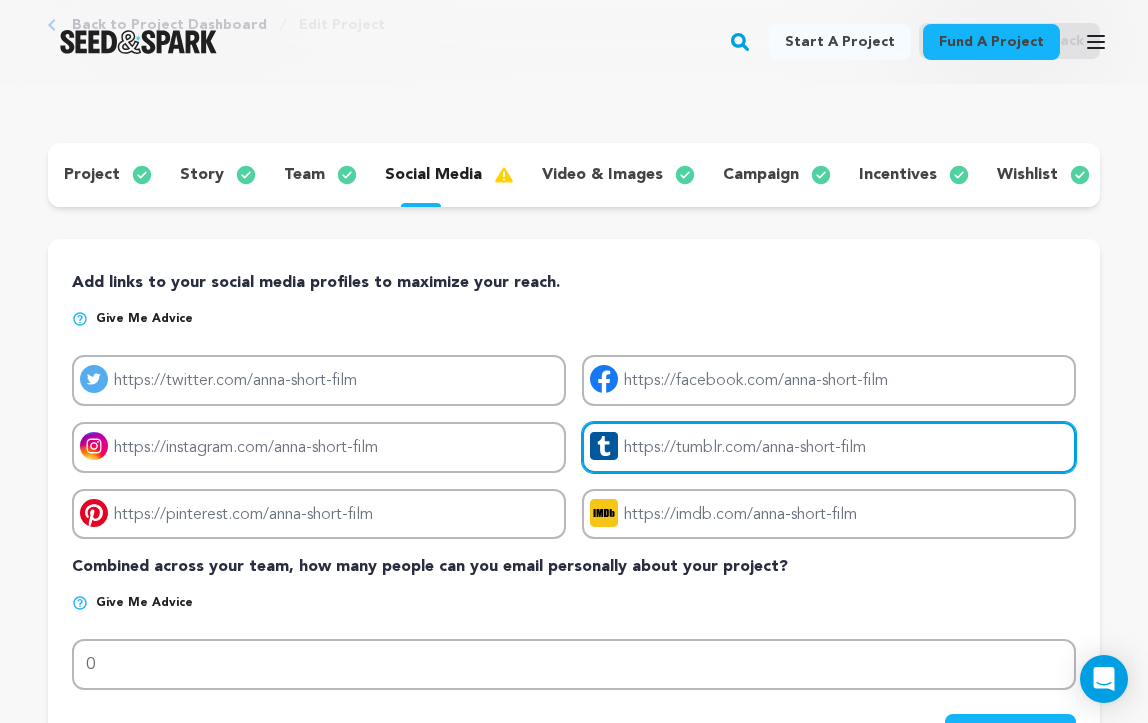 click on "Project tumblr link" at bounding box center [829, 447] 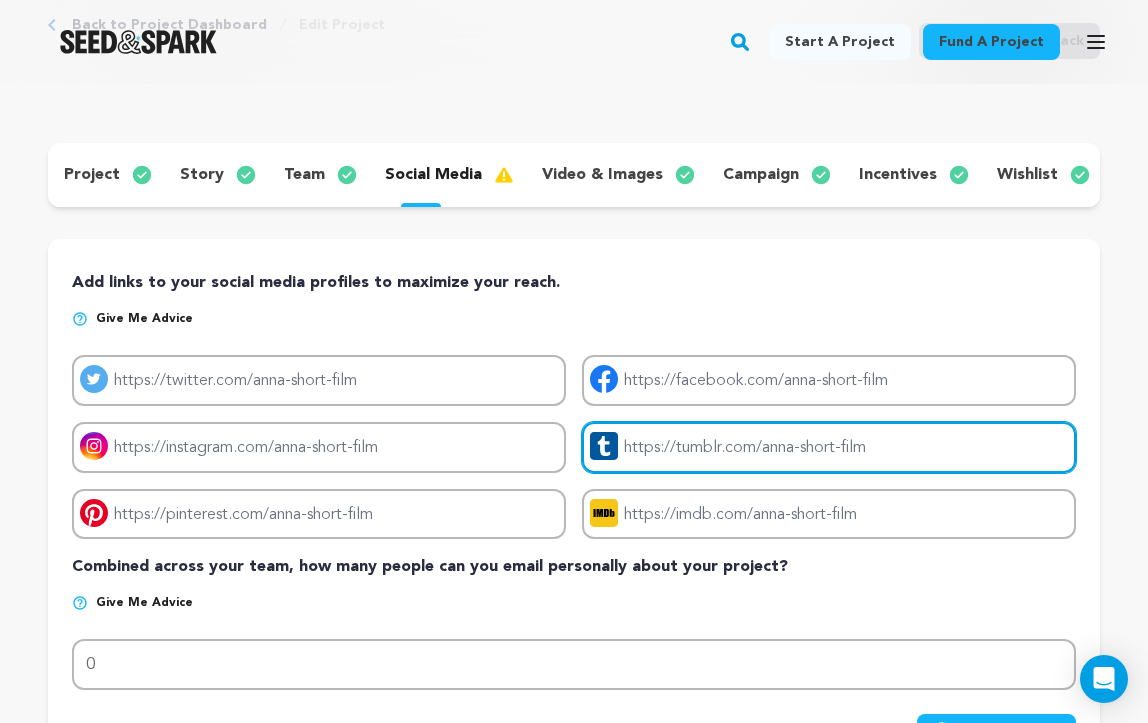 click on "Project tumblr link" at bounding box center (829, 447) 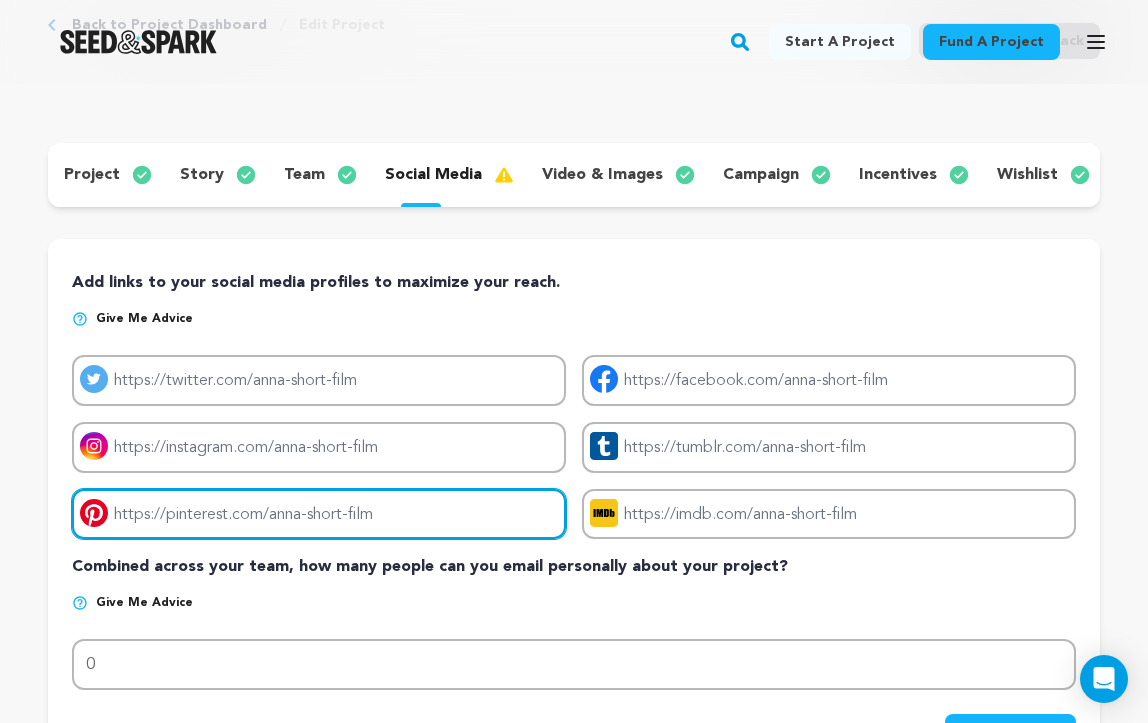 click on "Project pinterest link" at bounding box center [319, 514] 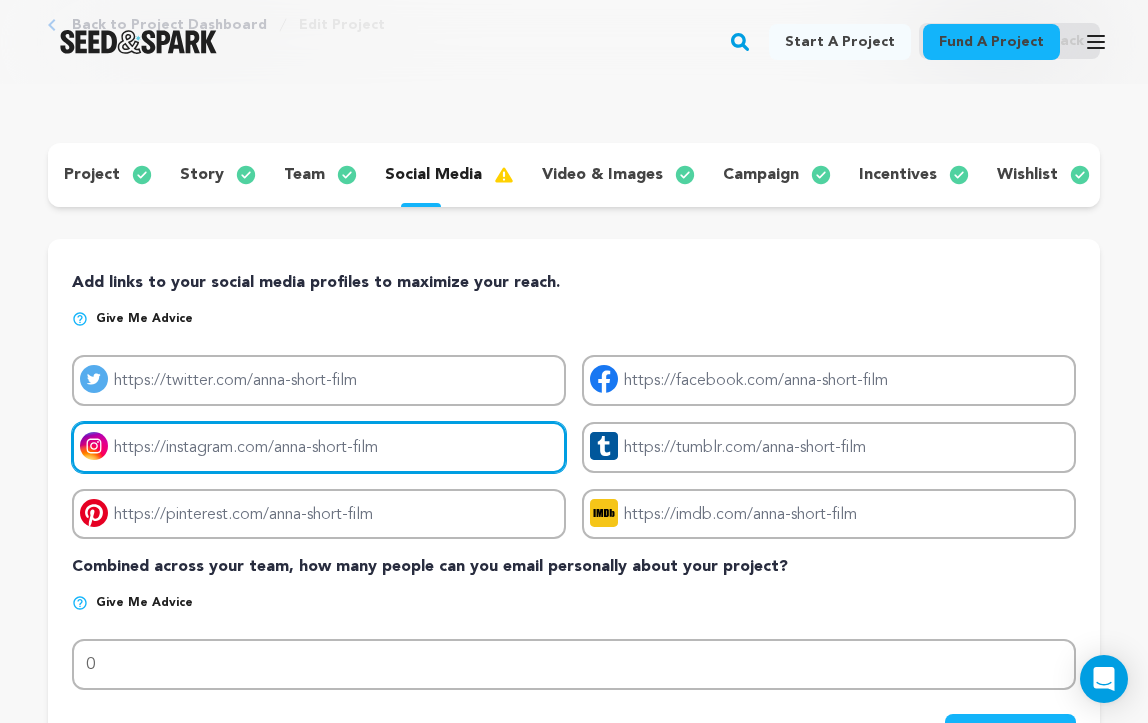 click on "Project instagram link" at bounding box center [319, 447] 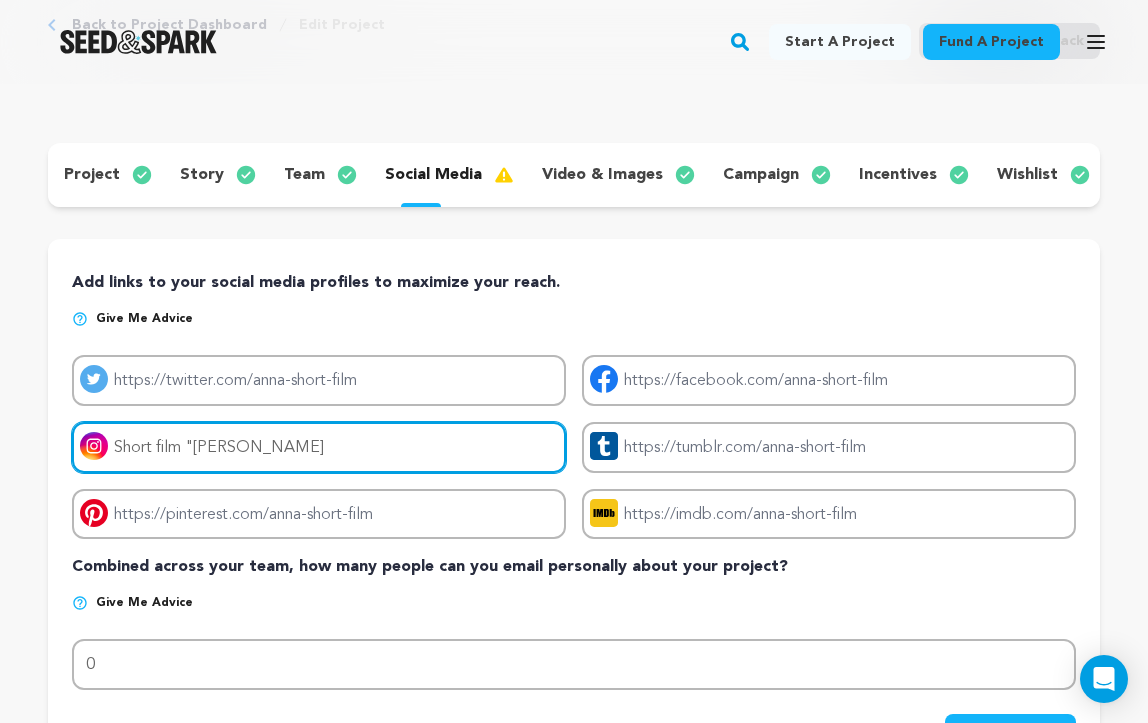 type on "Short film "ANNA"" 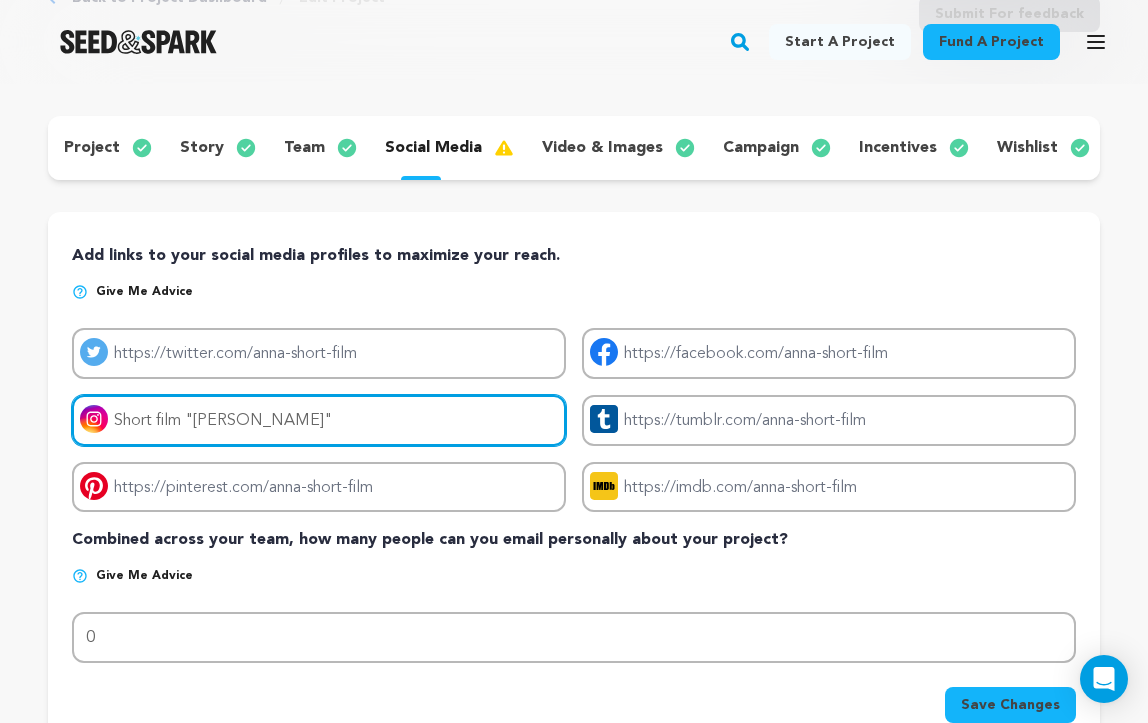 scroll, scrollTop: 157, scrollLeft: 0, axis: vertical 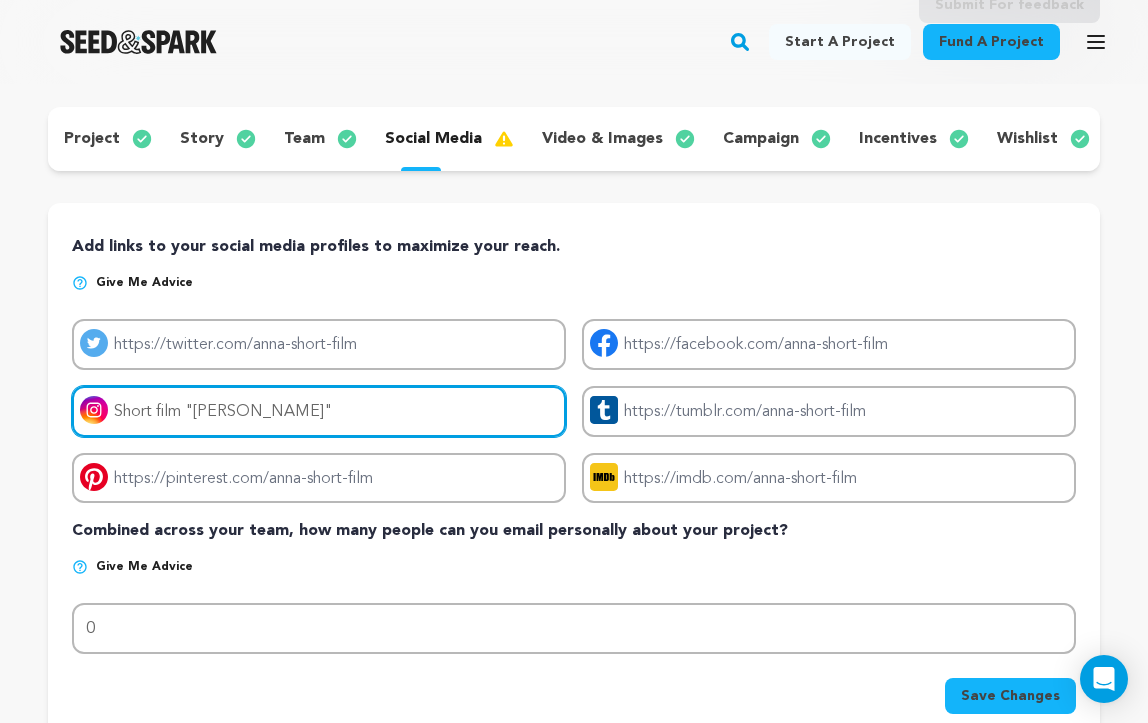 drag, startPoint x: 259, startPoint y: 409, endPoint x: 106, endPoint y: 407, distance: 153.01308 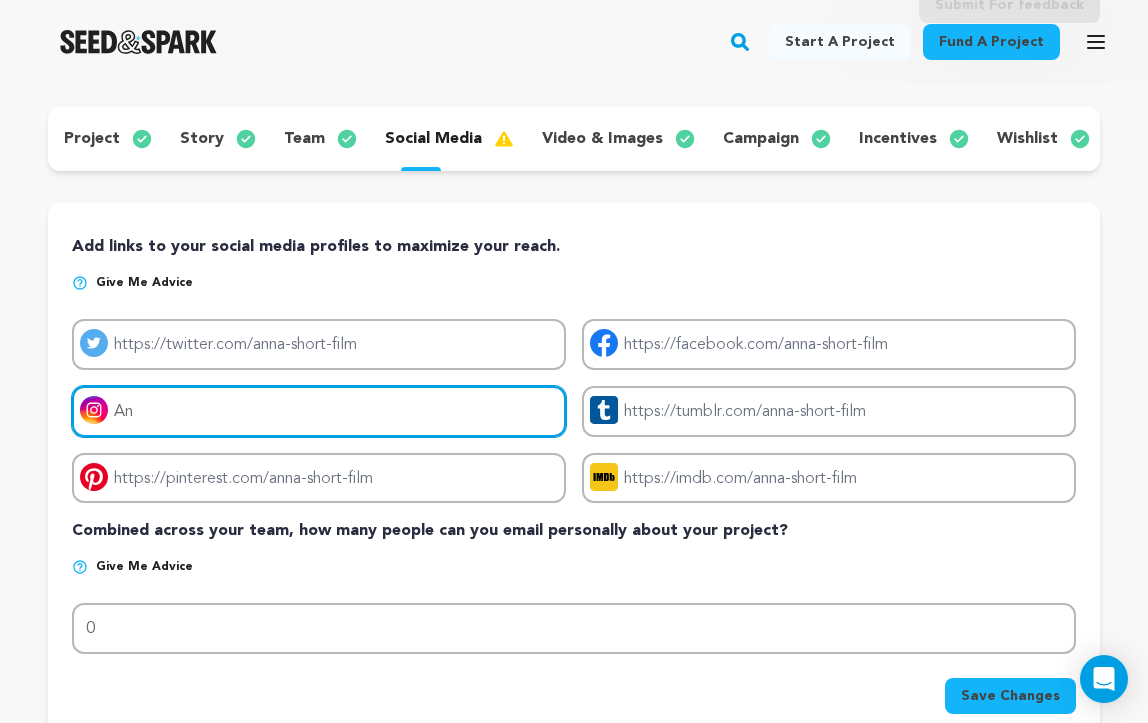type on "A" 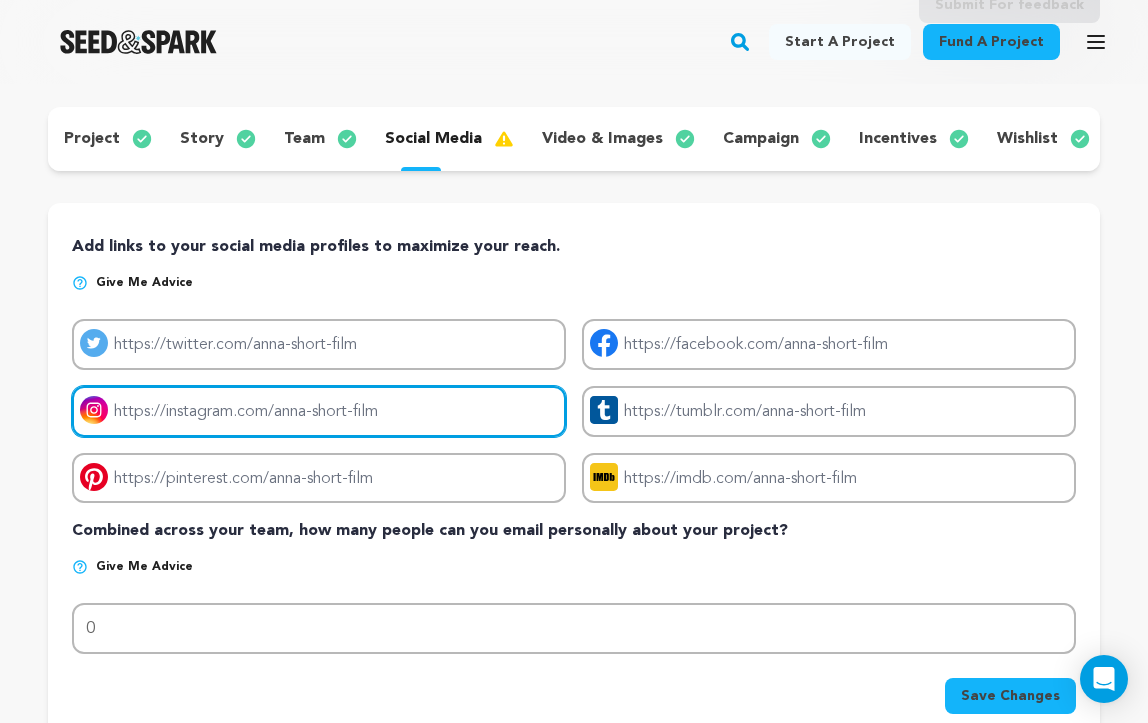 type on """ 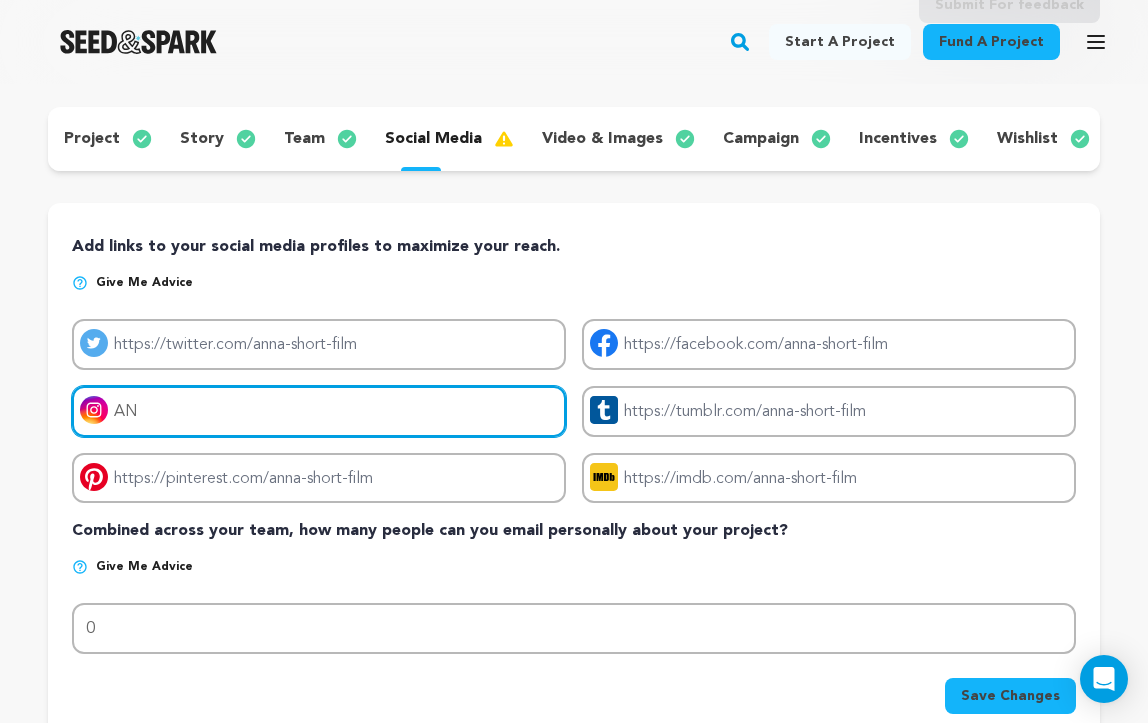 type on "A" 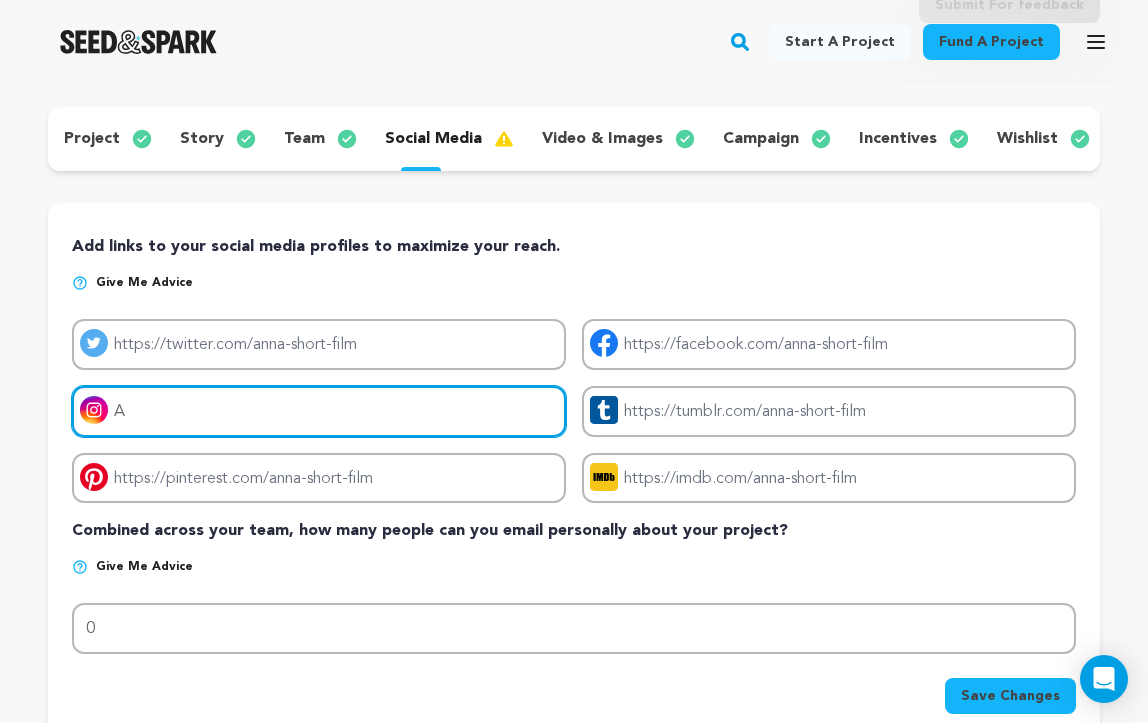 type 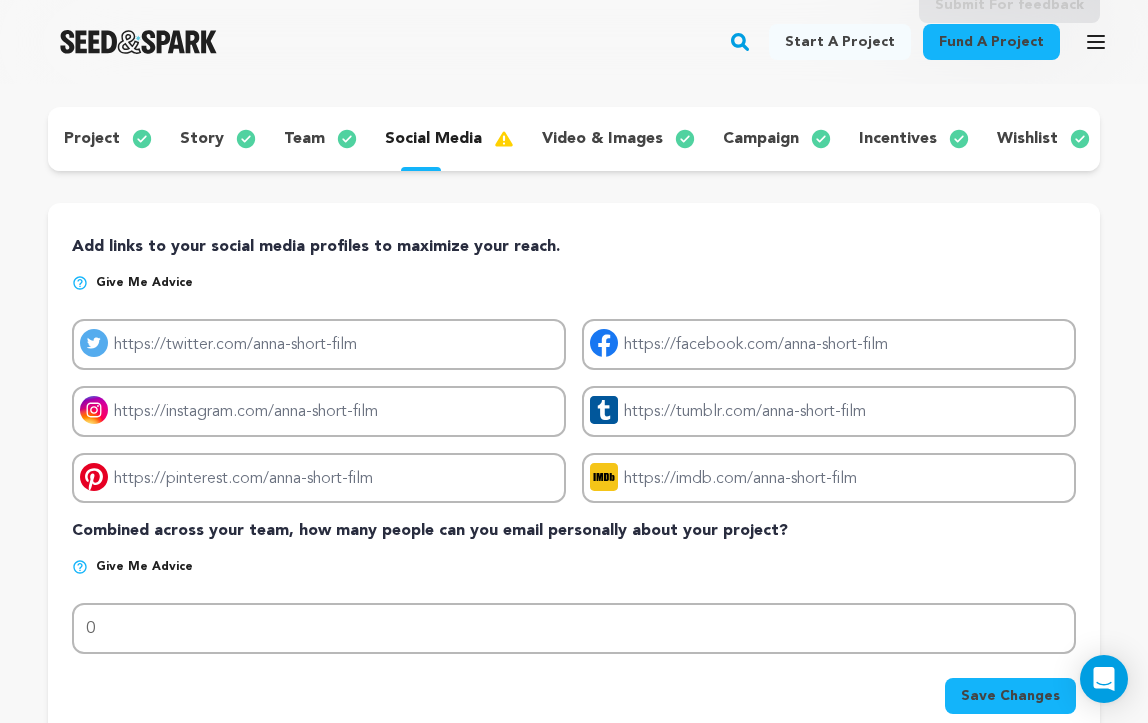 click on "video & images" at bounding box center [602, 139] 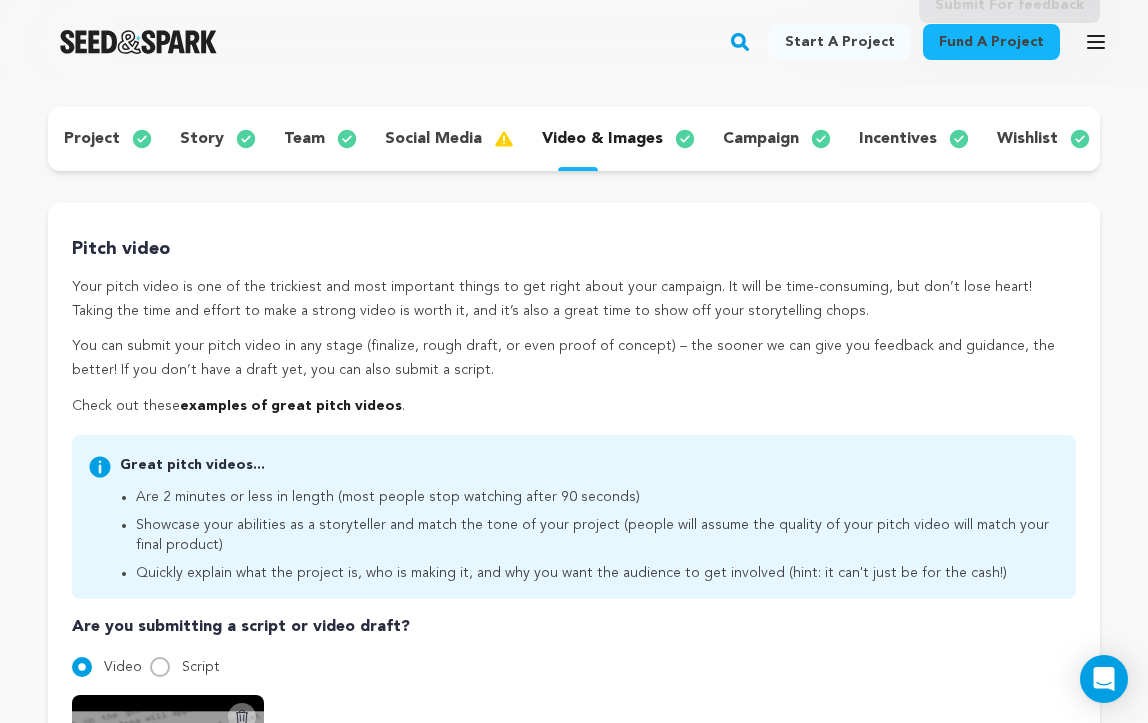 click on "campaign" at bounding box center (761, 139) 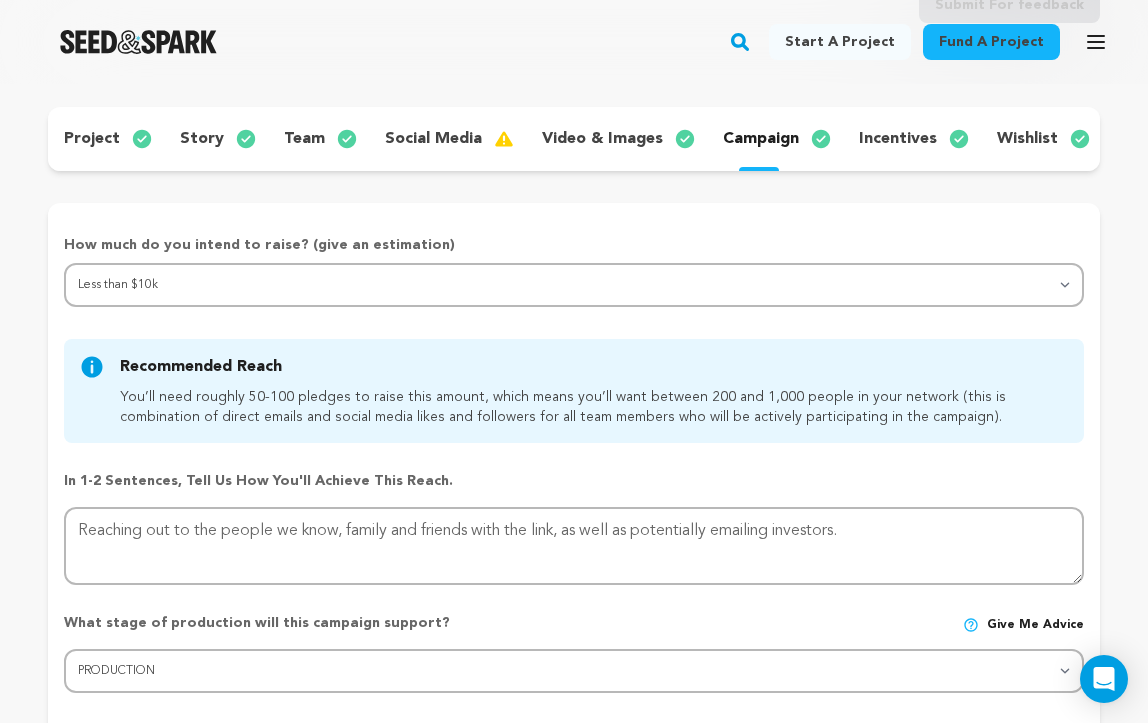 click on "video & images" at bounding box center (602, 139) 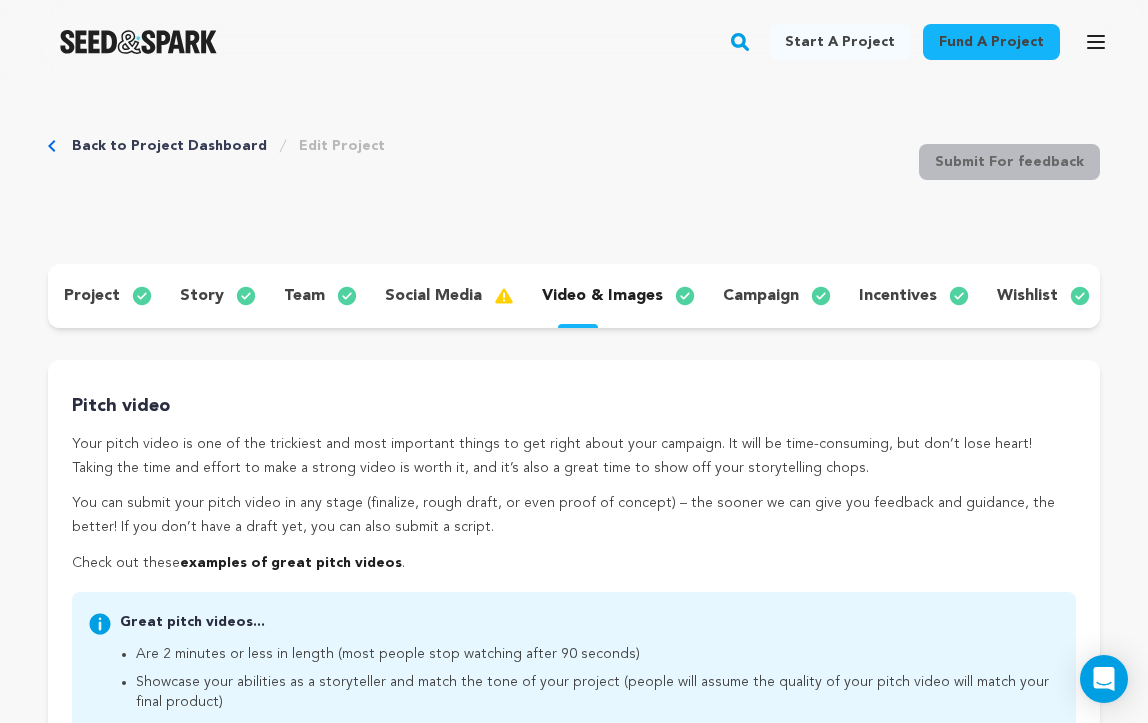 scroll, scrollTop: 0, scrollLeft: 0, axis: both 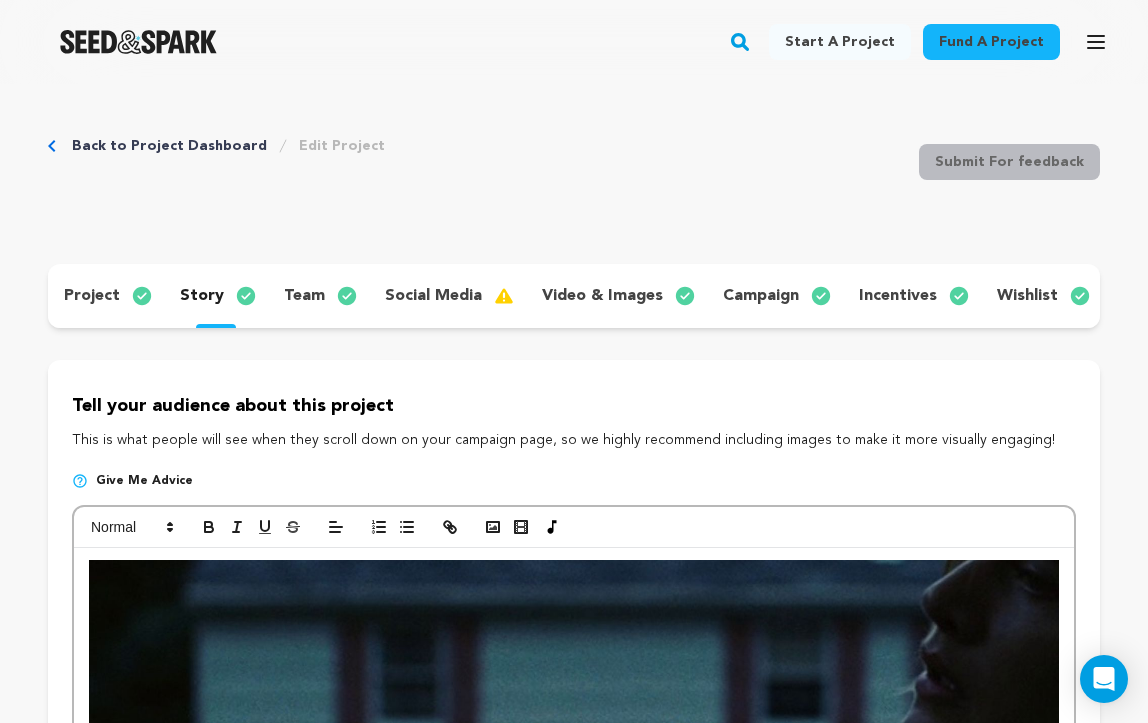 click on "wishlist" at bounding box center [1027, 296] 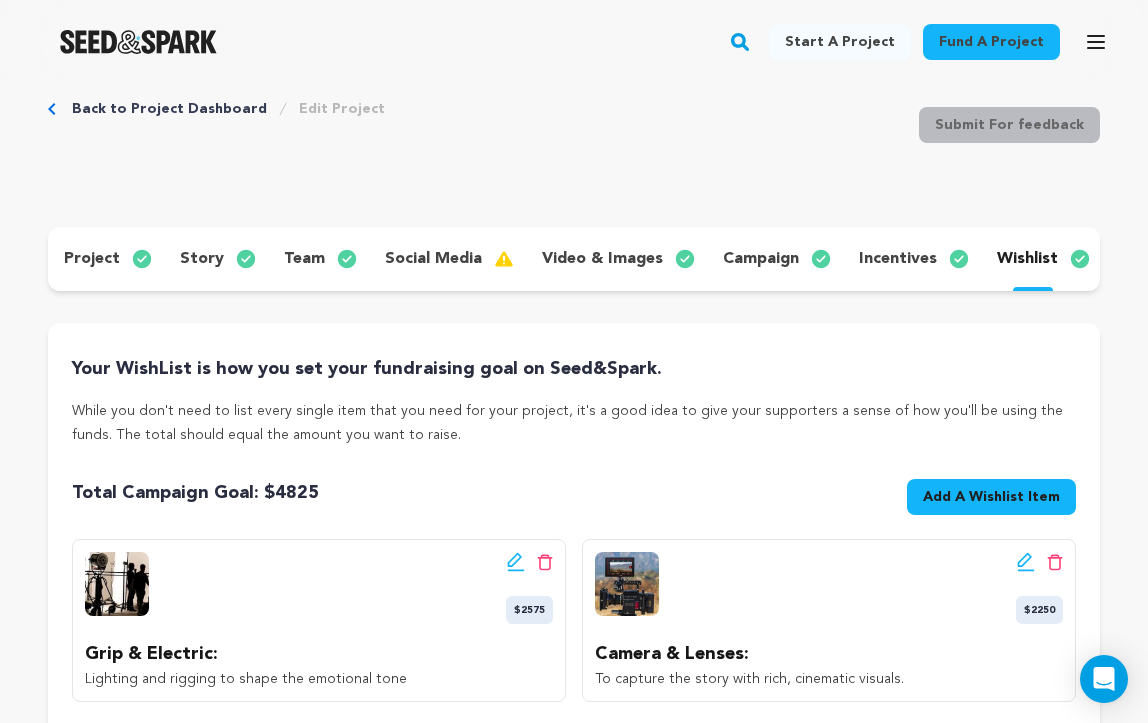 scroll, scrollTop: 0, scrollLeft: 0, axis: both 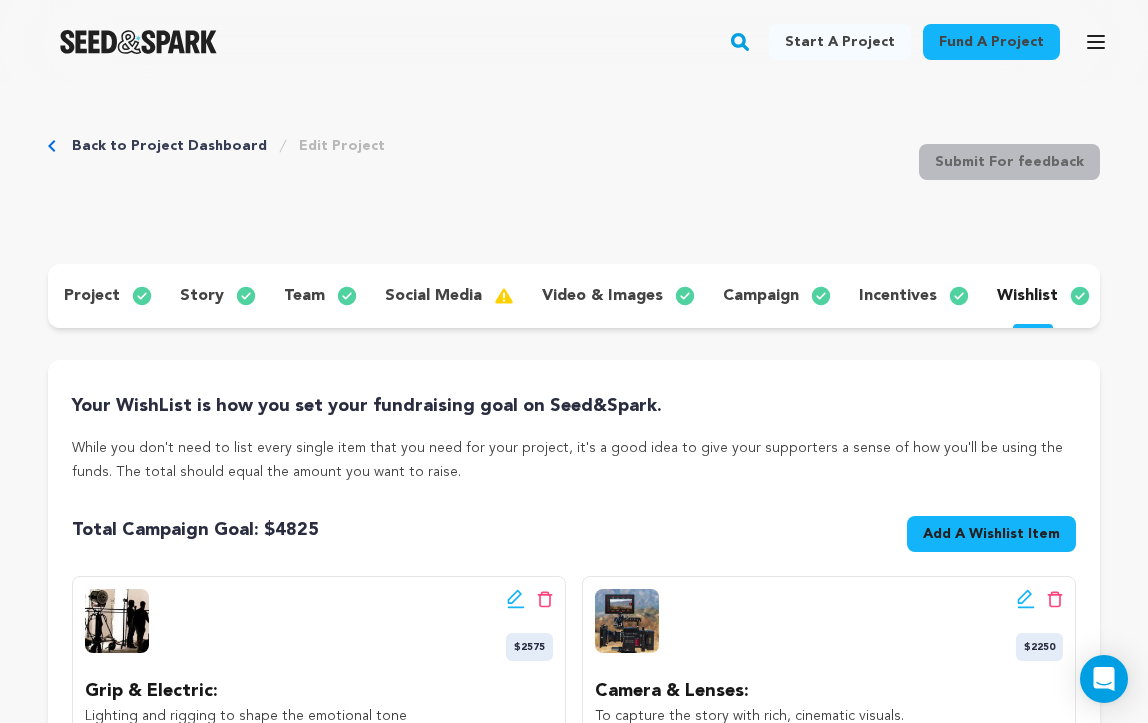 click on "incentives" at bounding box center [898, 296] 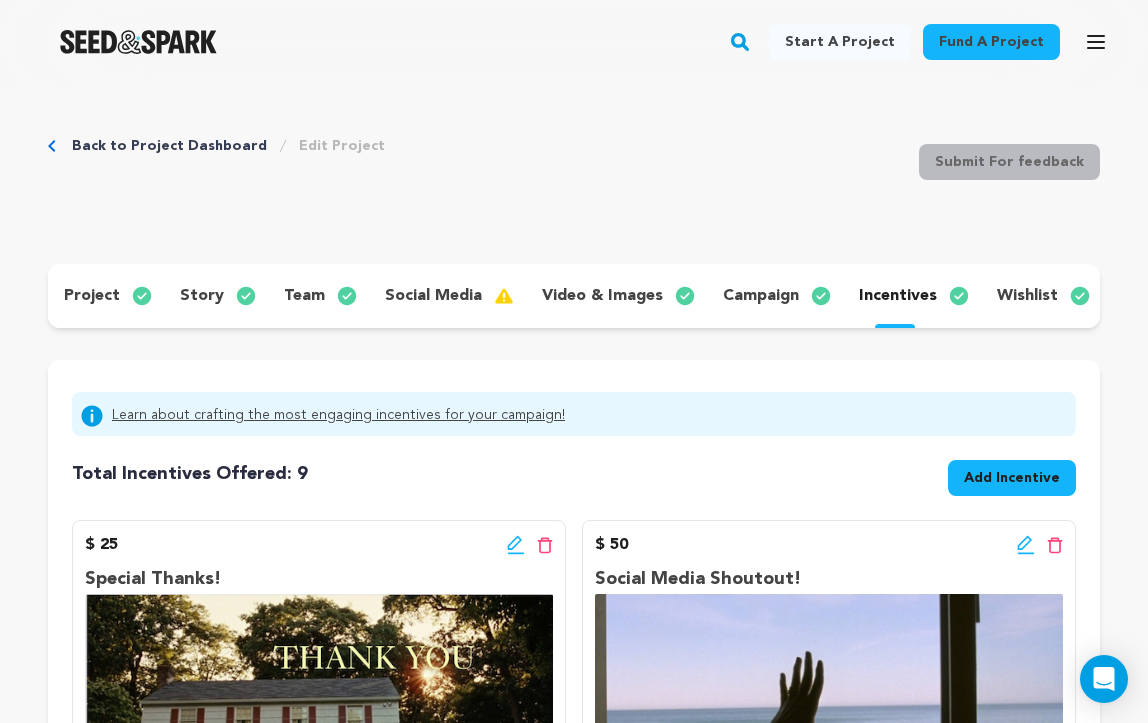 scroll, scrollTop: 0, scrollLeft: 0, axis: both 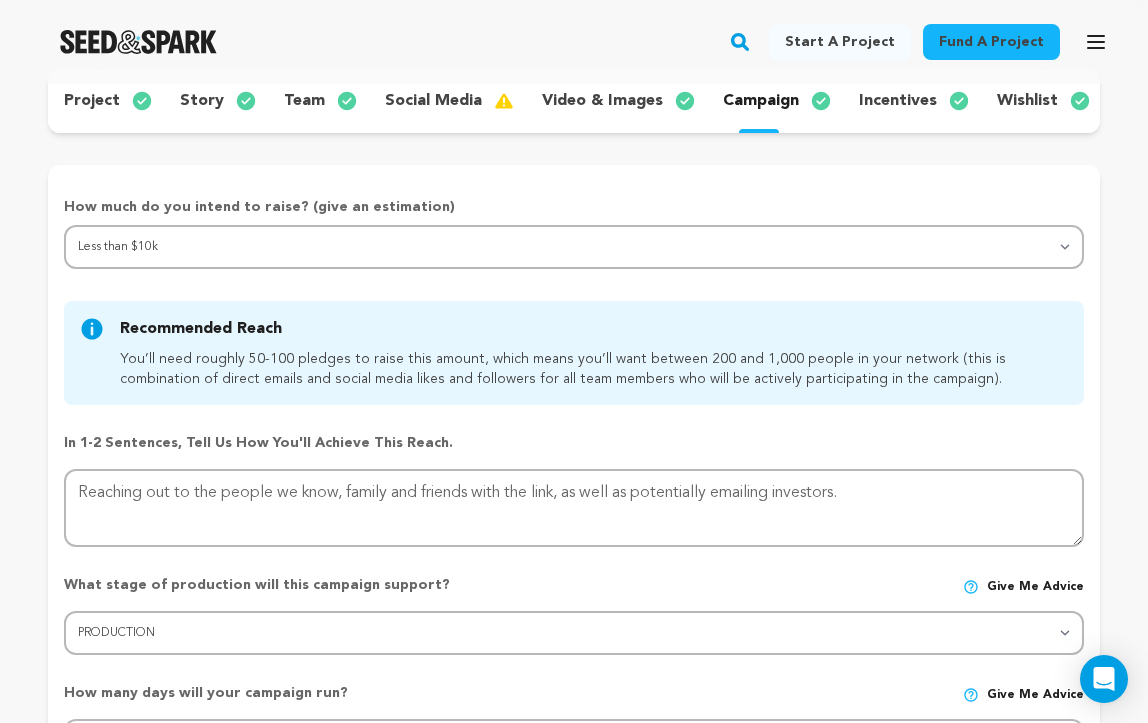 click on "campaign" at bounding box center [761, 101] 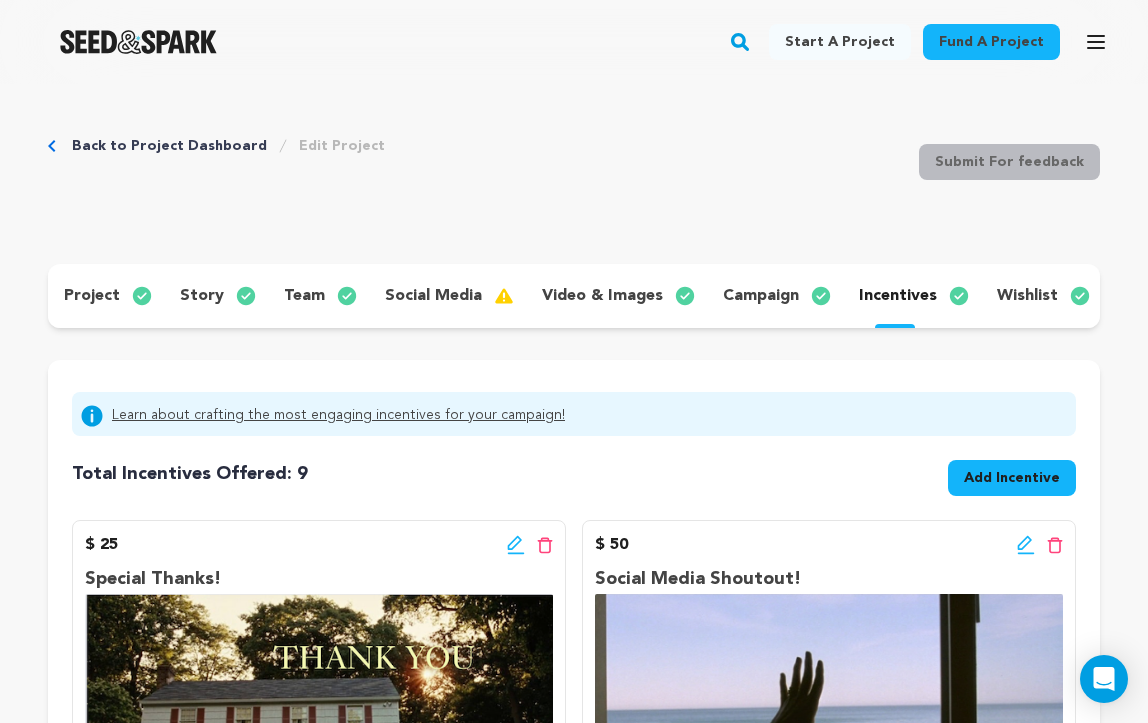 scroll, scrollTop: 0, scrollLeft: 0, axis: both 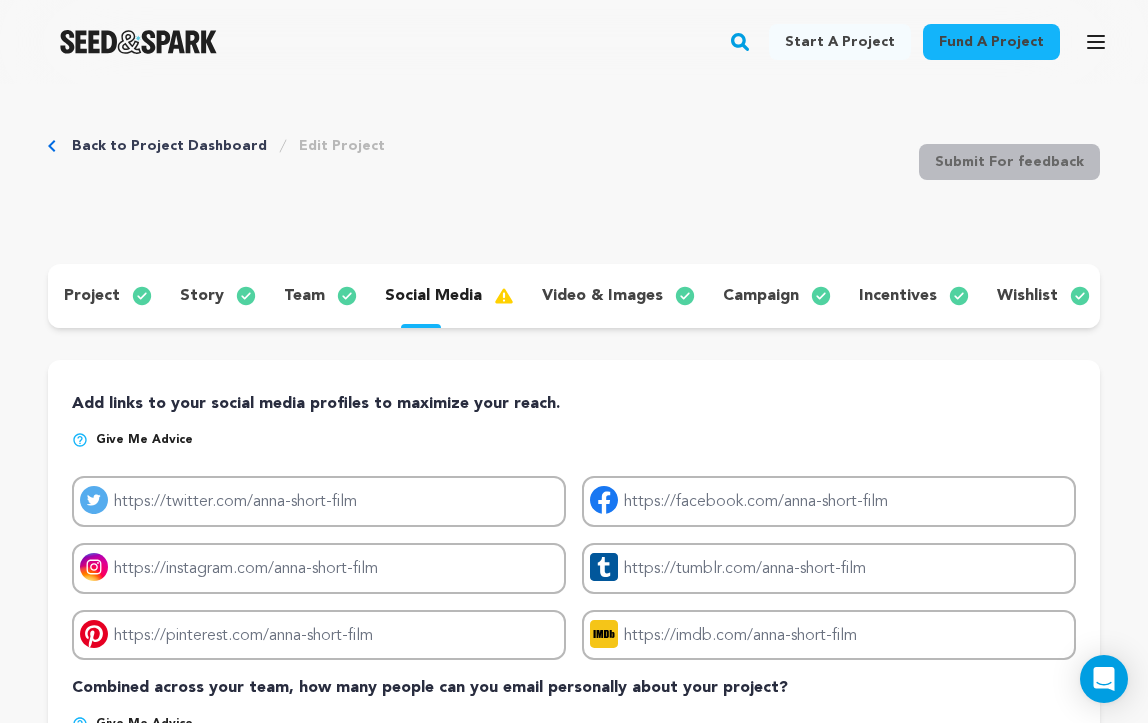 click on "wishlist" at bounding box center (1027, 296) 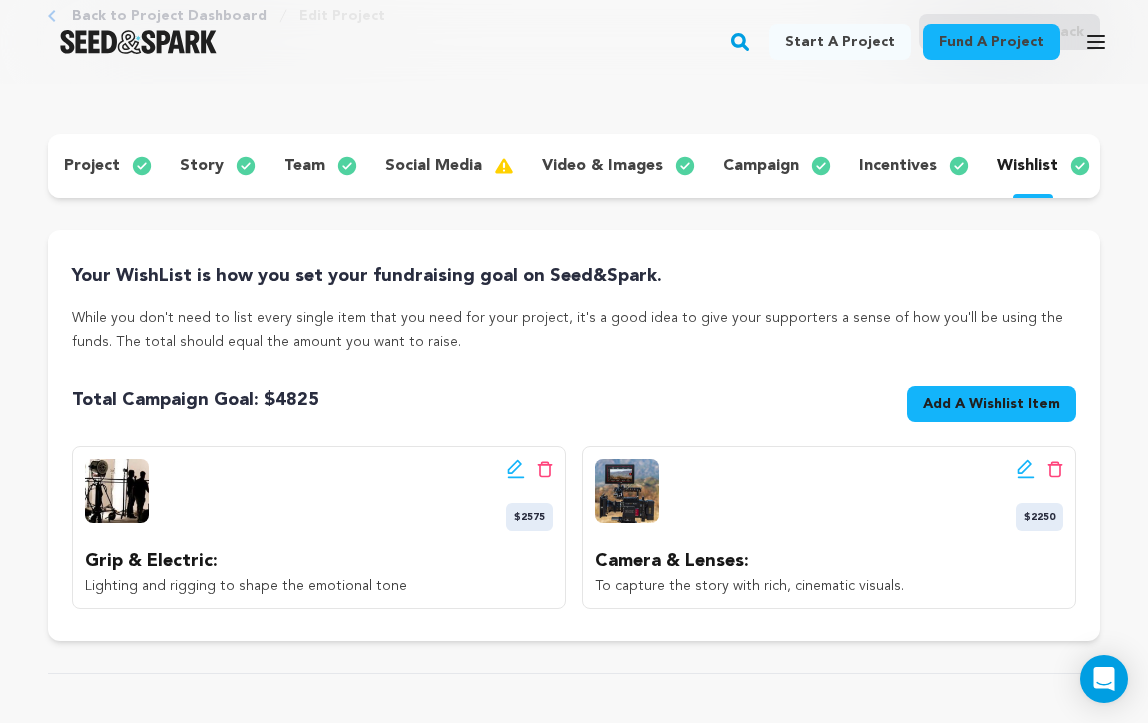 scroll, scrollTop: 149, scrollLeft: 0, axis: vertical 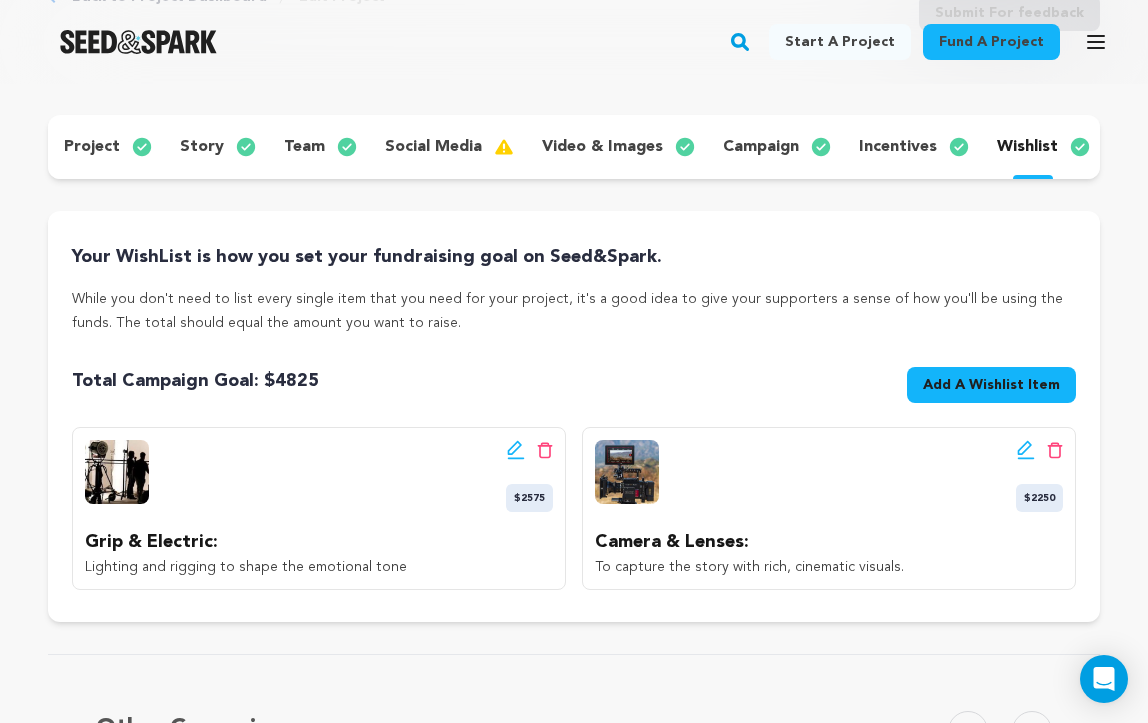 click on "incentives" at bounding box center (898, 147) 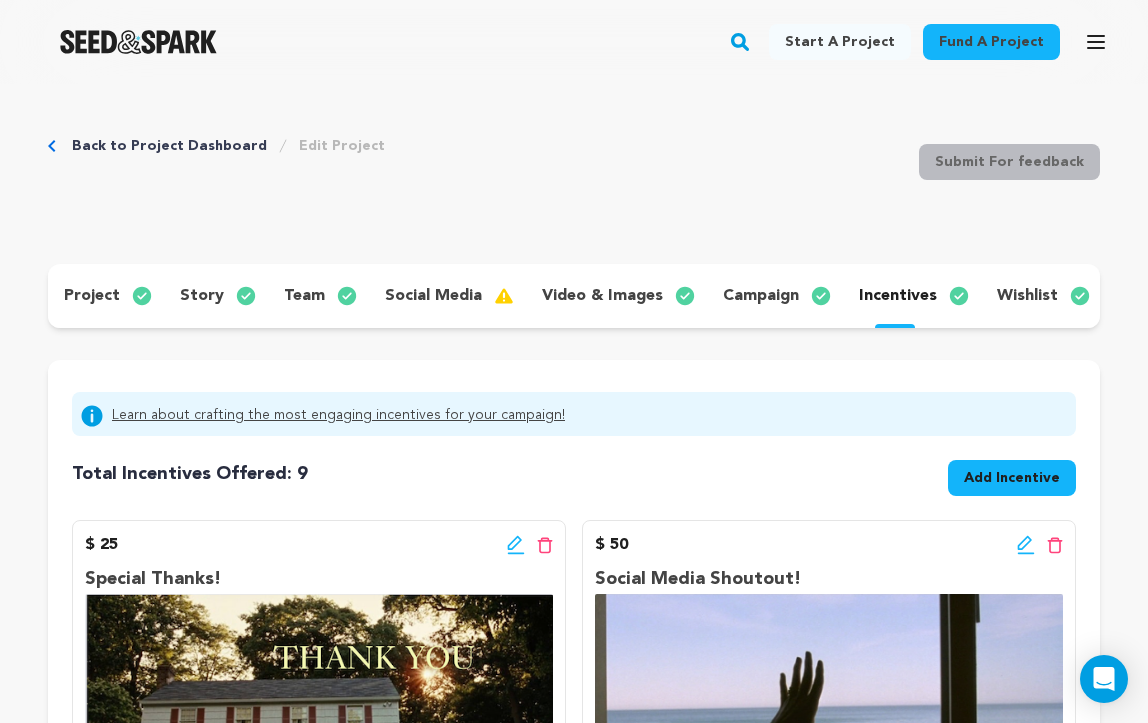 scroll, scrollTop: 0, scrollLeft: 0, axis: both 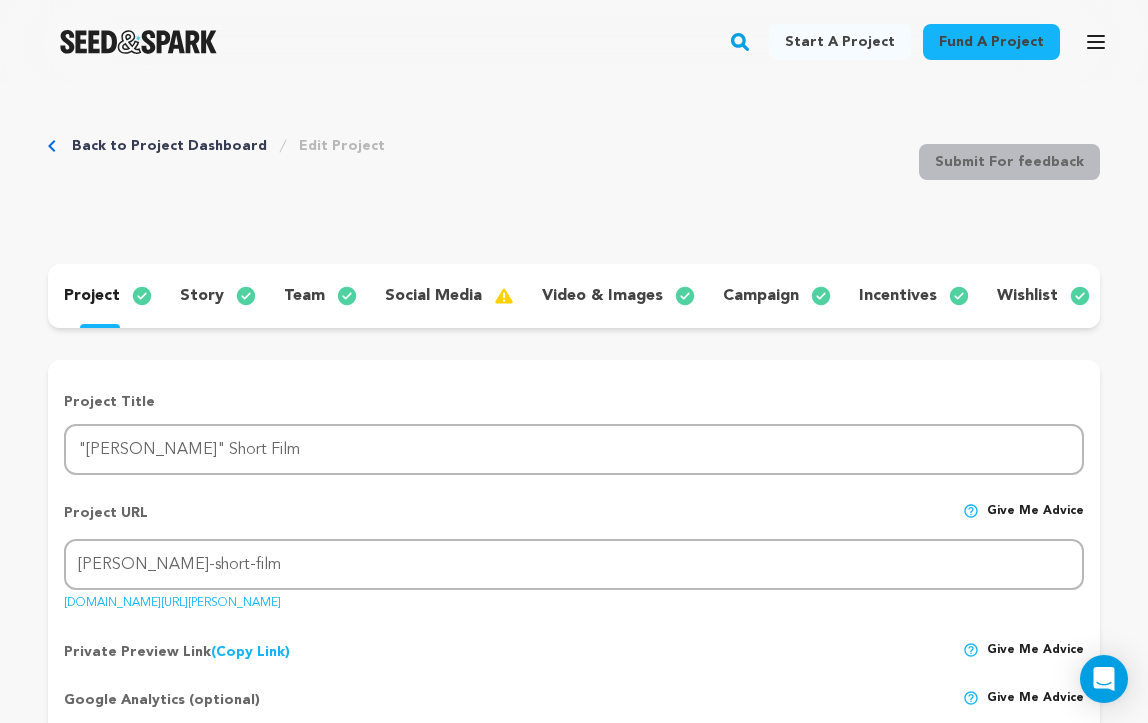click on "team" at bounding box center (304, 296) 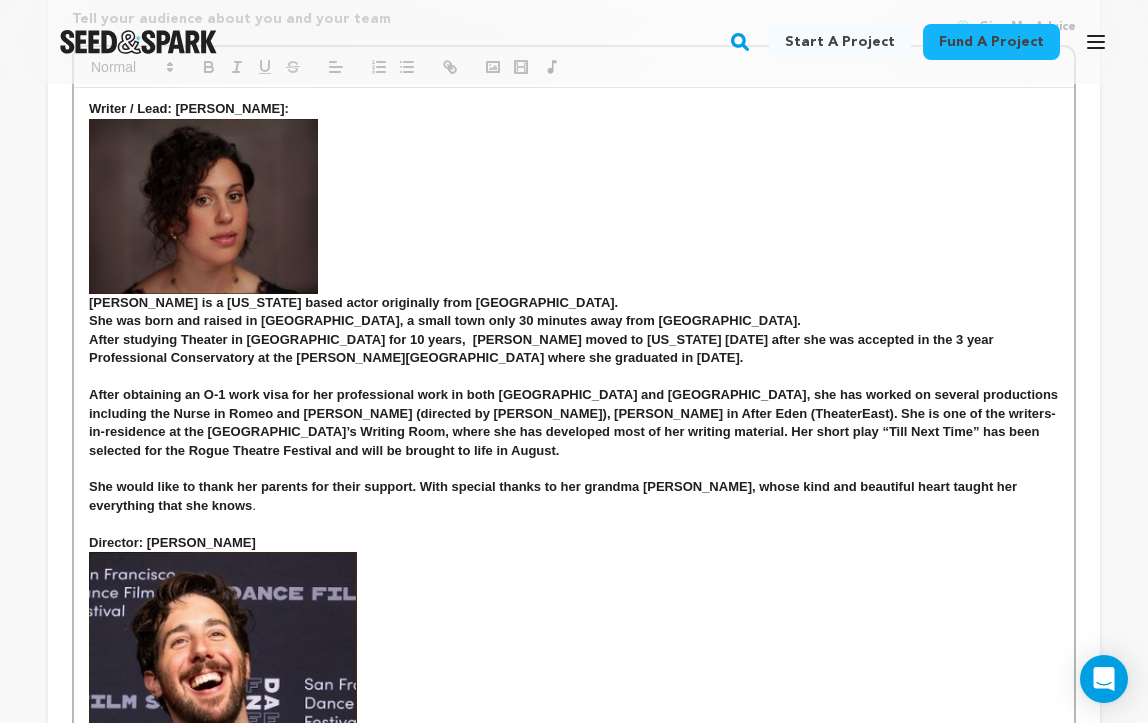 scroll, scrollTop: 899, scrollLeft: 0, axis: vertical 